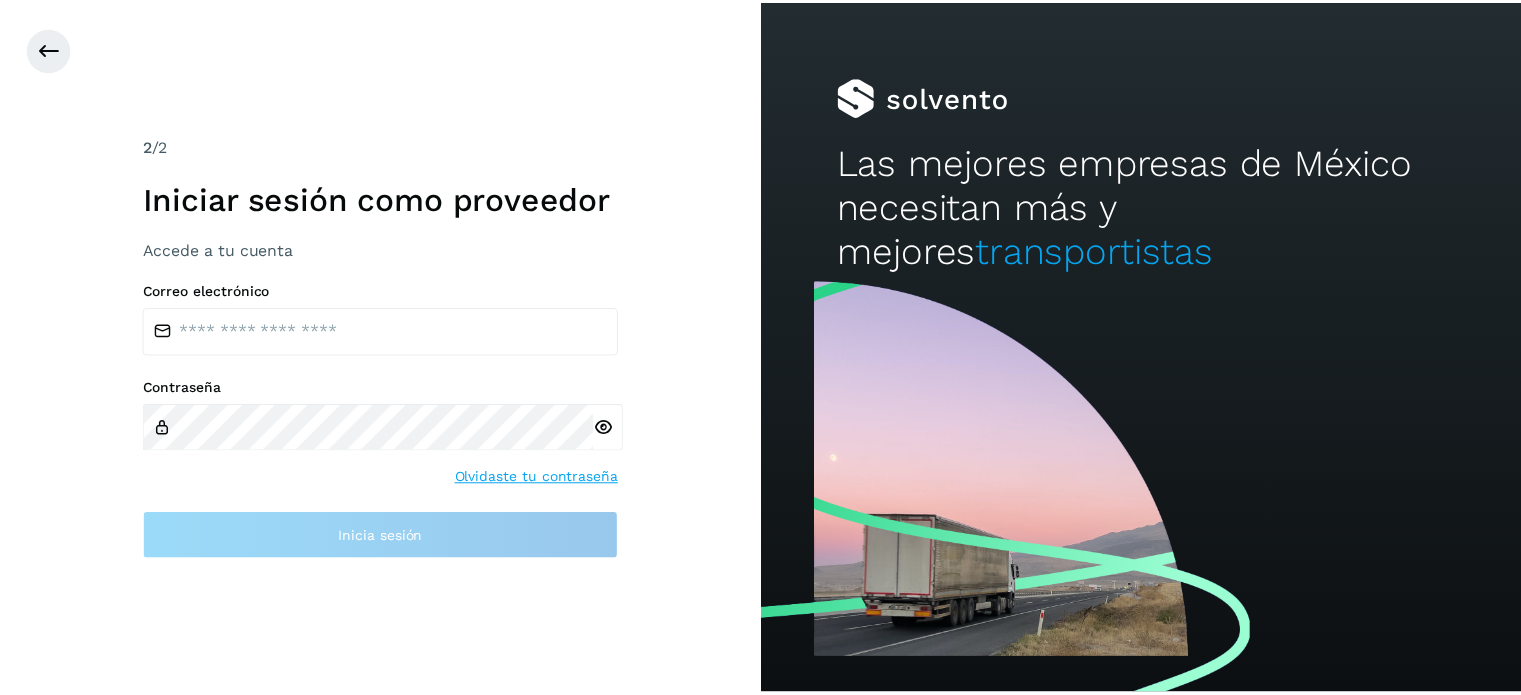 scroll, scrollTop: 0, scrollLeft: 0, axis: both 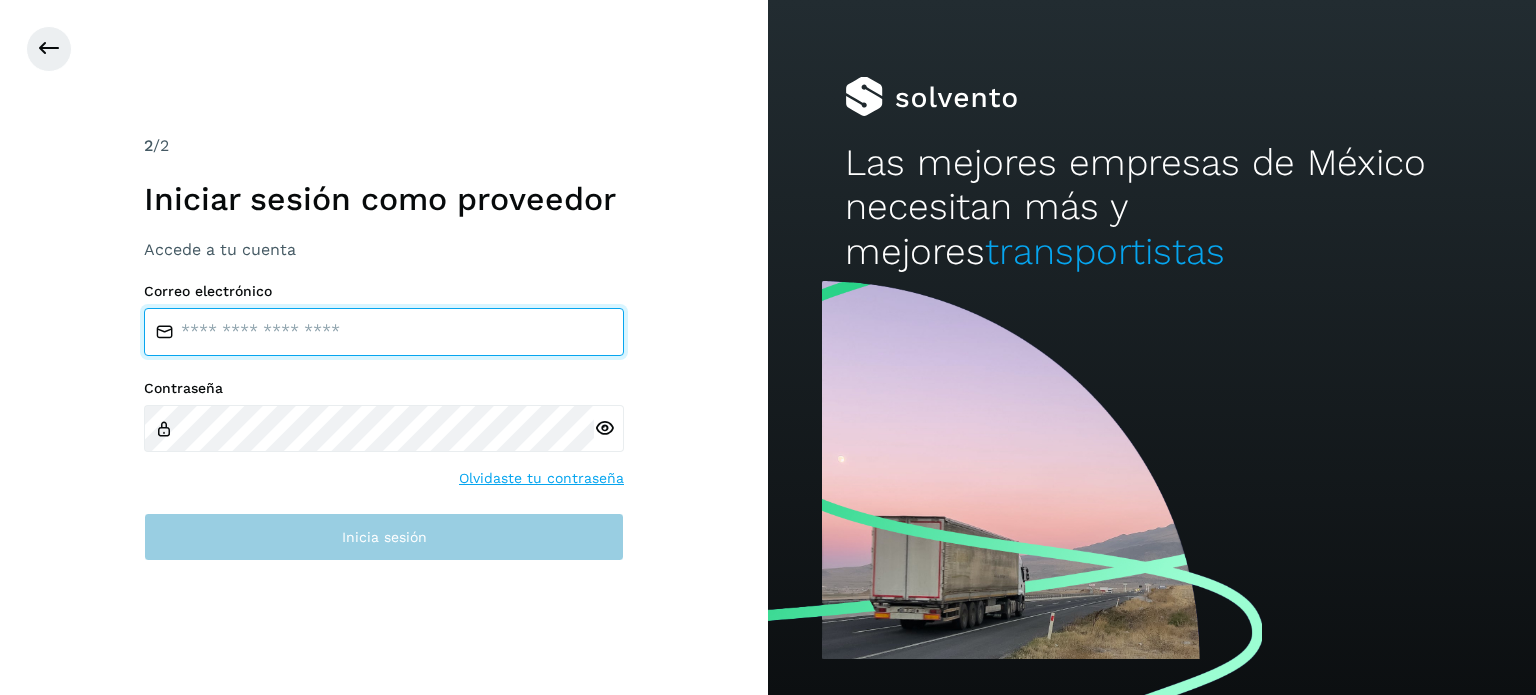 type on "**********" 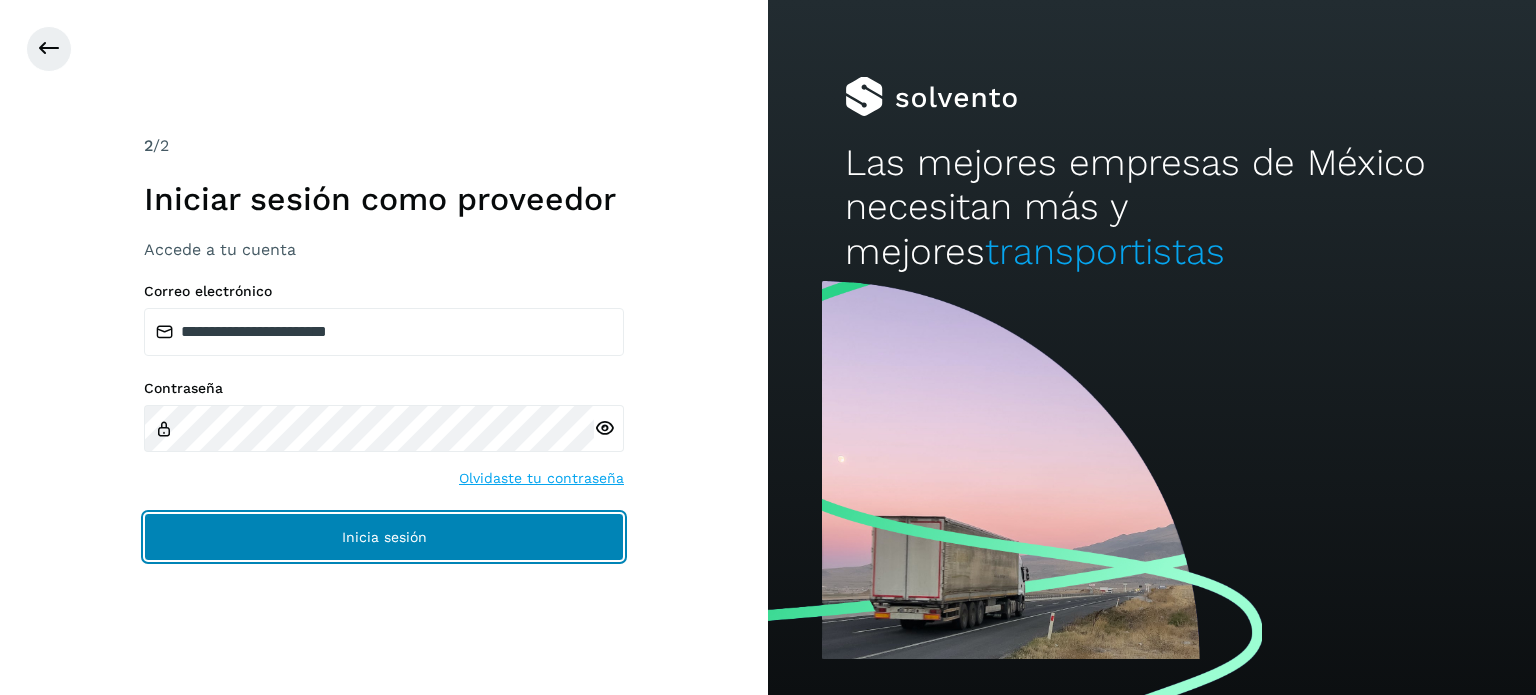click on "Inicia sesión" at bounding box center (384, 537) 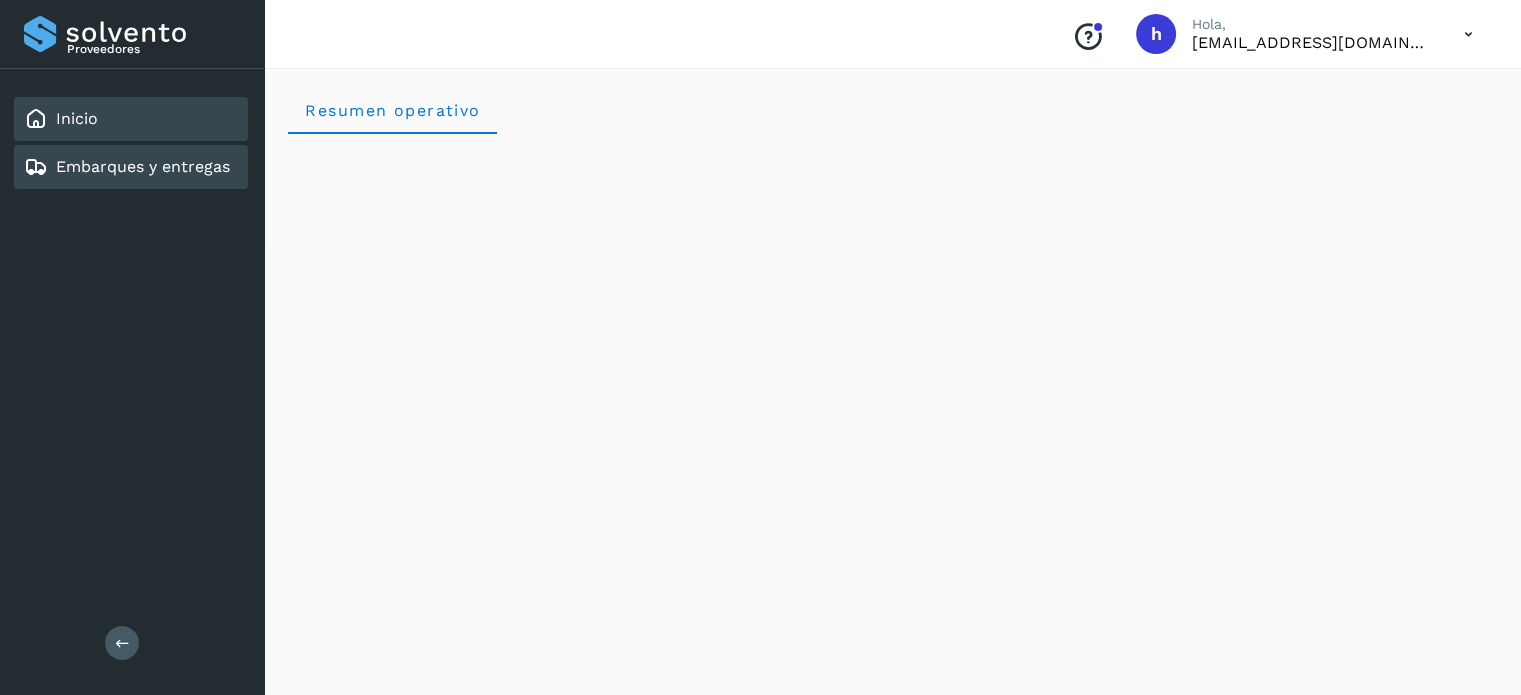 click on "Embarques y entregas" 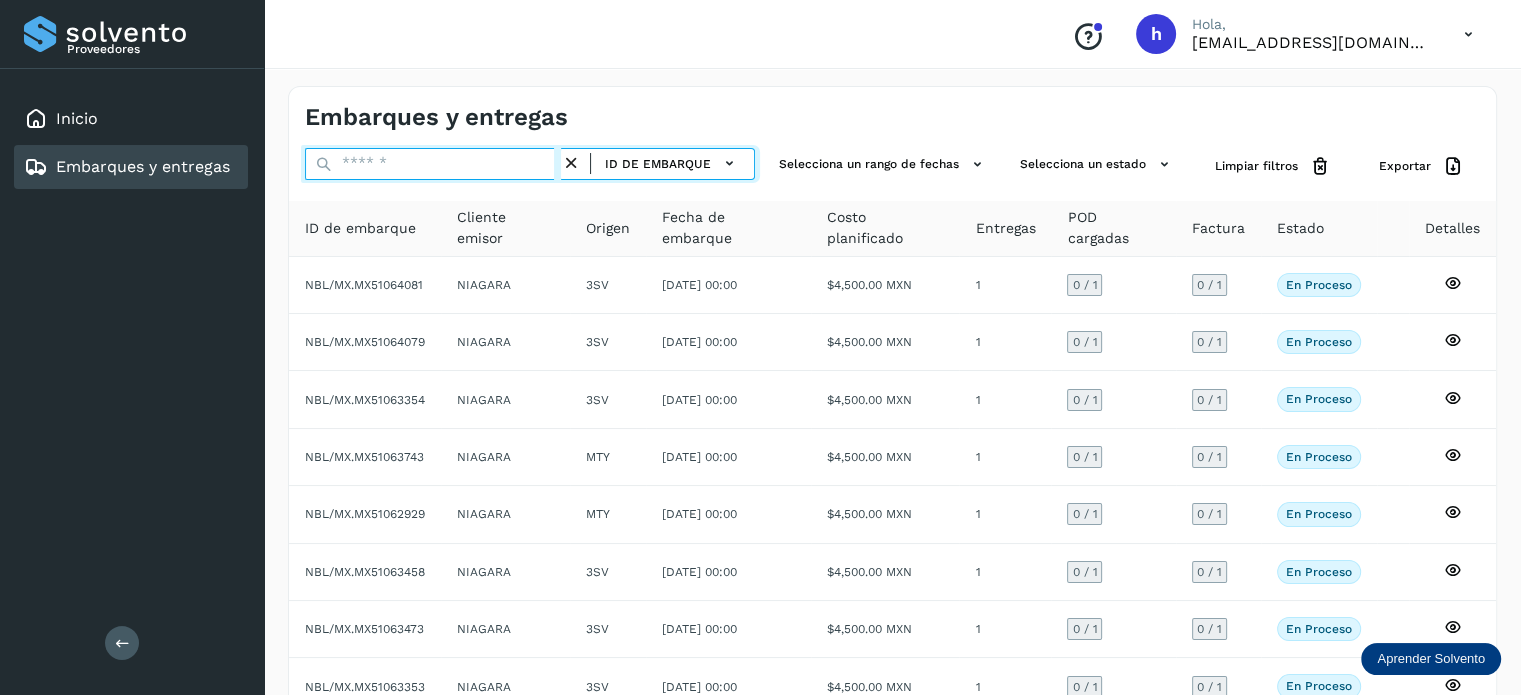 click at bounding box center [433, 164] 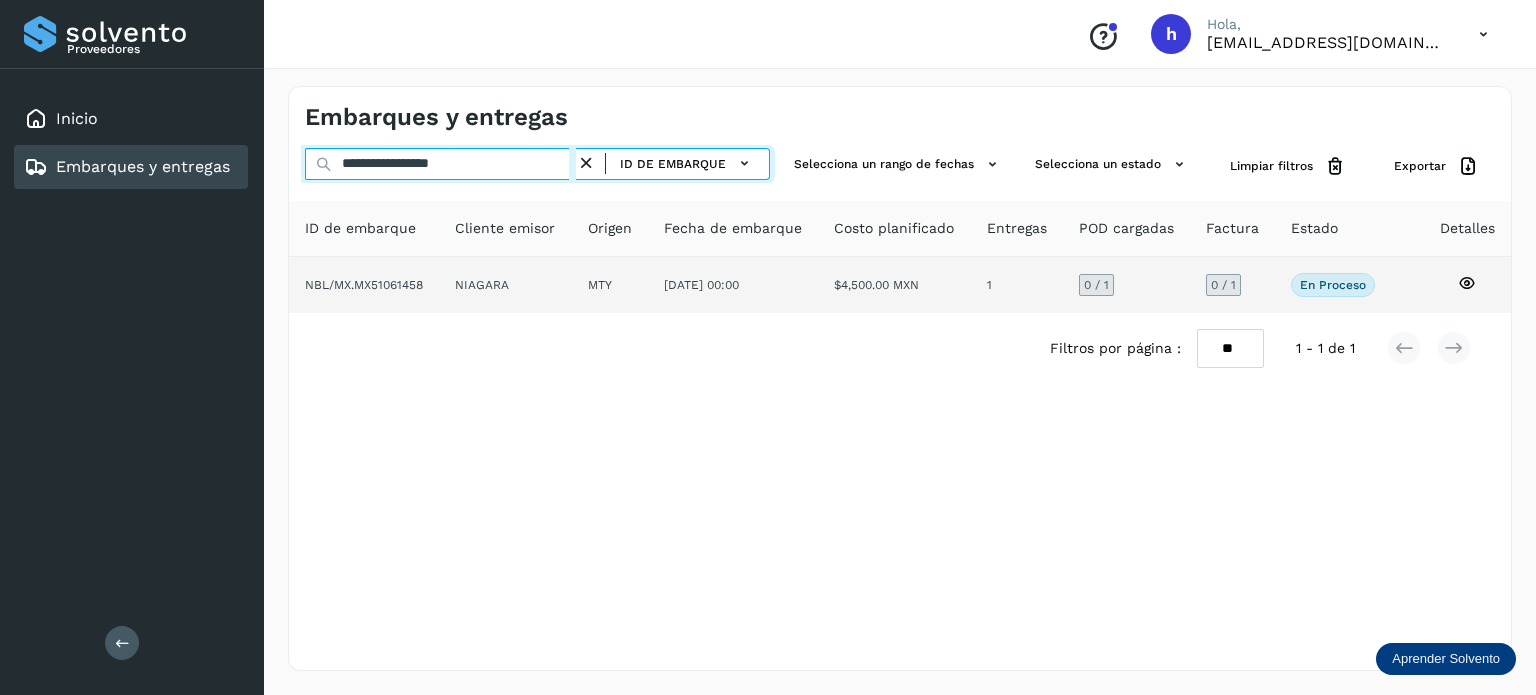 type on "**********" 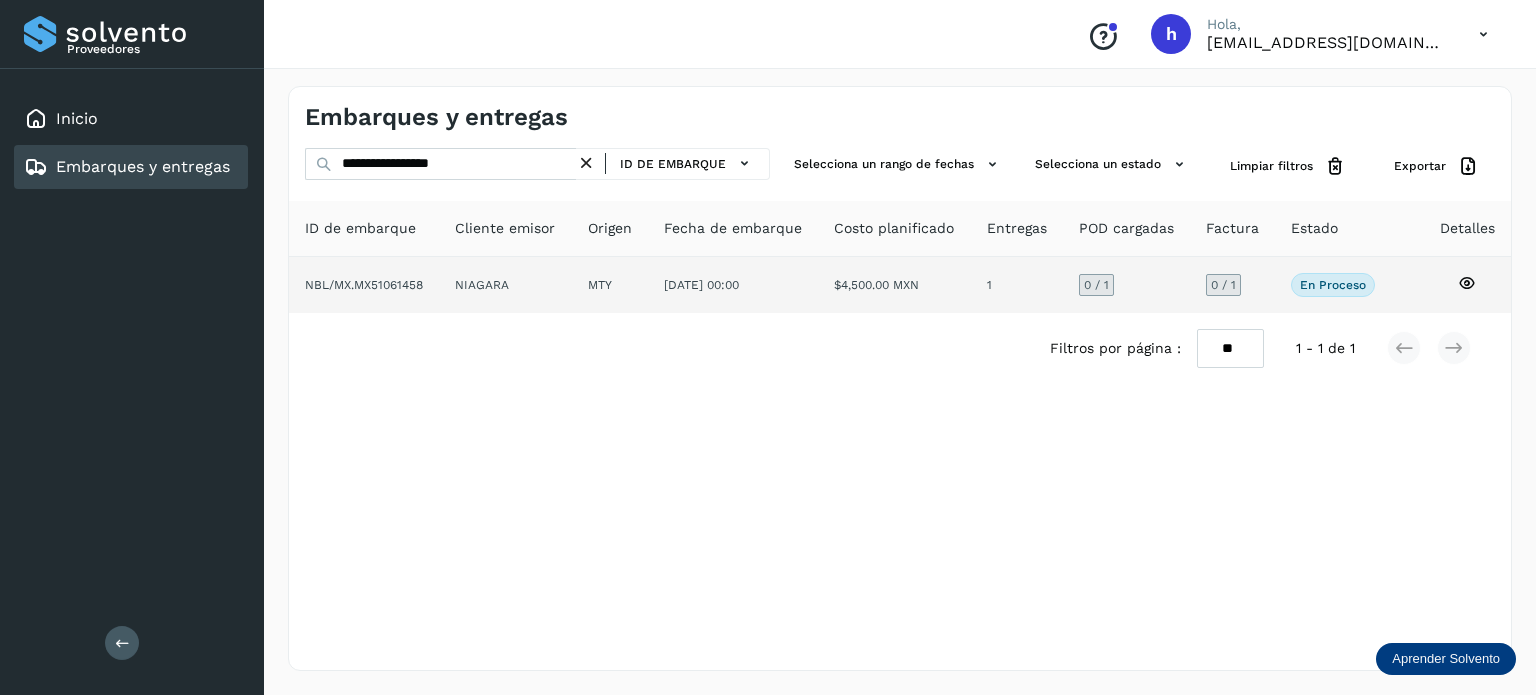 click on "NBL/MX.MX51061458" 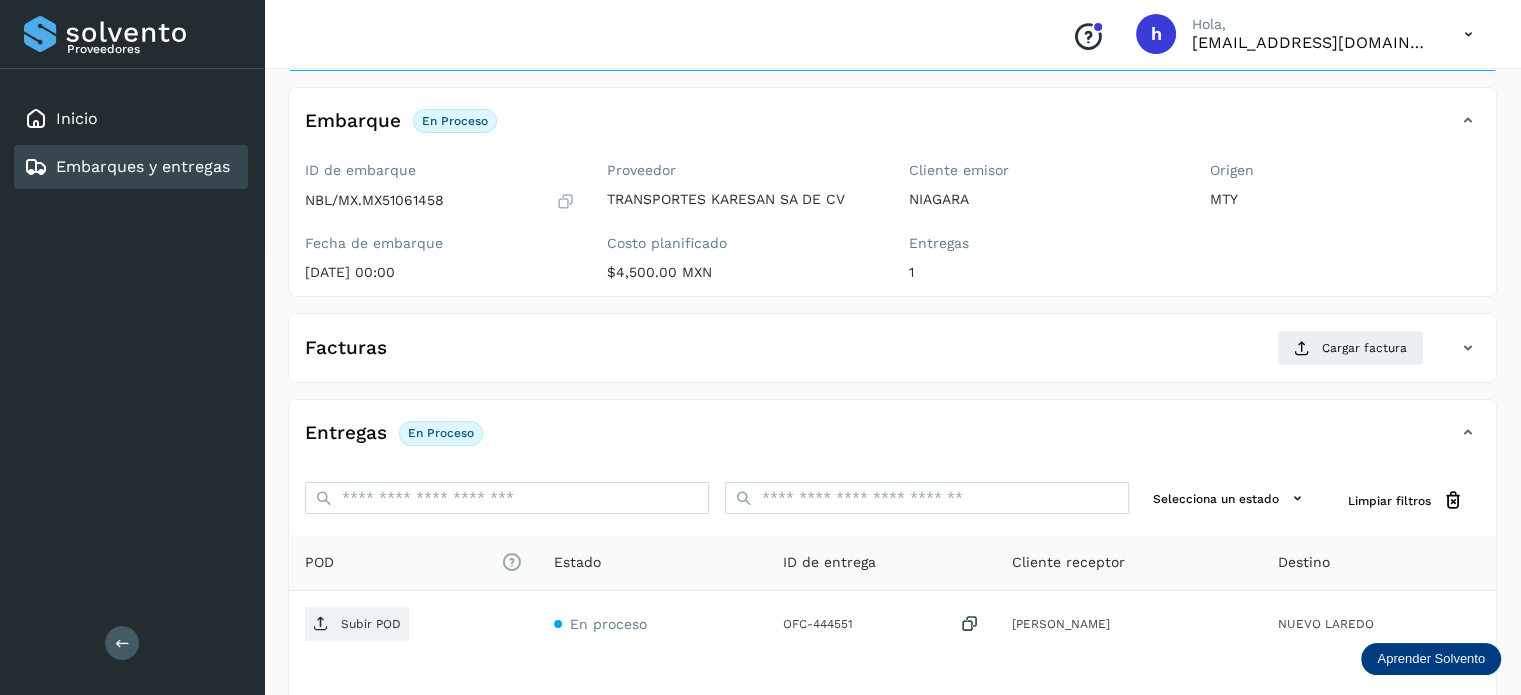 scroll, scrollTop: 112, scrollLeft: 0, axis: vertical 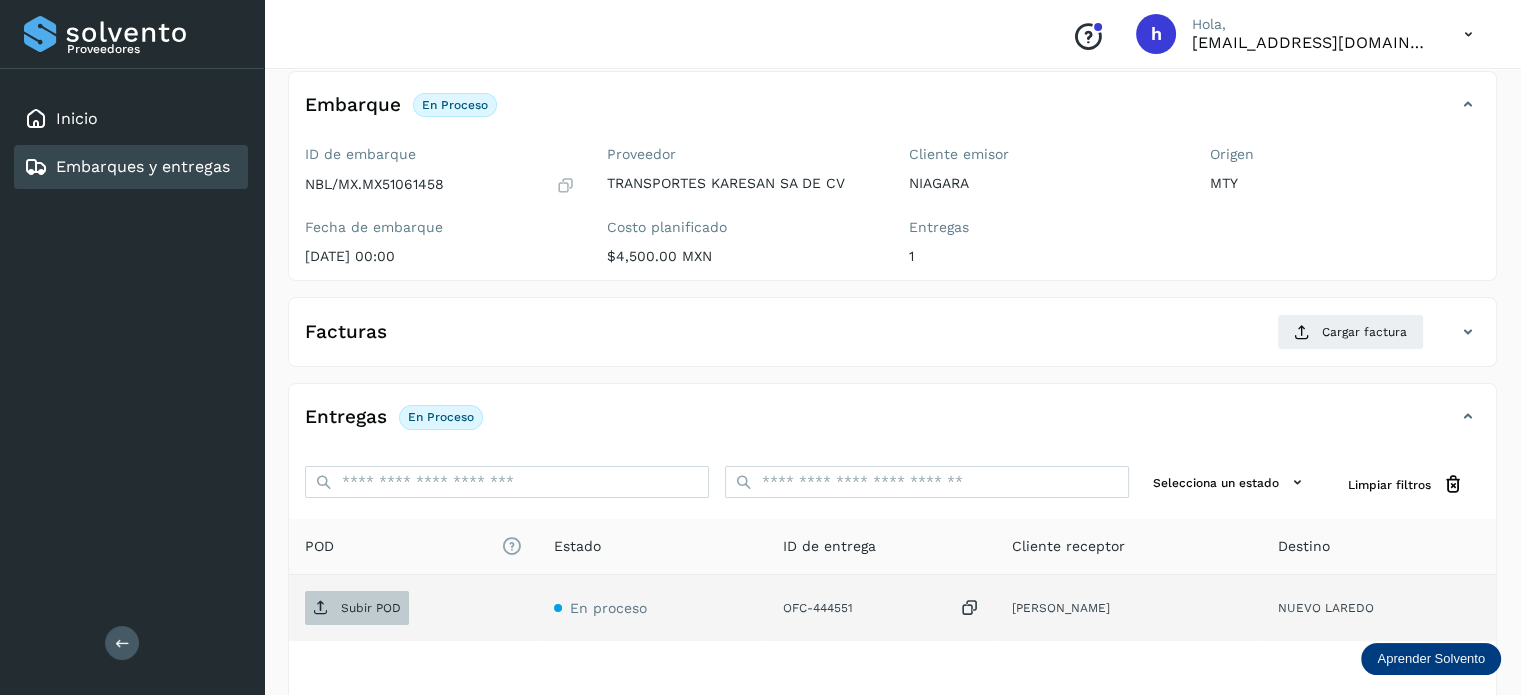 click on "Subir POD" at bounding box center (357, 608) 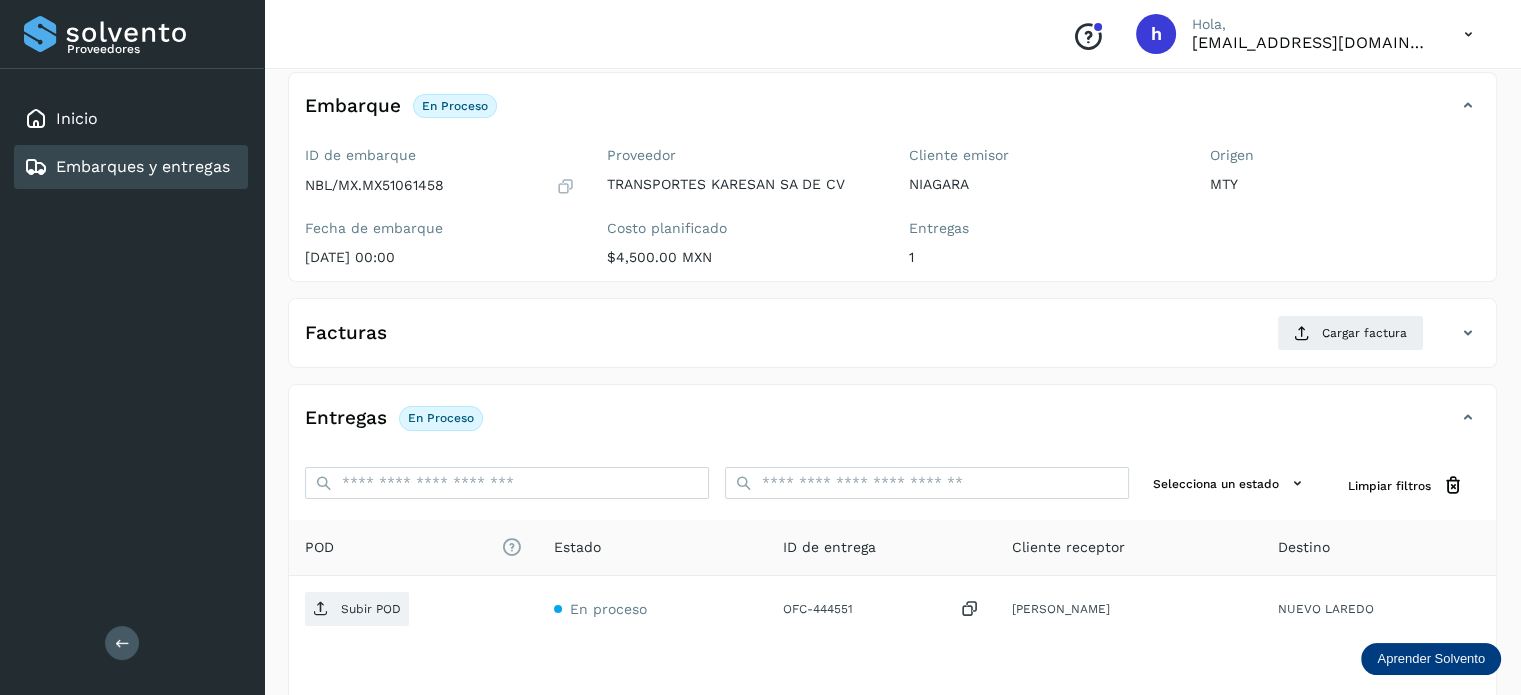 scroll, scrollTop: 0, scrollLeft: 0, axis: both 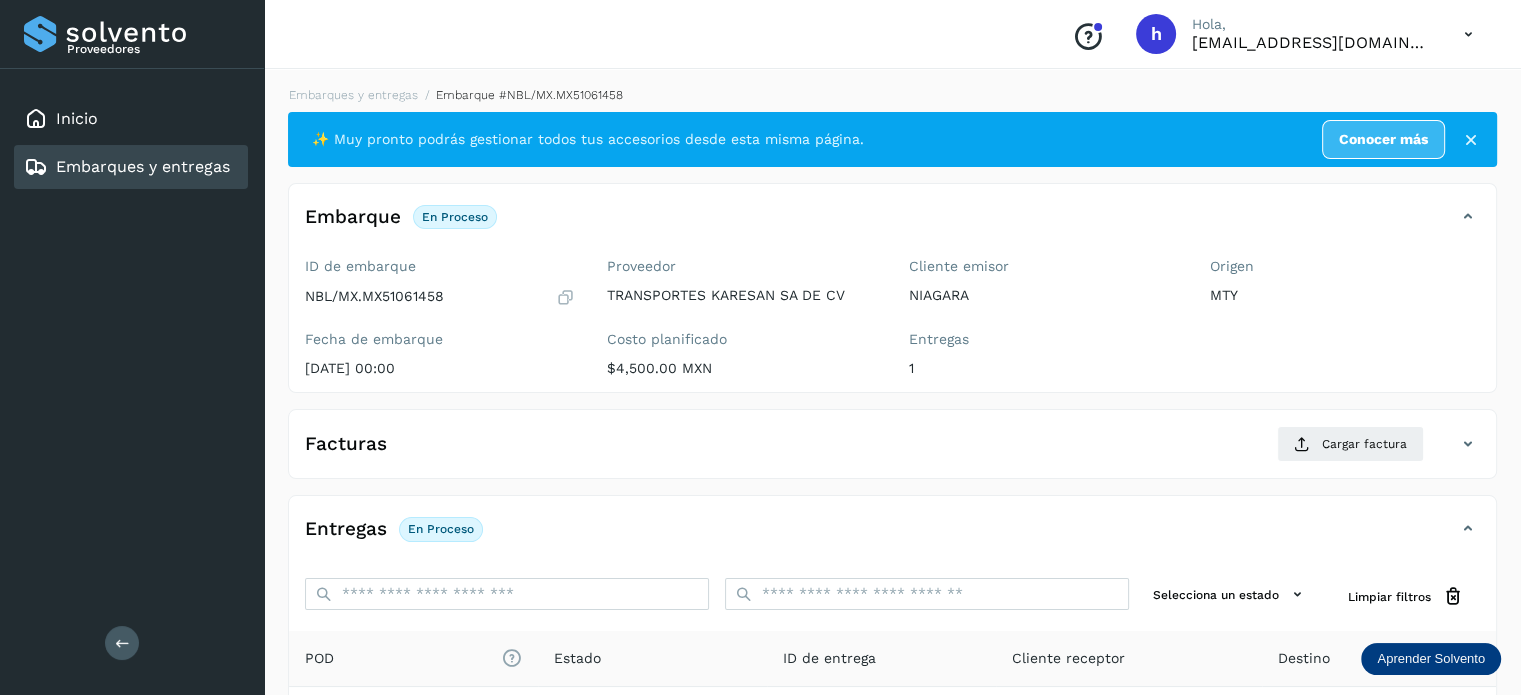 click on "Embarques y entregas Embarque #NBL/MX.MX51061458  ✨ Muy pronto podrás gestionar todos tus accesorios desde esta misma página. Conocer más Embarque En proceso
Verifica el estado de la factura o entregas asociadas a este embarque
ID de embarque NBL/MX.MX51061458 Fecha de embarque [DATE] 00:00 Proveedor TRANSPORTES KARESAN SA DE CV Costo planificado  $4,500.00 MXN  Cliente emisor NIAGARA Entregas 1 Origen MTY Facturas Cargar factura Aún no has subido ninguna factura Entregas En proceso Selecciona un estado Limpiar filtros POD
El tamaño máximo de archivo es de 20 Mb.
Estado ID de entrega Cliente receptor Destino Subir POD En proceso OFC-444551  [PERSON_NAME] NUEVO LAREDO [PERSON_NAME] OFC-444551 POD Destino: NUEVO LAREDO En proceso Filtros por página : ** ** ** 1 - 1 de 1" at bounding box center [892, 505] 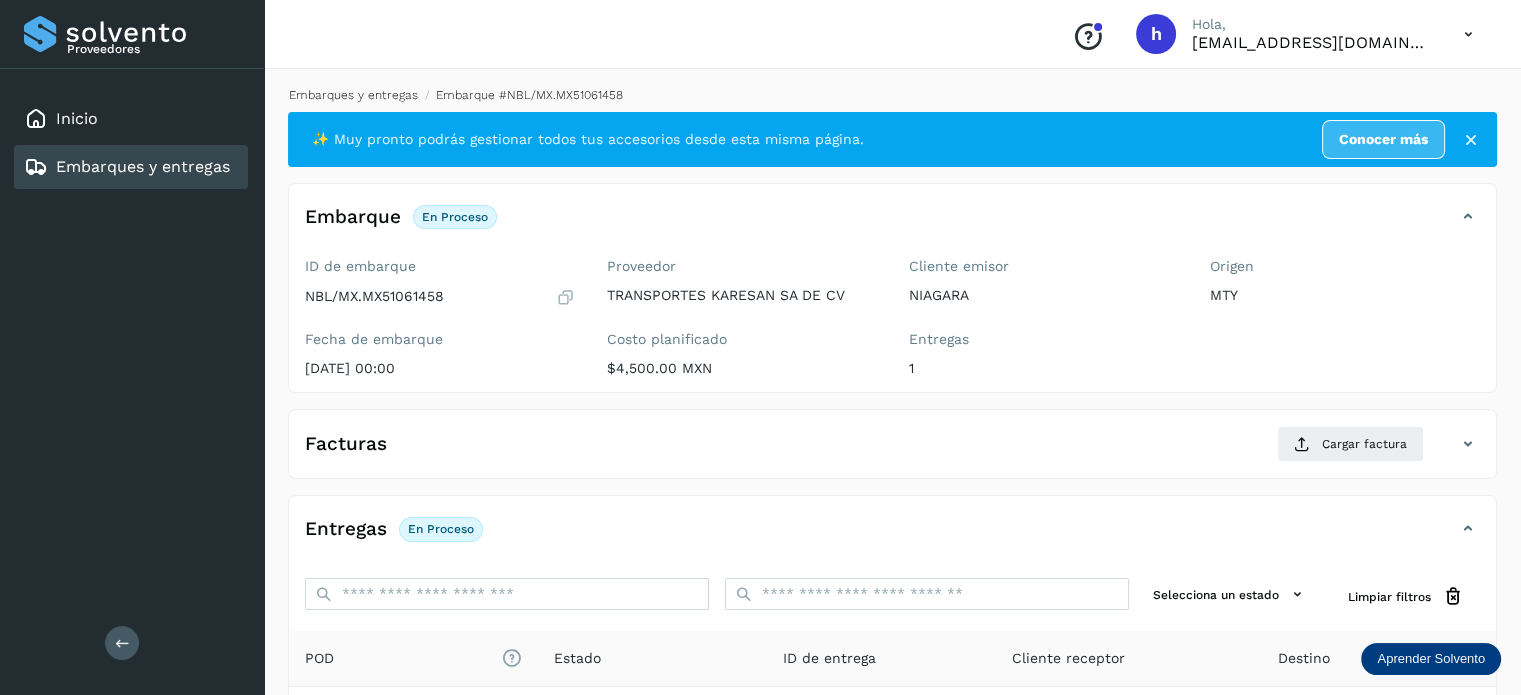 click on "Embarques y entregas" at bounding box center [353, 95] 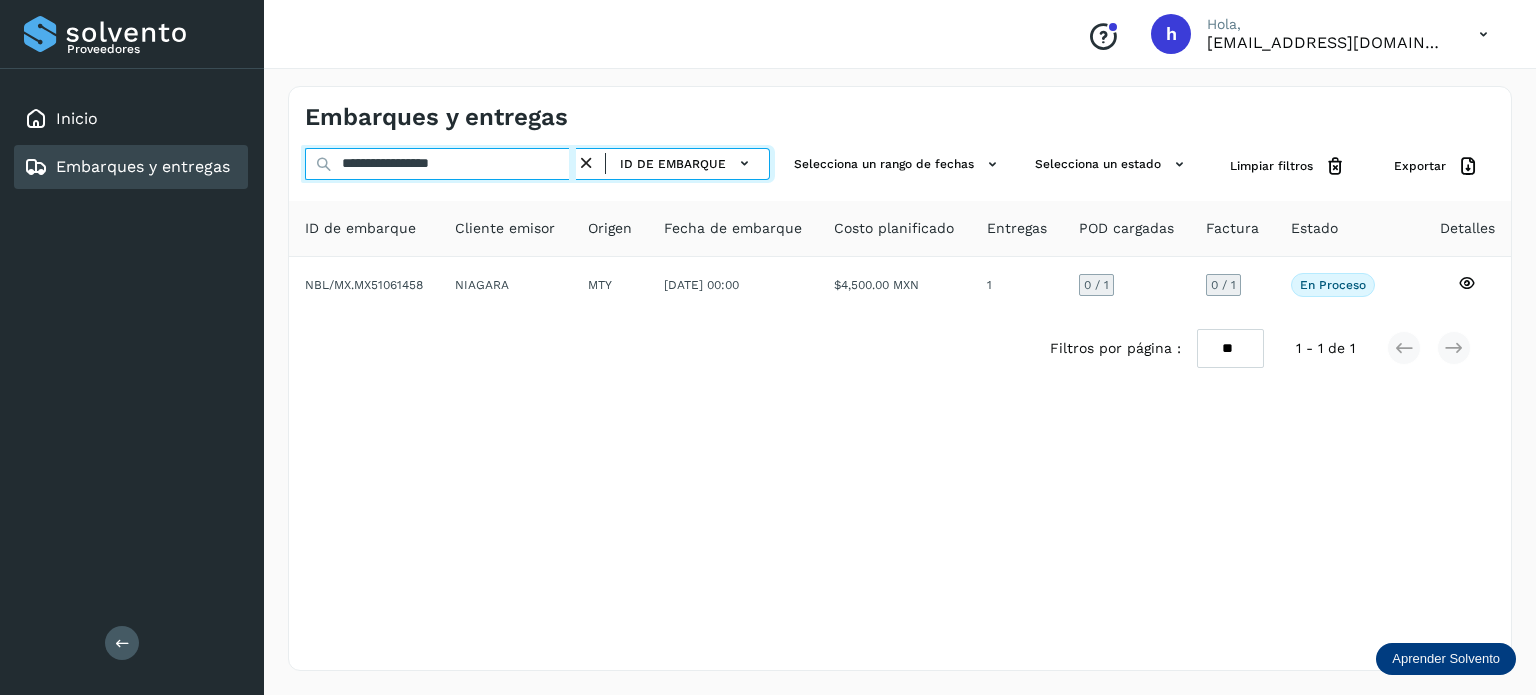 drag, startPoint x: 516, startPoint y: 161, endPoint x: 103, endPoint y: 189, distance: 413.94806 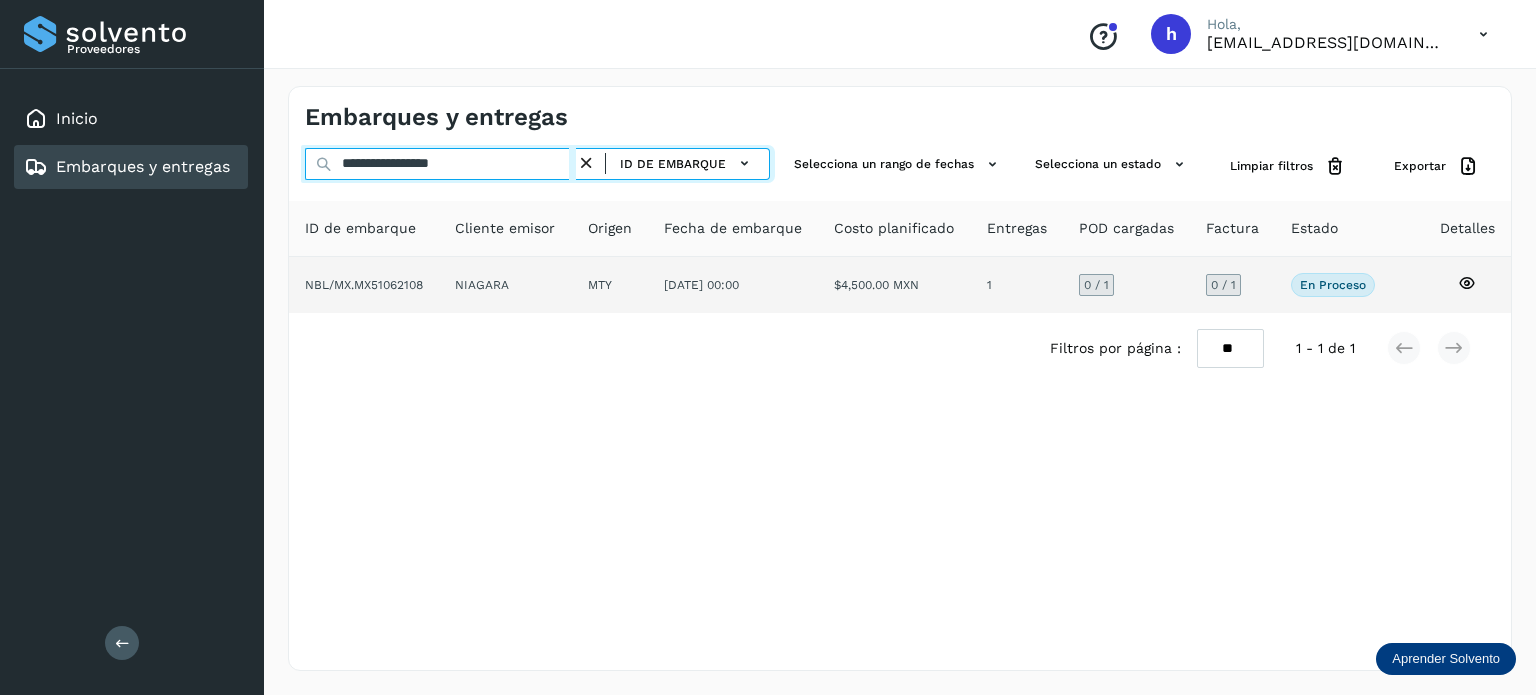 type on "**********" 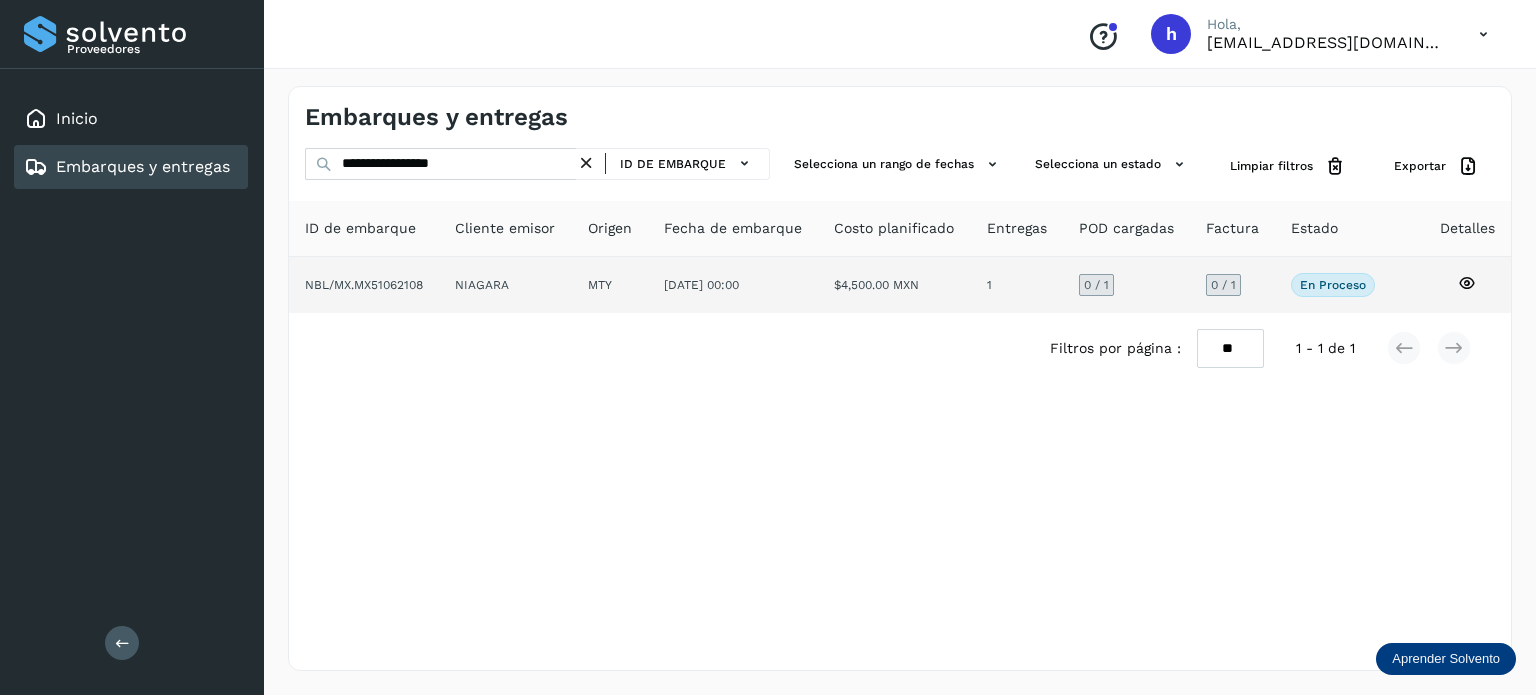 click on "NBL/MX.MX51062108" 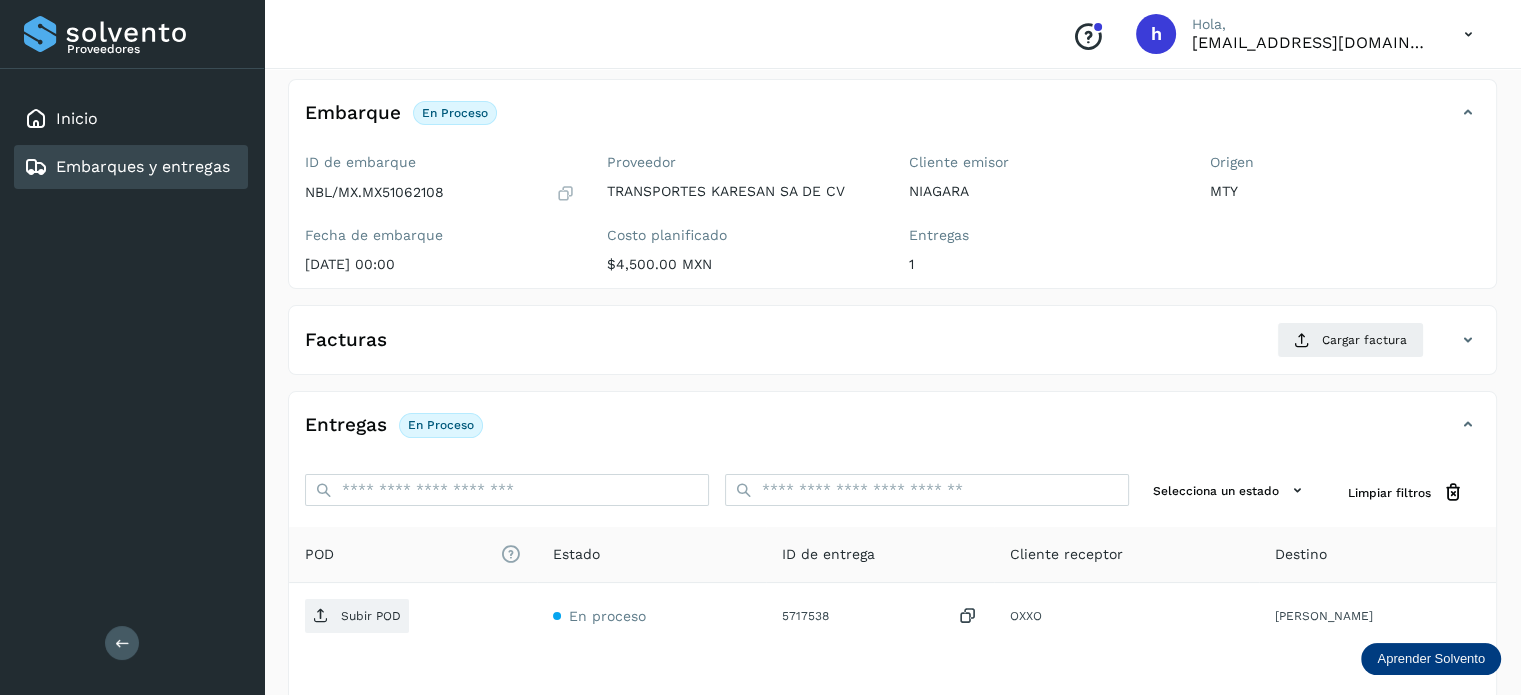 scroll, scrollTop: 108, scrollLeft: 0, axis: vertical 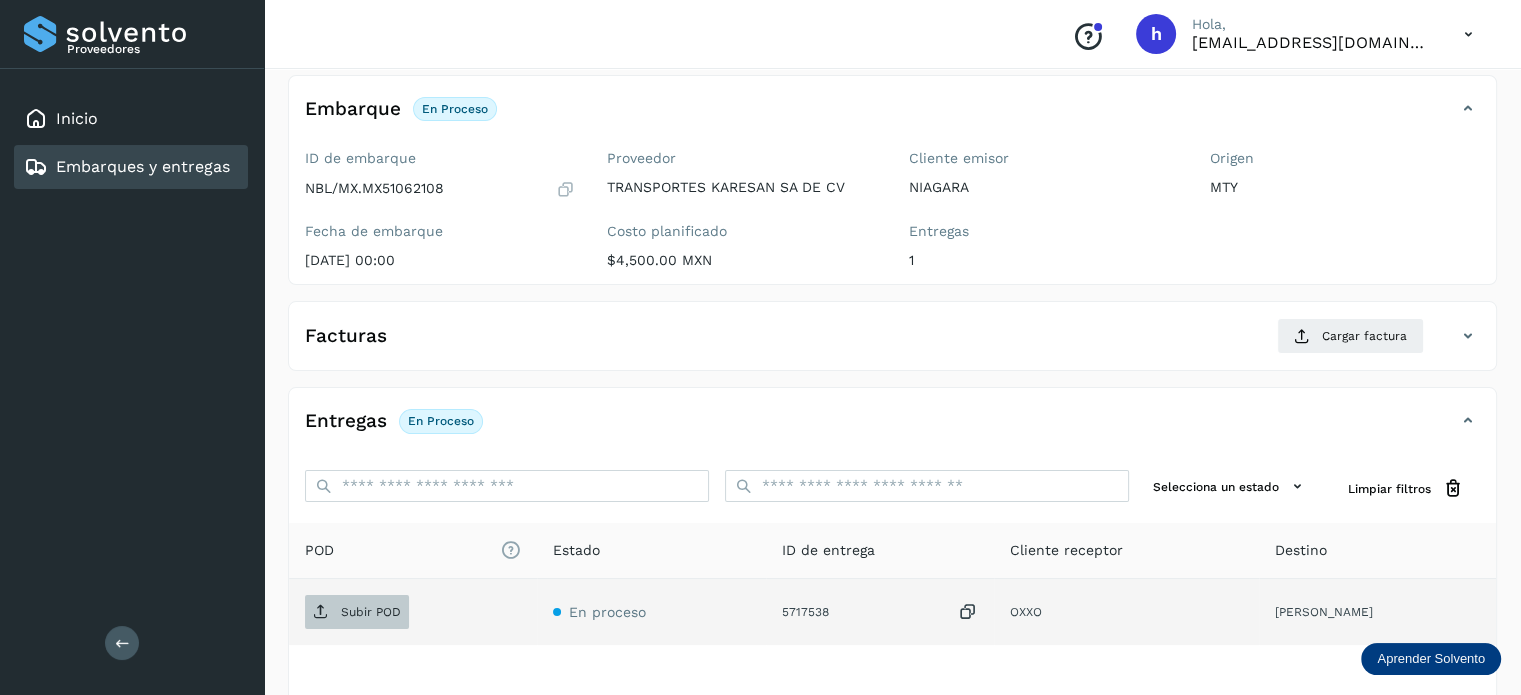 click on "Subir POD" at bounding box center [371, 612] 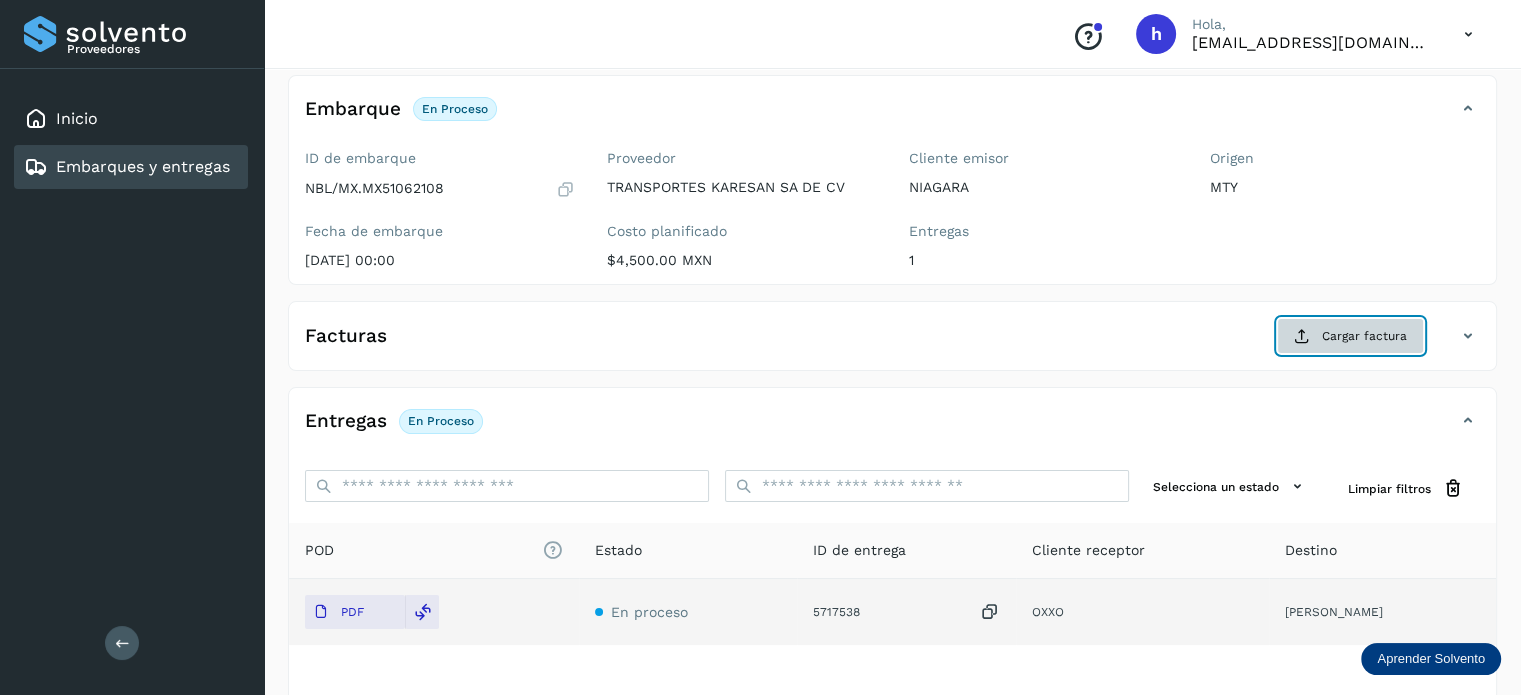 click on "Cargar factura" 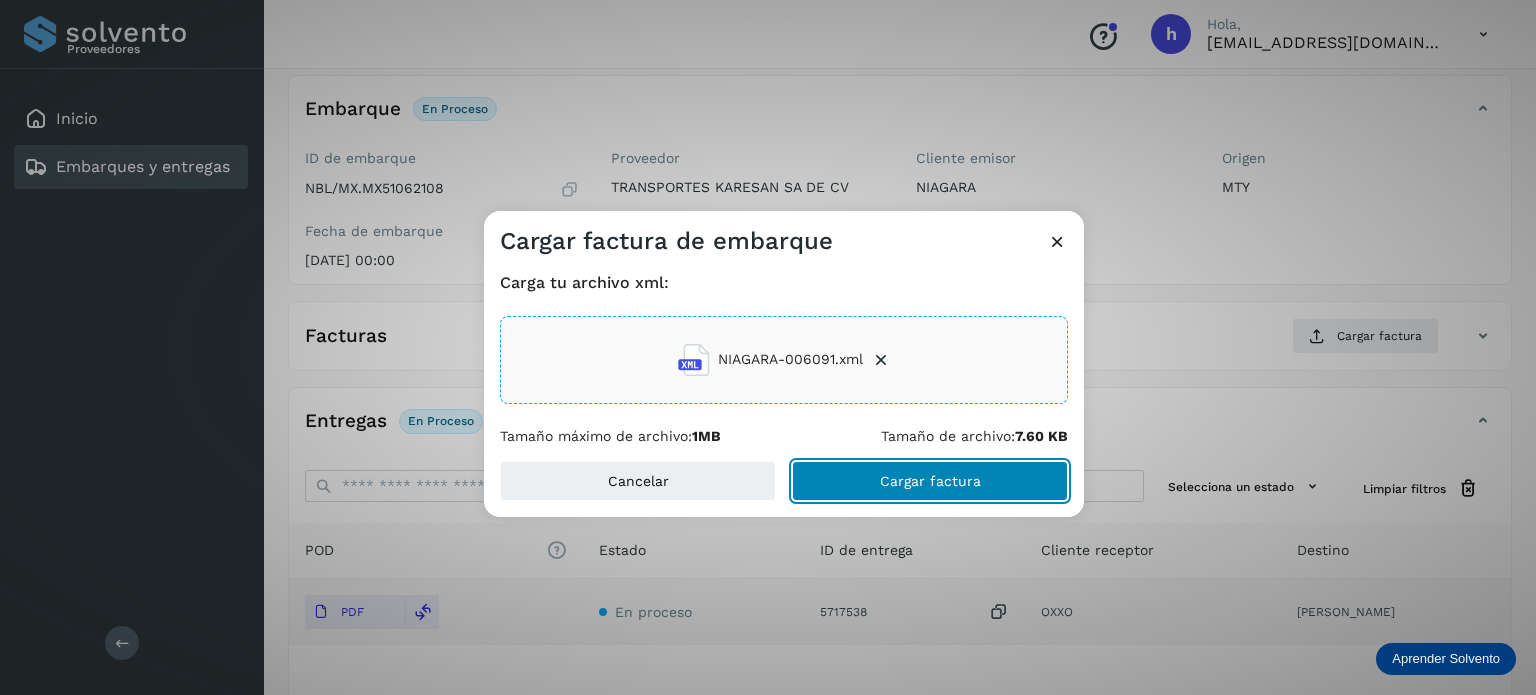 click on "Cargar factura" 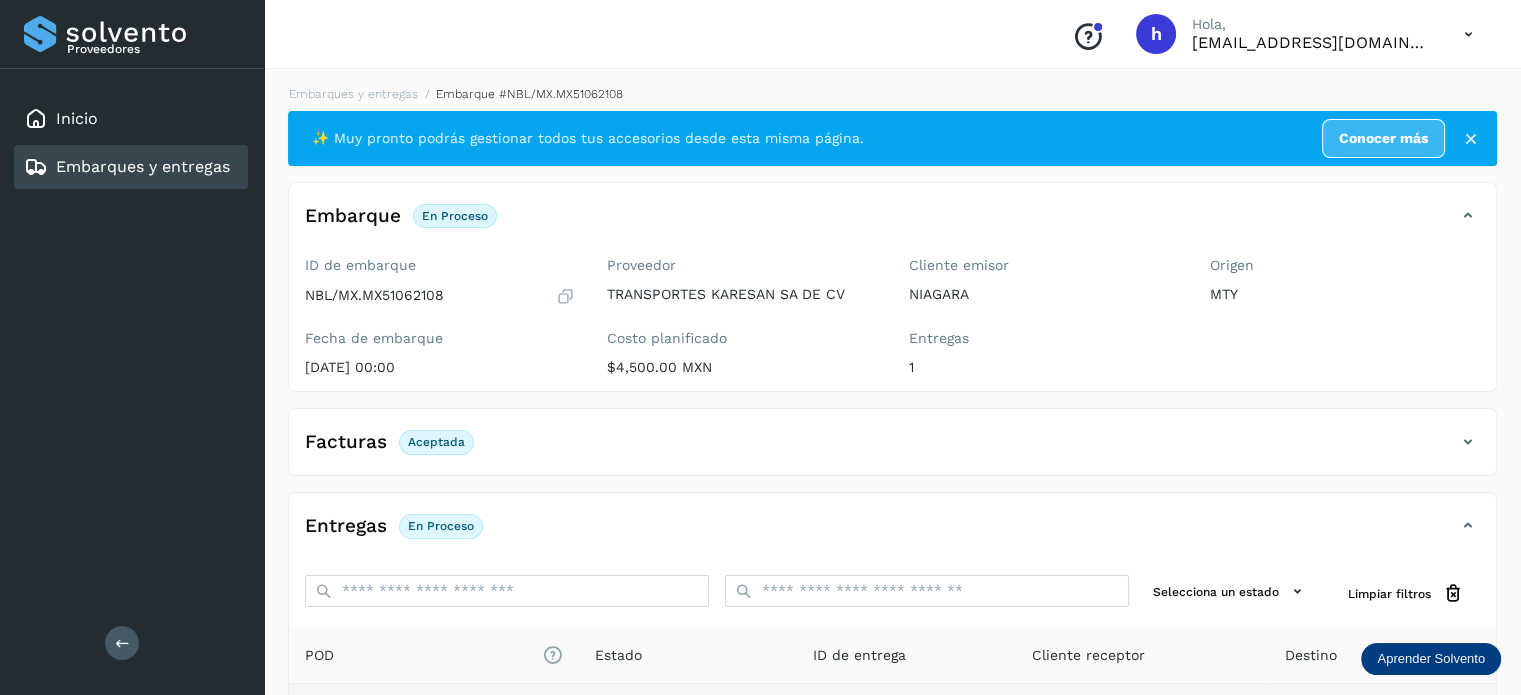 scroll, scrollTop: 0, scrollLeft: 0, axis: both 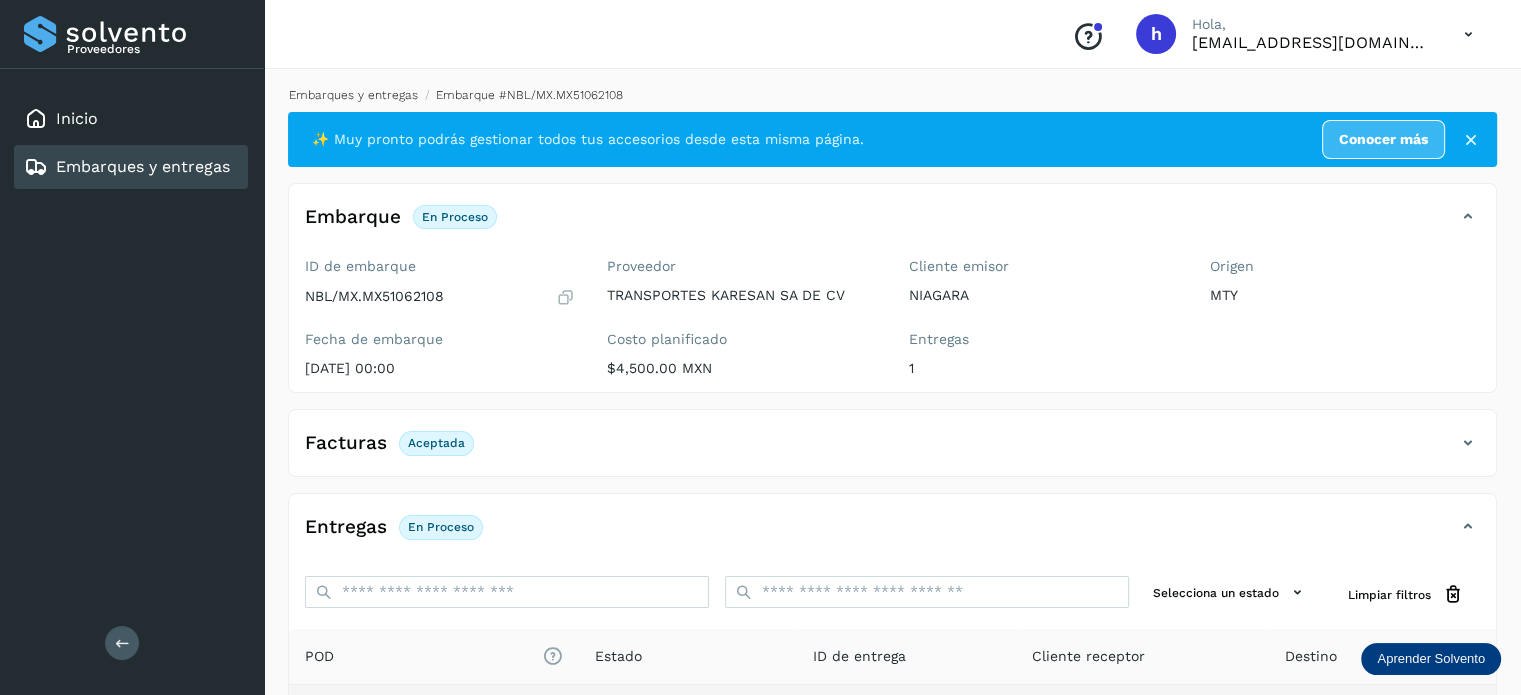 click on "Embarques y entregas" at bounding box center (353, 95) 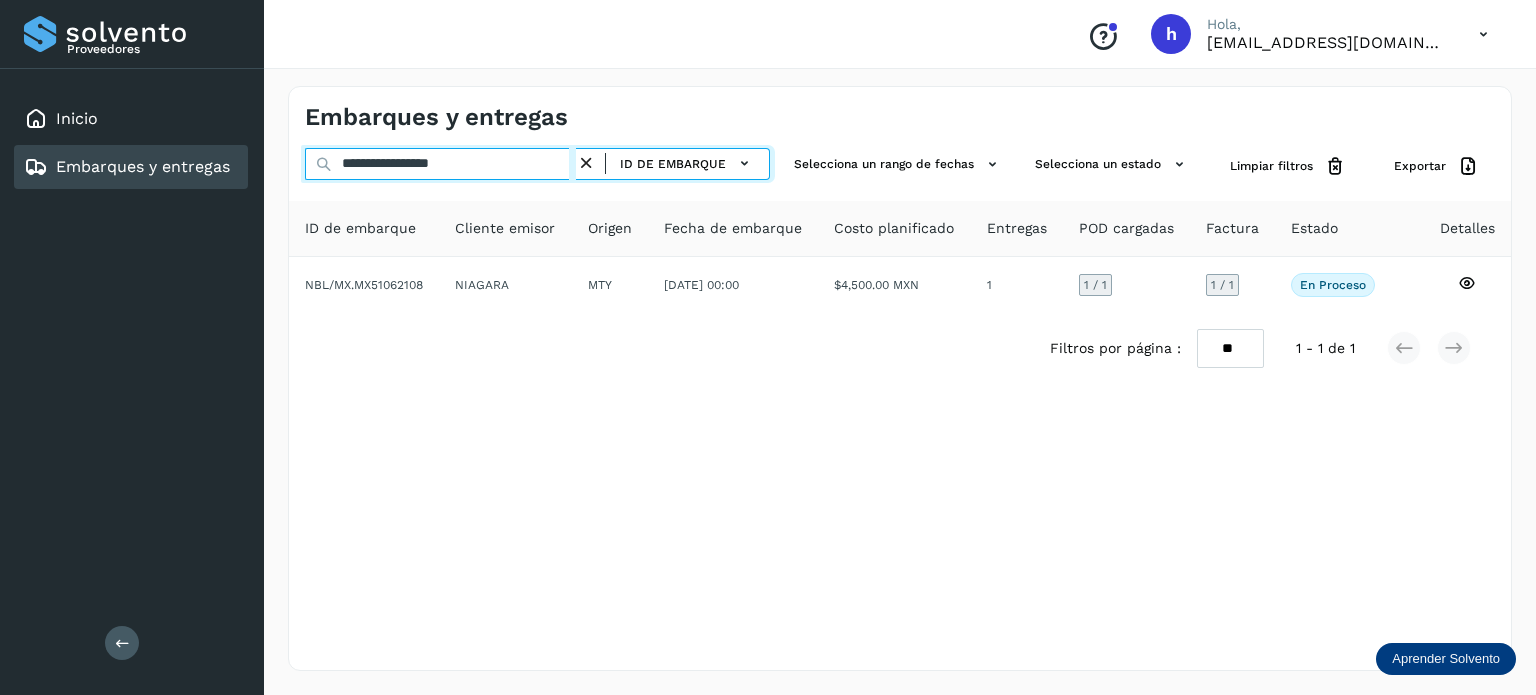 drag, startPoint x: 516, startPoint y: 165, endPoint x: 172, endPoint y: 172, distance: 344.07123 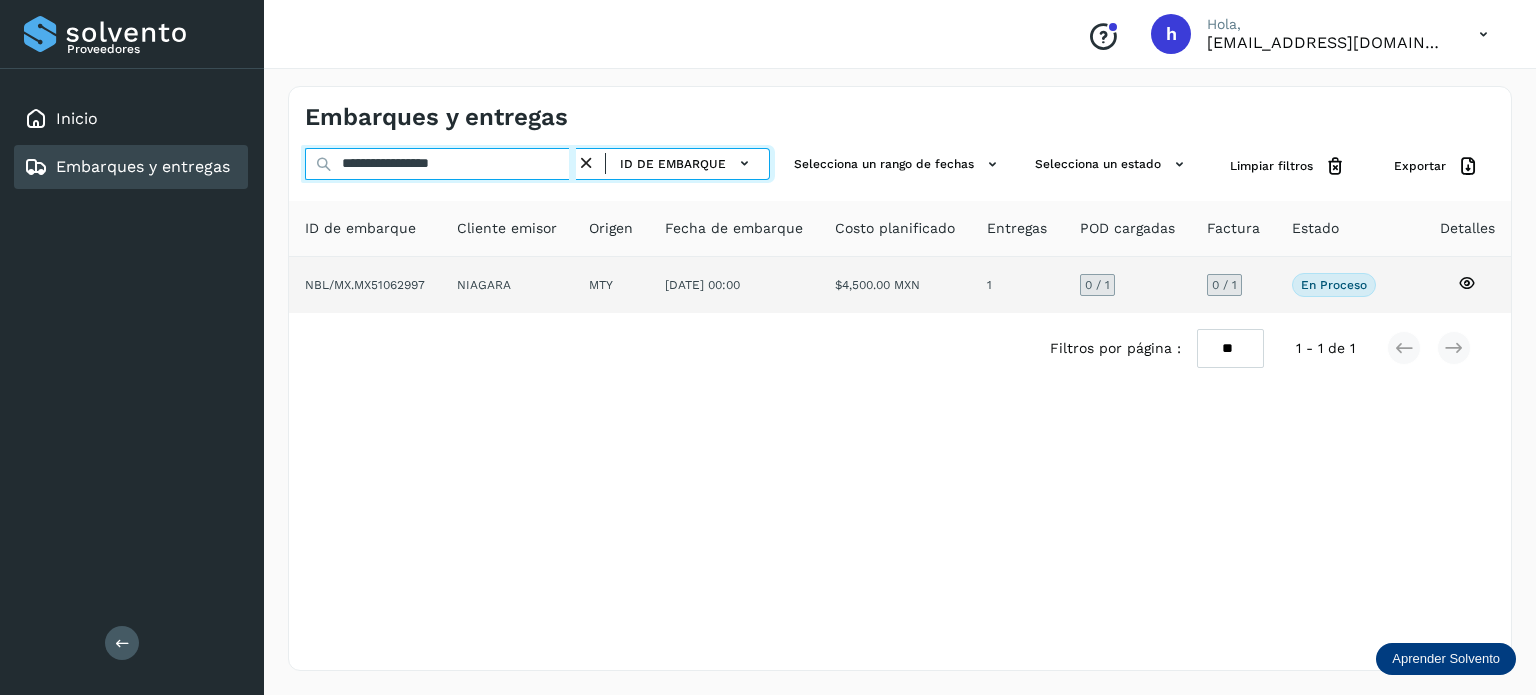 type on "**********" 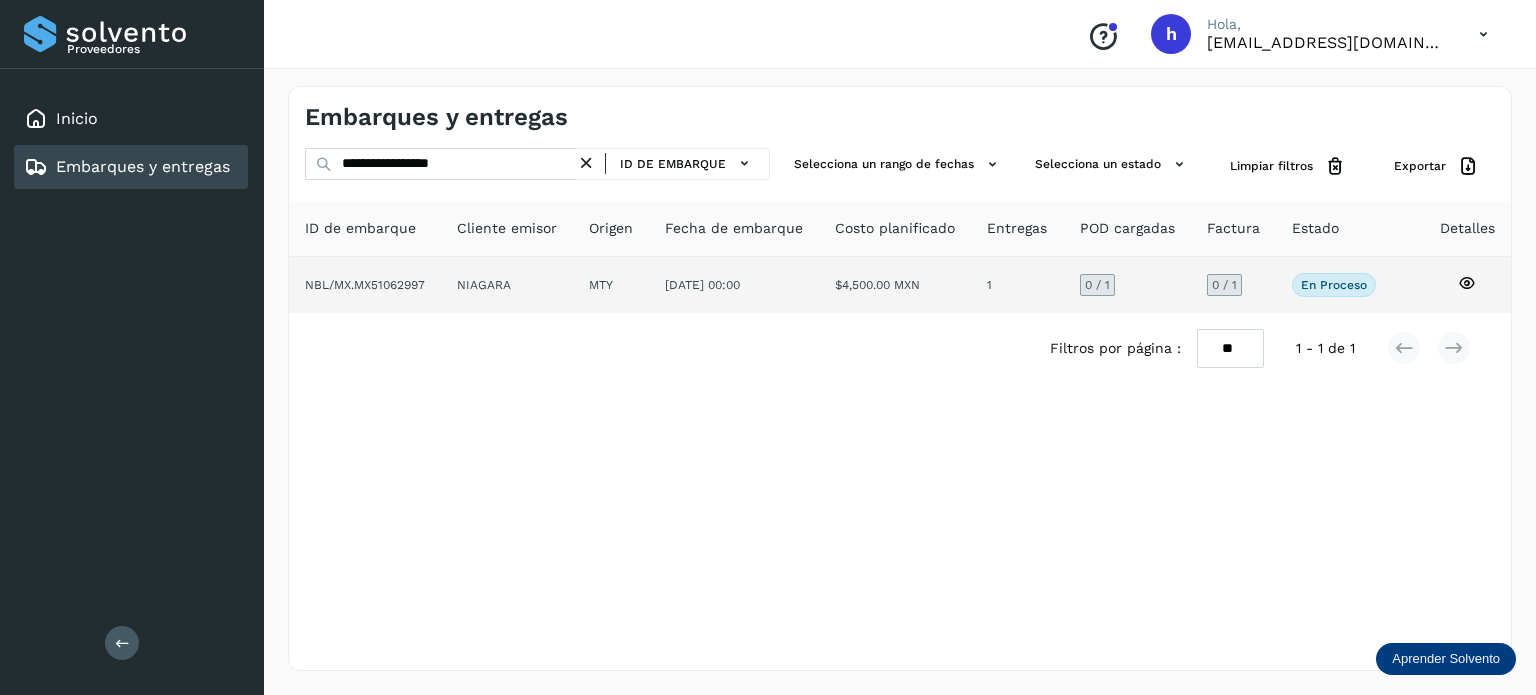 click on "NBL/MX.MX51062997" 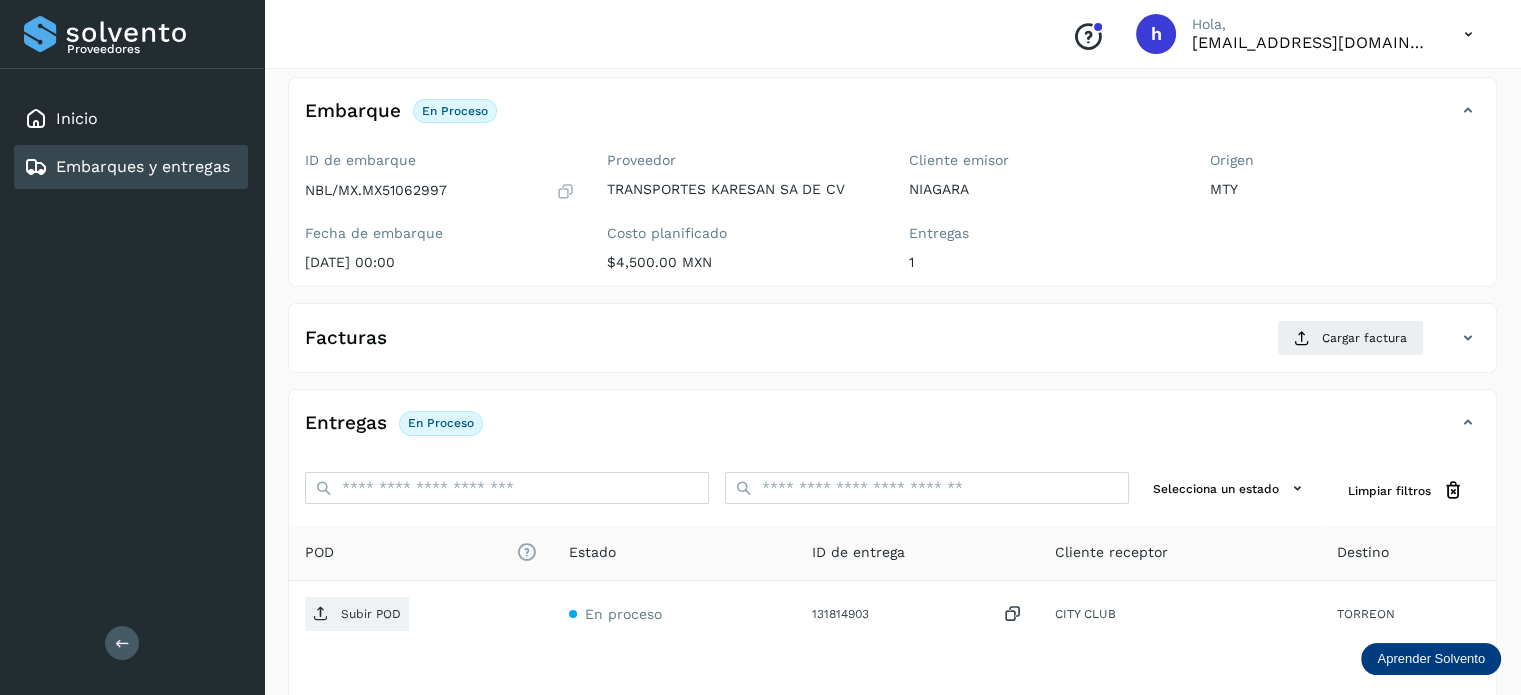 scroll, scrollTop: 109, scrollLeft: 0, axis: vertical 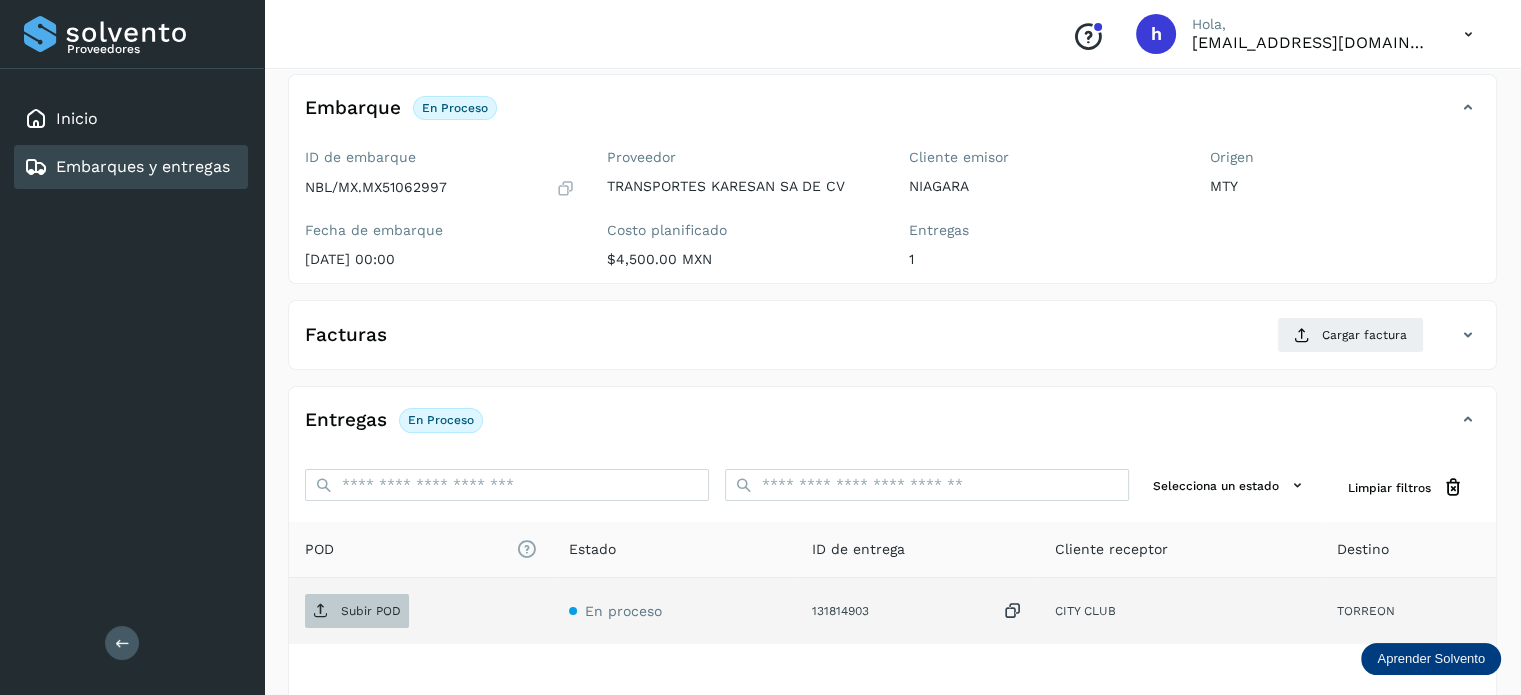 click on "Subir POD" at bounding box center [371, 611] 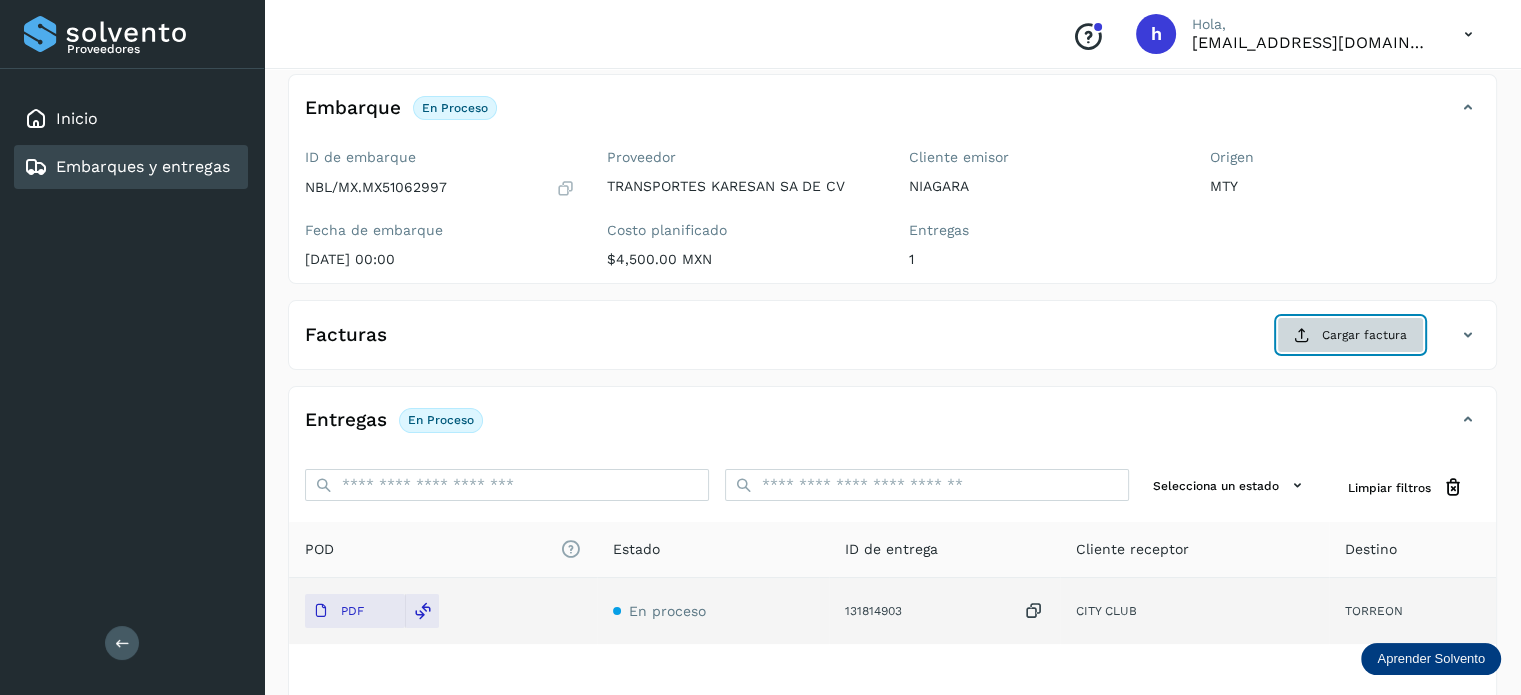 click on "Cargar factura" 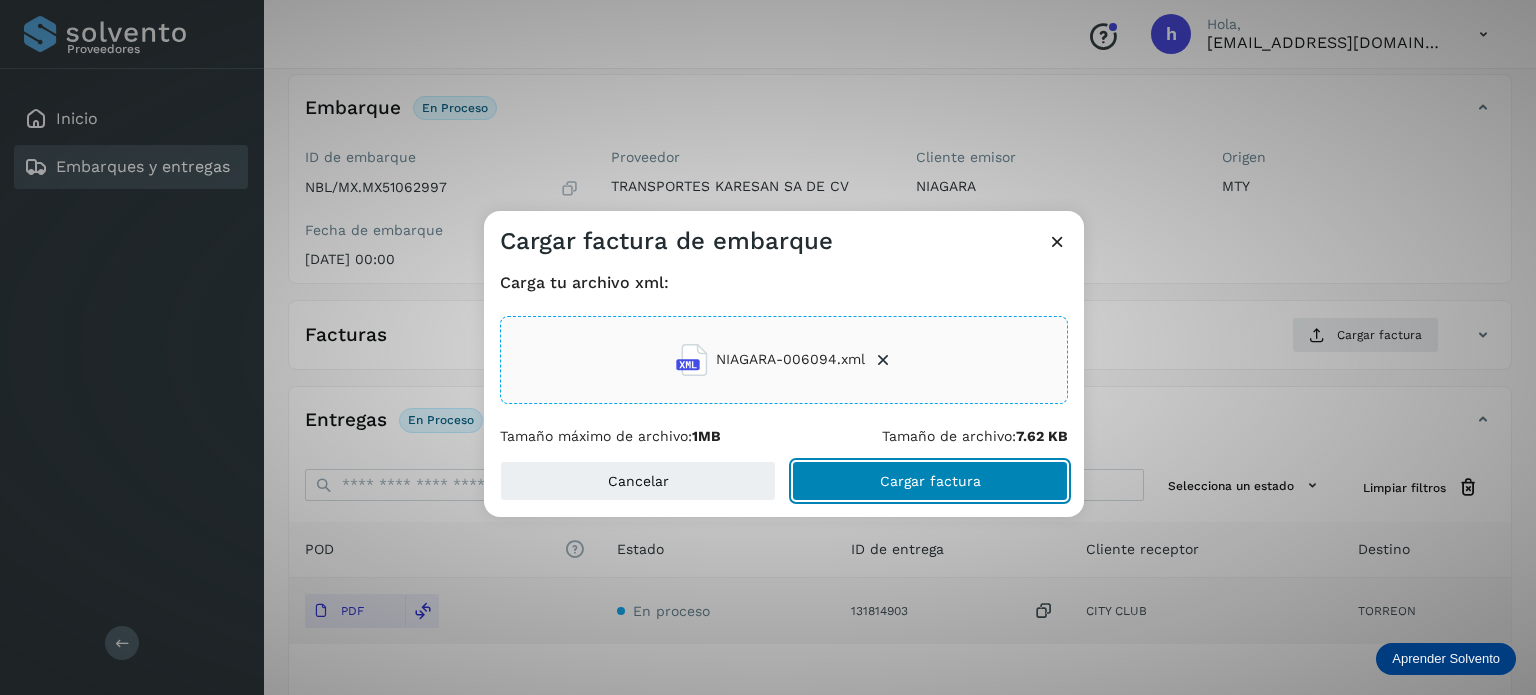 click on "Cargar factura" 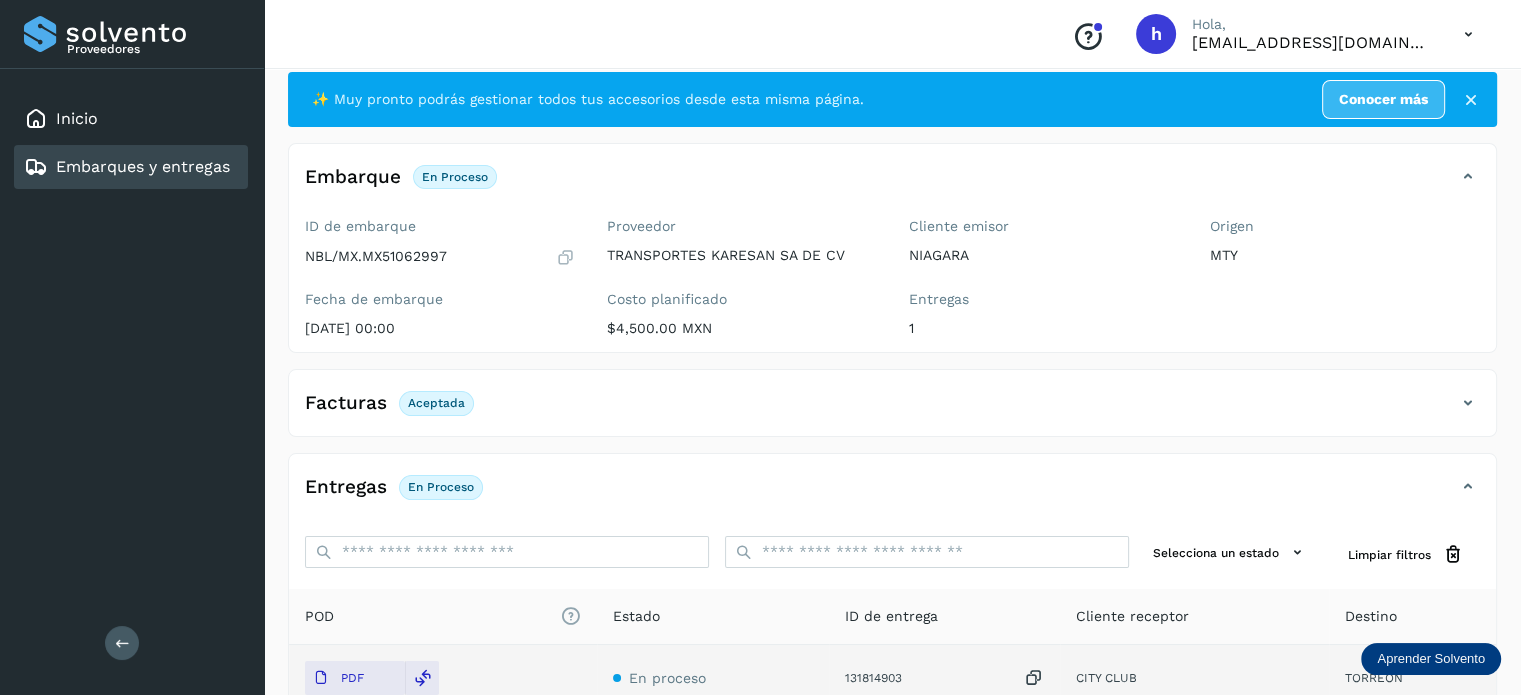 scroll, scrollTop: 0, scrollLeft: 0, axis: both 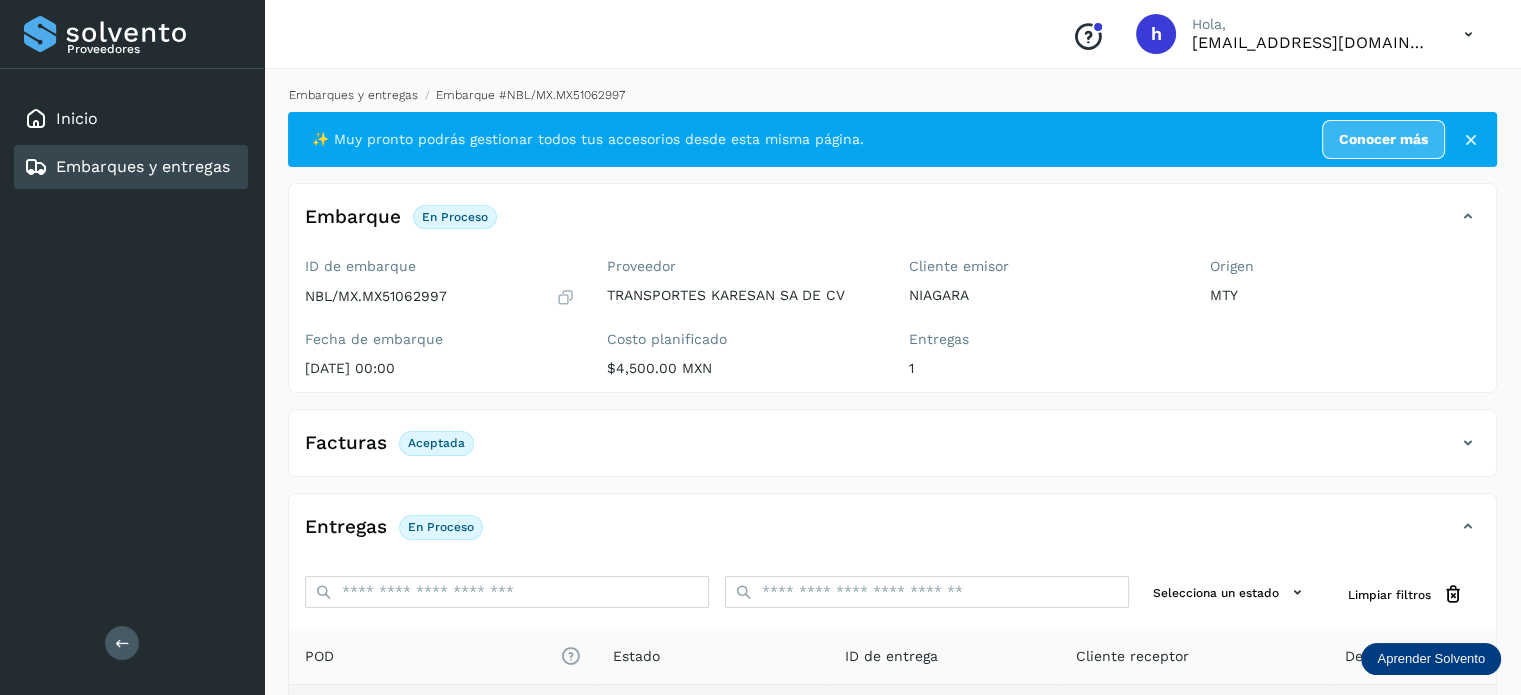 click on "Embarques y entregas" at bounding box center (353, 95) 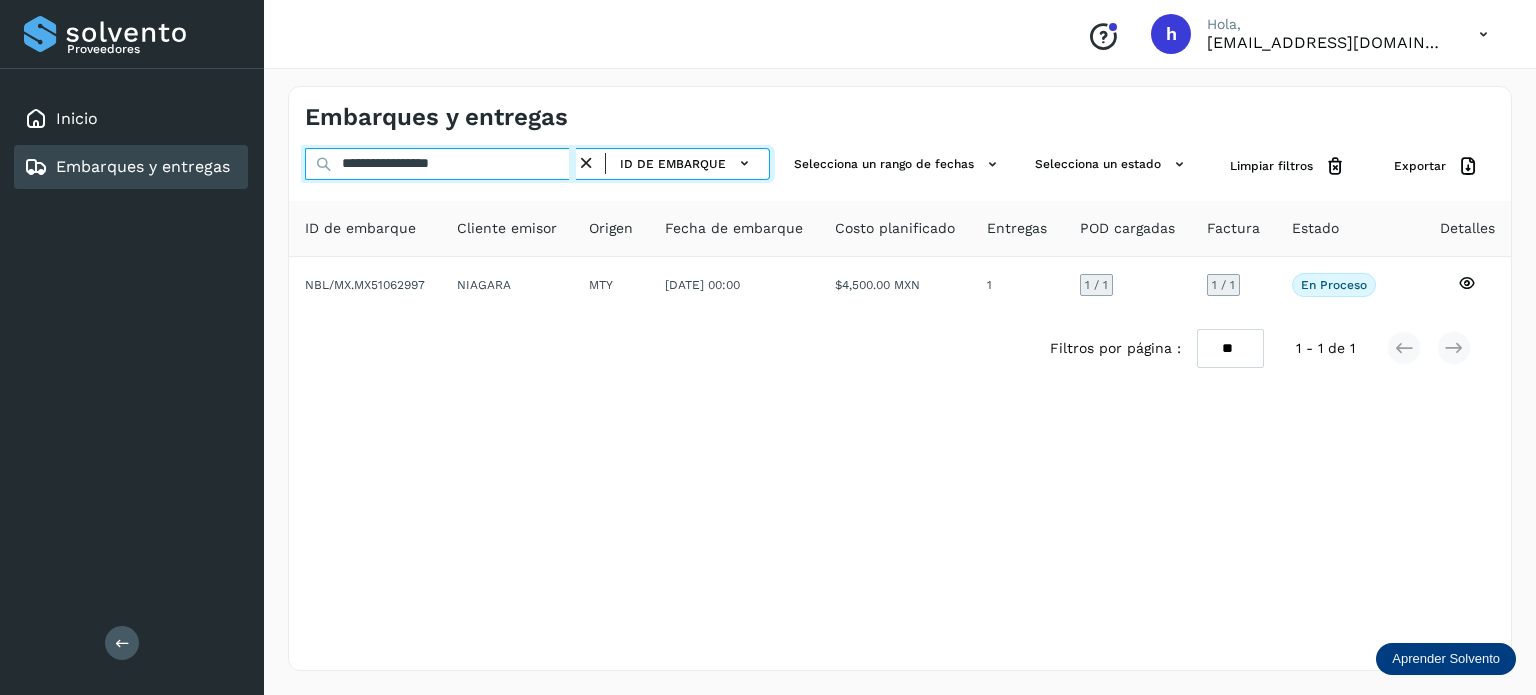 drag, startPoint x: 524, startPoint y: 160, endPoint x: 100, endPoint y: 194, distance: 425.36102 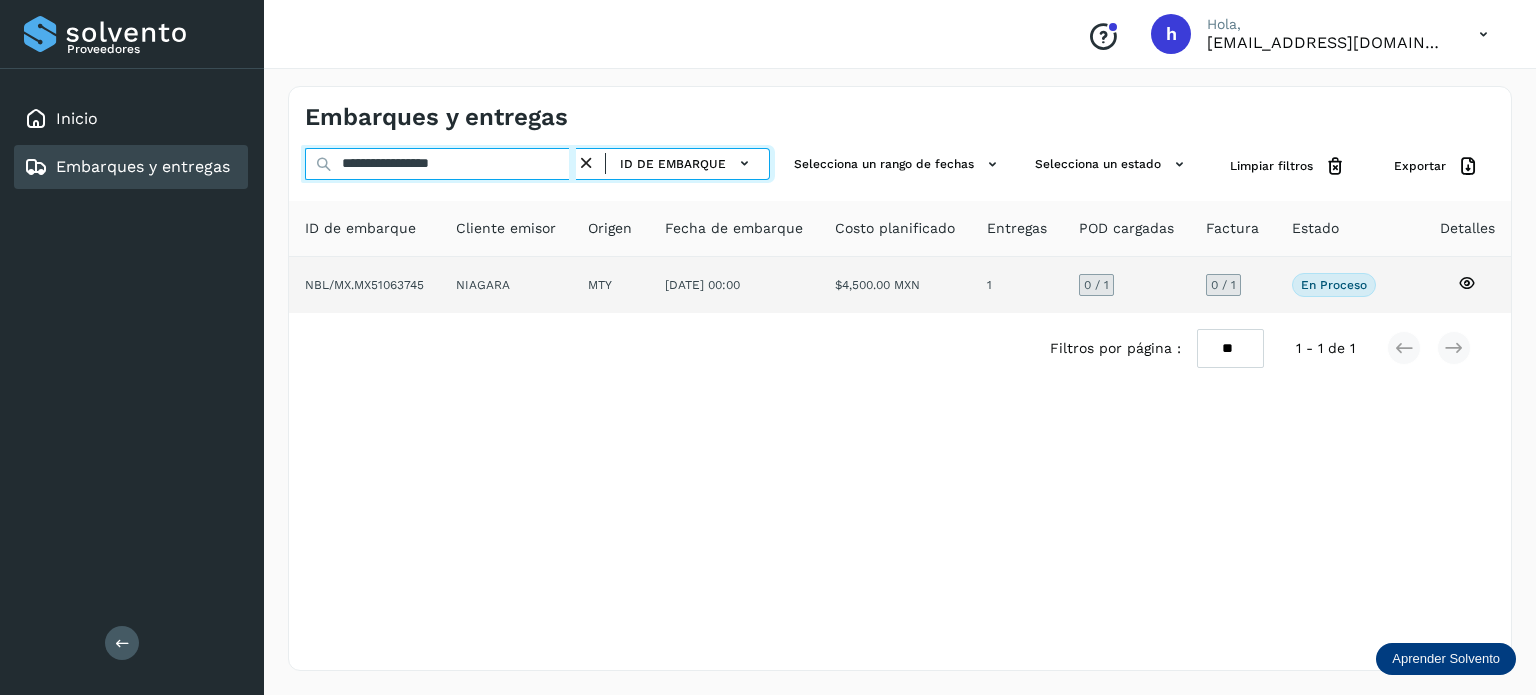 type on "**********" 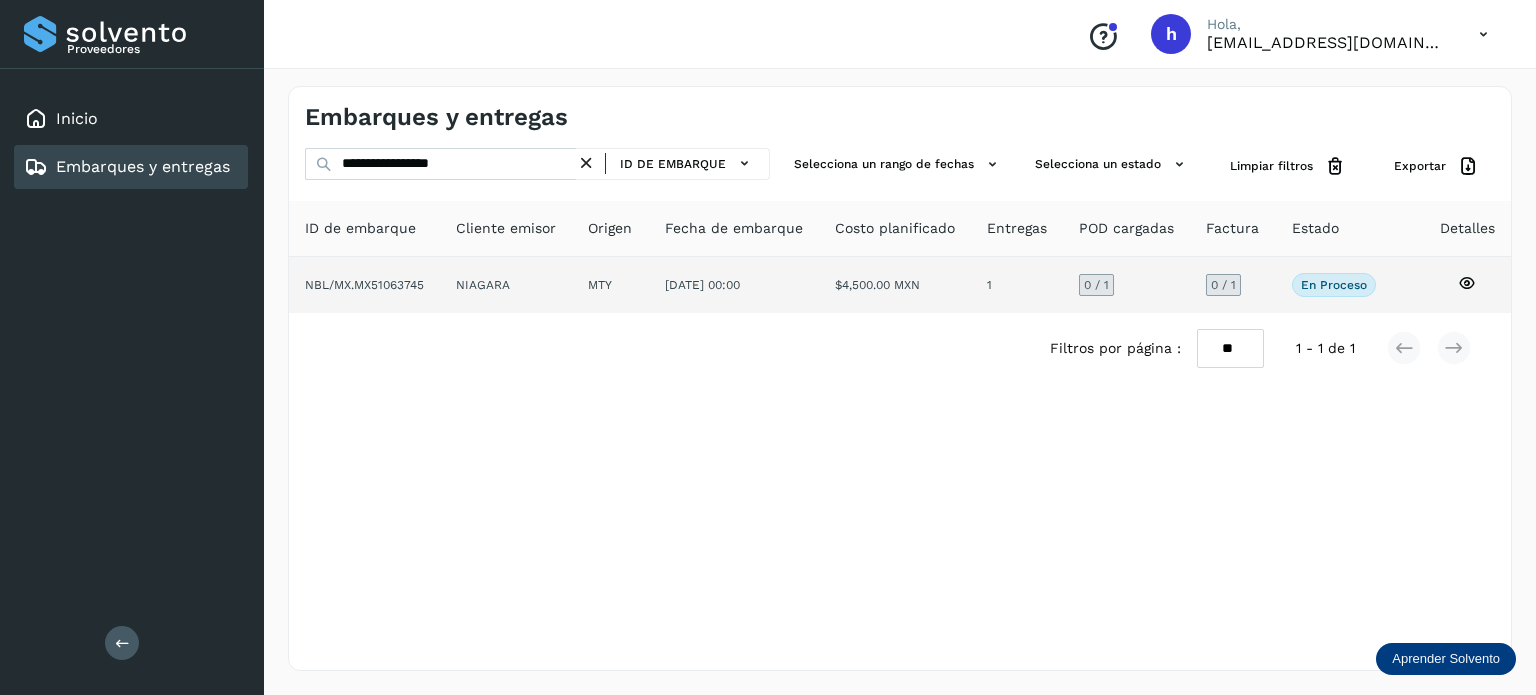 click on "NBL/MX.MX51063745" 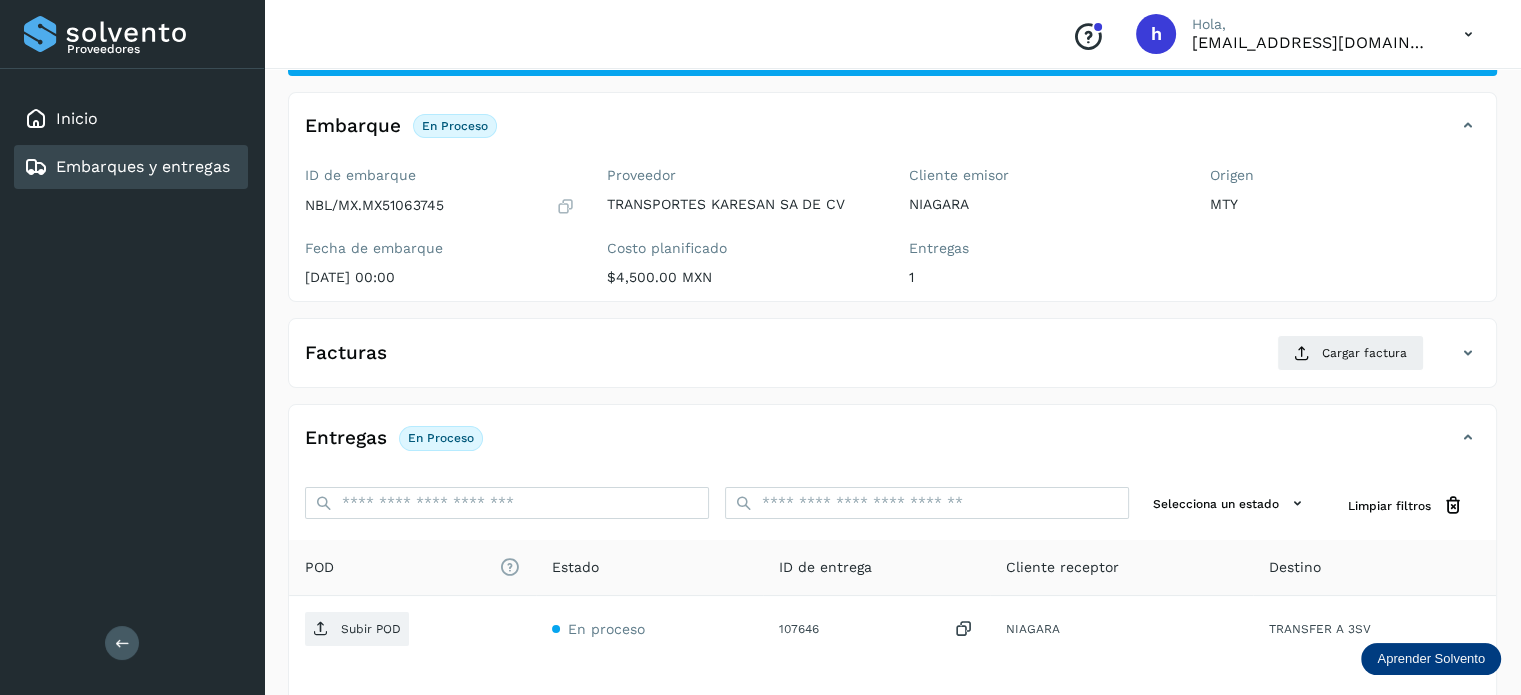 scroll, scrollTop: 108, scrollLeft: 0, axis: vertical 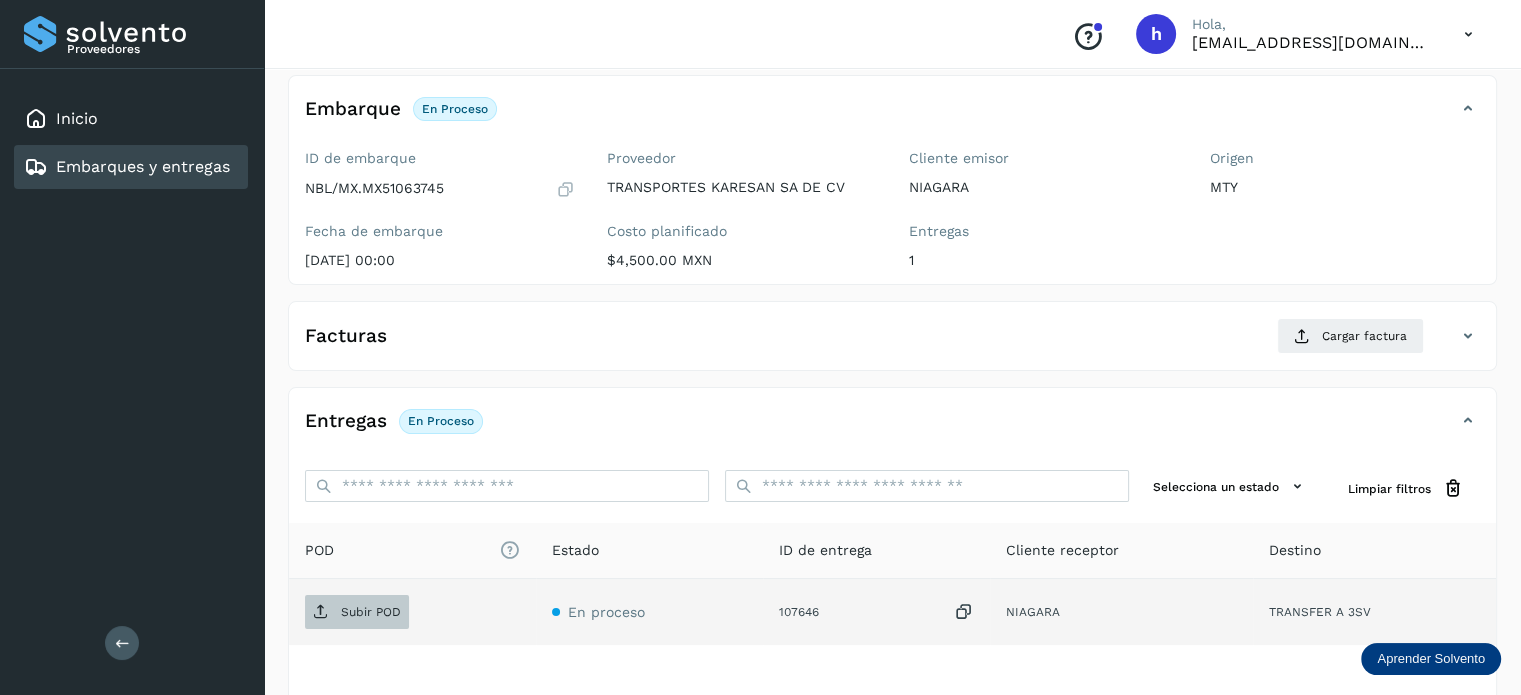 click on "Subir POD" at bounding box center [371, 612] 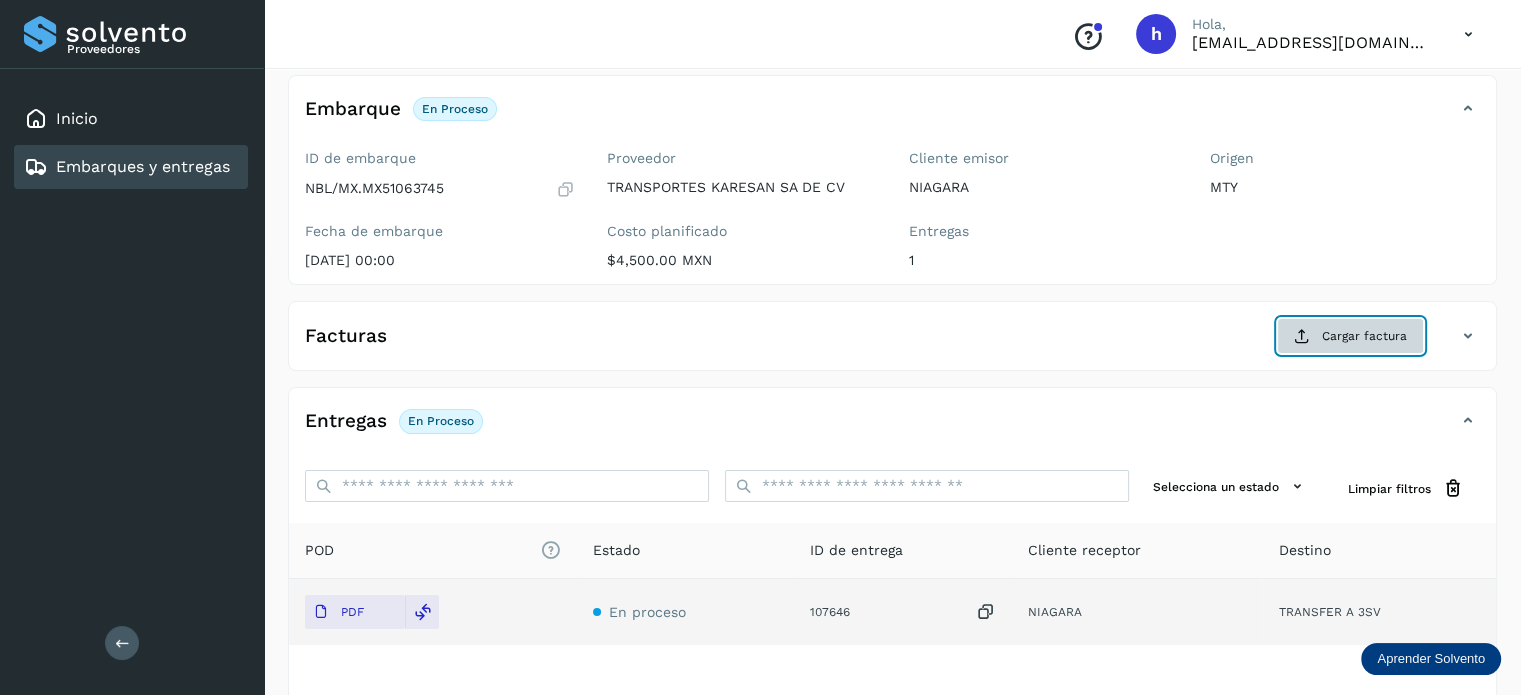 click on "Cargar factura" 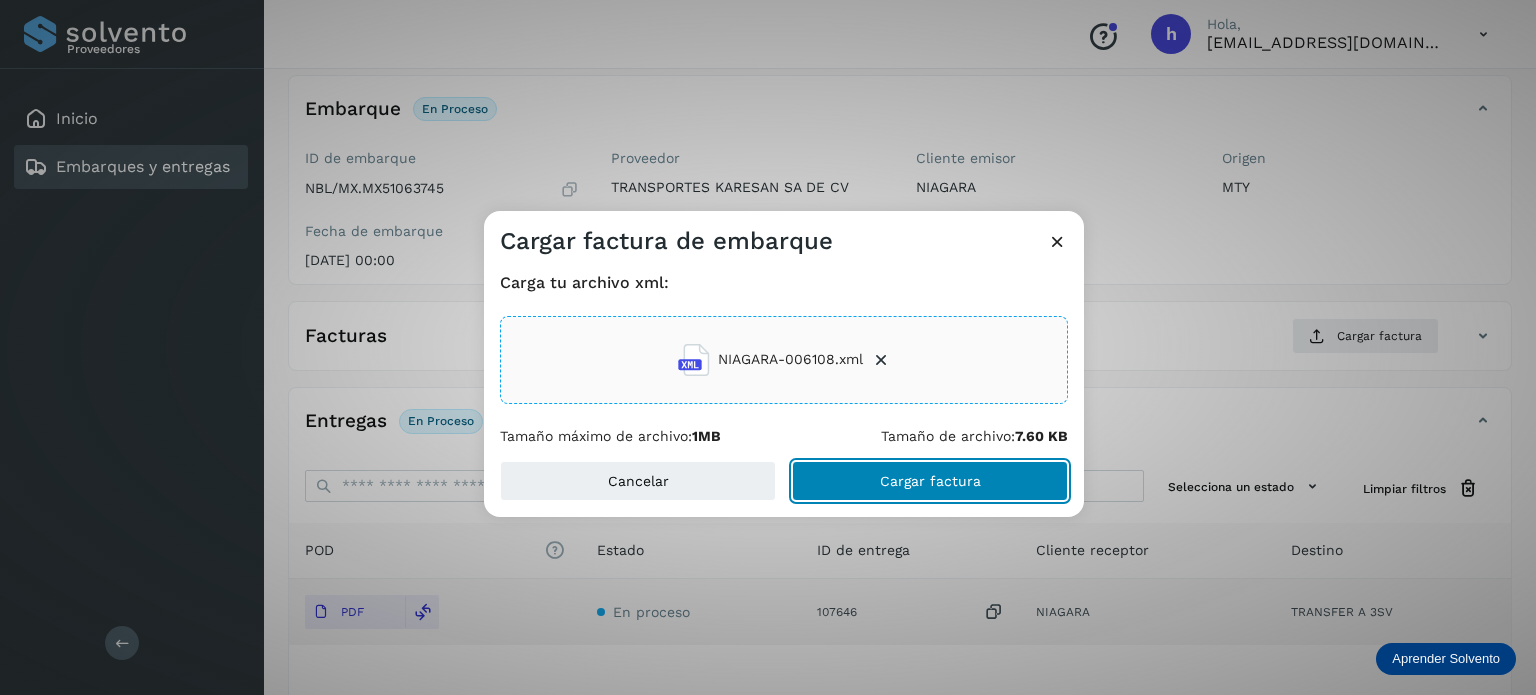 click on "Cargar factura" 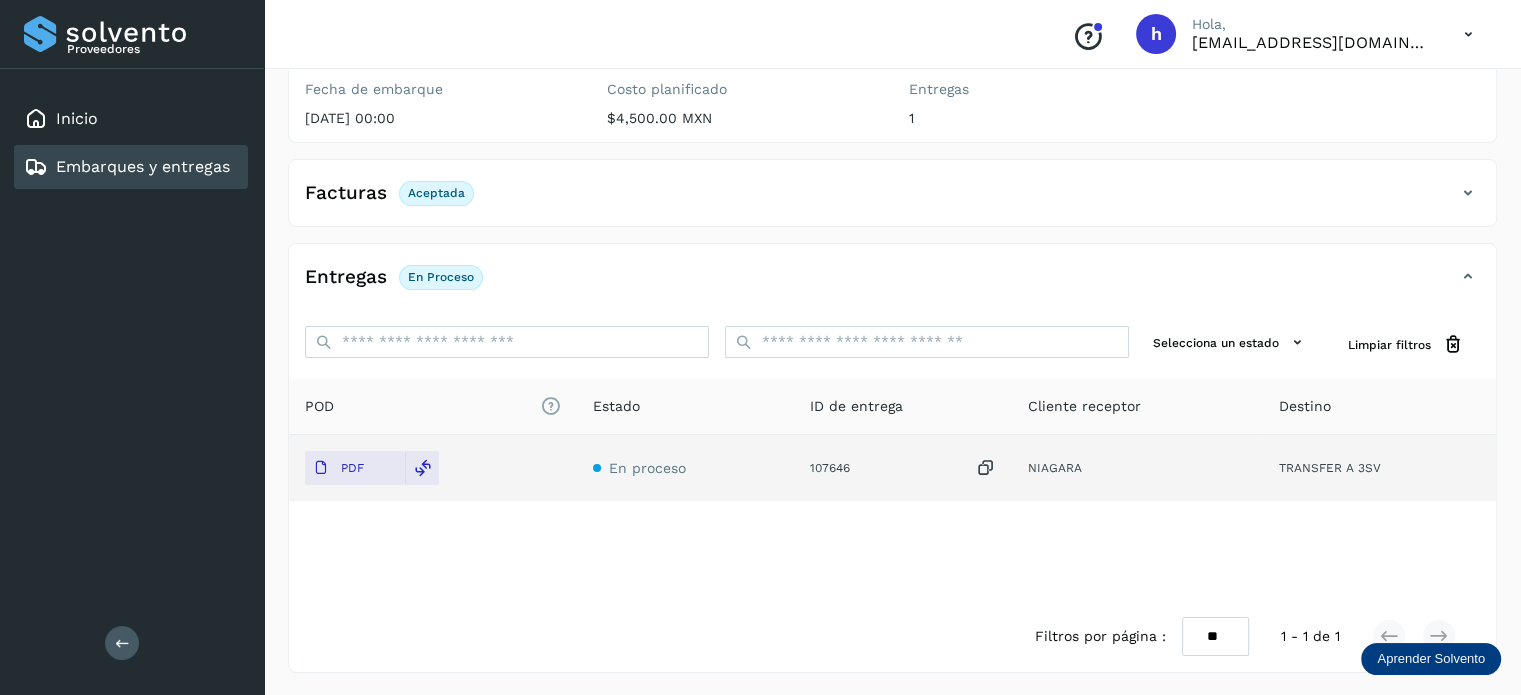 scroll, scrollTop: 0, scrollLeft: 0, axis: both 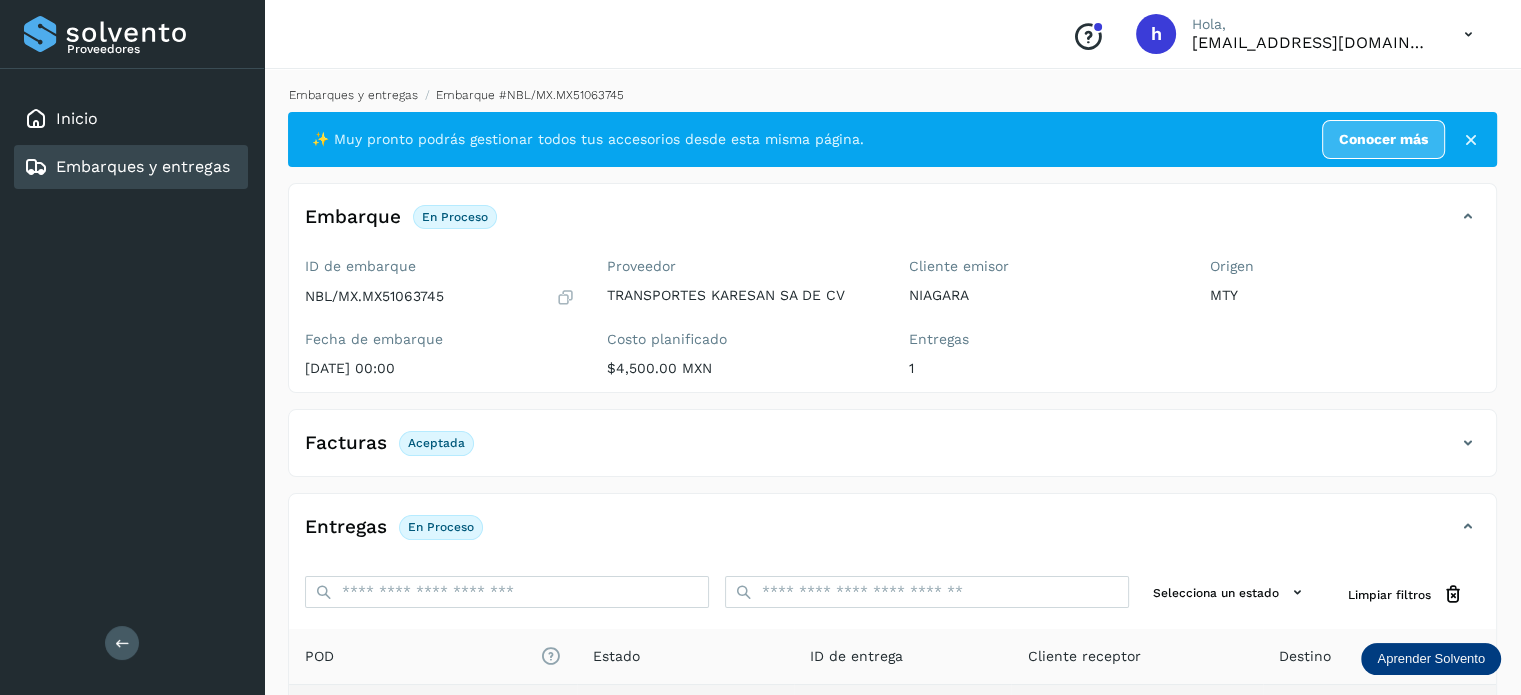click on "Embarques y entregas" at bounding box center (353, 95) 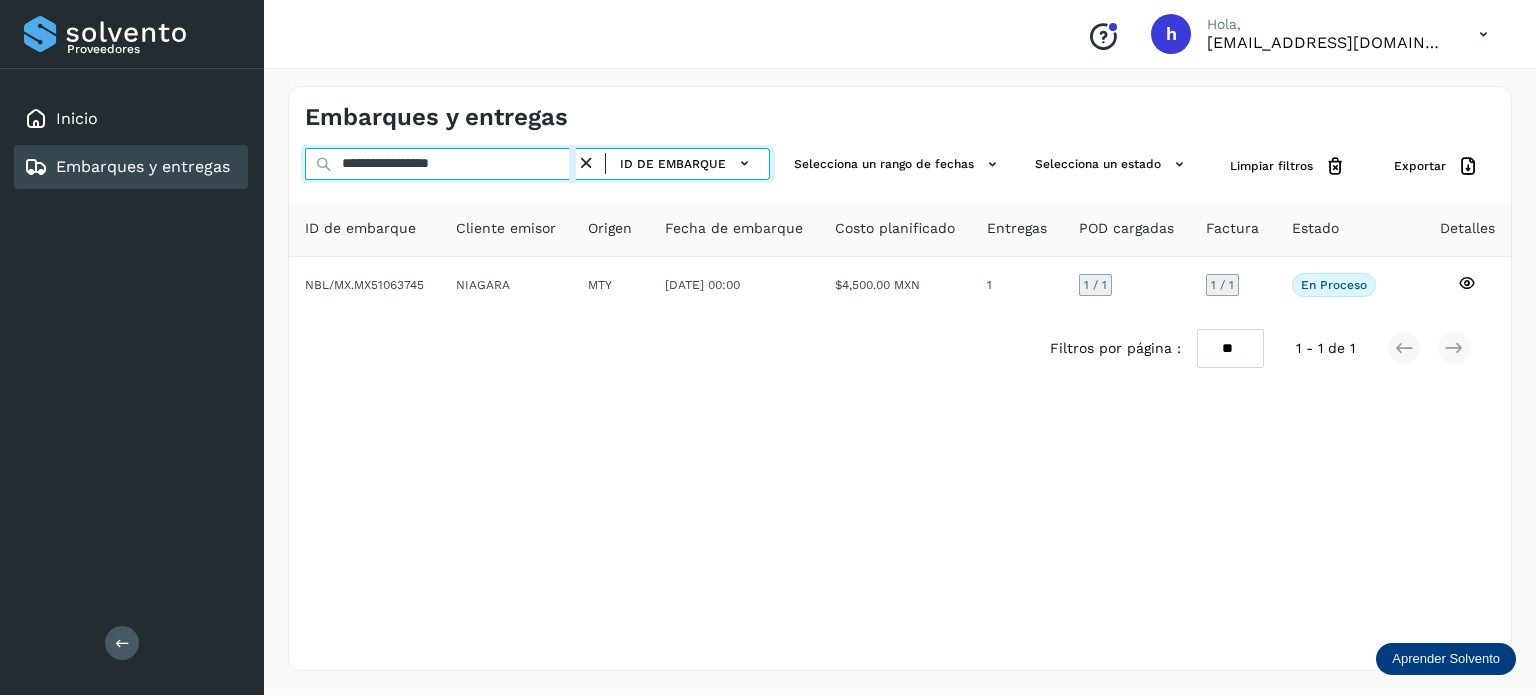 drag, startPoint x: 524, startPoint y: 167, endPoint x: 26, endPoint y: 183, distance: 498.25696 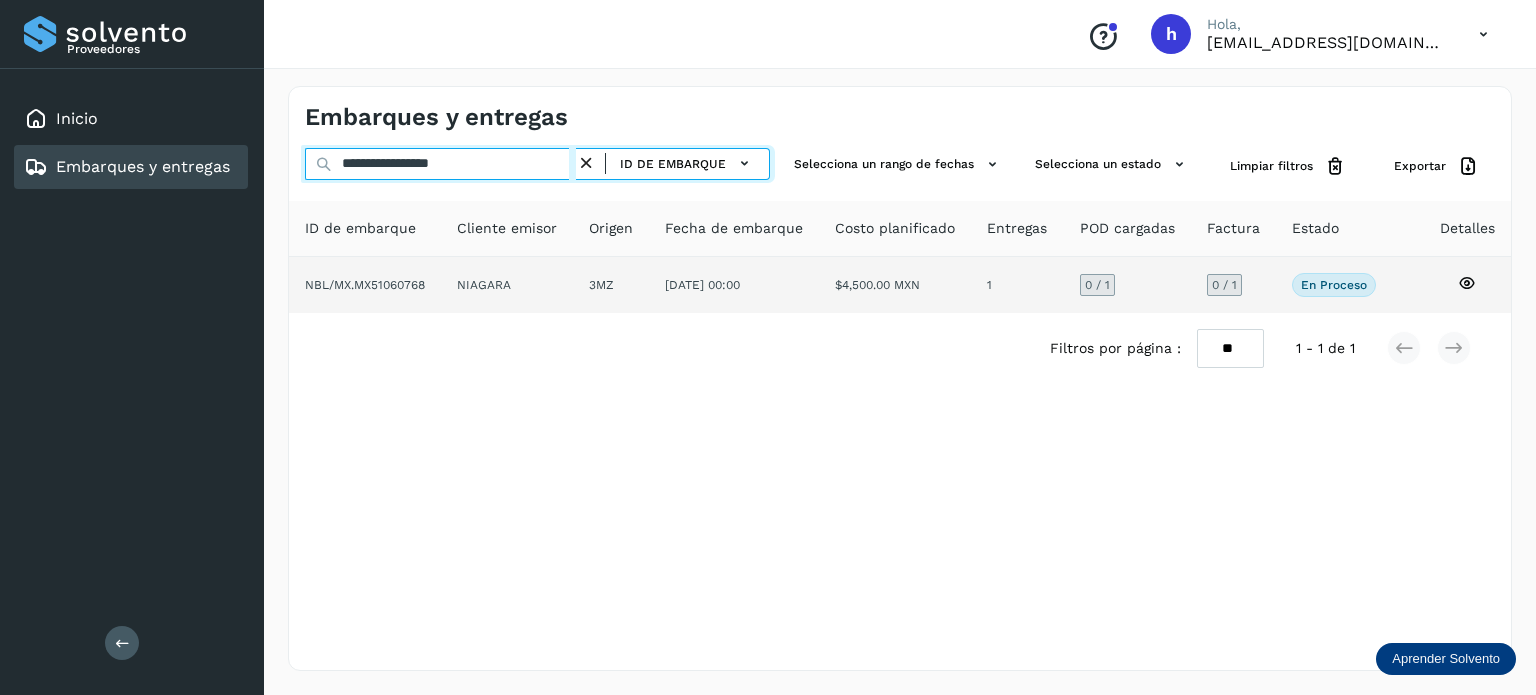 type on "**********" 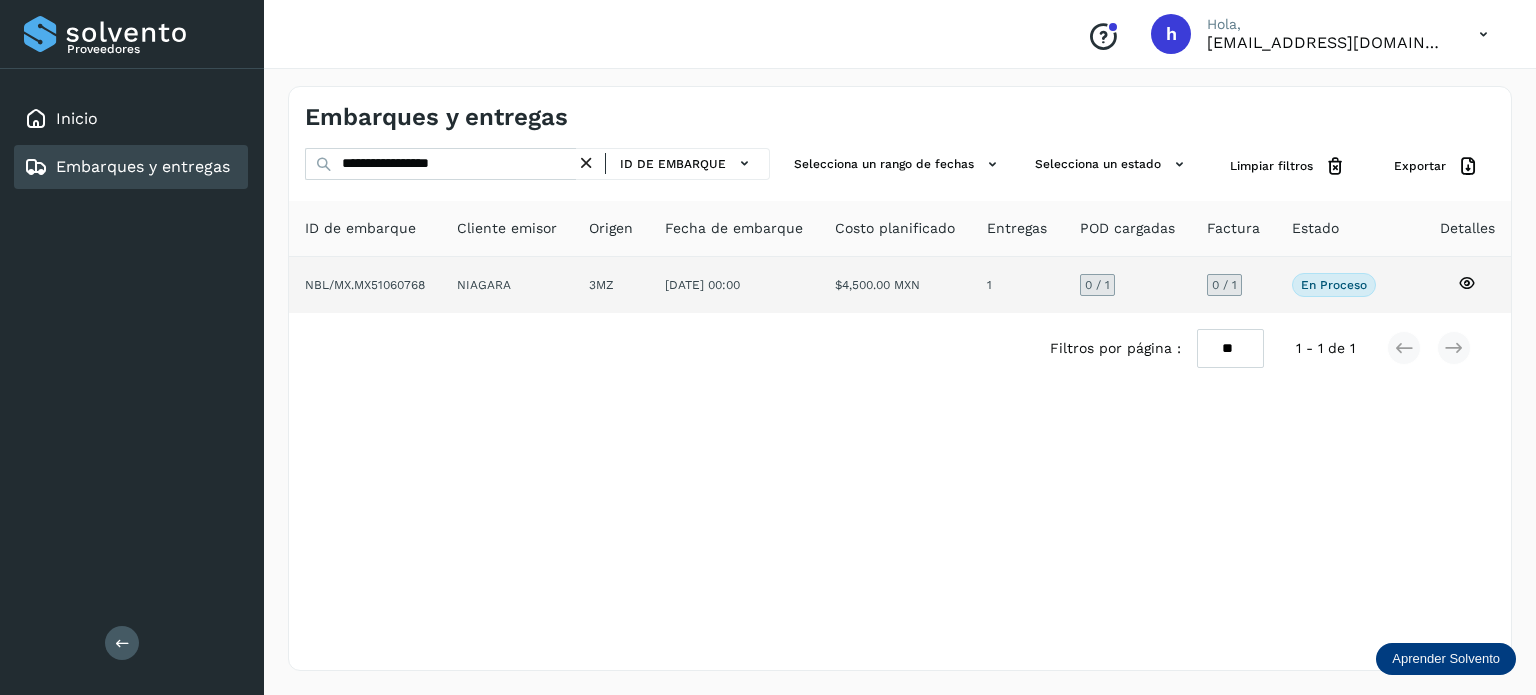 click on "NIAGARA" 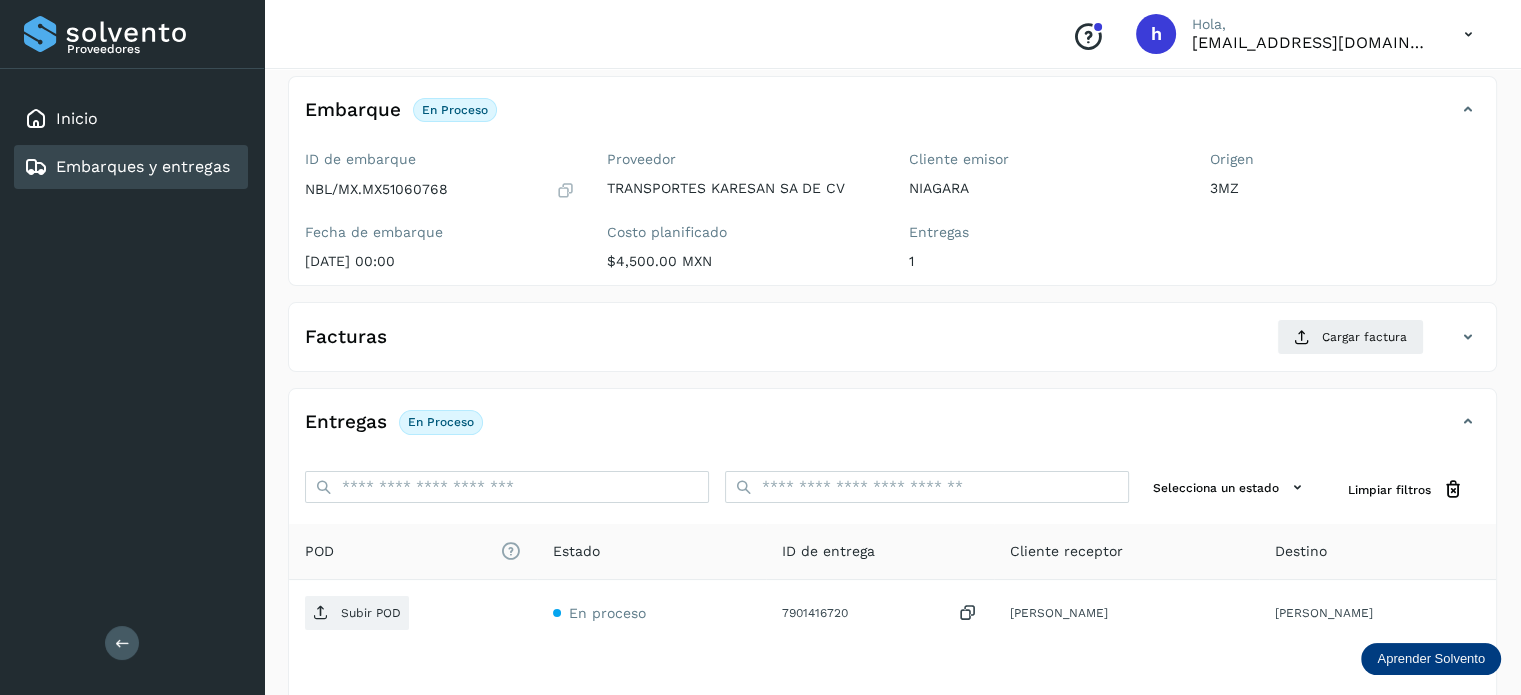 scroll, scrollTop: 109, scrollLeft: 0, axis: vertical 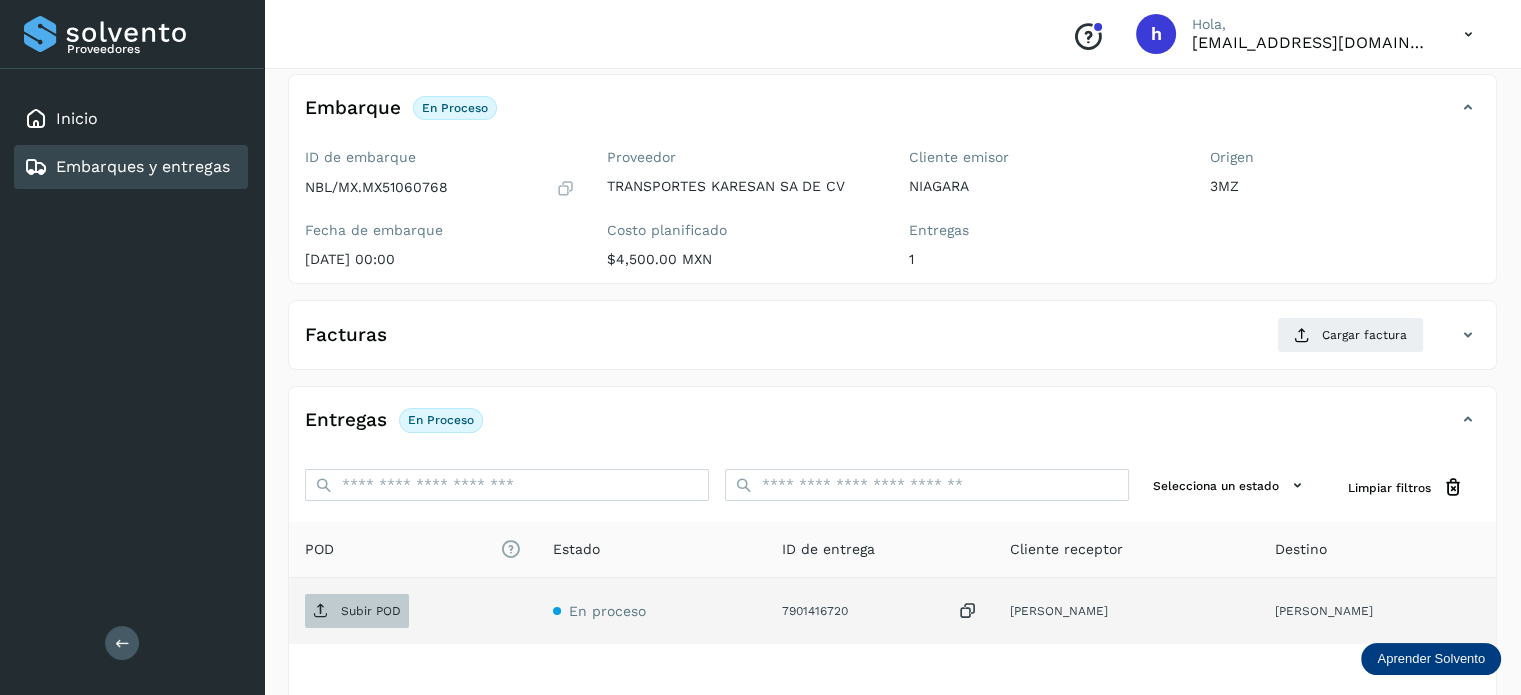 click on "Subir POD" at bounding box center (371, 611) 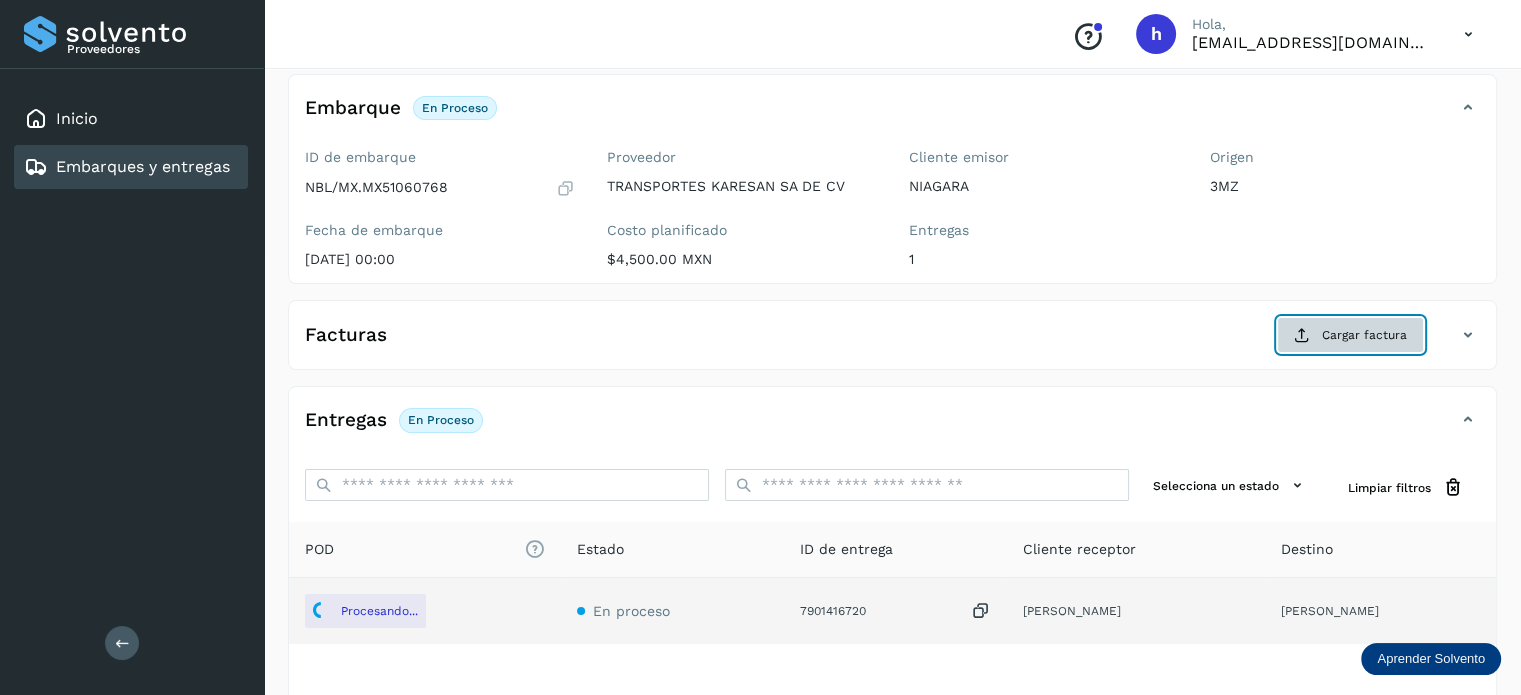 click on "Cargar factura" 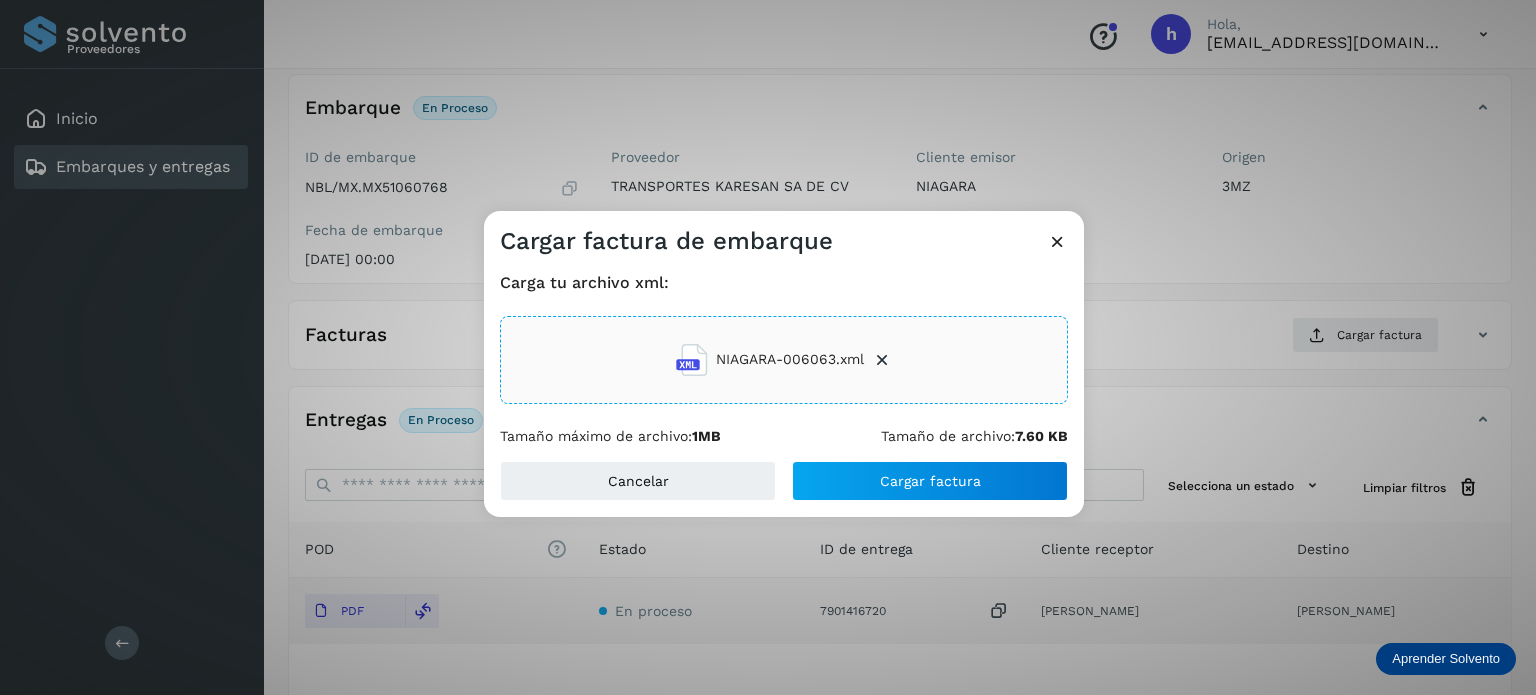 click on "Carga tu archivo xml: NIAGARA-006063.xml Tamaño máximo de archivo:  1MB Tamaño de archivo:  7.60 KB" at bounding box center [784, 359] 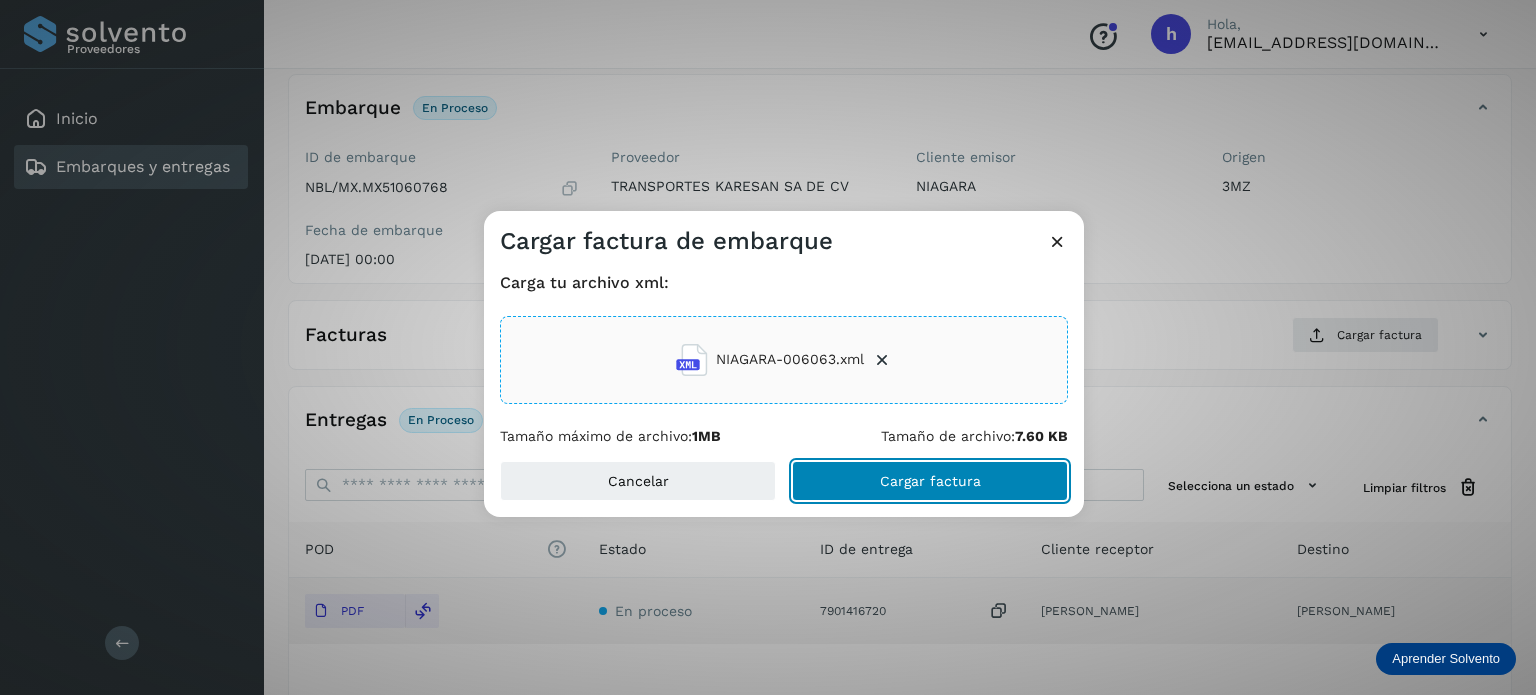 click on "Cargar factura" 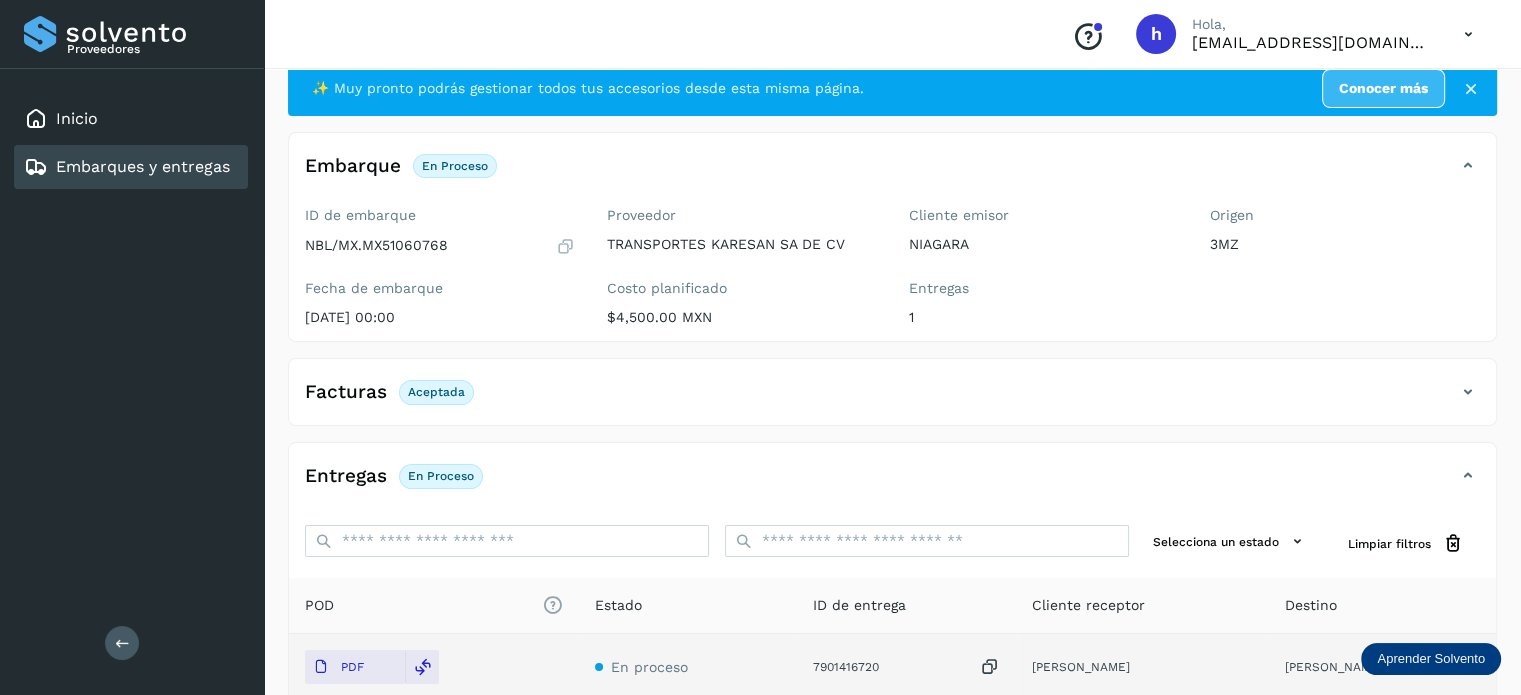 scroll, scrollTop: 0, scrollLeft: 0, axis: both 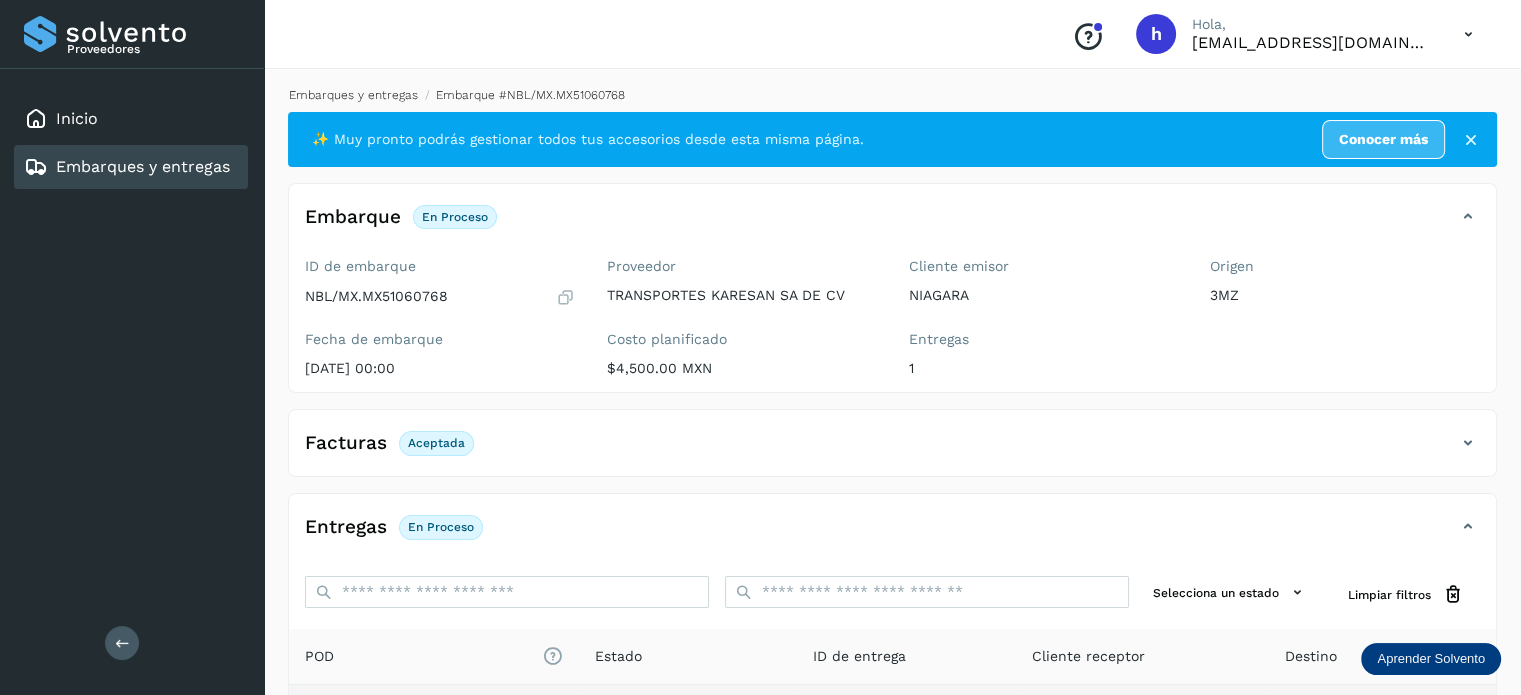 click on "Embarques y entregas" at bounding box center [353, 95] 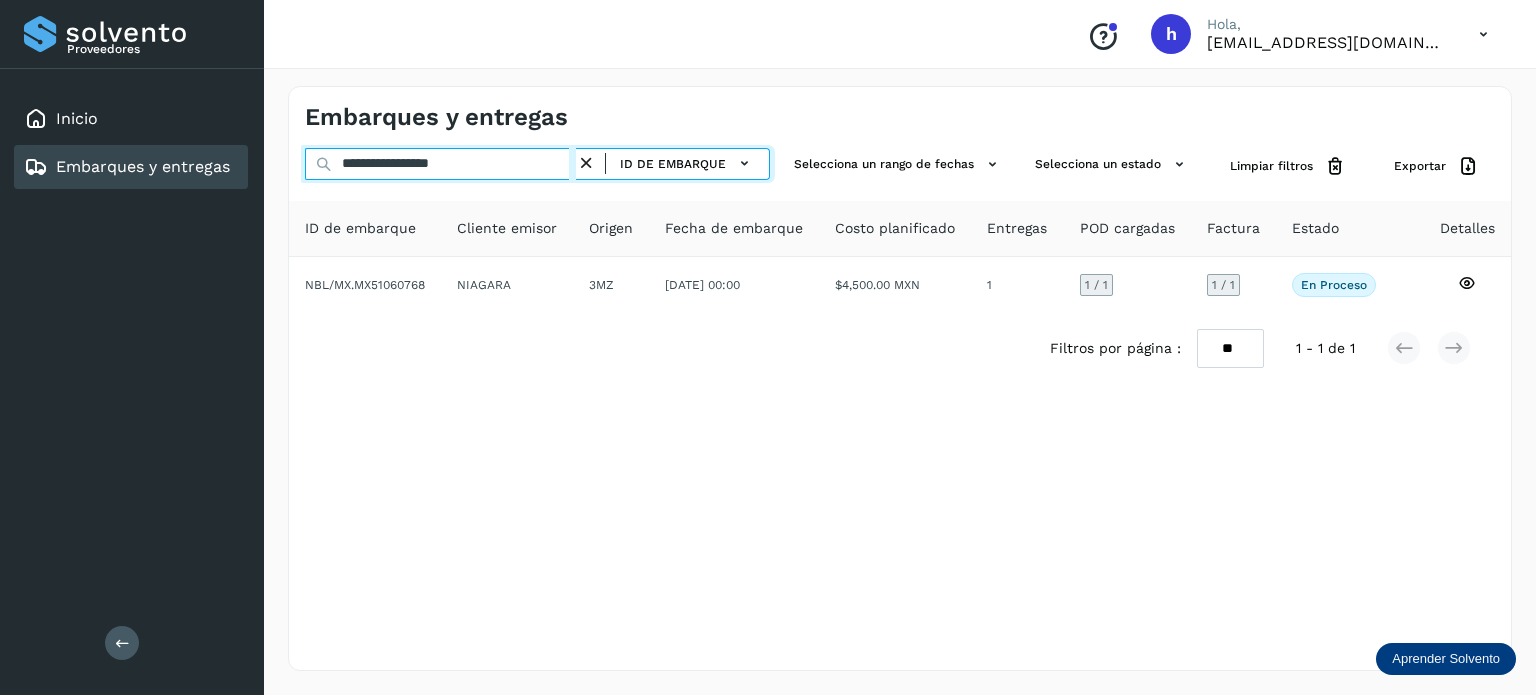 drag, startPoint x: 533, startPoint y: 168, endPoint x: 86, endPoint y: 195, distance: 447.8147 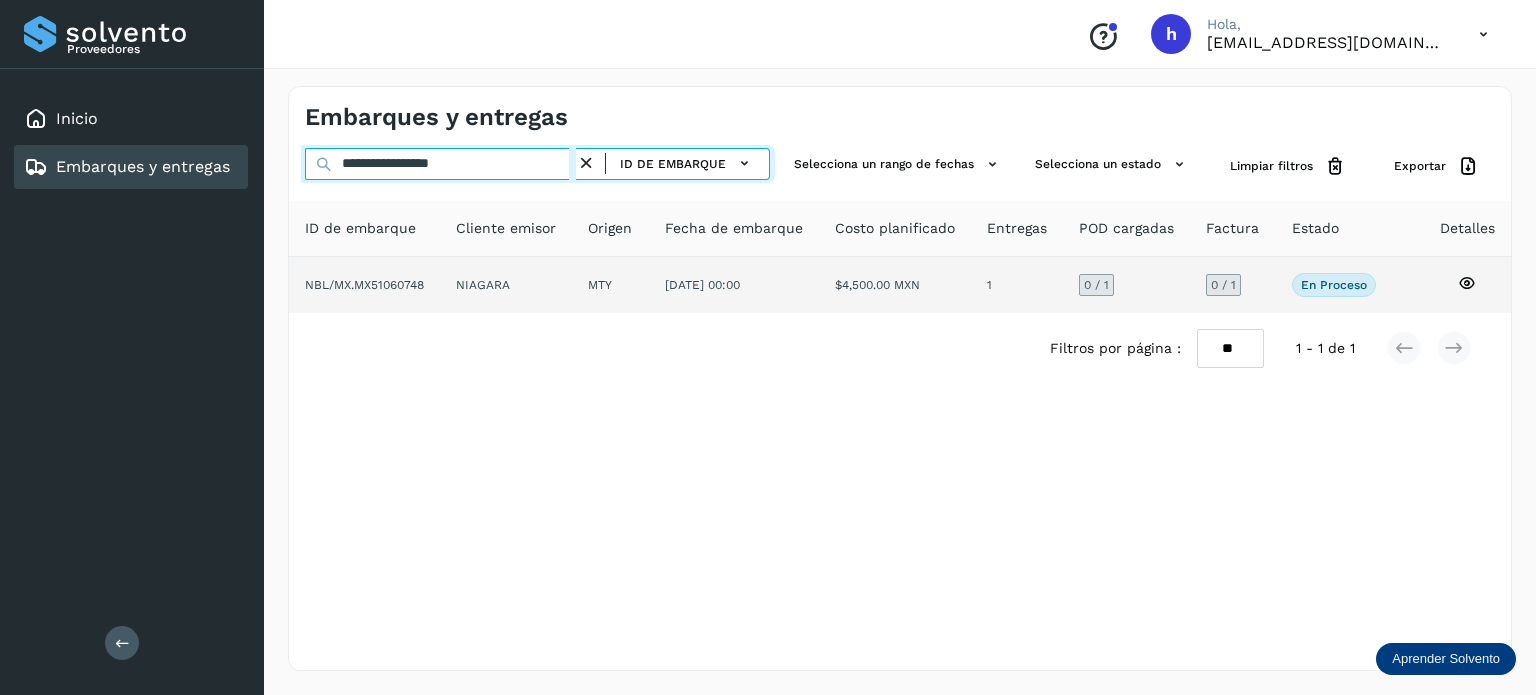 type on "**********" 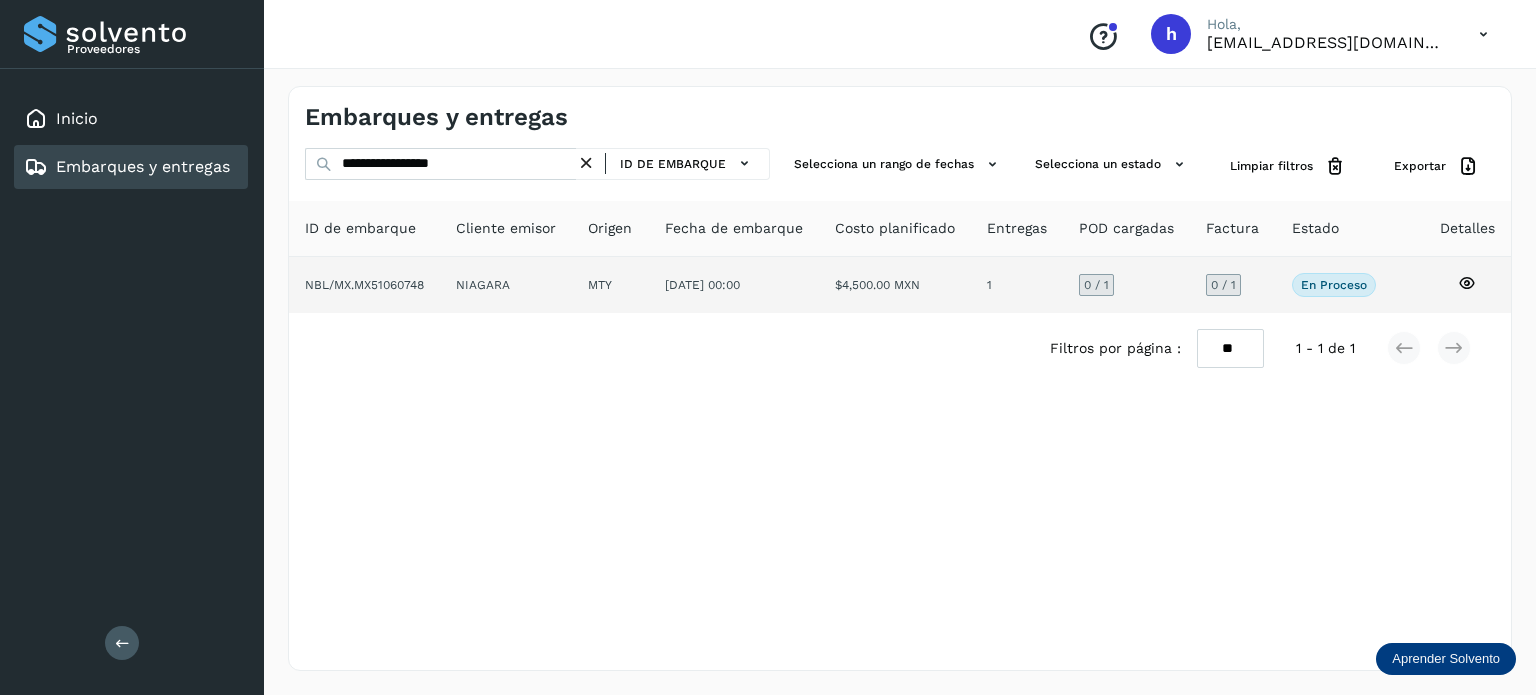 click on "NIAGARA" 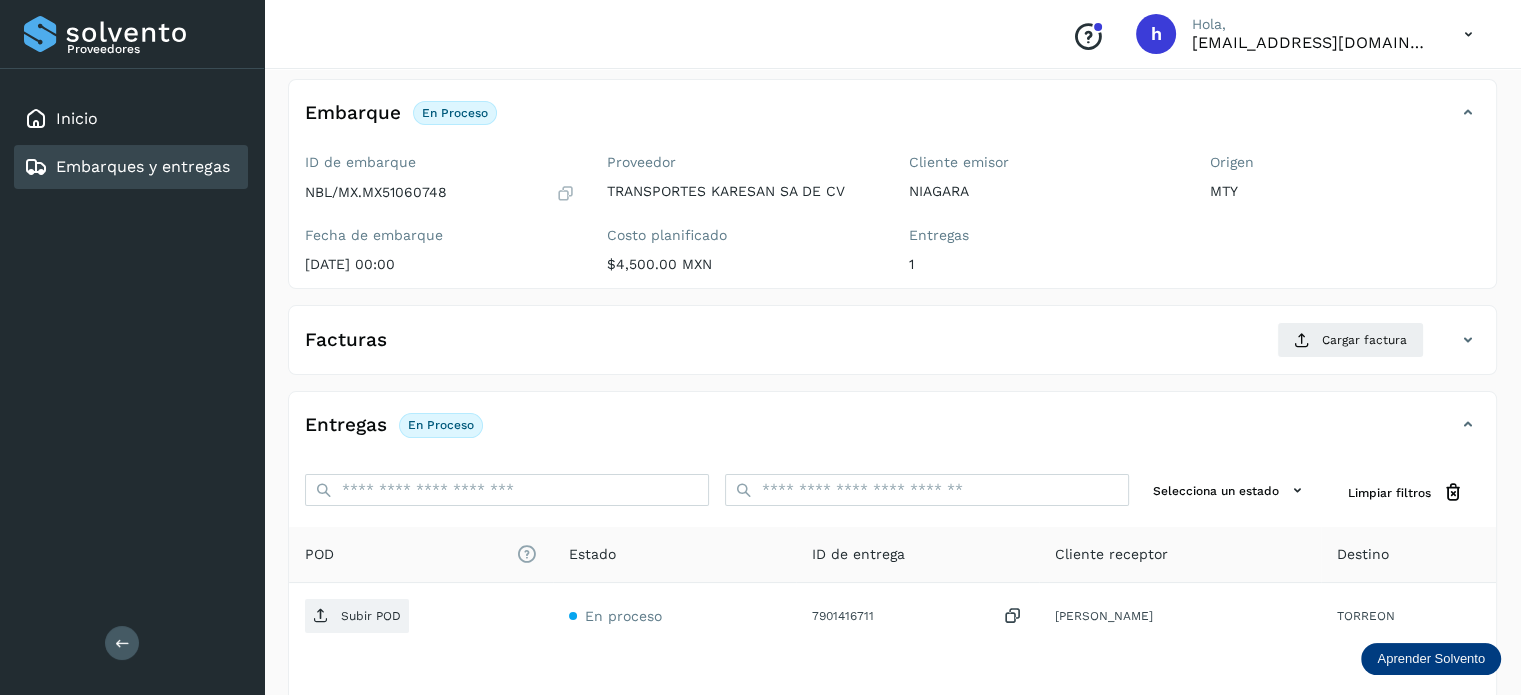 scroll, scrollTop: 104, scrollLeft: 0, axis: vertical 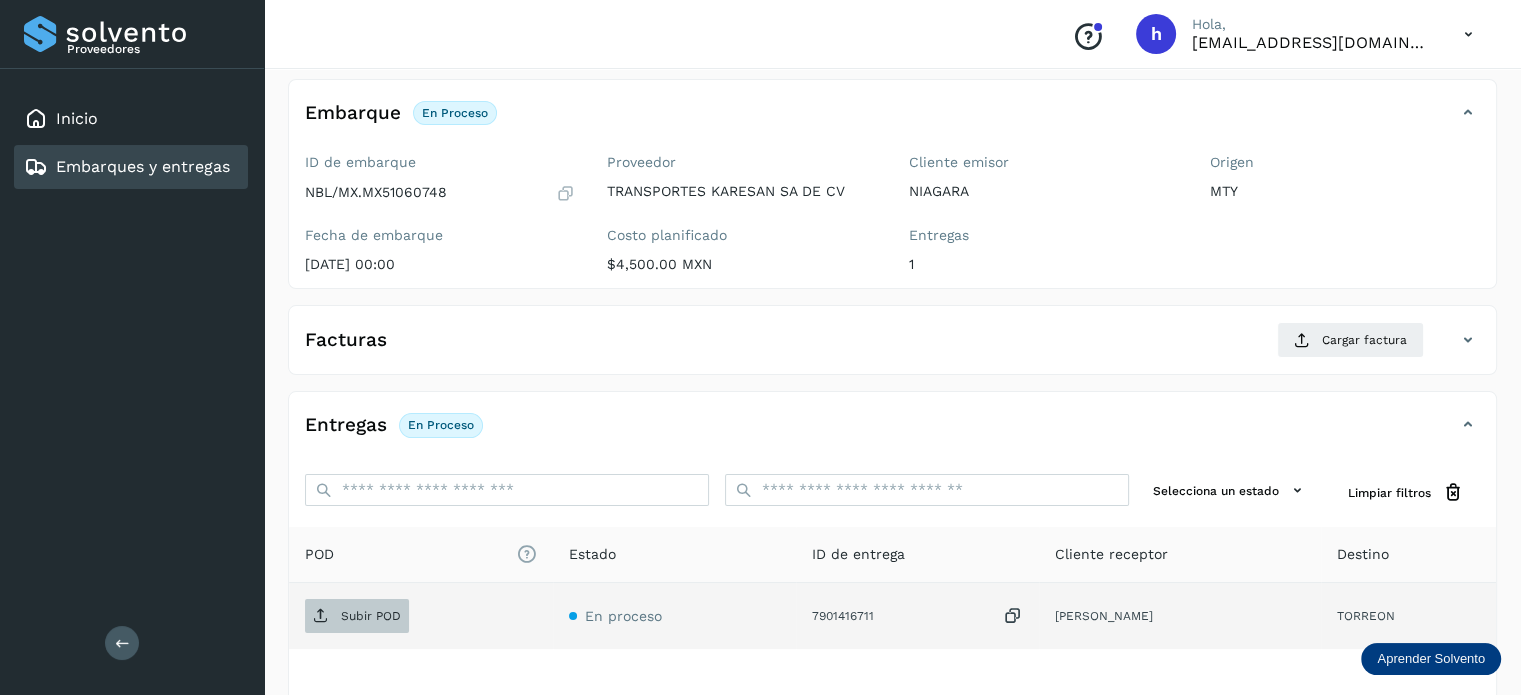 click on "Subir POD" at bounding box center (371, 616) 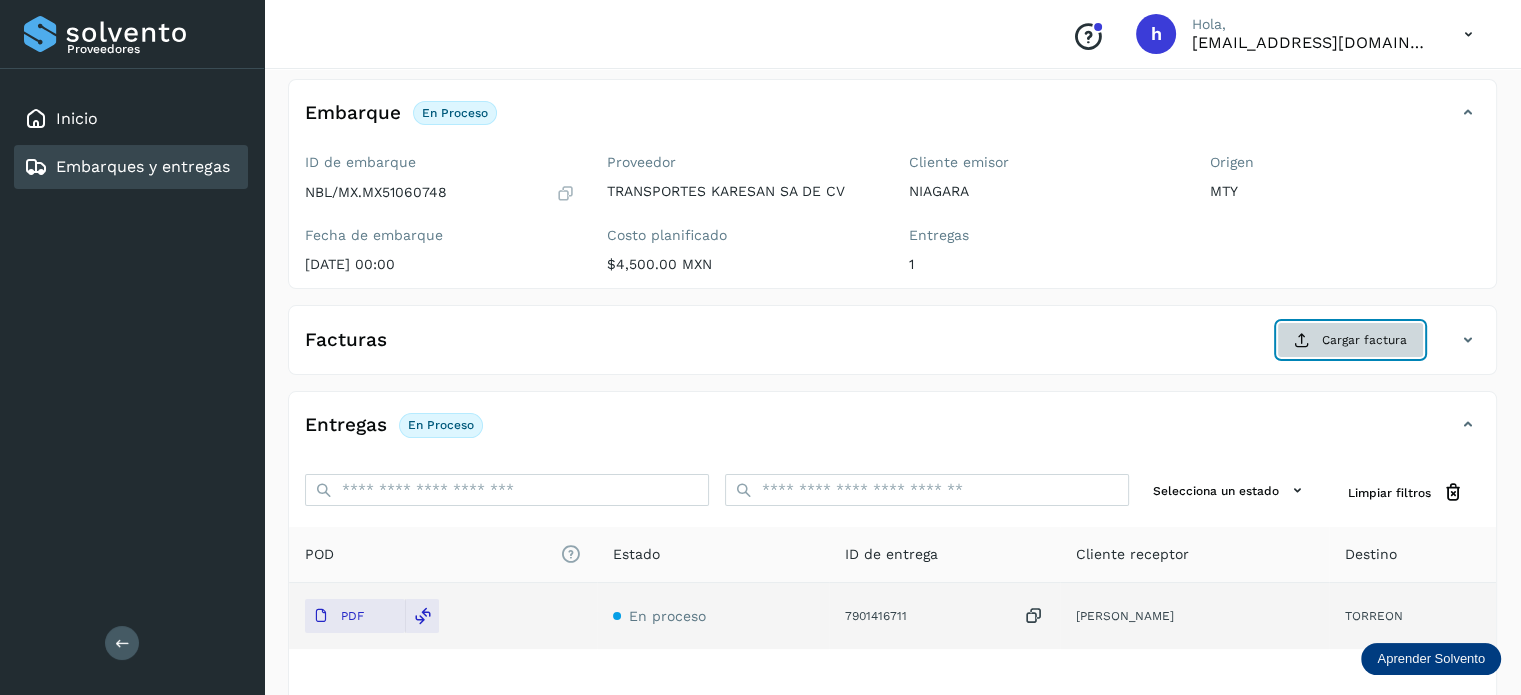 click on "Cargar factura" 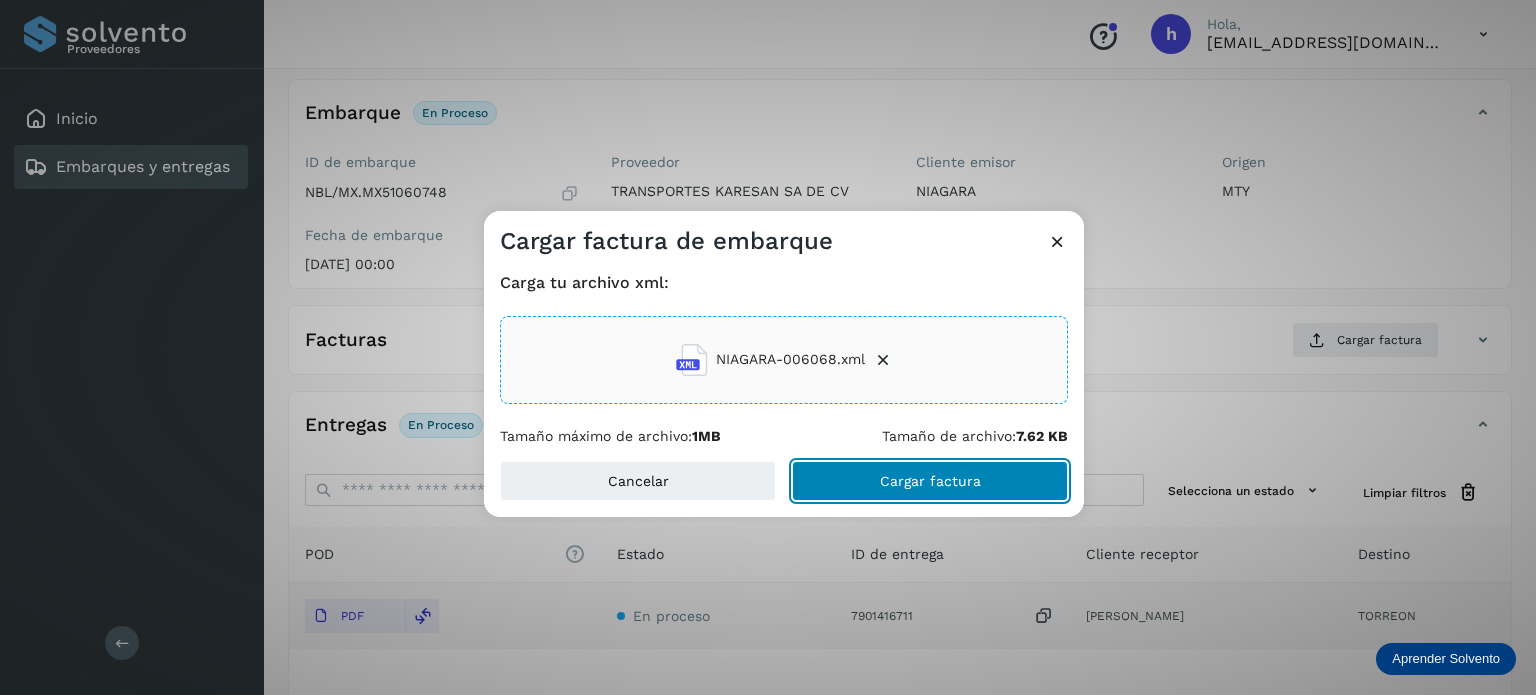 click on "Cargar factura" 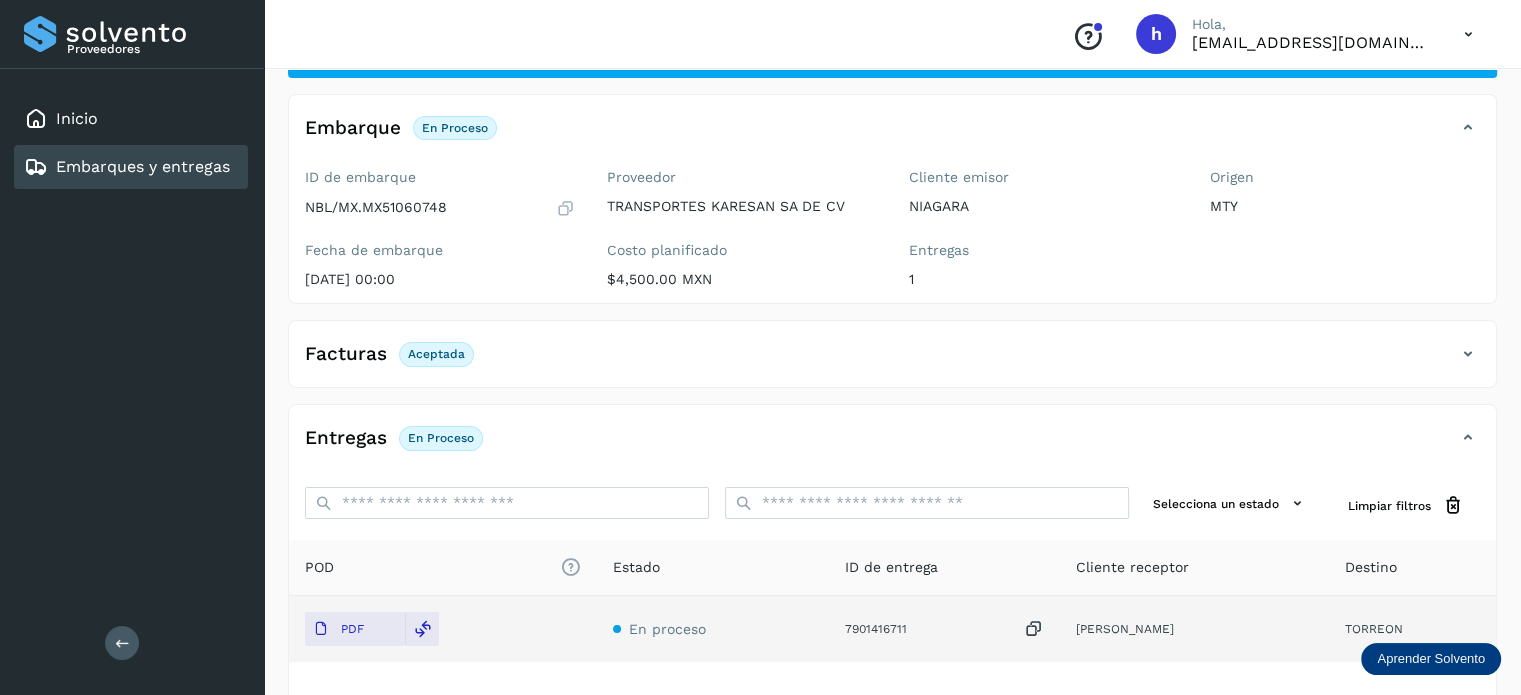 scroll, scrollTop: 0, scrollLeft: 0, axis: both 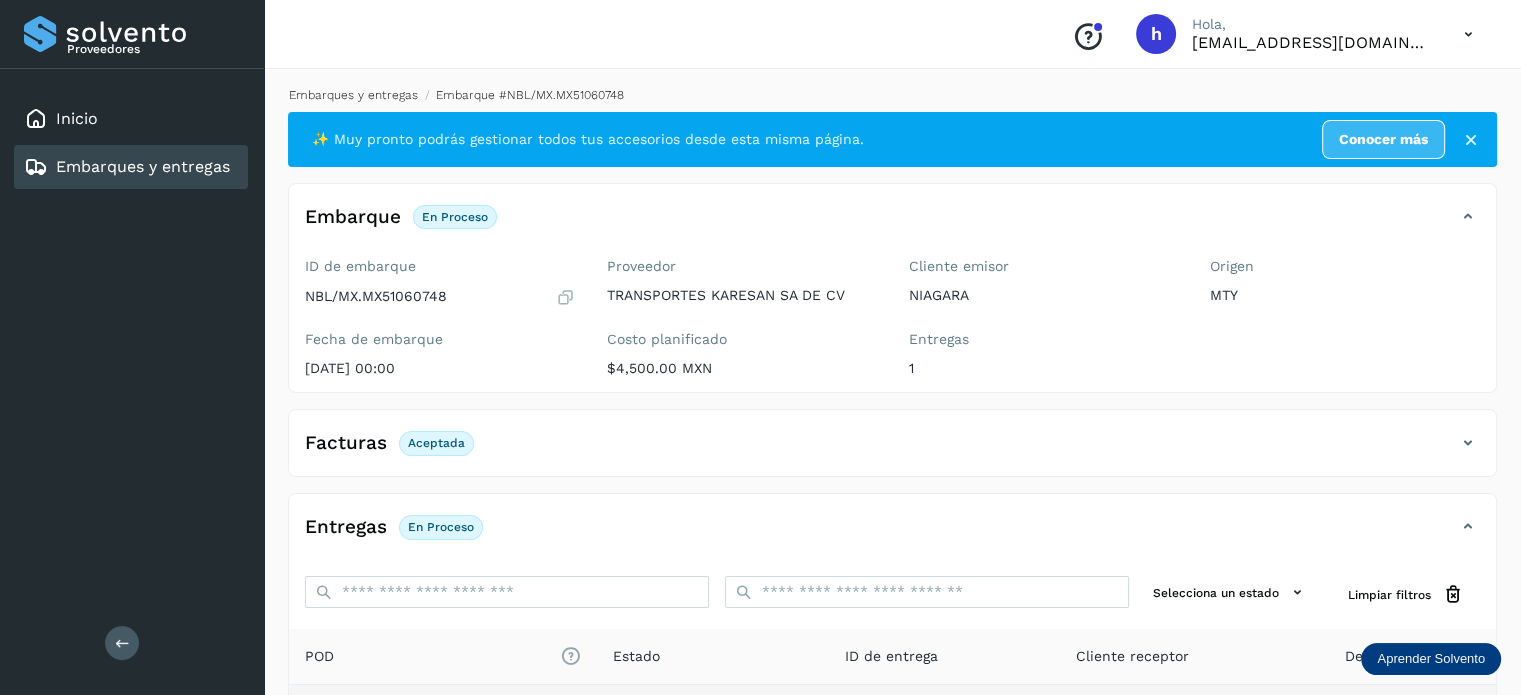 click on "Embarques y entregas" at bounding box center [353, 95] 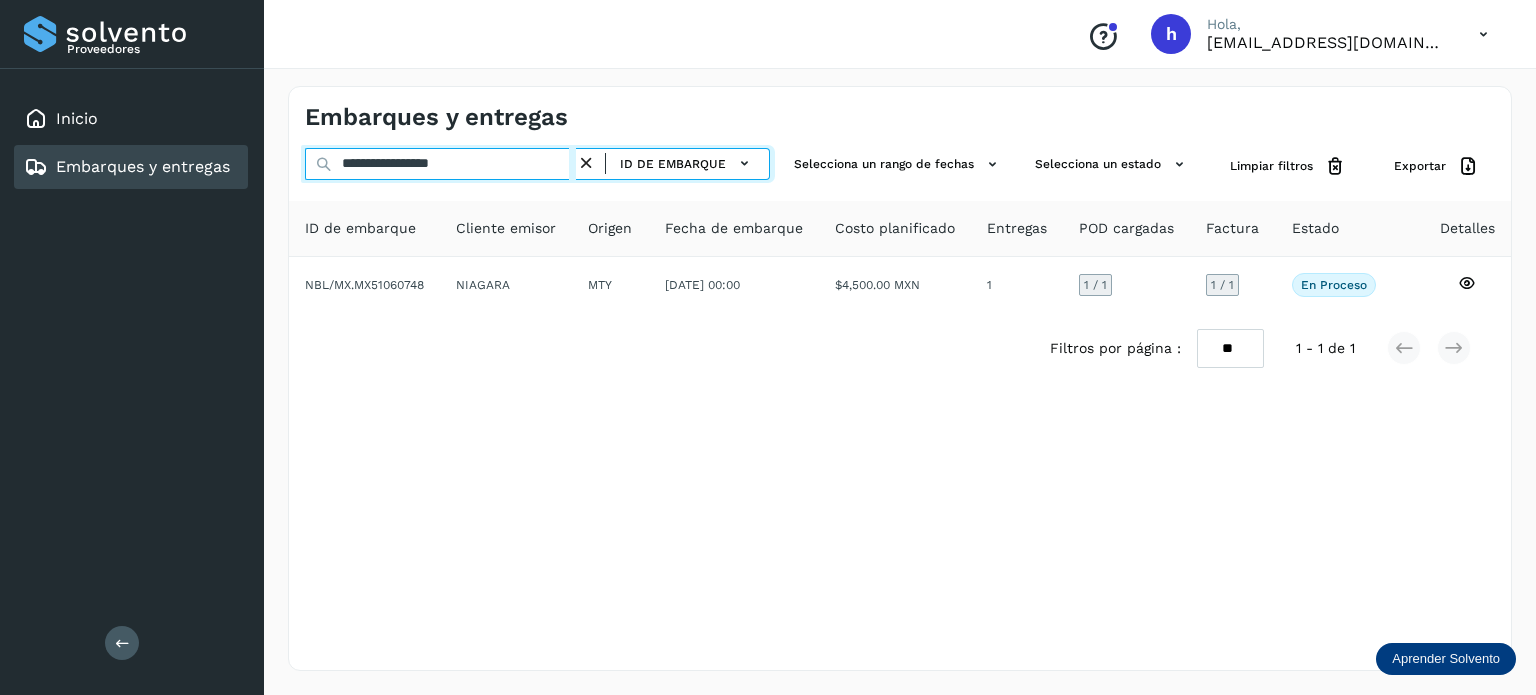 drag, startPoint x: 515, startPoint y: 158, endPoint x: 92, endPoint y: 183, distance: 423.73813 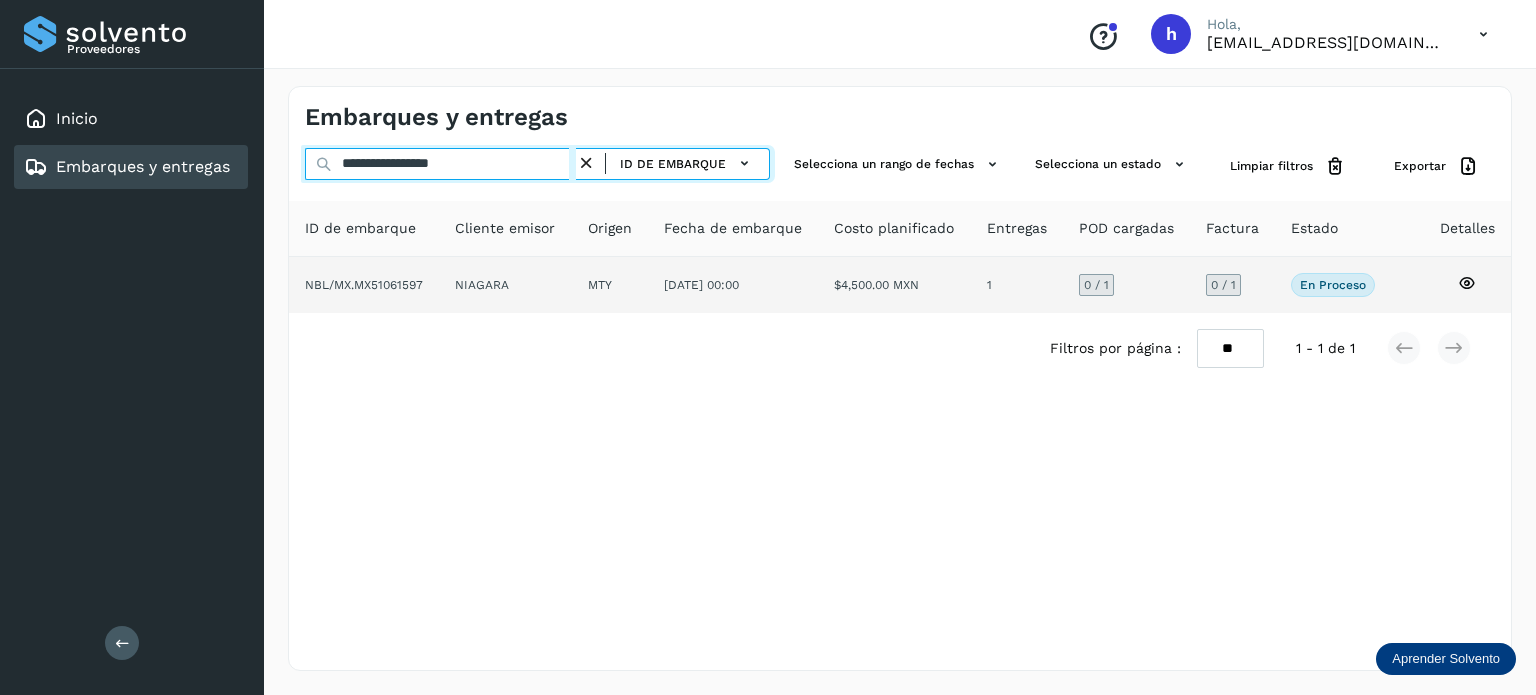 type on "**********" 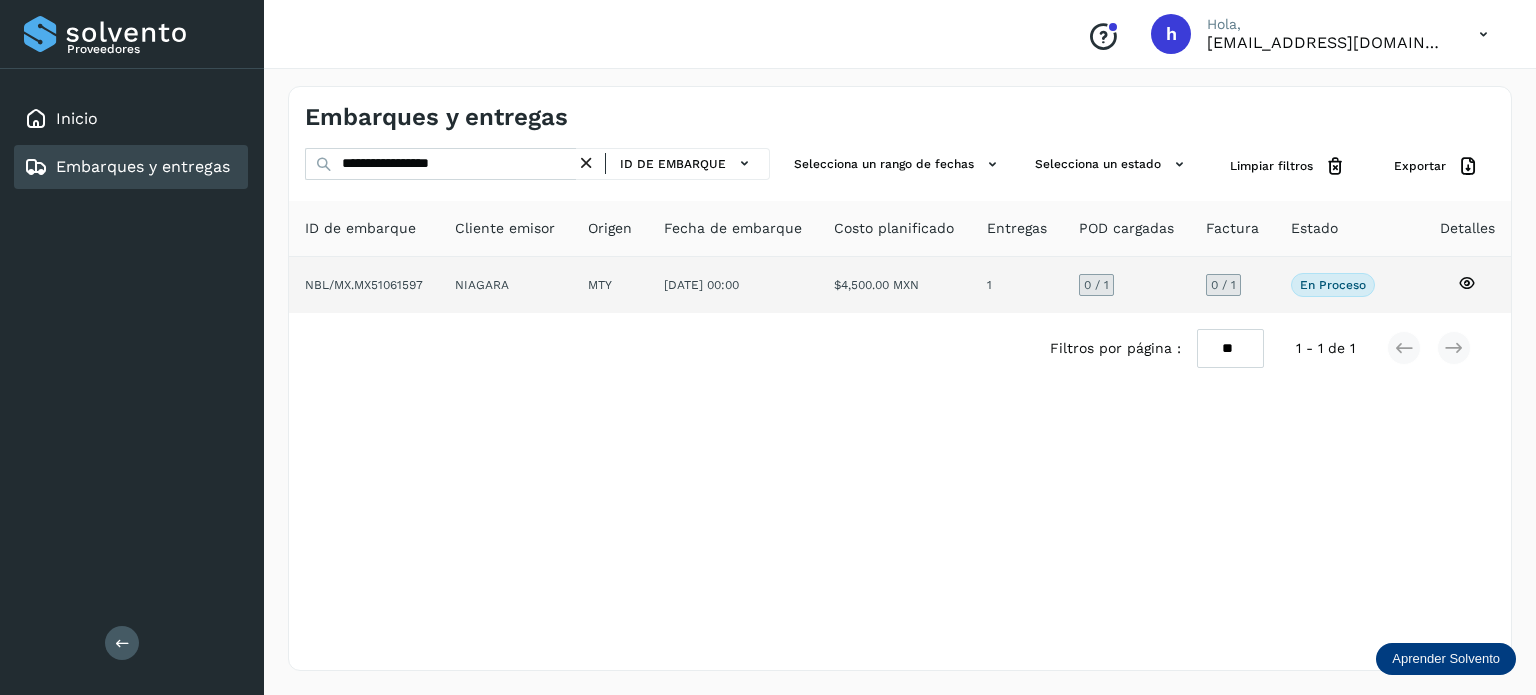 click on "NBL/MX.MX51061597" 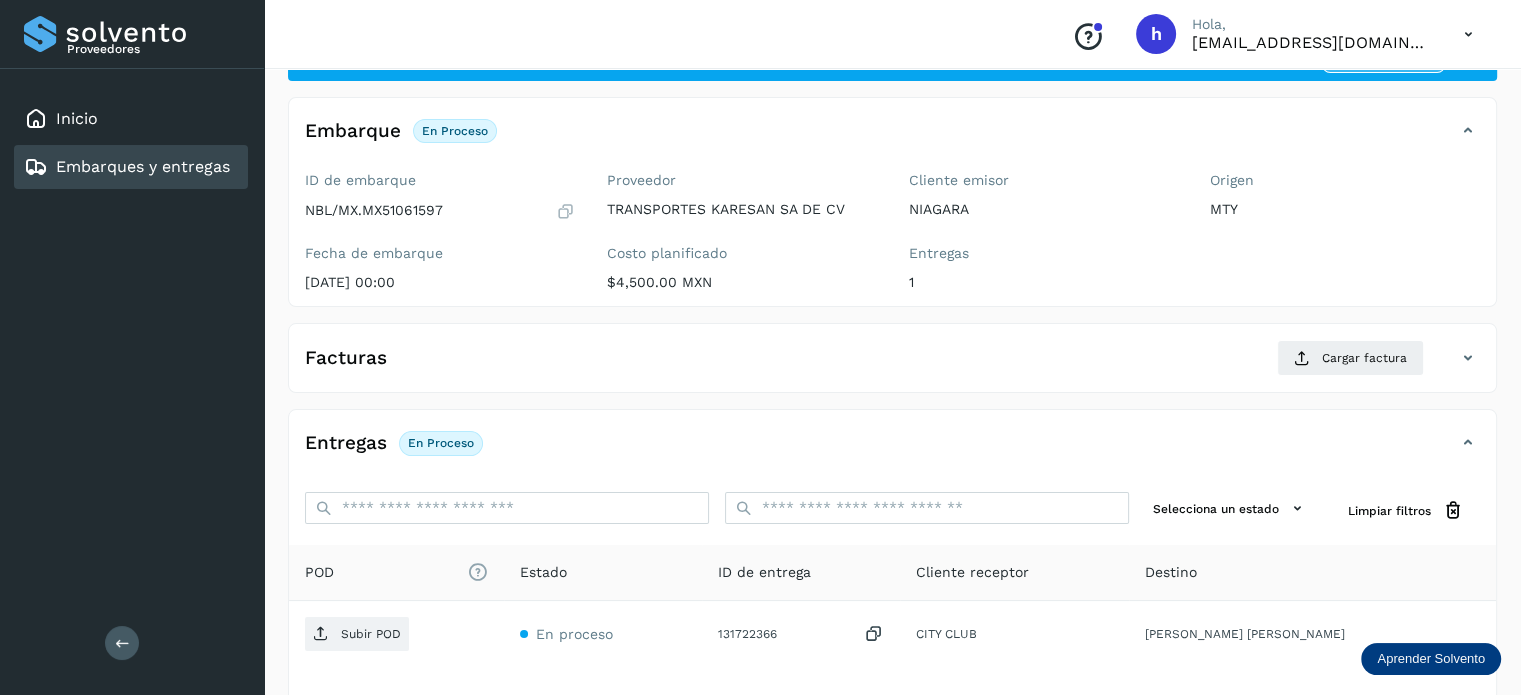 scroll, scrollTop: 96, scrollLeft: 0, axis: vertical 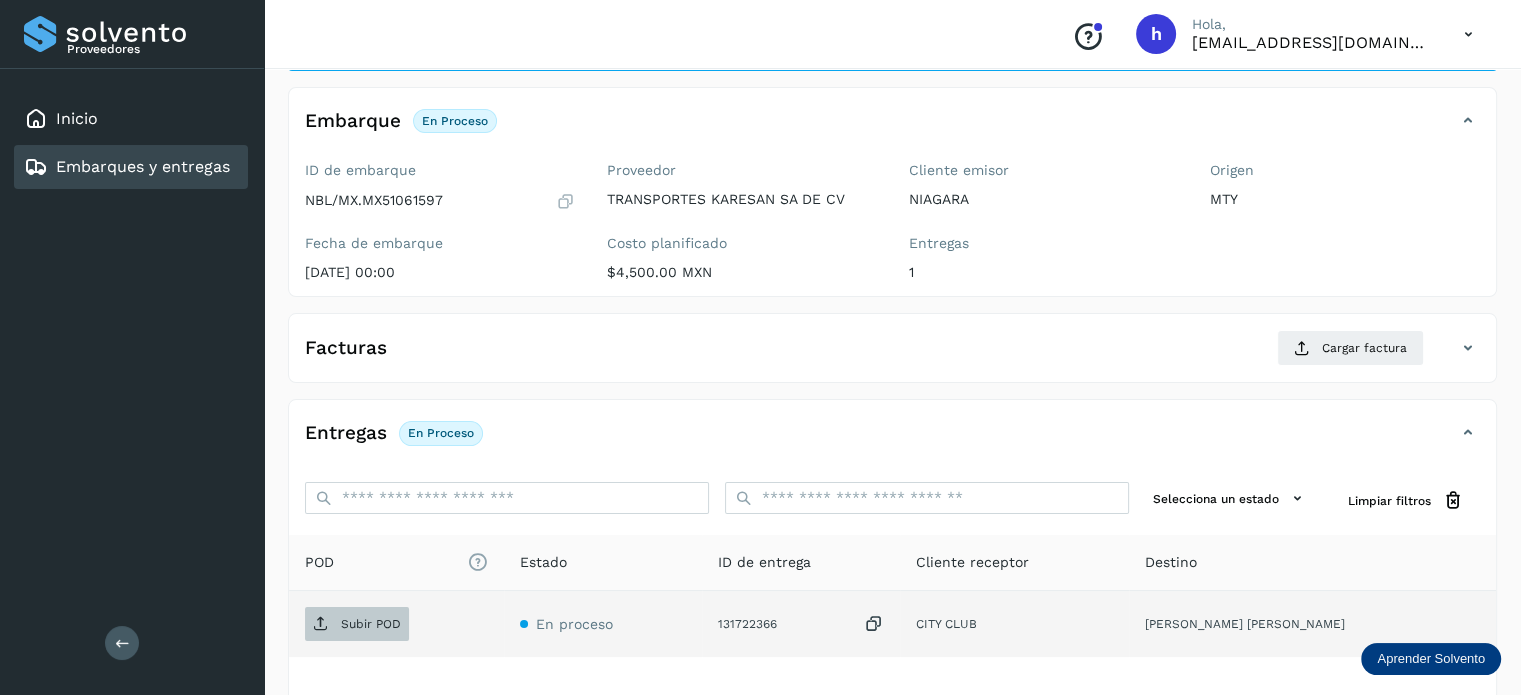 click on "Subir POD" at bounding box center [371, 624] 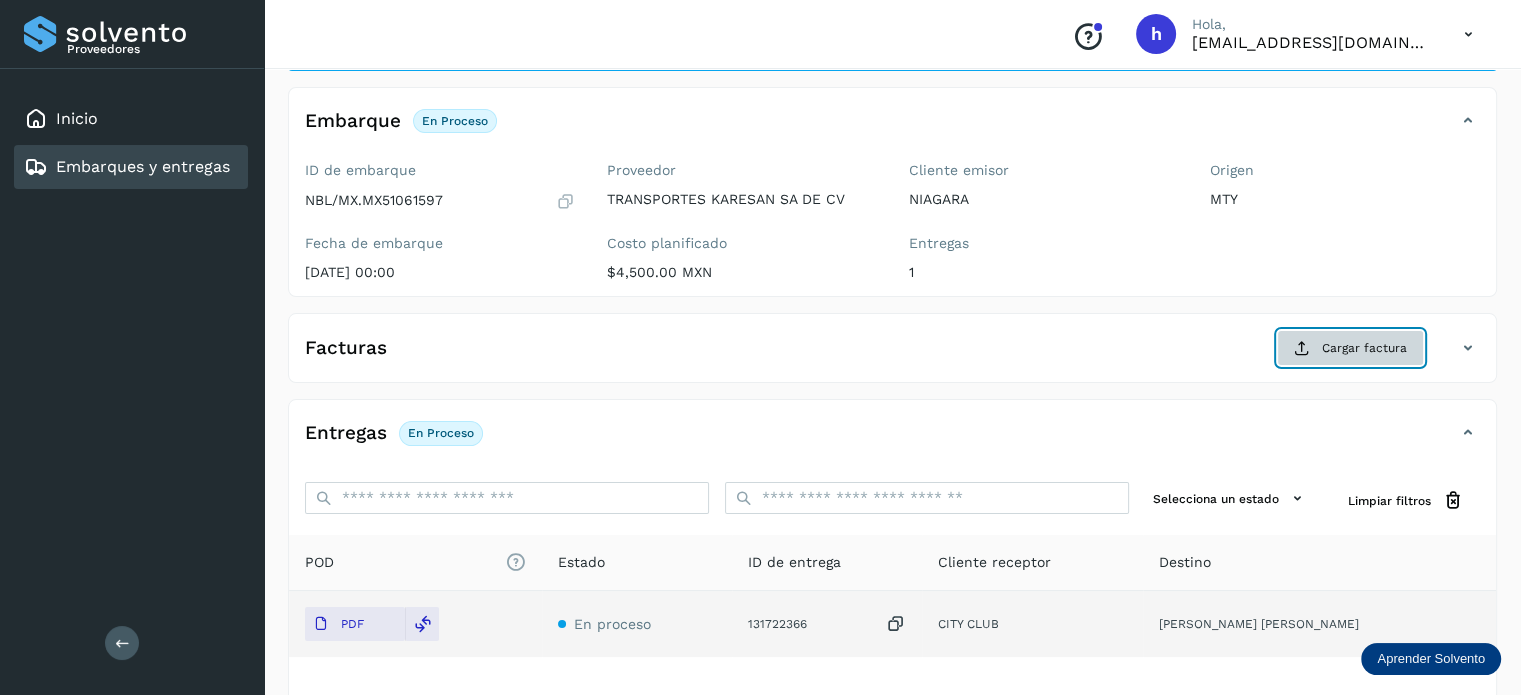 click on "Cargar factura" 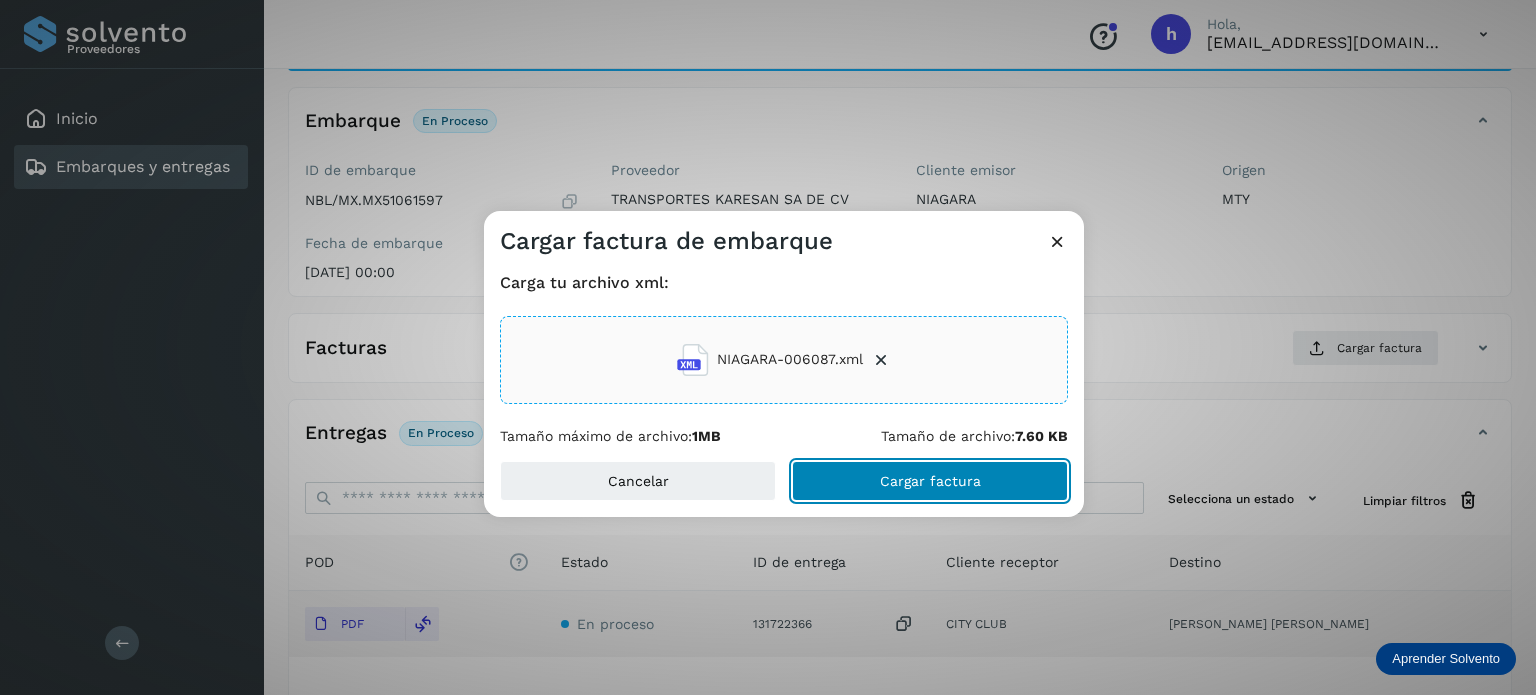 click on "Cargar factura" 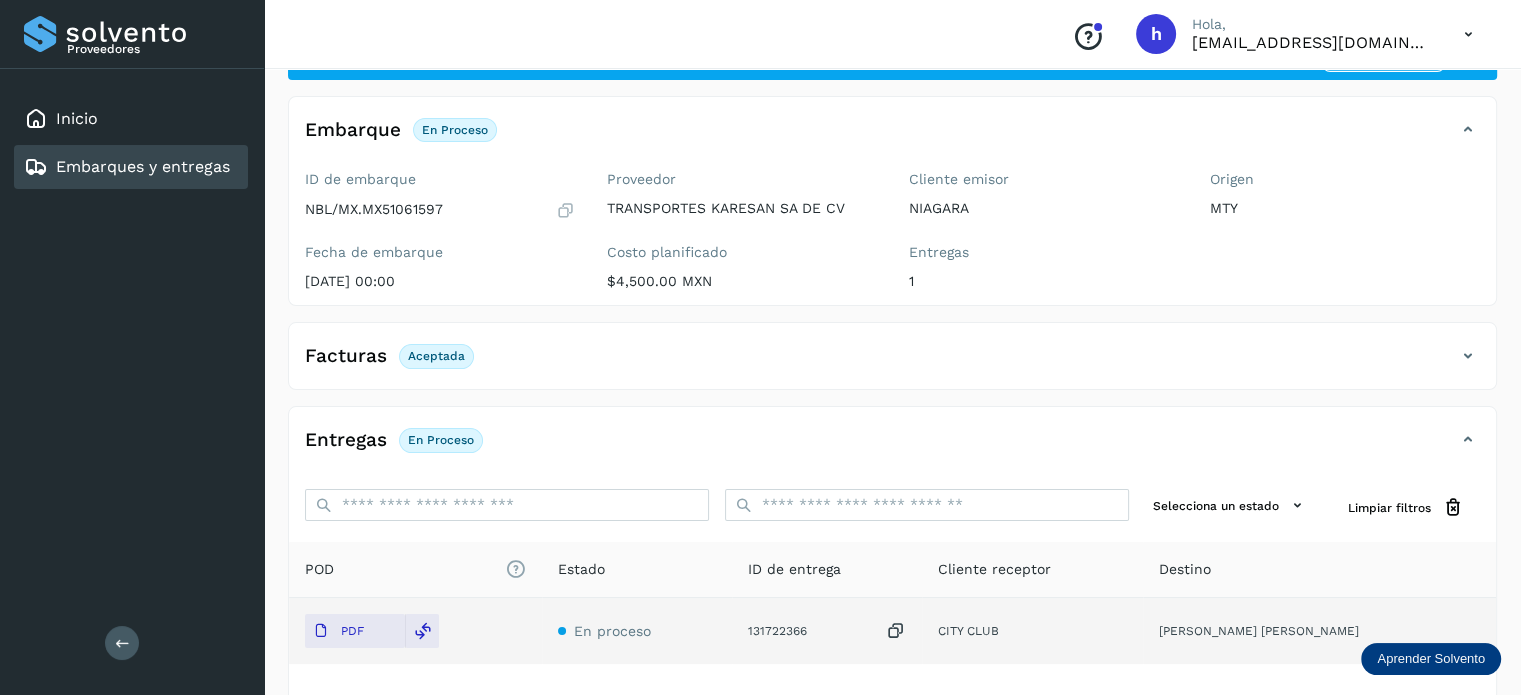 scroll, scrollTop: 0, scrollLeft: 0, axis: both 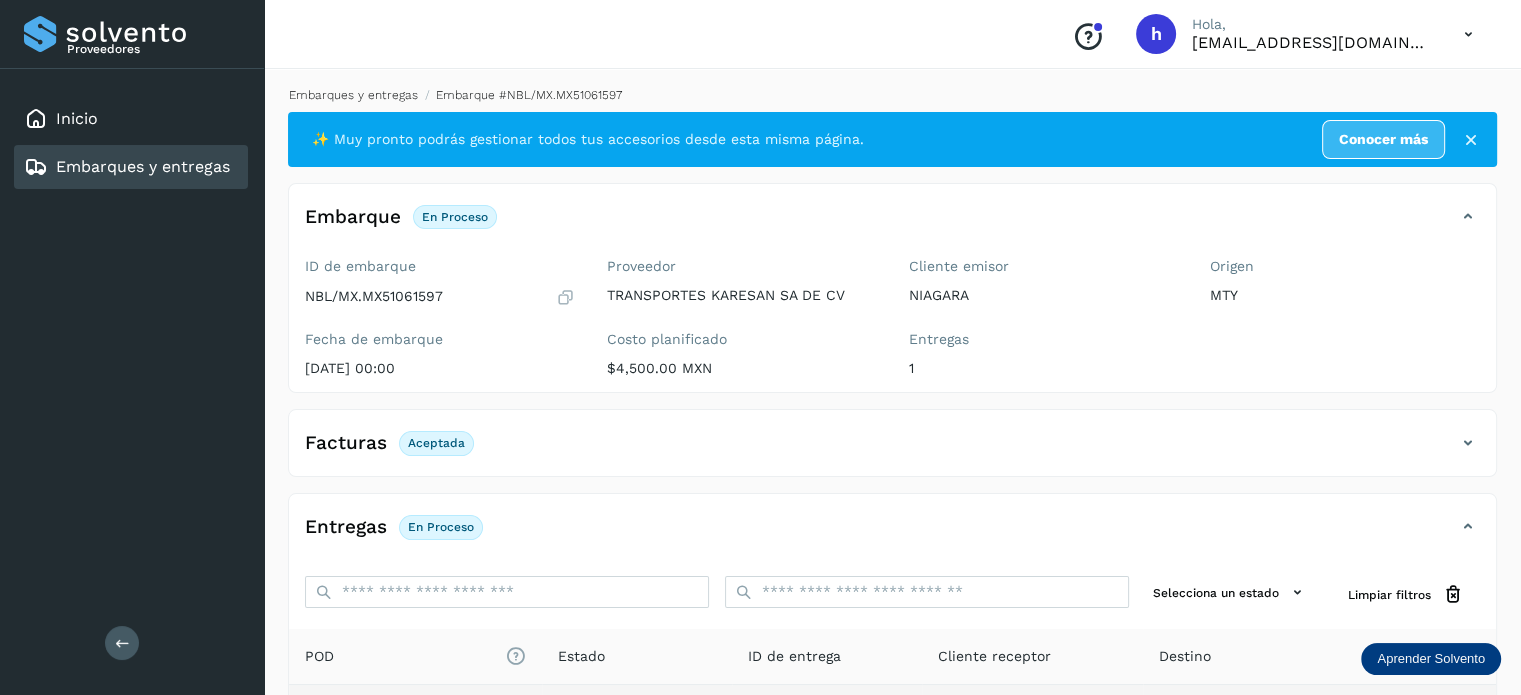 click on "Embarques y entregas" at bounding box center [353, 95] 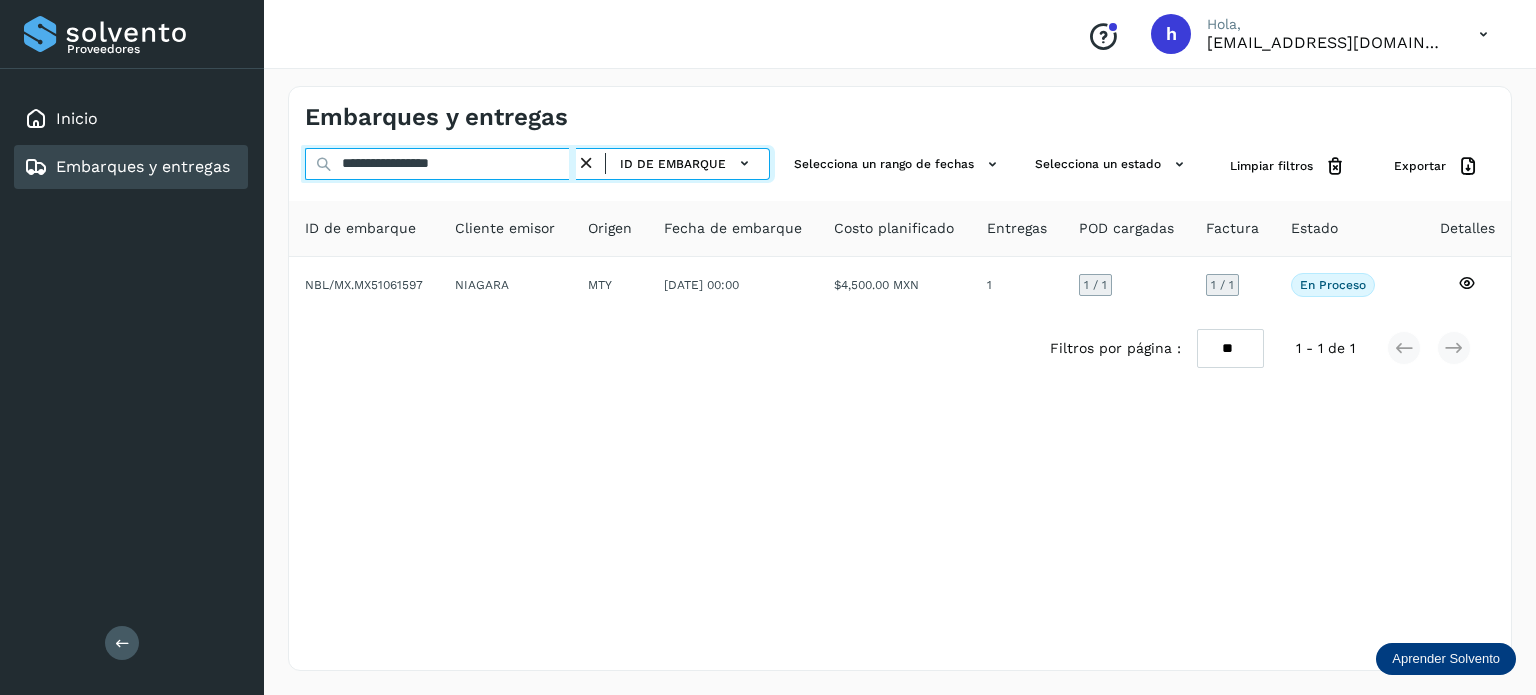 drag, startPoint x: 514, startPoint y: 167, endPoint x: 198, endPoint y: 192, distance: 316.9874 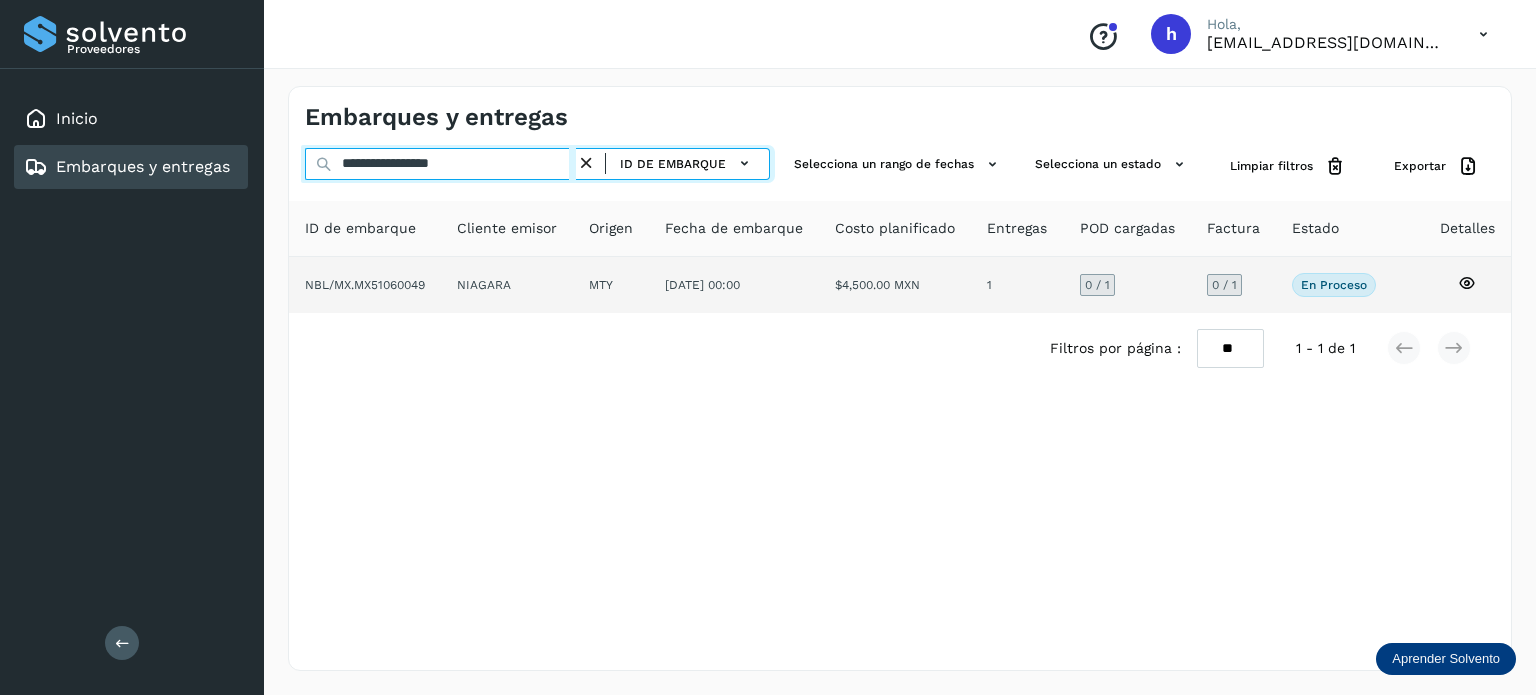 type on "**********" 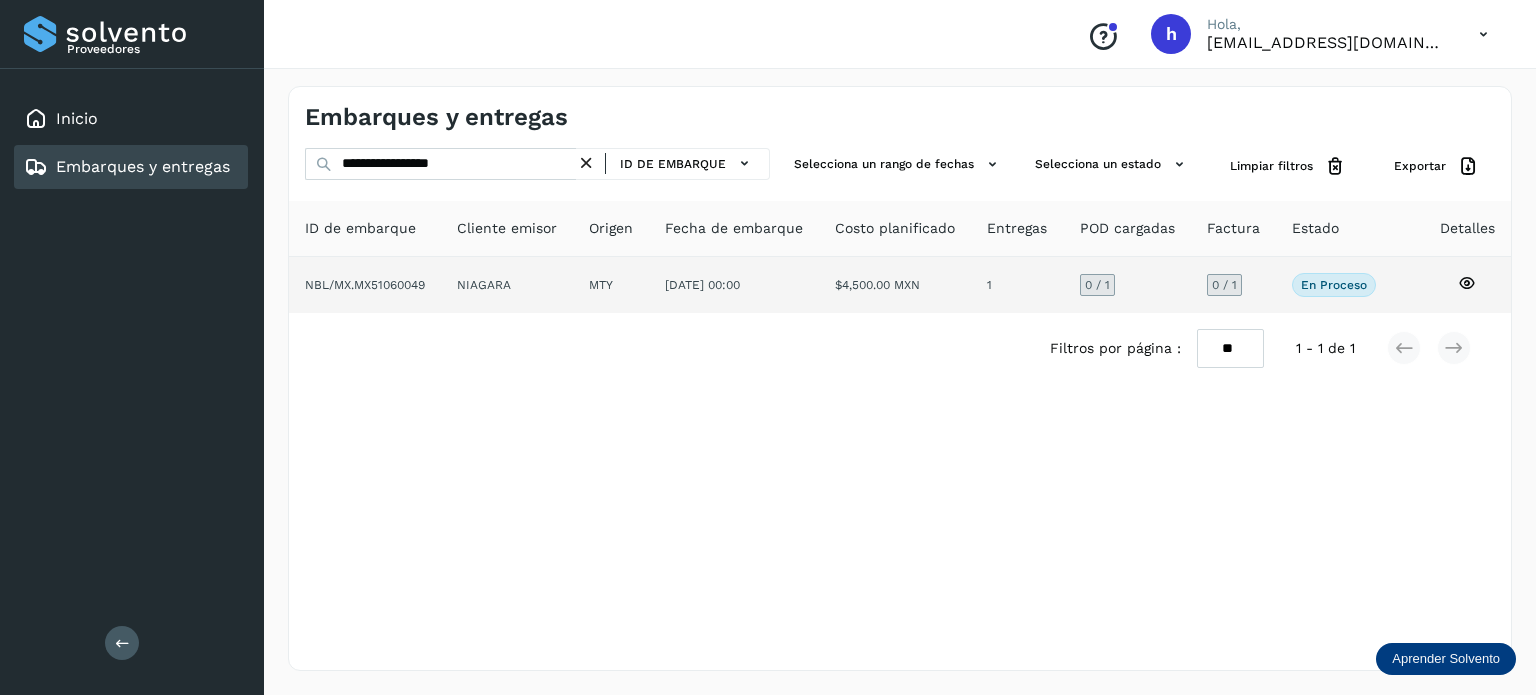 click on "NBL/MX.MX51060049" 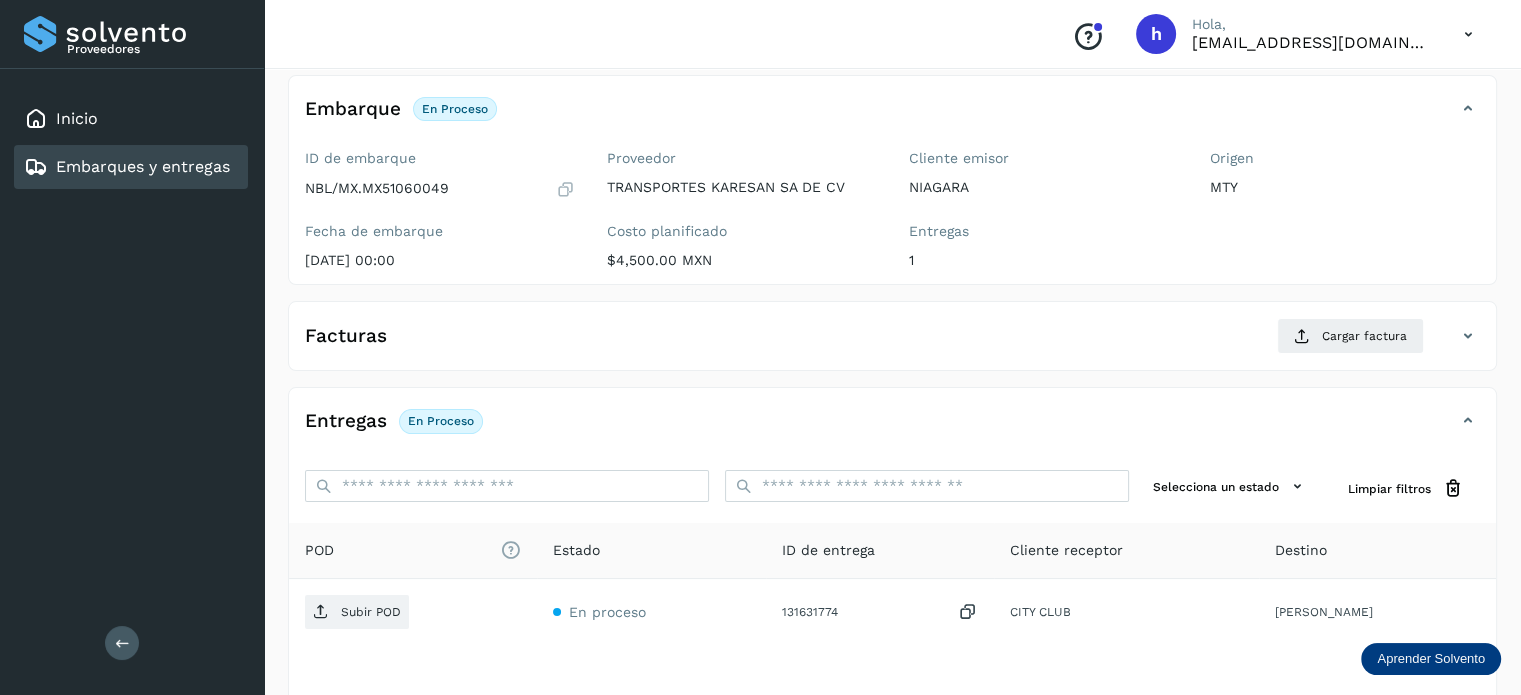 scroll, scrollTop: 106, scrollLeft: 0, axis: vertical 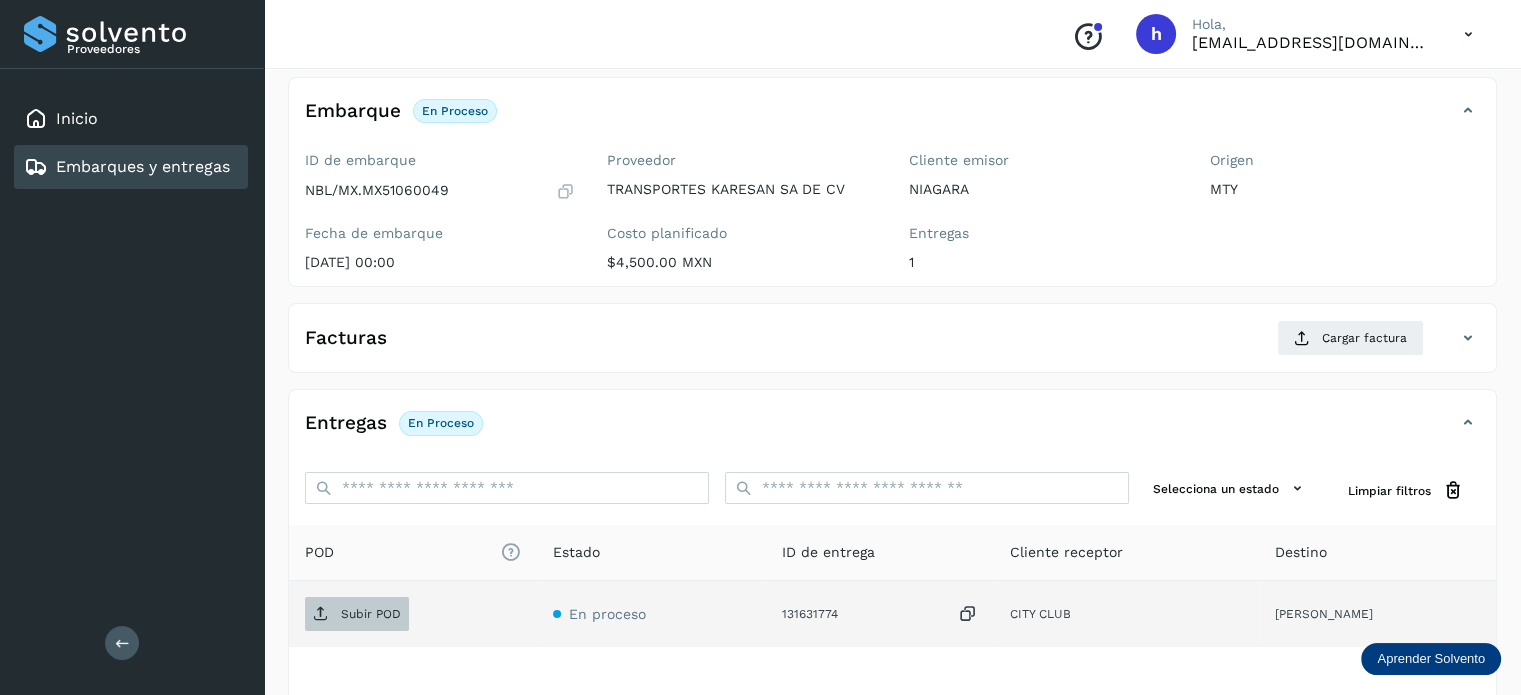 click on "Subir POD" at bounding box center [357, 614] 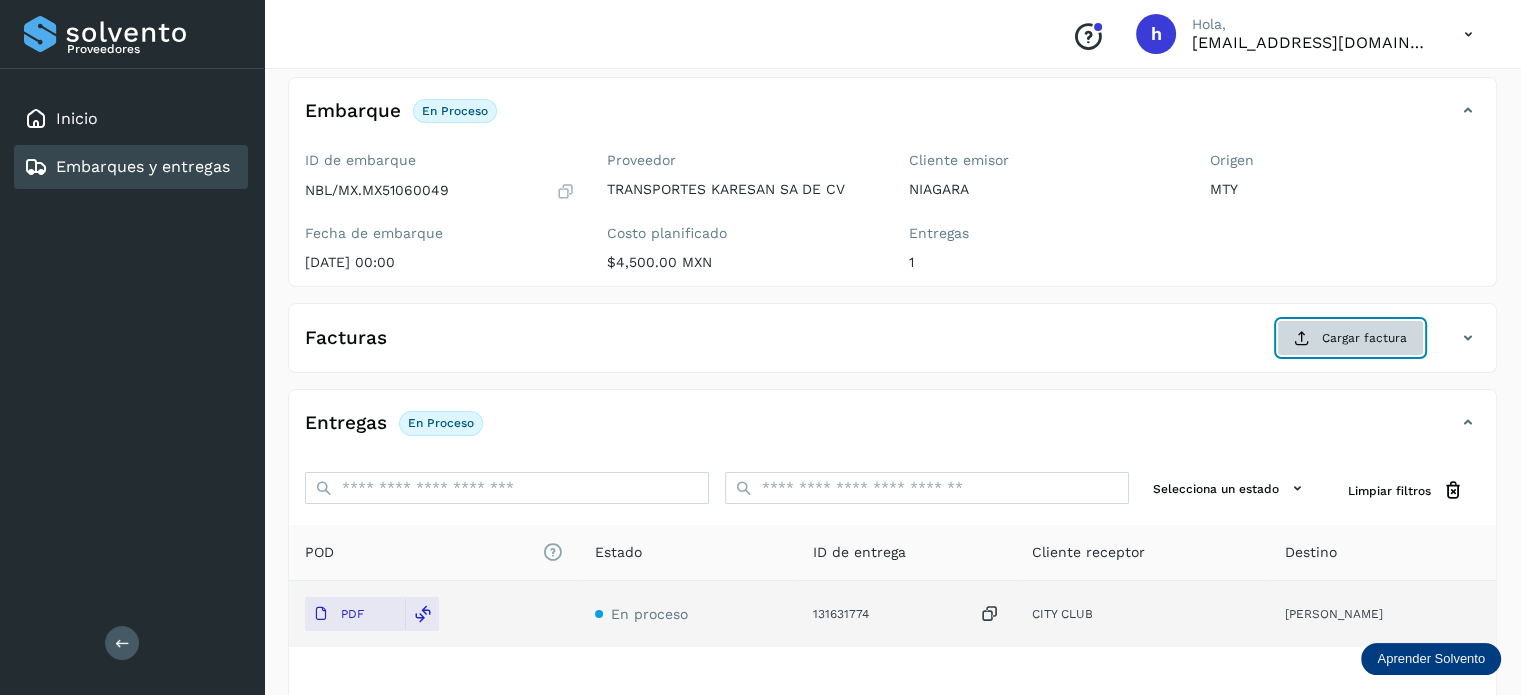 click on "Cargar factura" 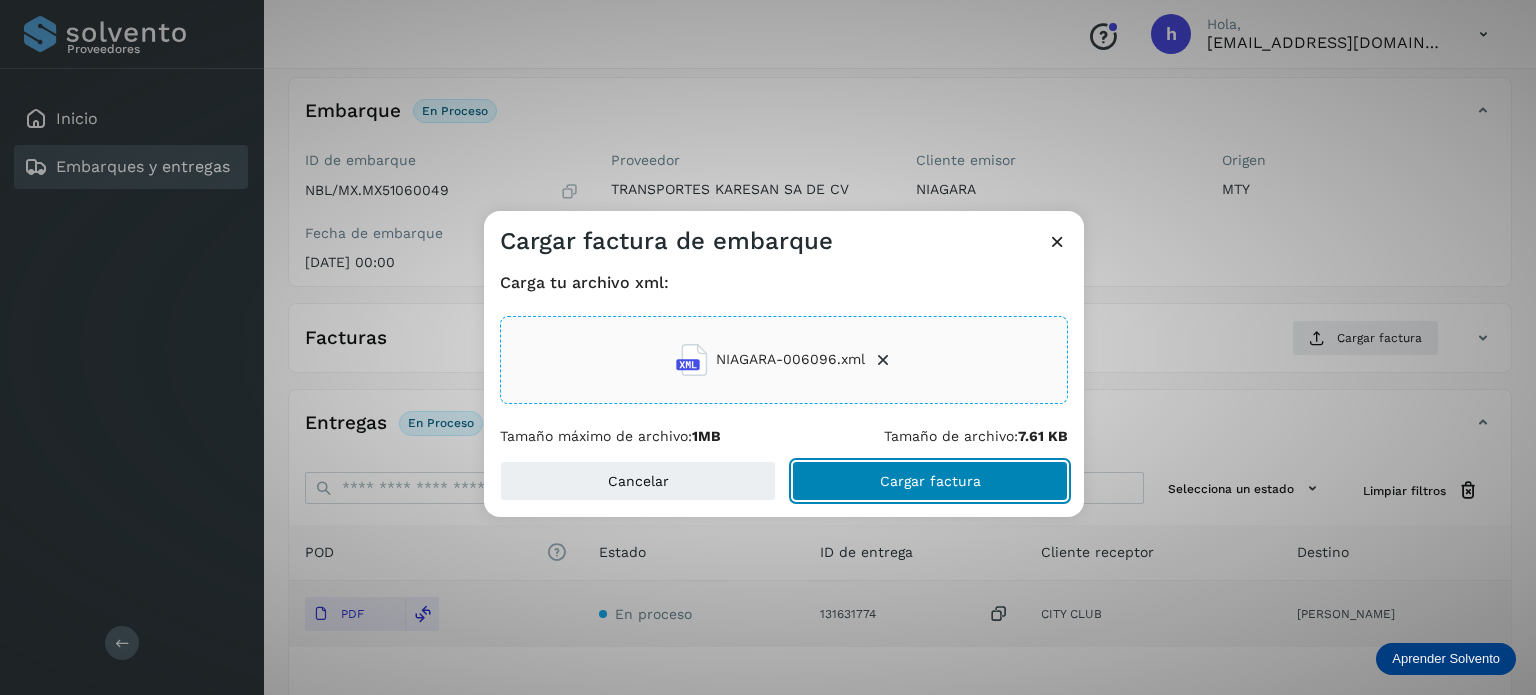 click on "Cargar factura" 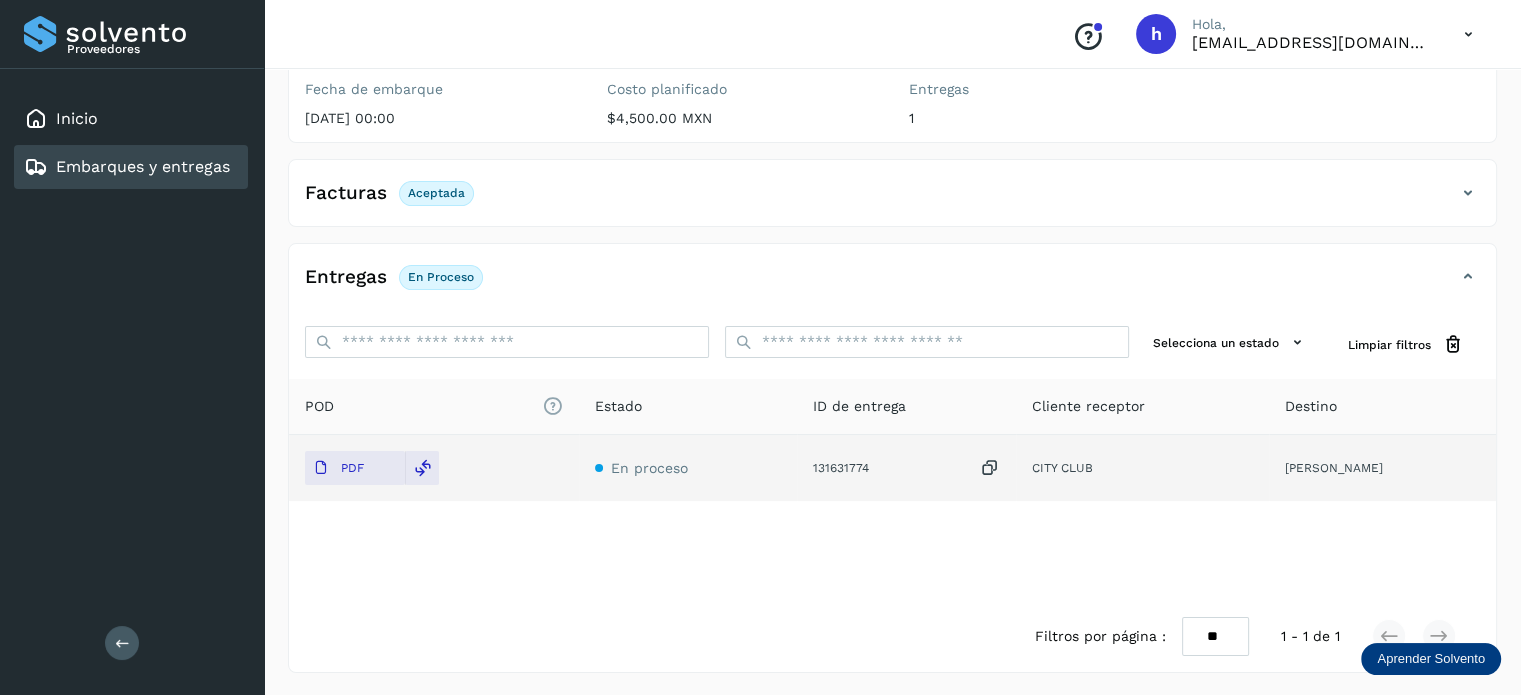 scroll, scrollTop: 0, scrollLeft: 0, axis: both 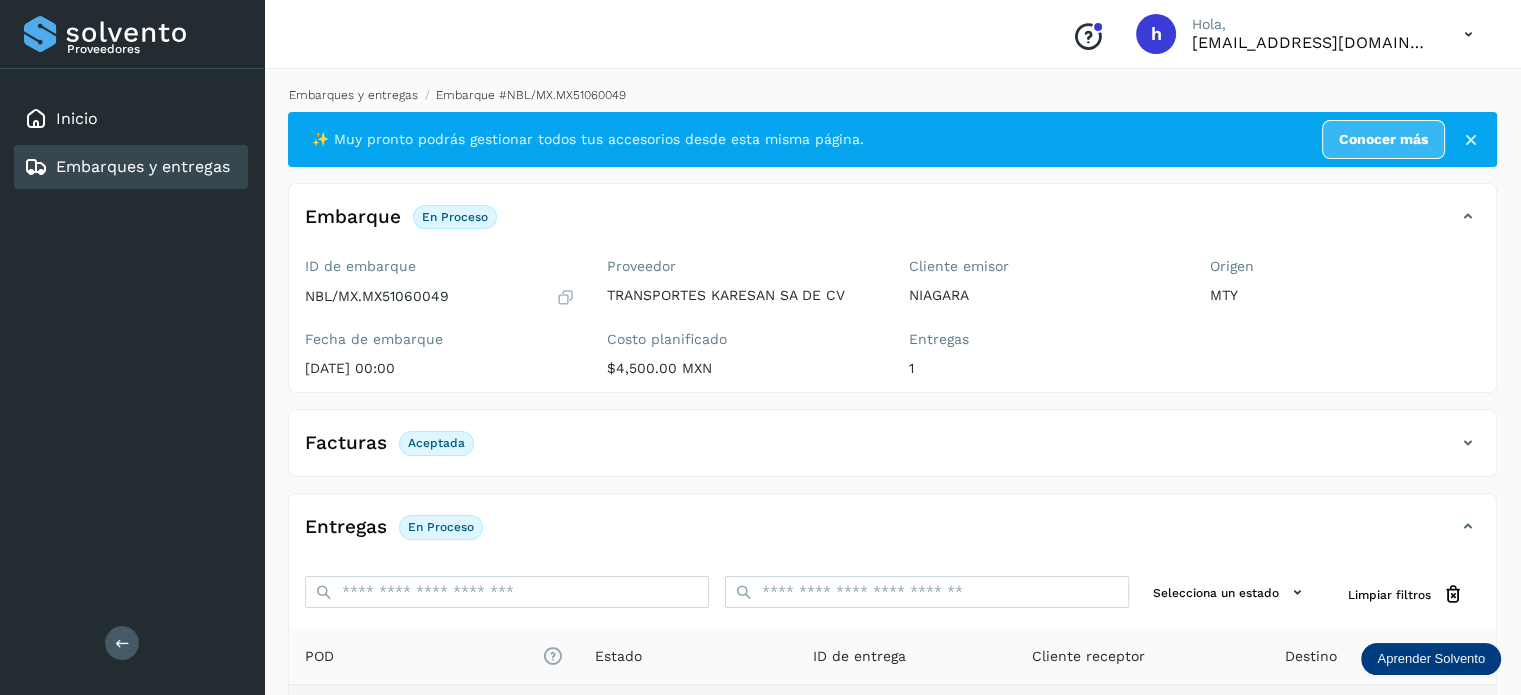 click on "Embarques y entregas" at bounding box center (353, 95) 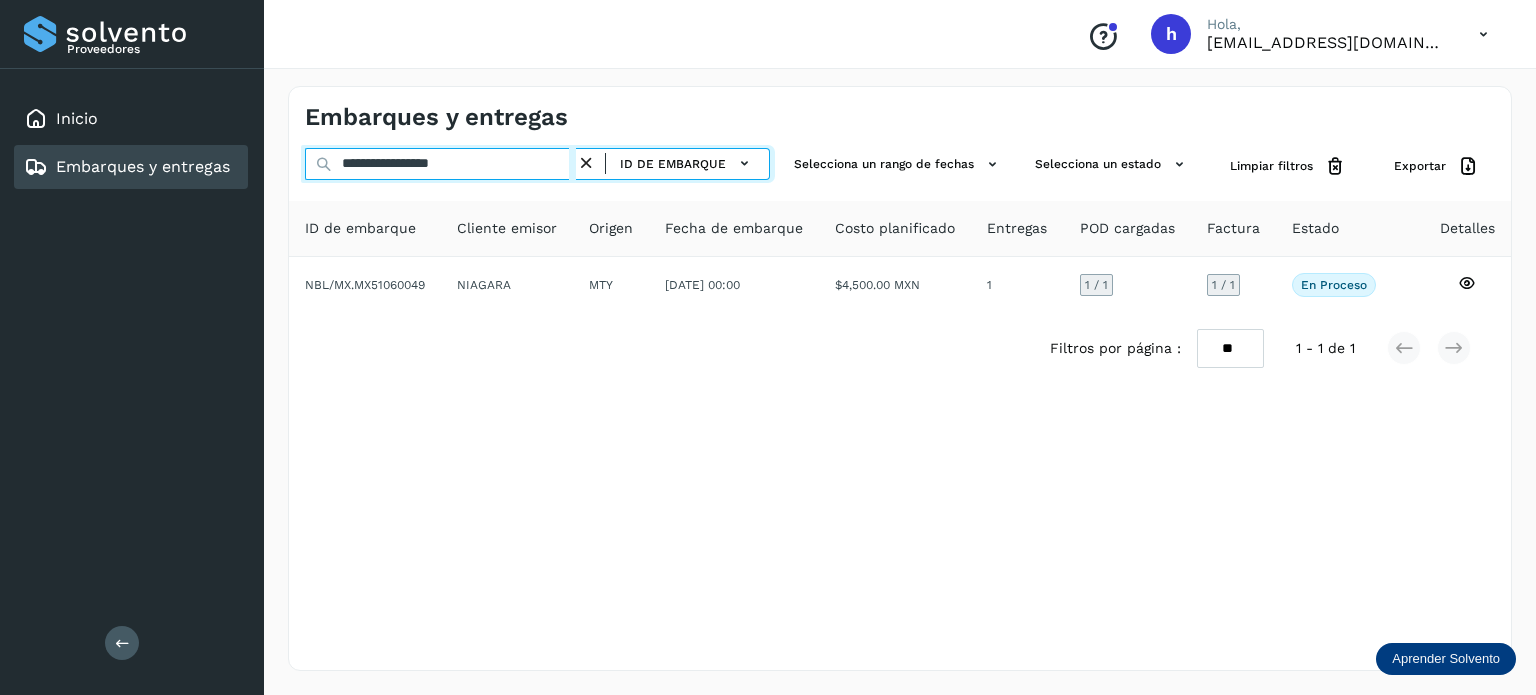 drag, startPoint x: 522, startPoint y: 167, endPoint x: 60, endPoint y: 179, distance: 462.15582 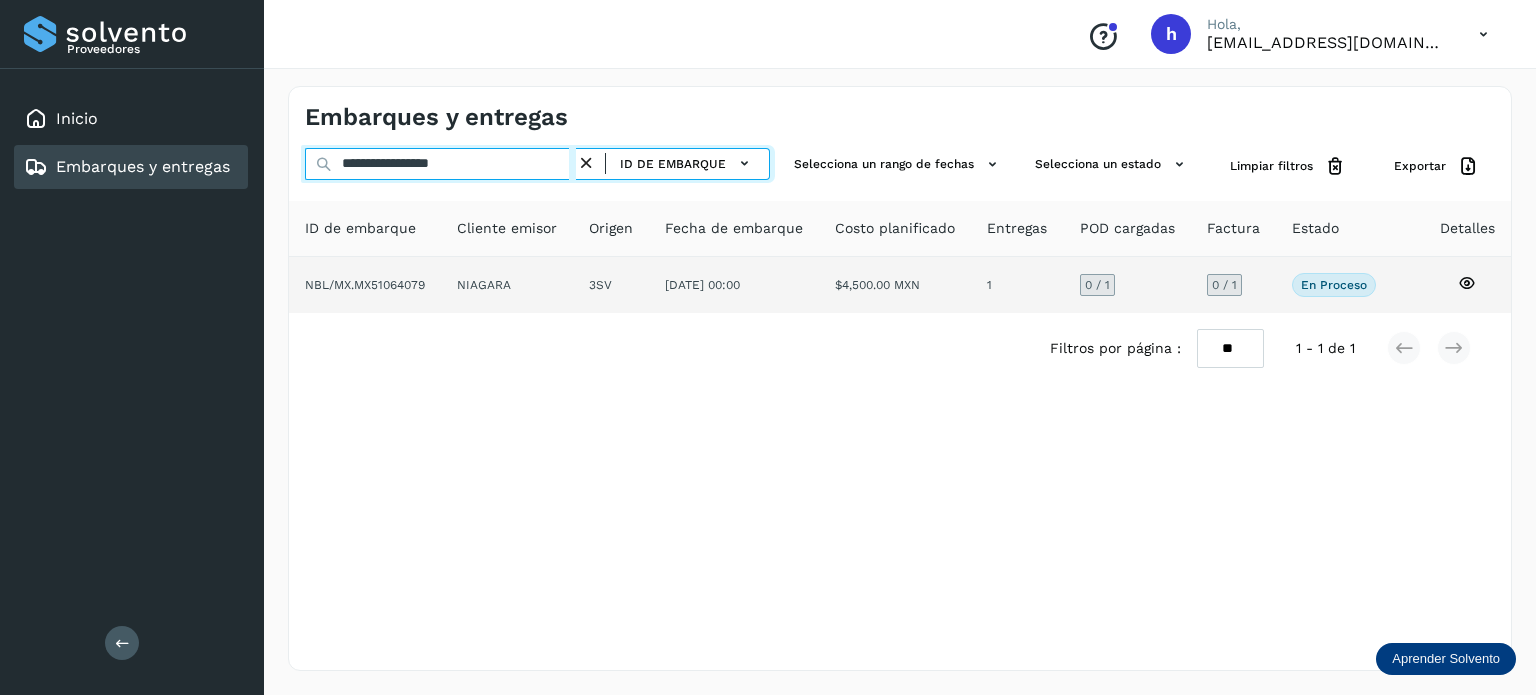 type on "**********" 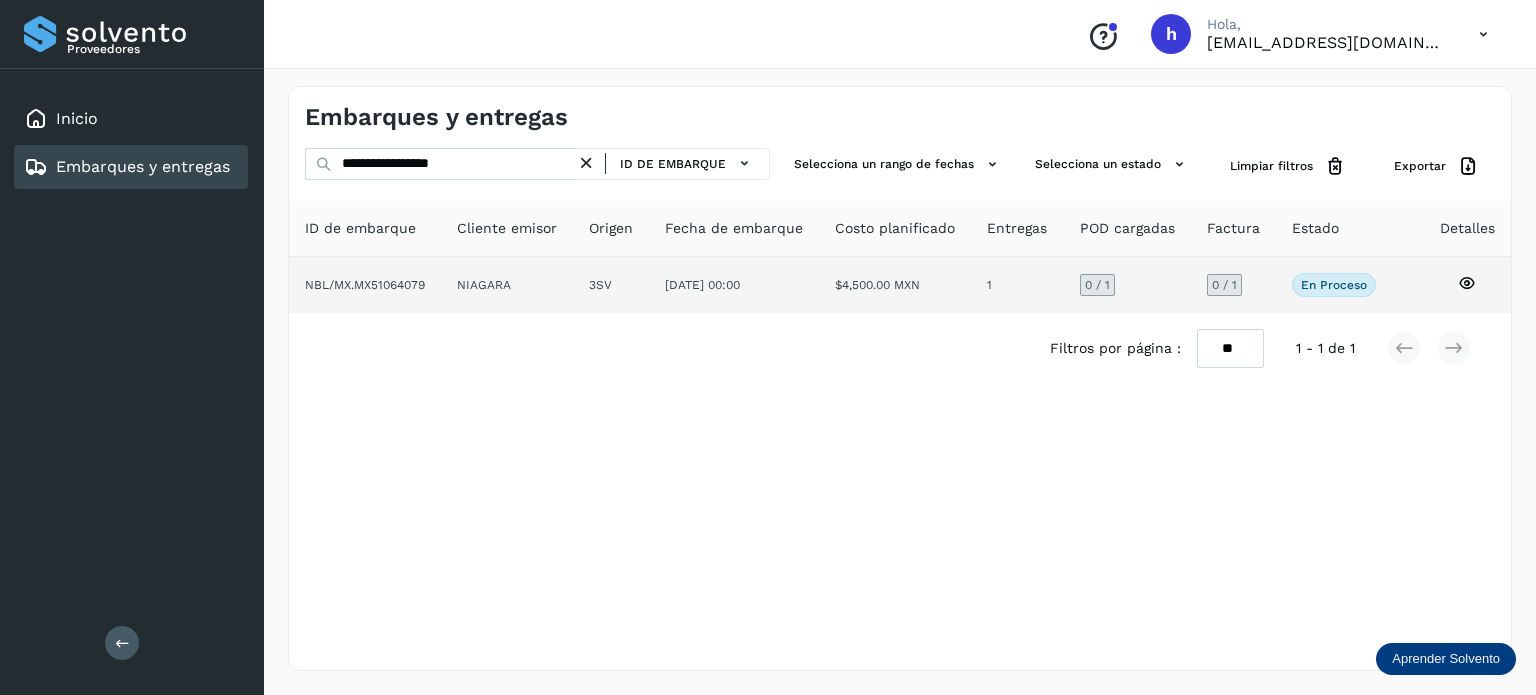 click on "NBL/MX.MX51064079" 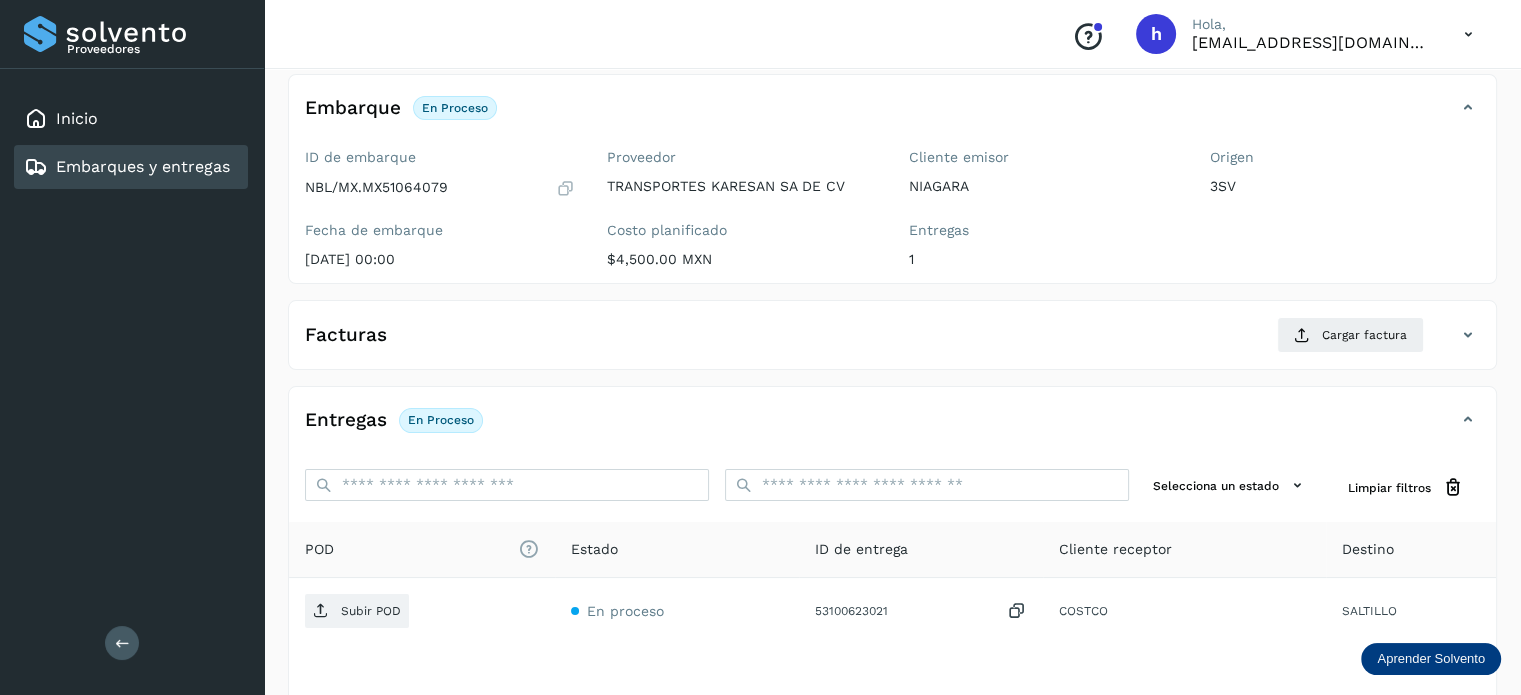 scroll, scrollTop: 114, scrollLeft: 0, axis: vertical 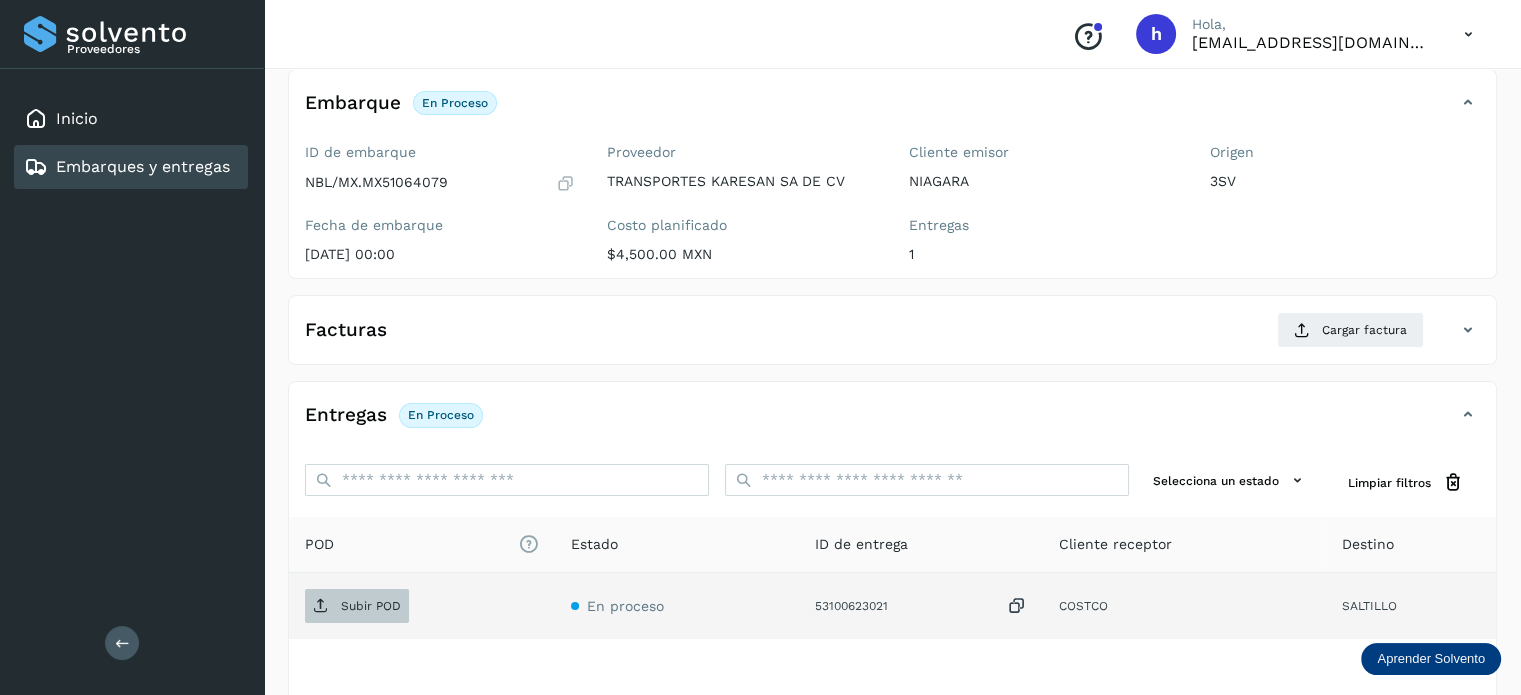click on "Subir POD" at bounding box center [371, 606] 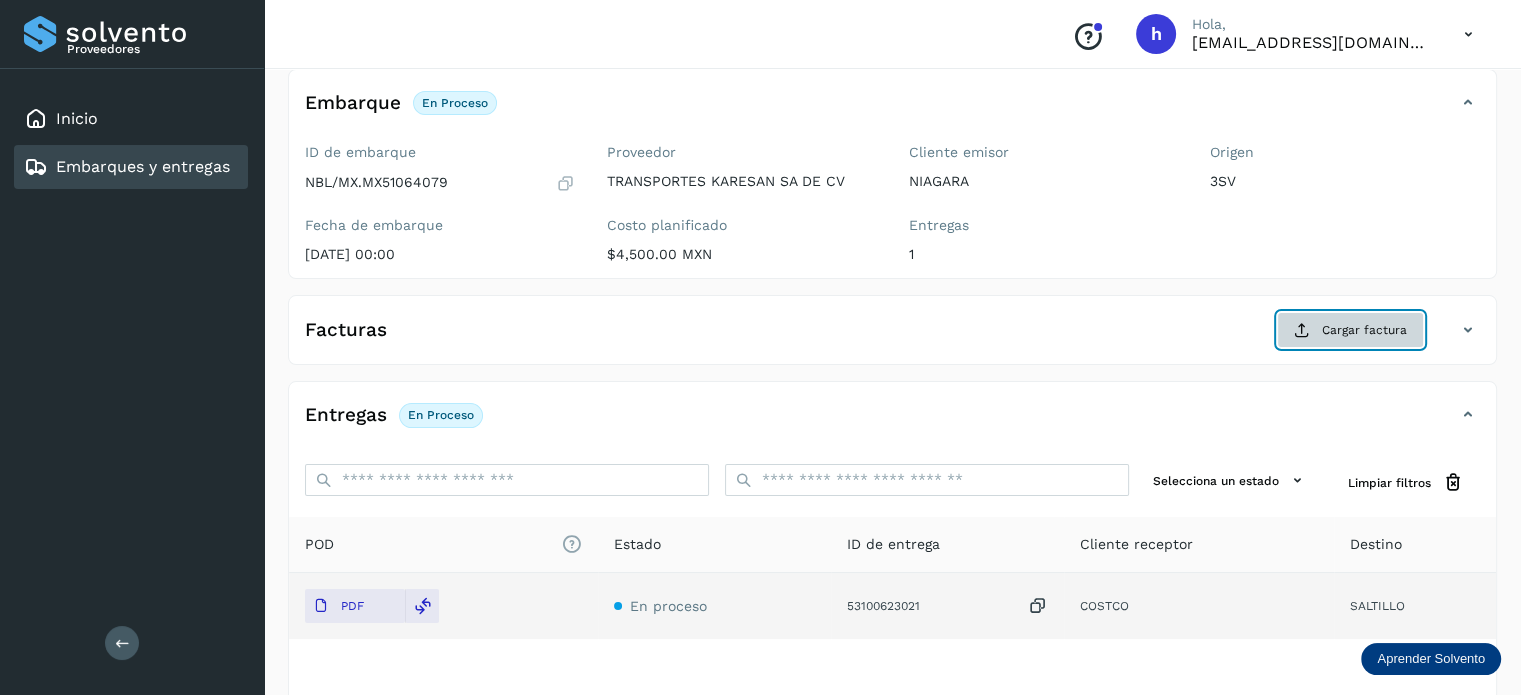 click on "Cargar factura" 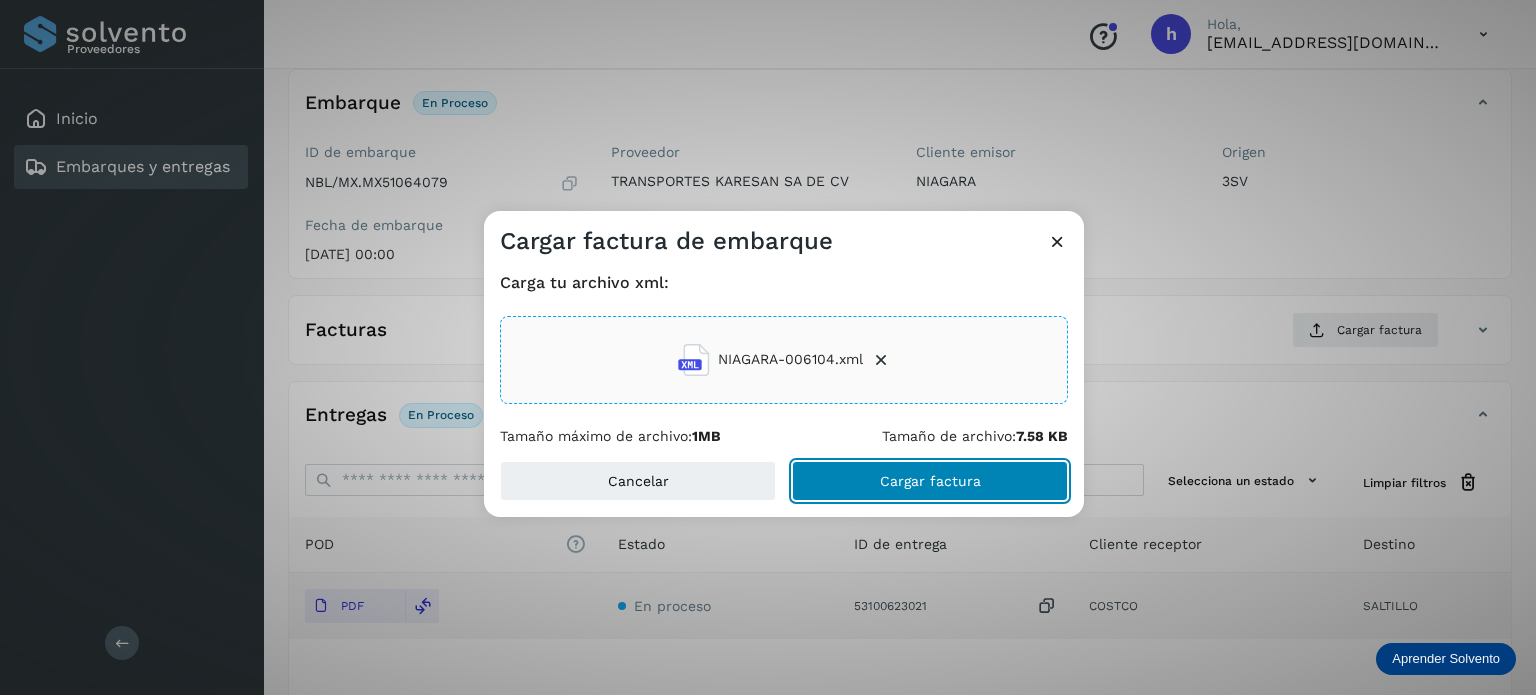 click on "Cargar factura" 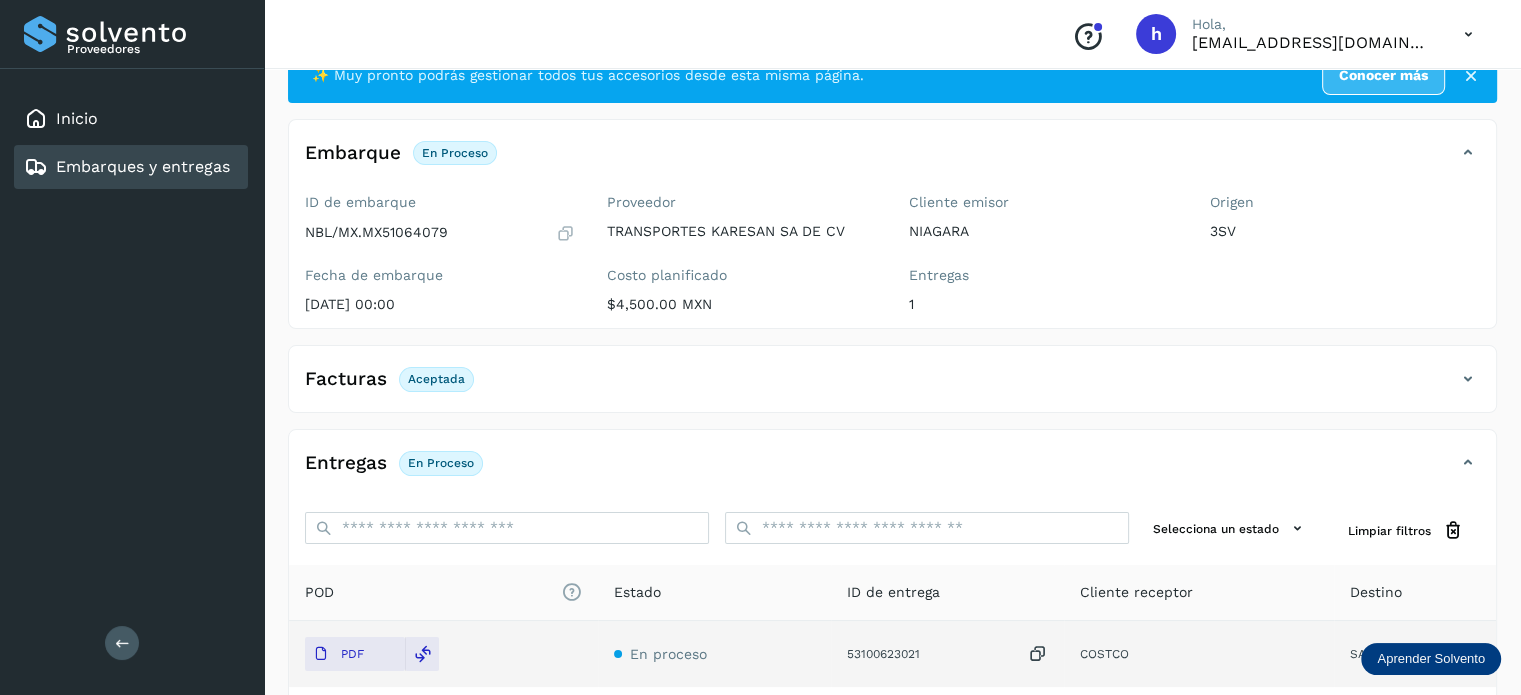 scroll, scrollTop: 0, scrollLeft: 0, axis: both 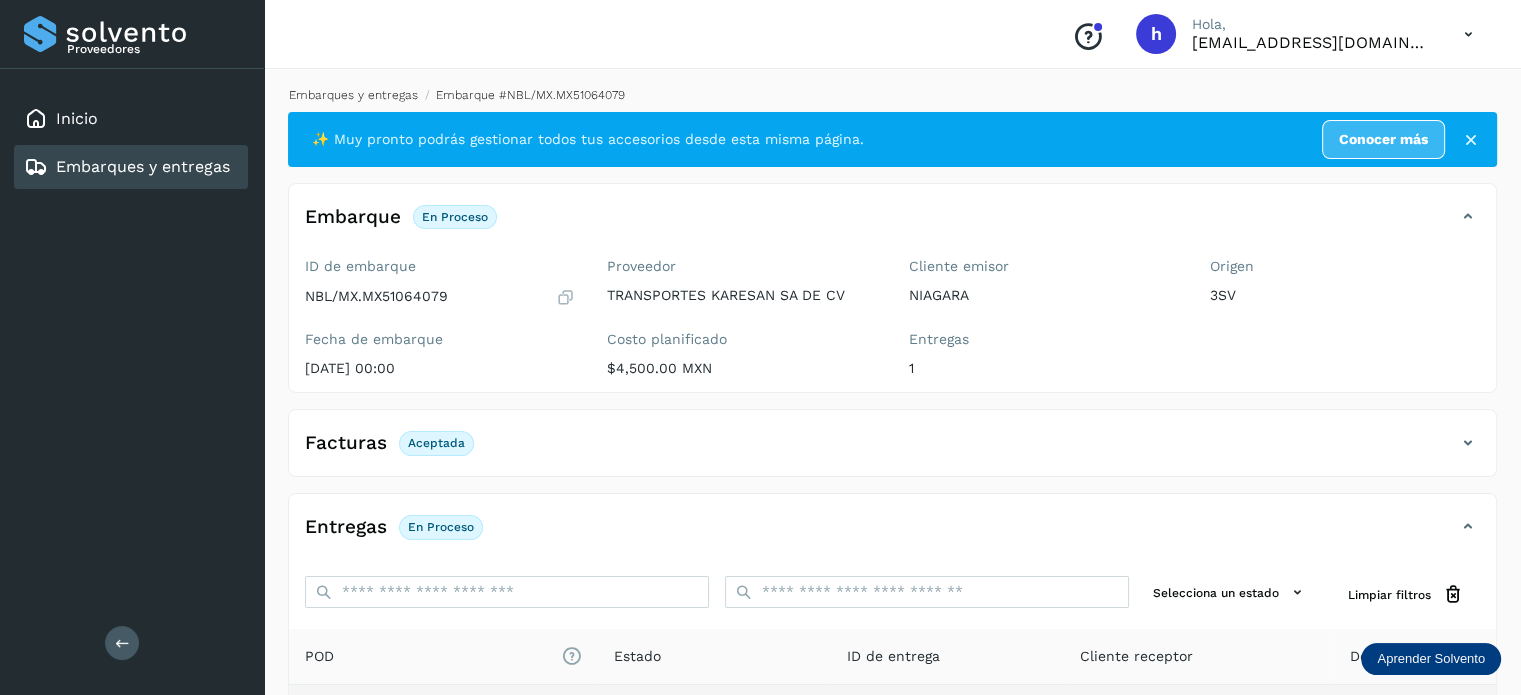 click on "Embarques y entregas" at bounding box center (353, 95) 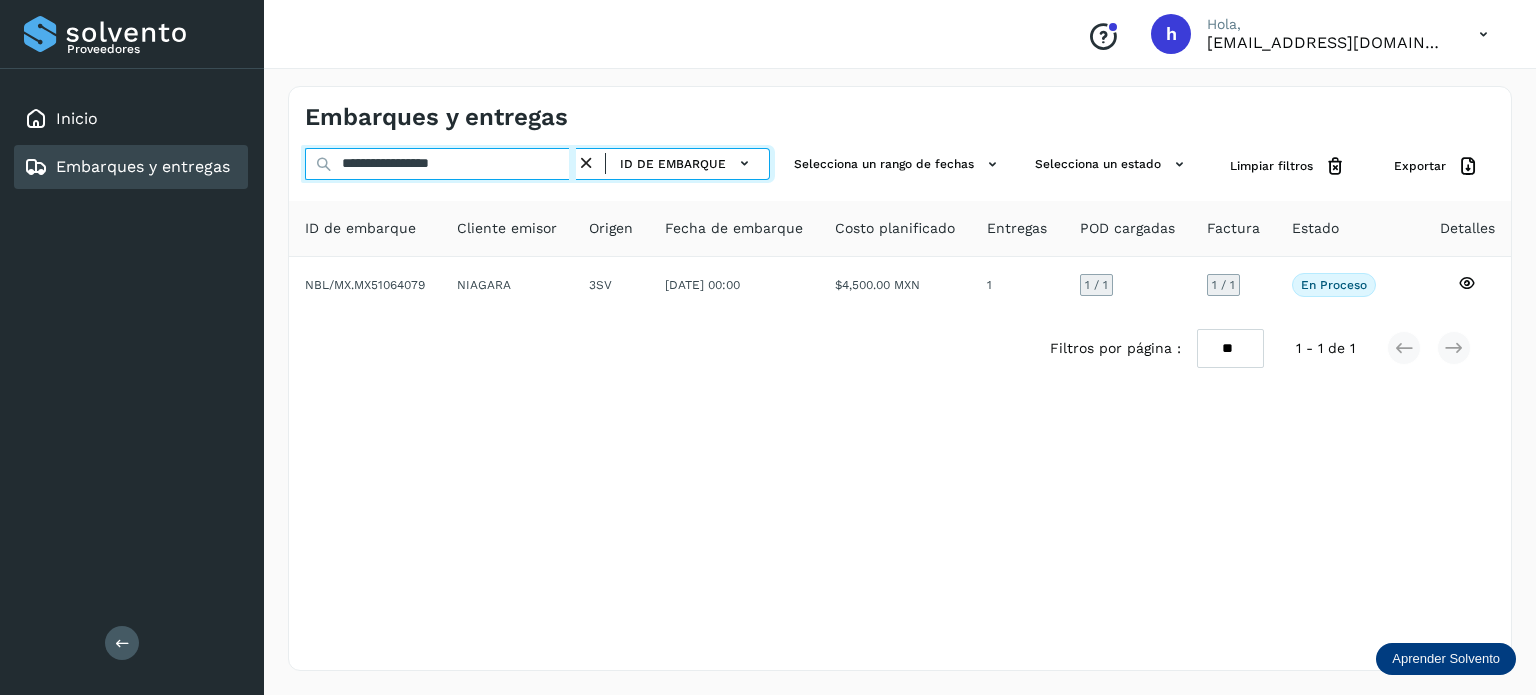 drag, startPoint x: 517, startPoint y: 167, endPoint x: 46, endPoint y: 211, distance: 473.05075 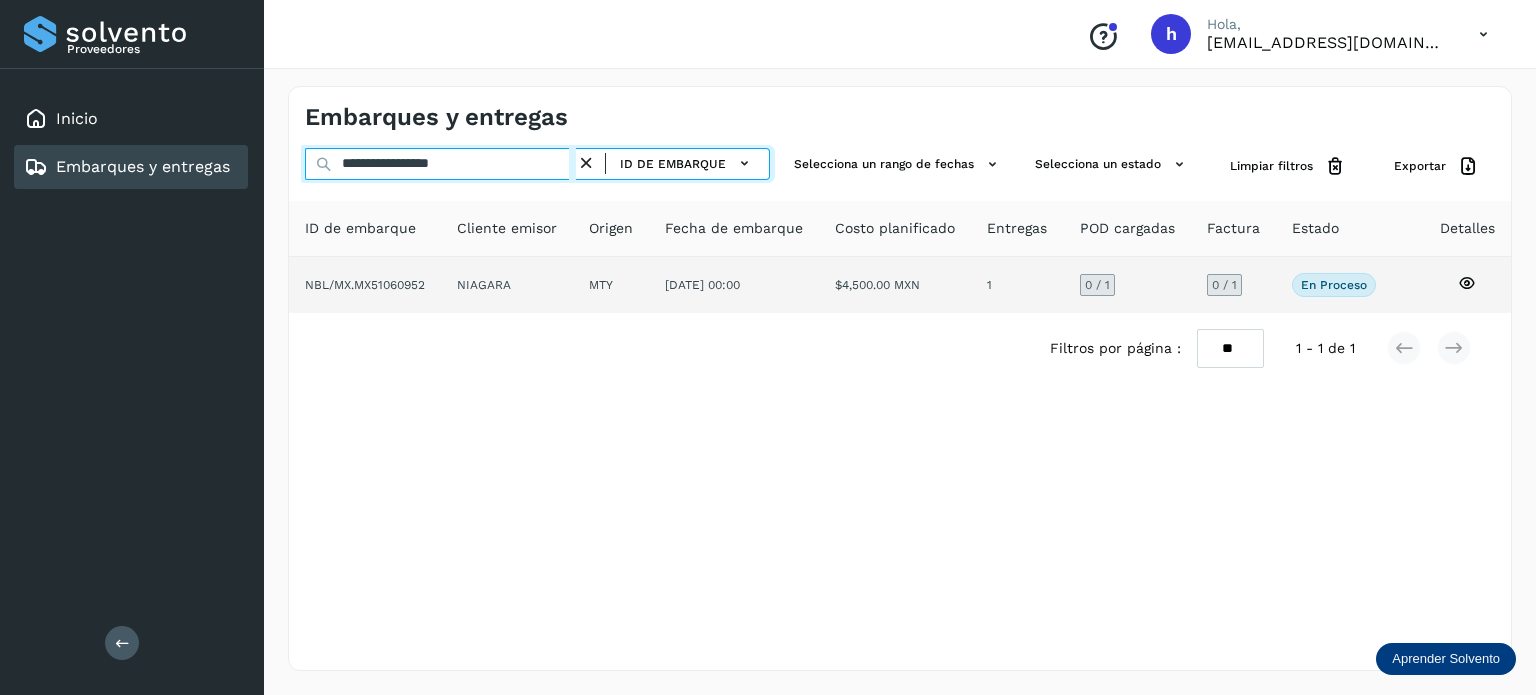 type on "**********" 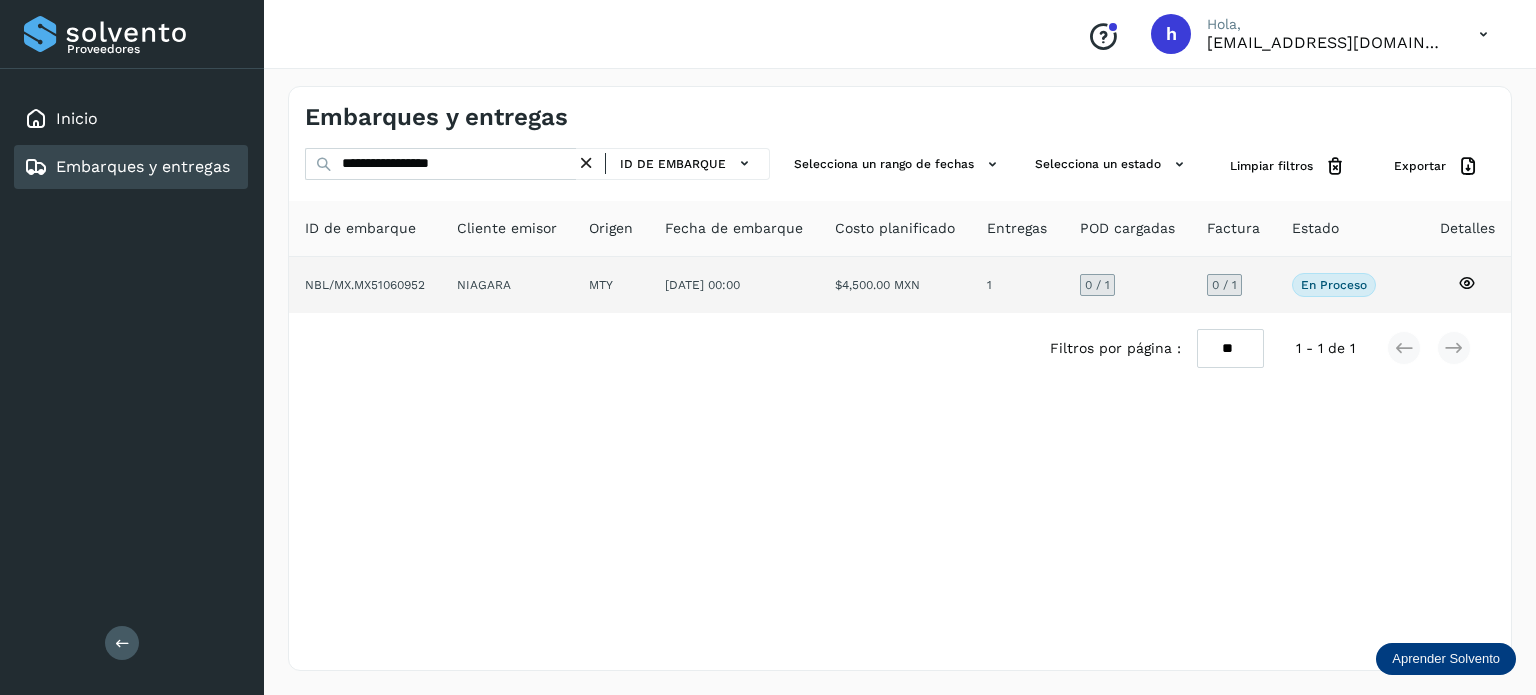 click on "NBL/MX.MX51060952" 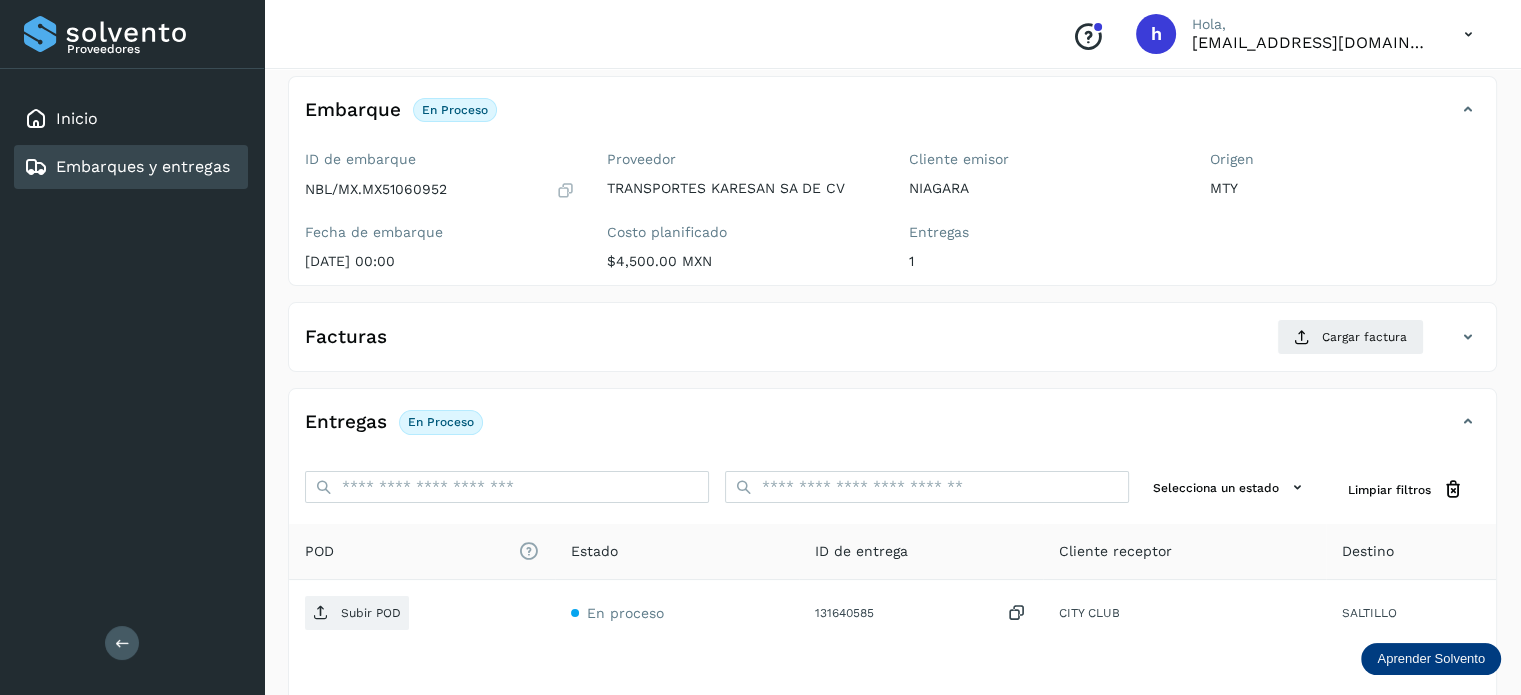 scroll, scrollTop: 108, scrollLeft: 0, axis: vertical 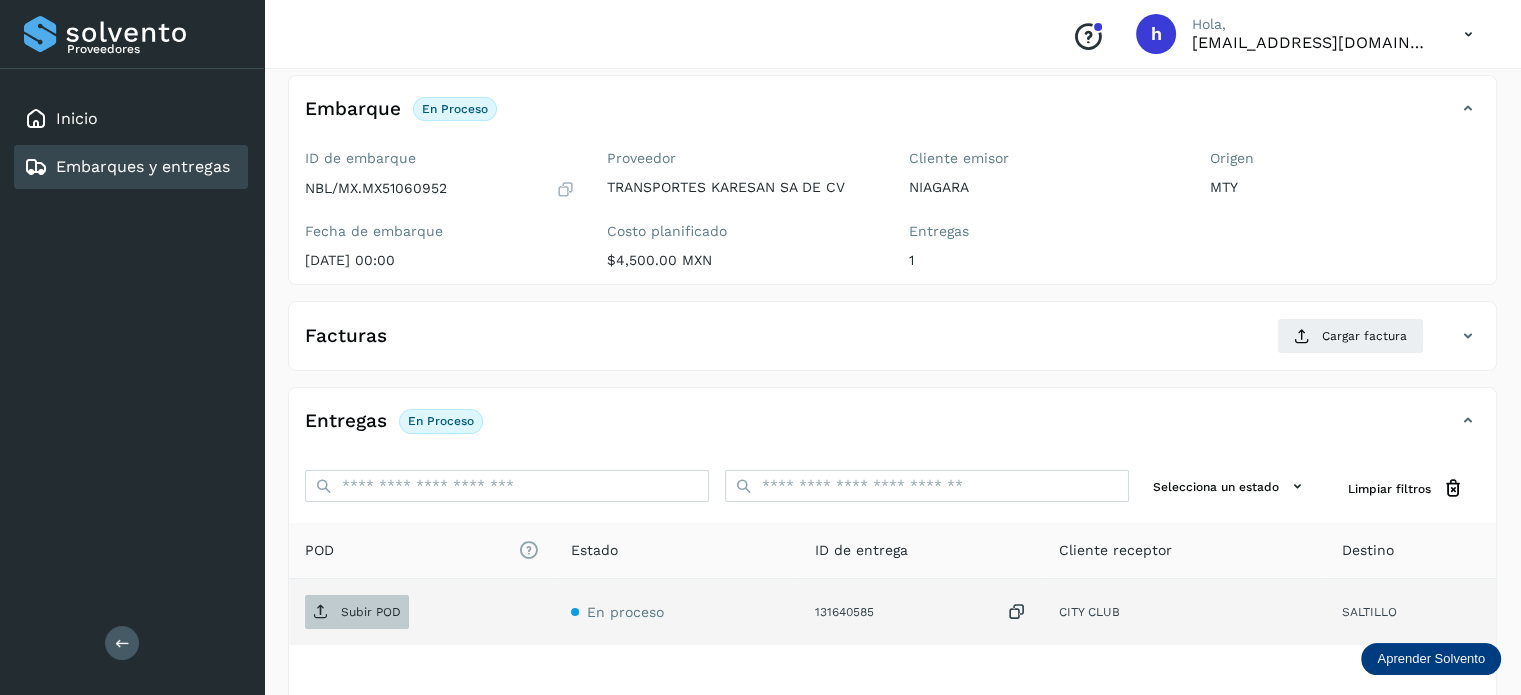 click on "Subir POD" at bounding box center (371, 612) 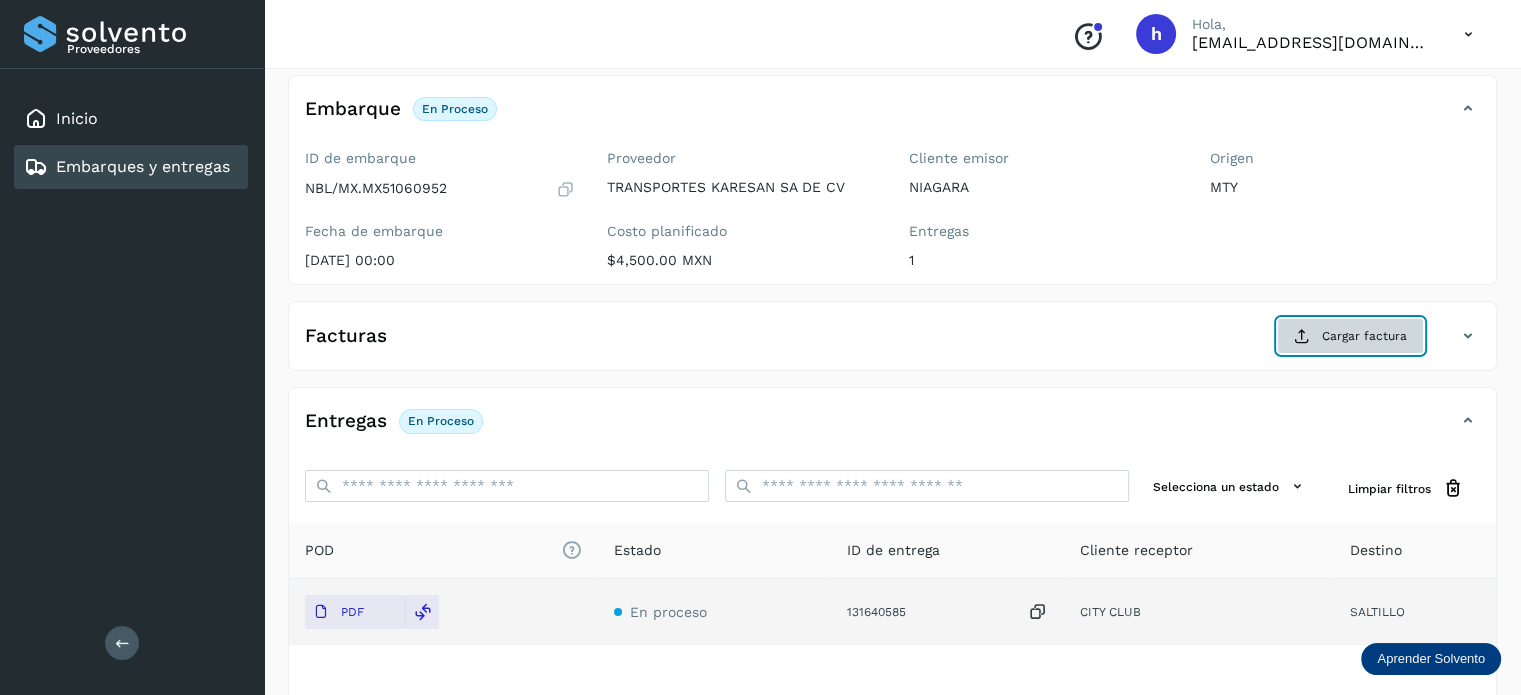 click on "Cargar factura" 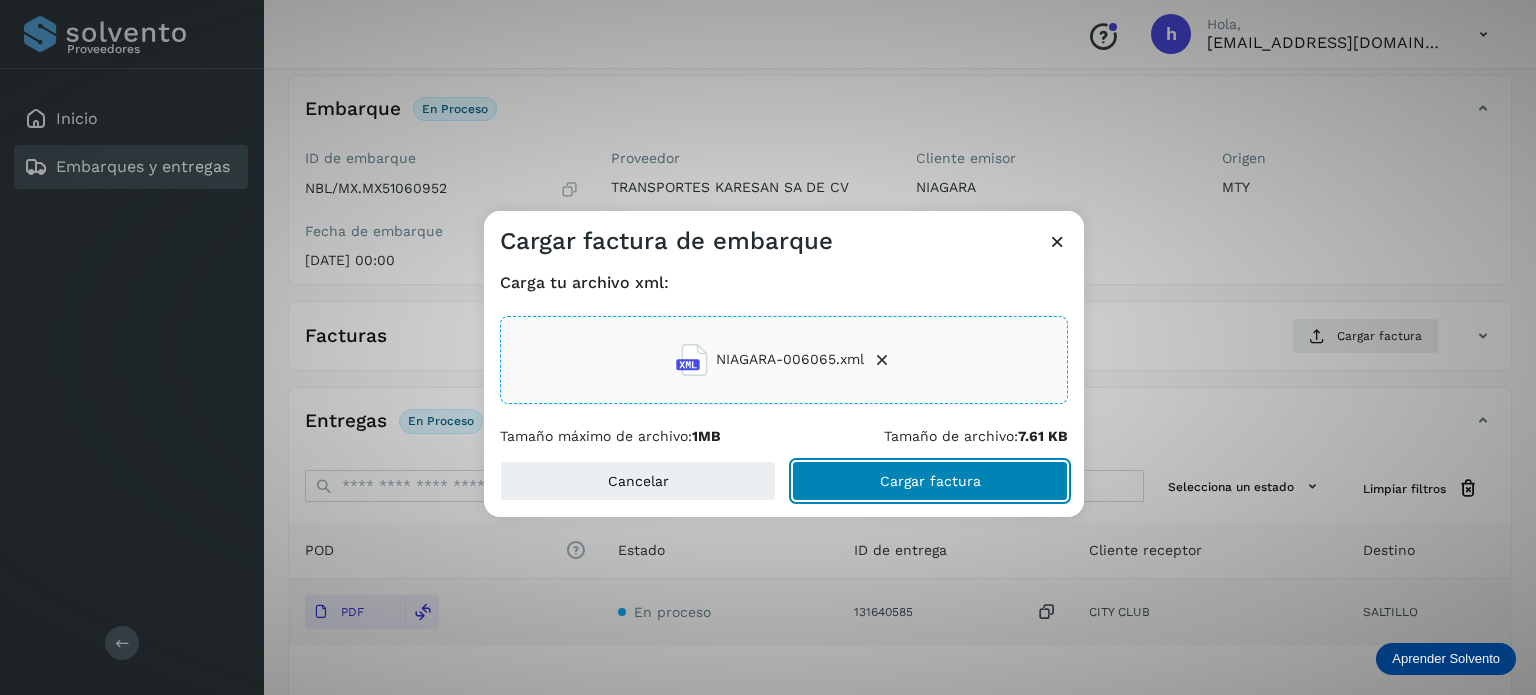 click on "Cargar factura" 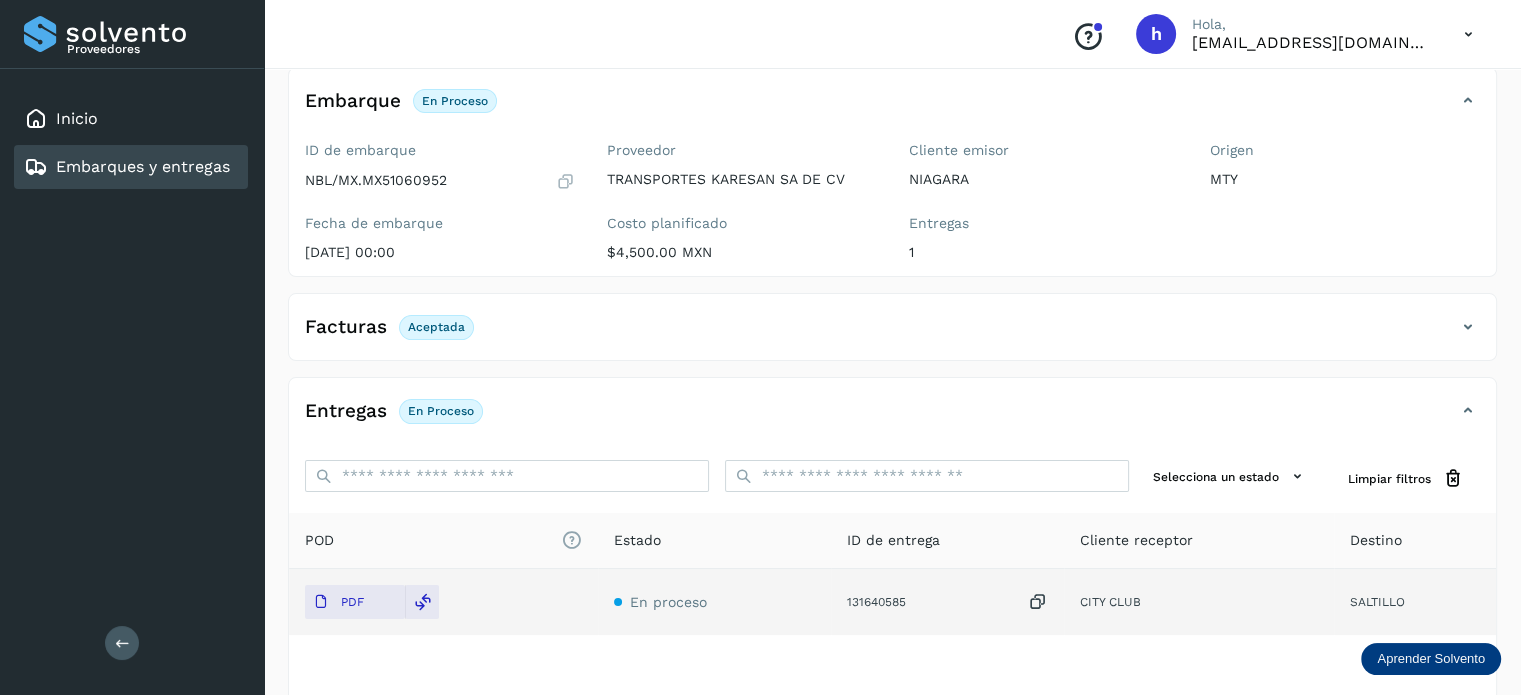 scroll, scrollTop: 0, scrollLeft: 0, axis: both 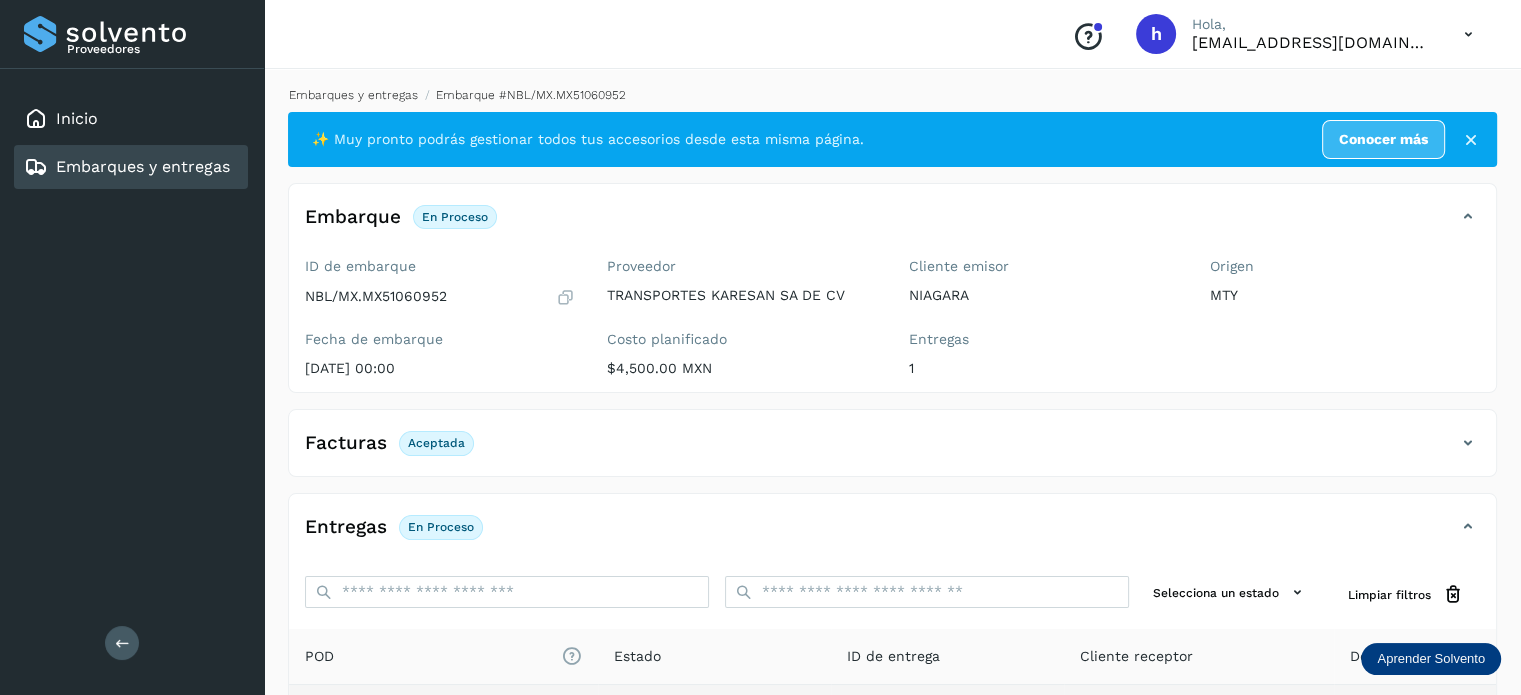 click on "Embarques y entregas" at bounding box center (353, 95) 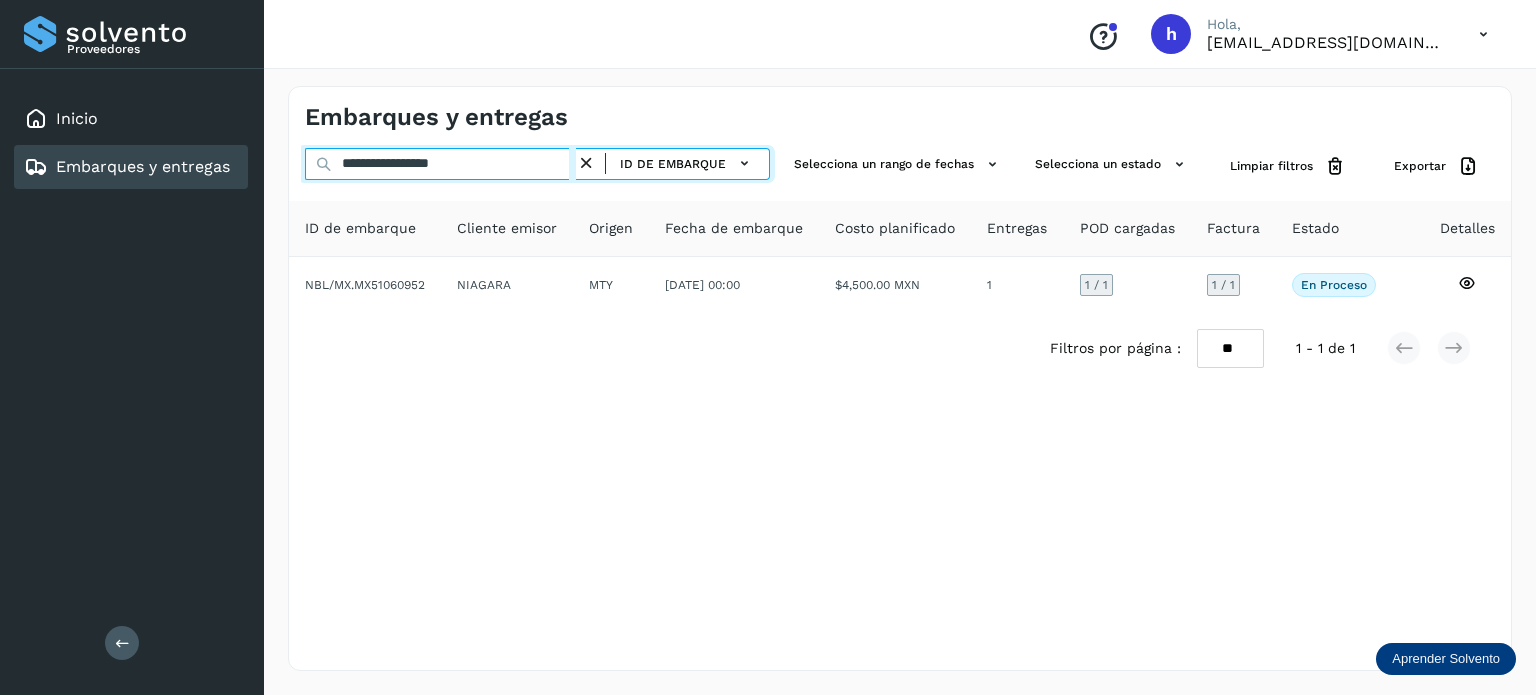 drag, startPoint x: 517, startPoint y: 166, endPoint x: 78, endPoint y: 194, distance: 439.89203 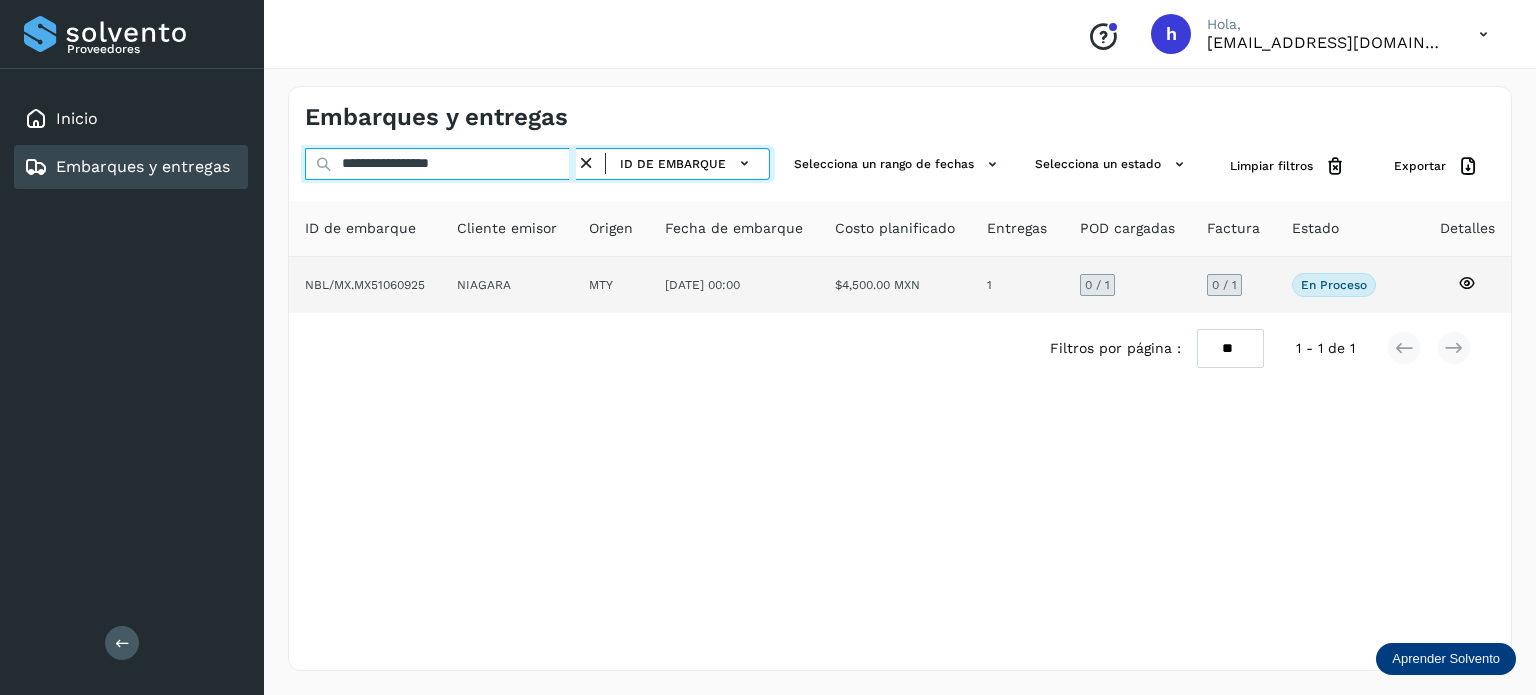type on "**********" 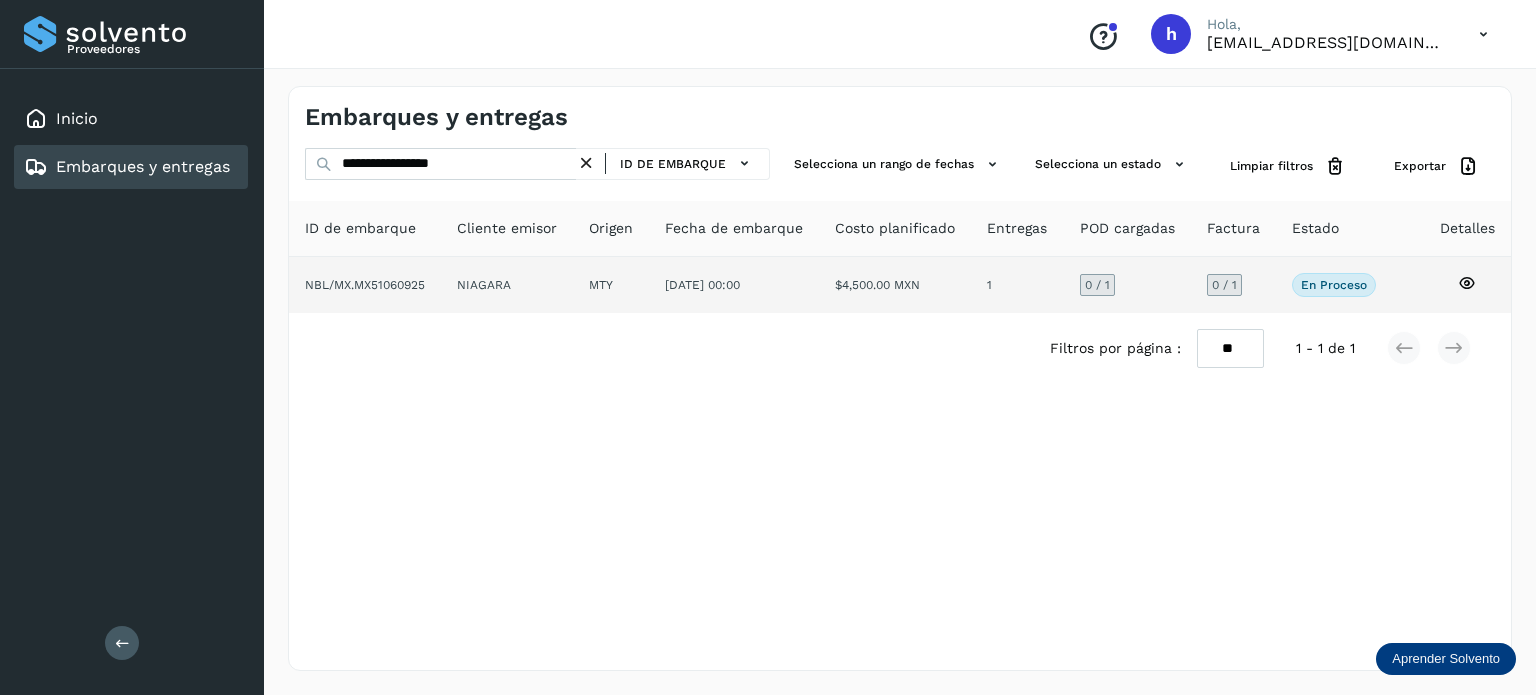 click on "NBL/MX.MX51060925" 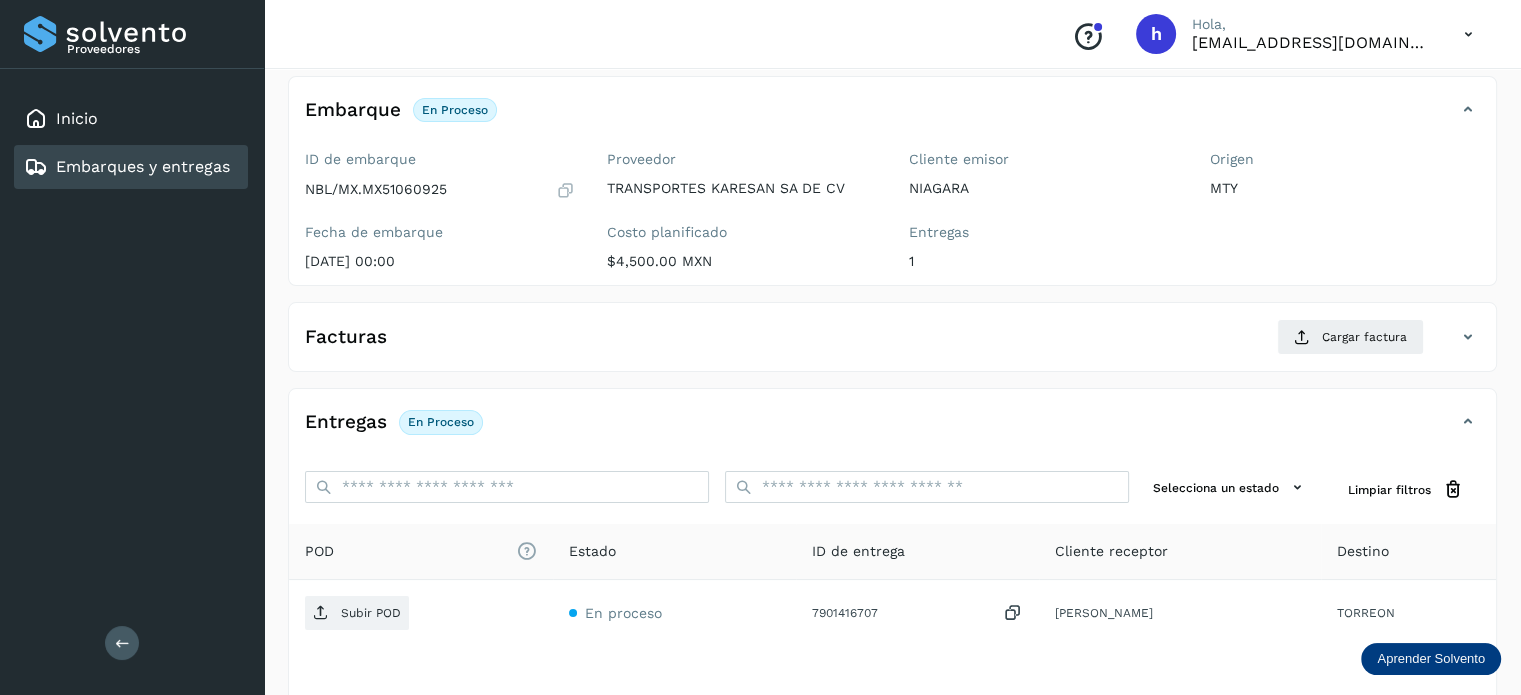scroll, scrollTop: 112, scrollLeft: 0, axis: vertical 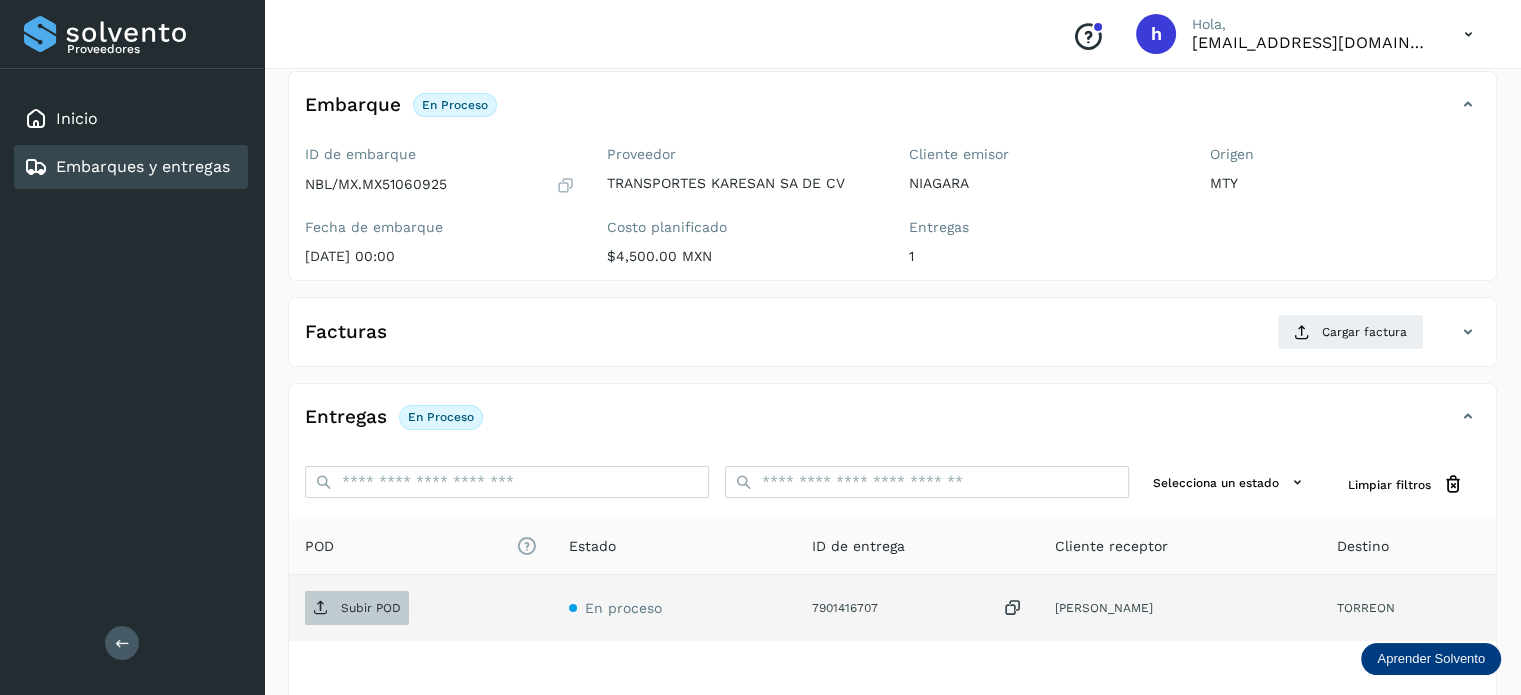 click on "Subir POD" at bounding box center [357, 608] 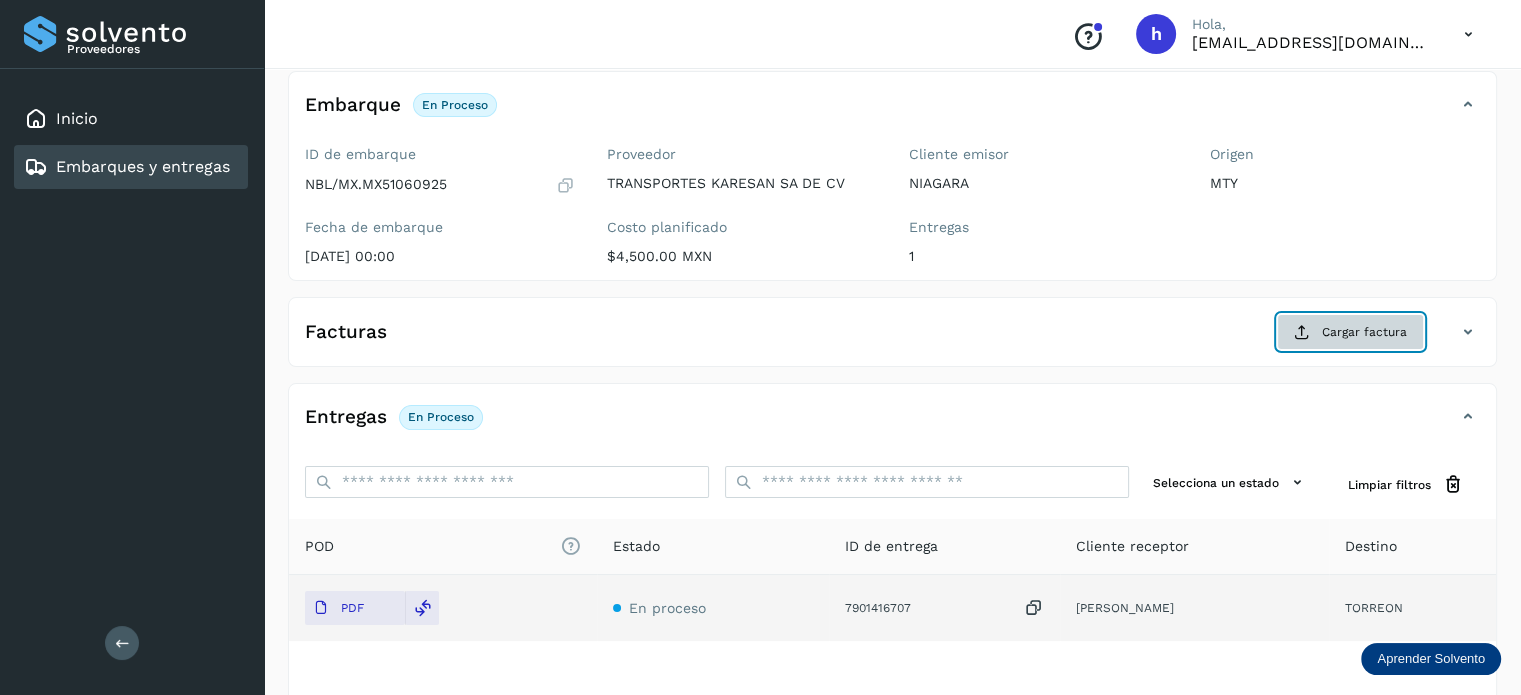 click on "Cargar factura" 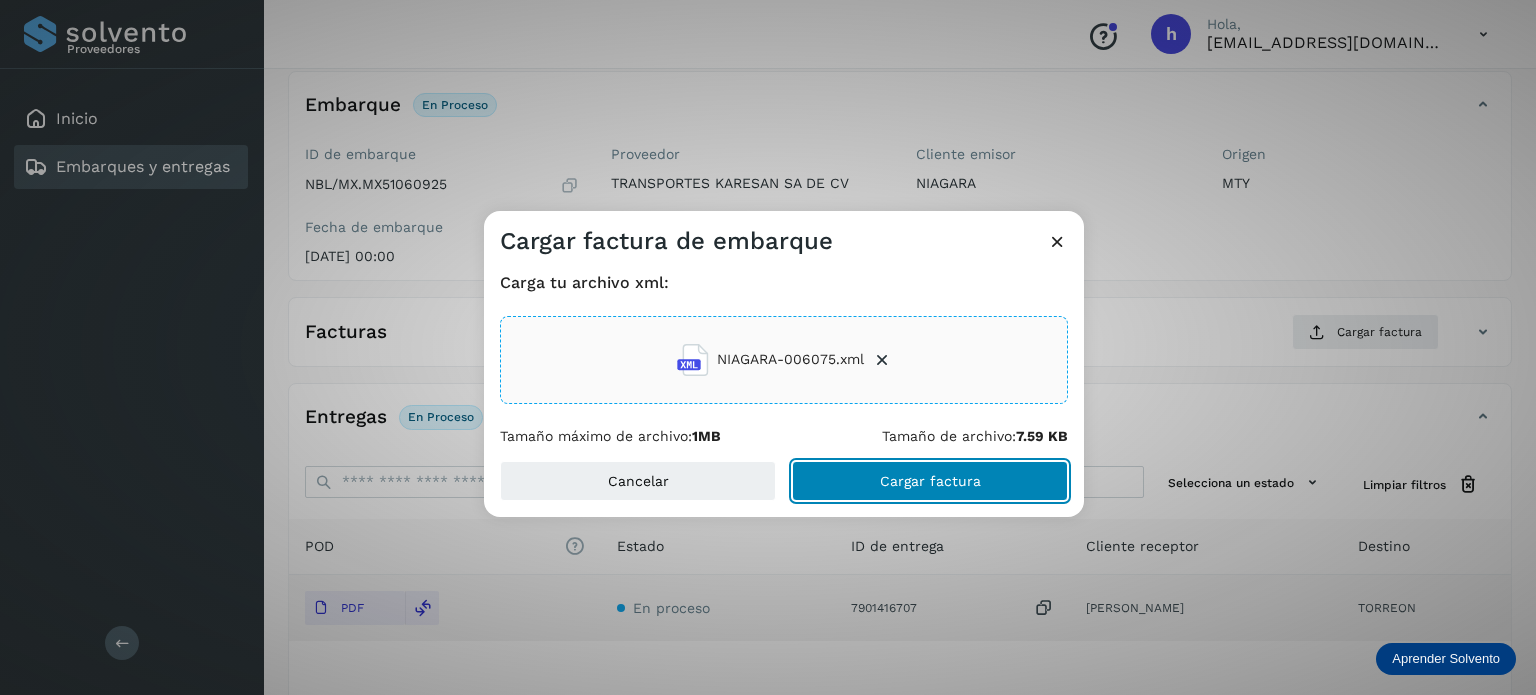 click on "Cargar factura" 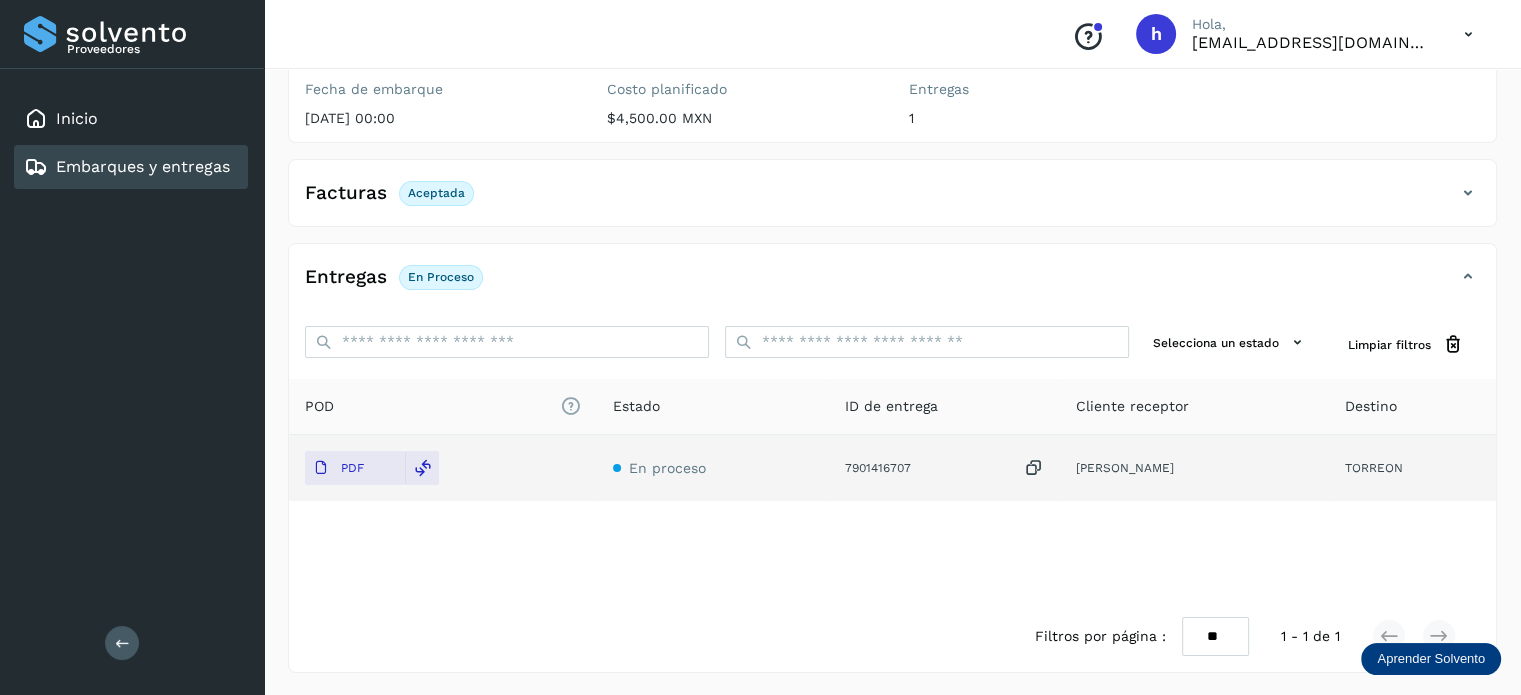 scroll, scrollTop: 0, scrollLeft: 0, axis: both 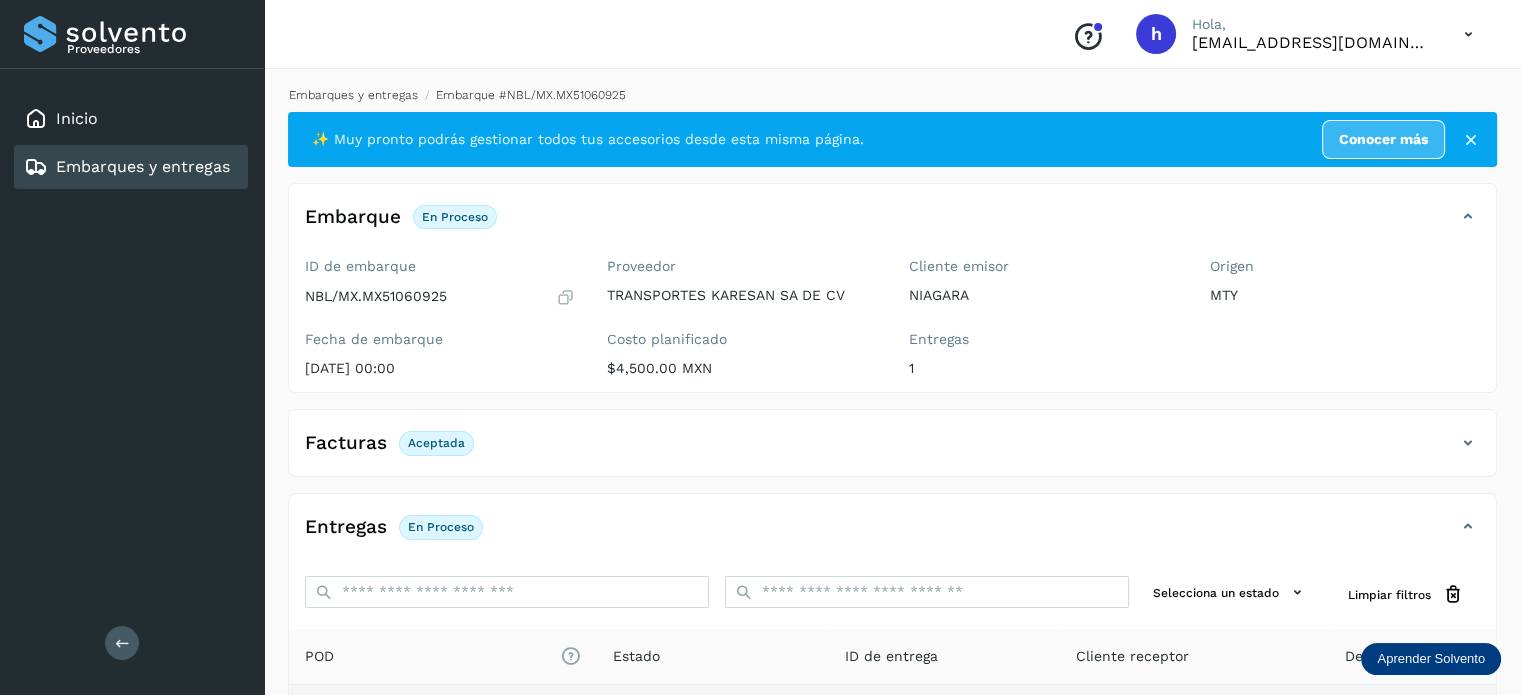 click on "Embarques y entregas" at bounding box center (353, 95) 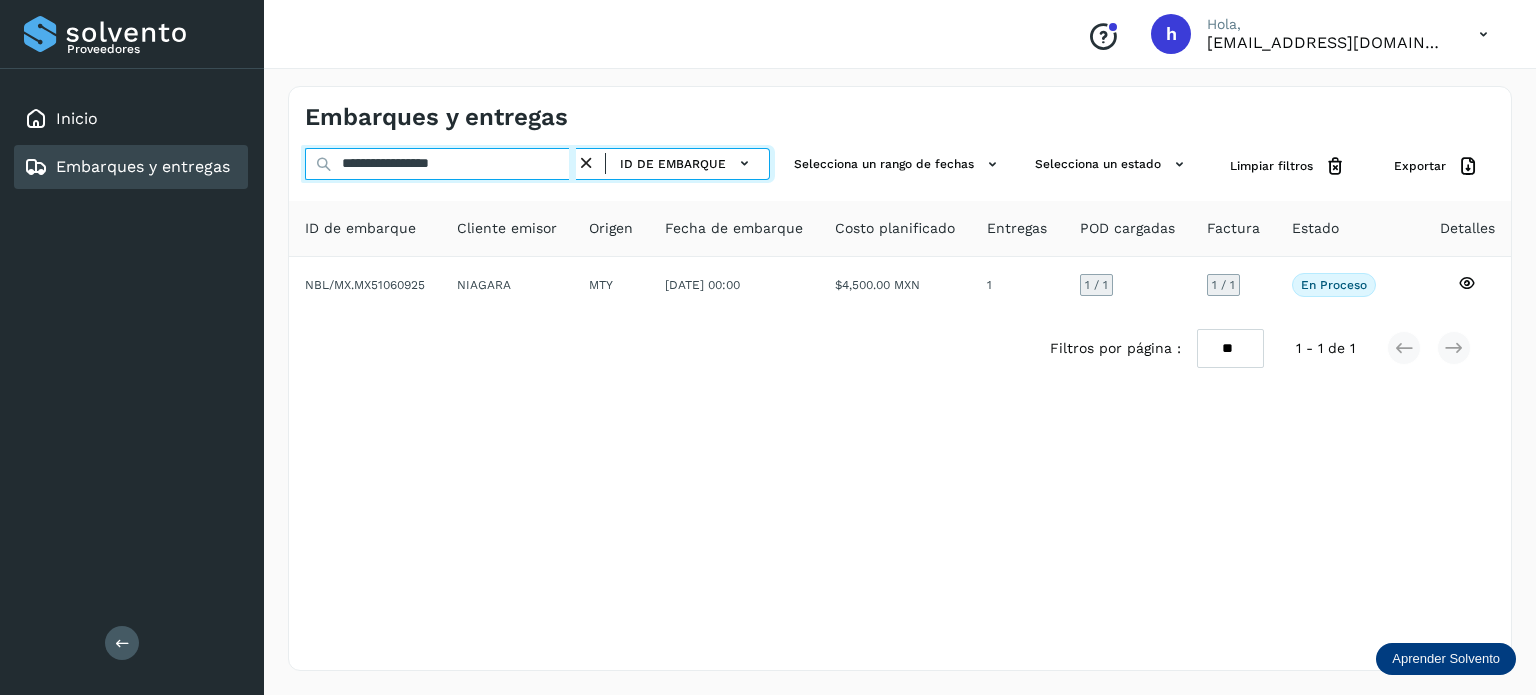 drag, startPoint x: 496, startPoint y: 157, endPoint x: 111, endPoint y: 185, distance: 386.01685 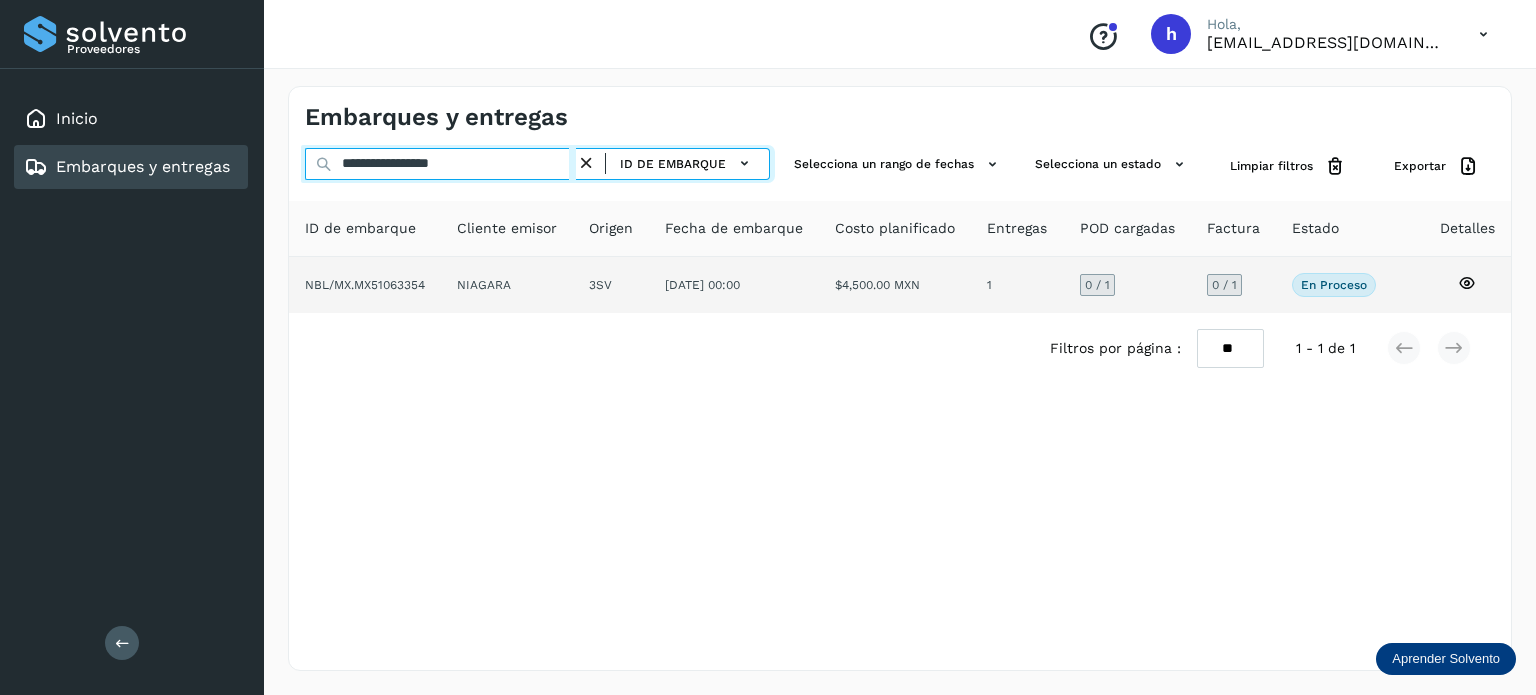 type on "**********" 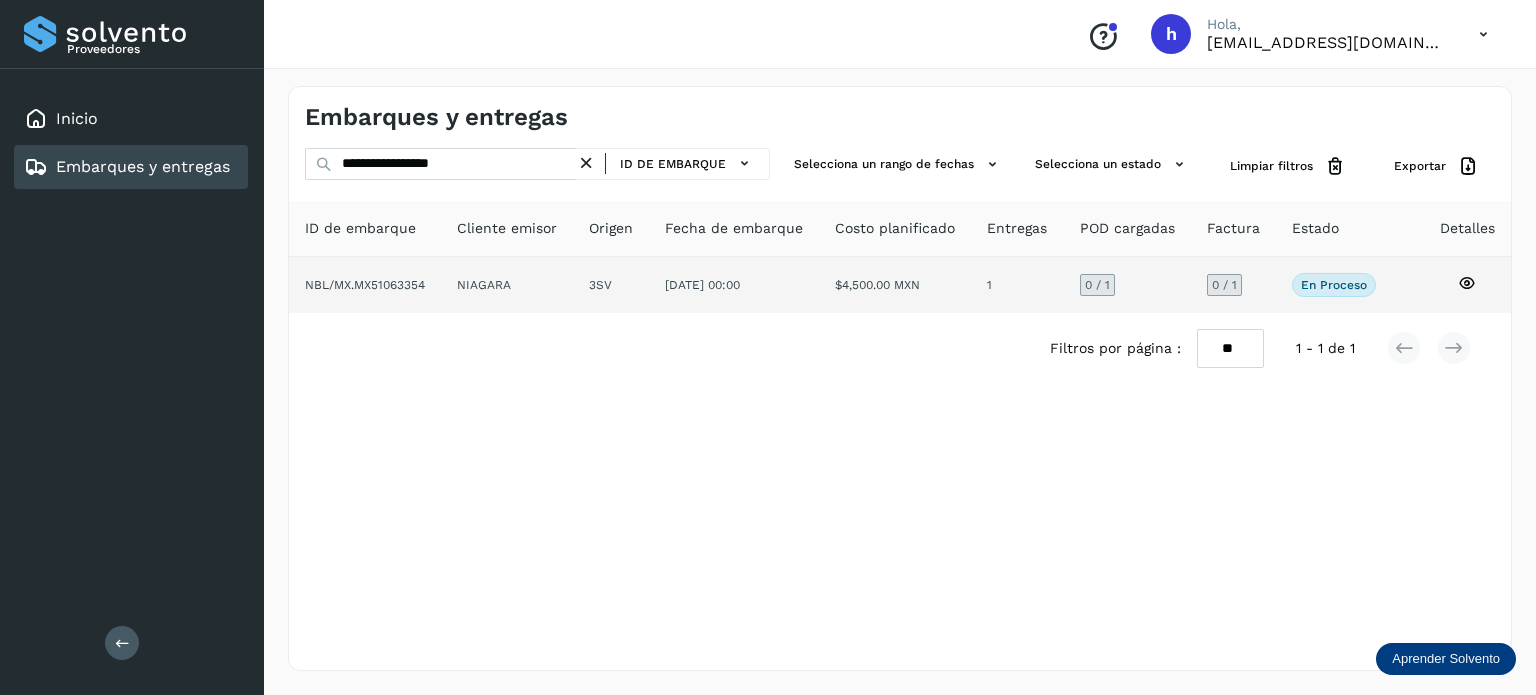 click on "NBL/MX.MX51063354" 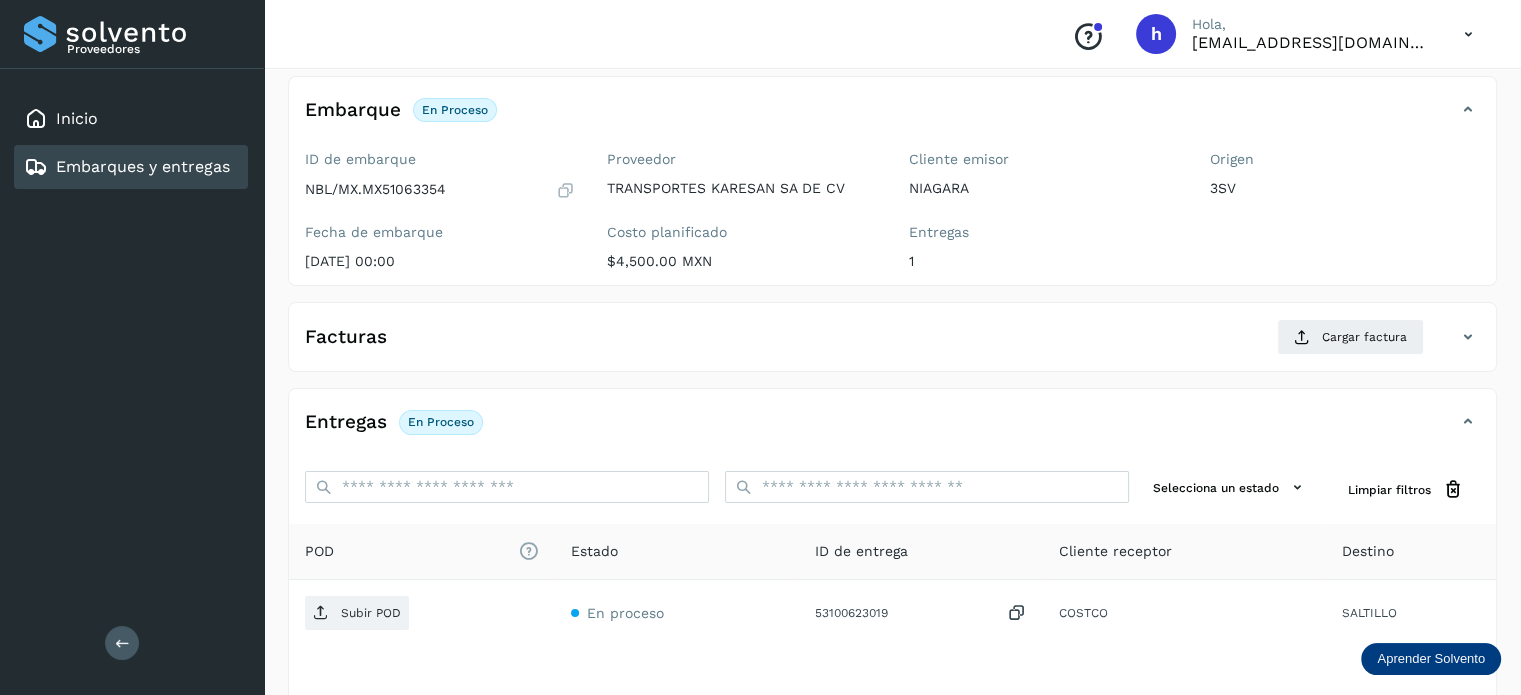 scroll, scrollTop: 109, scrollLeft: 0, axis: vertical 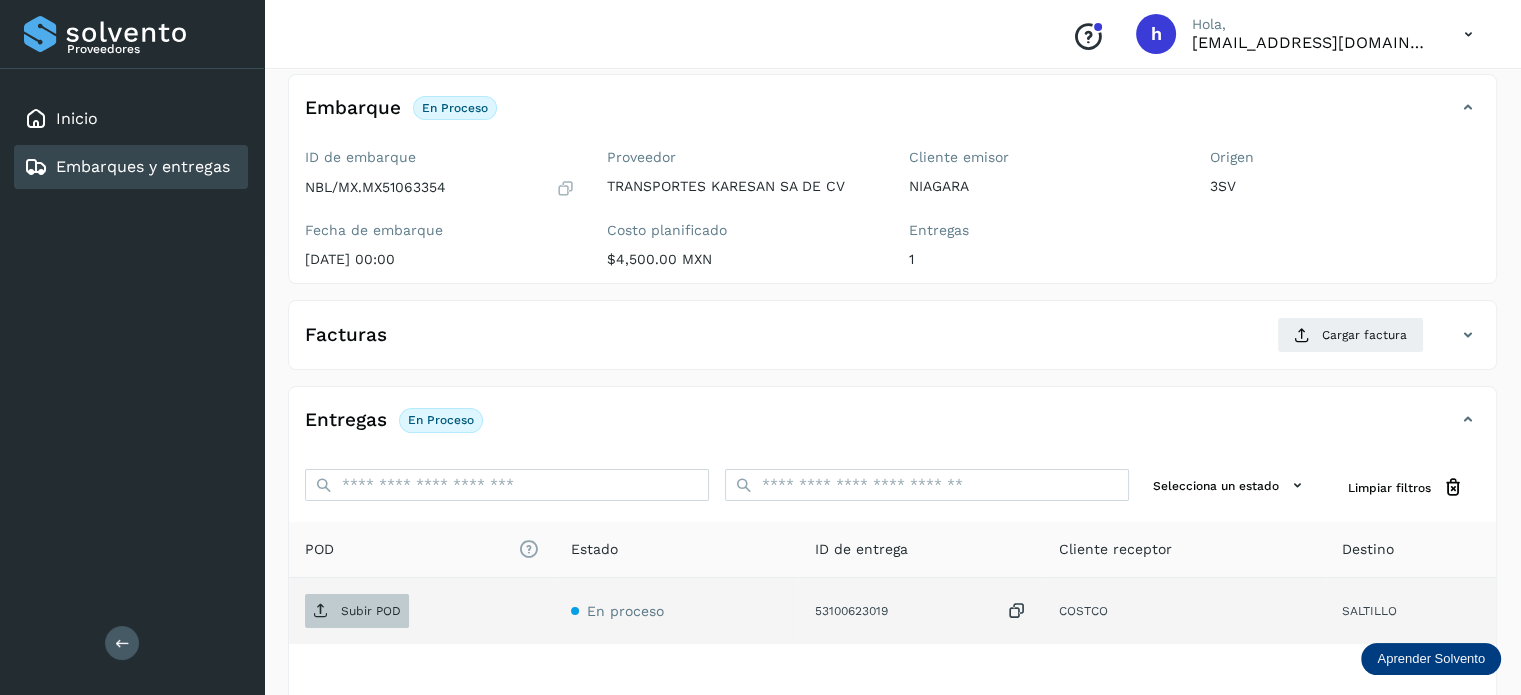 click on "Subir POD" at bounding box center [357, 611] 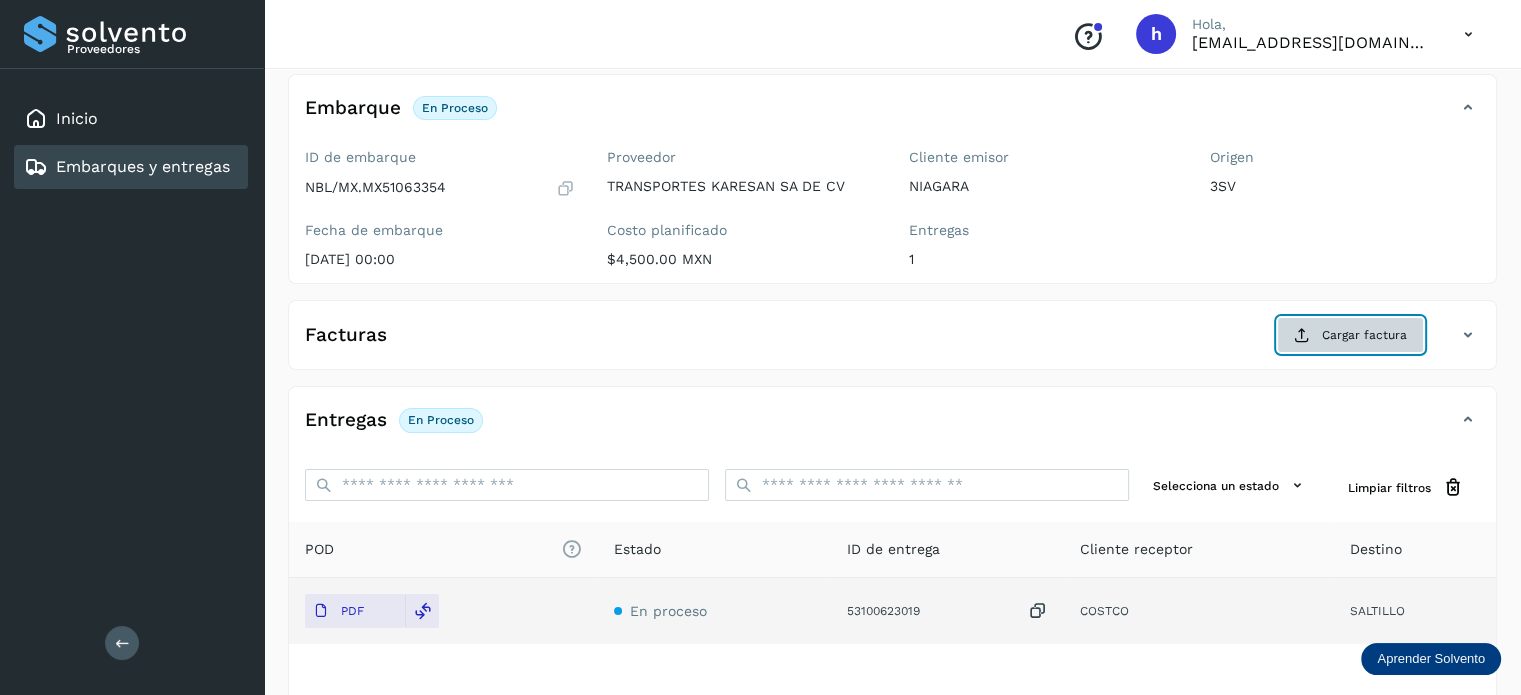click on "Cargar factura" 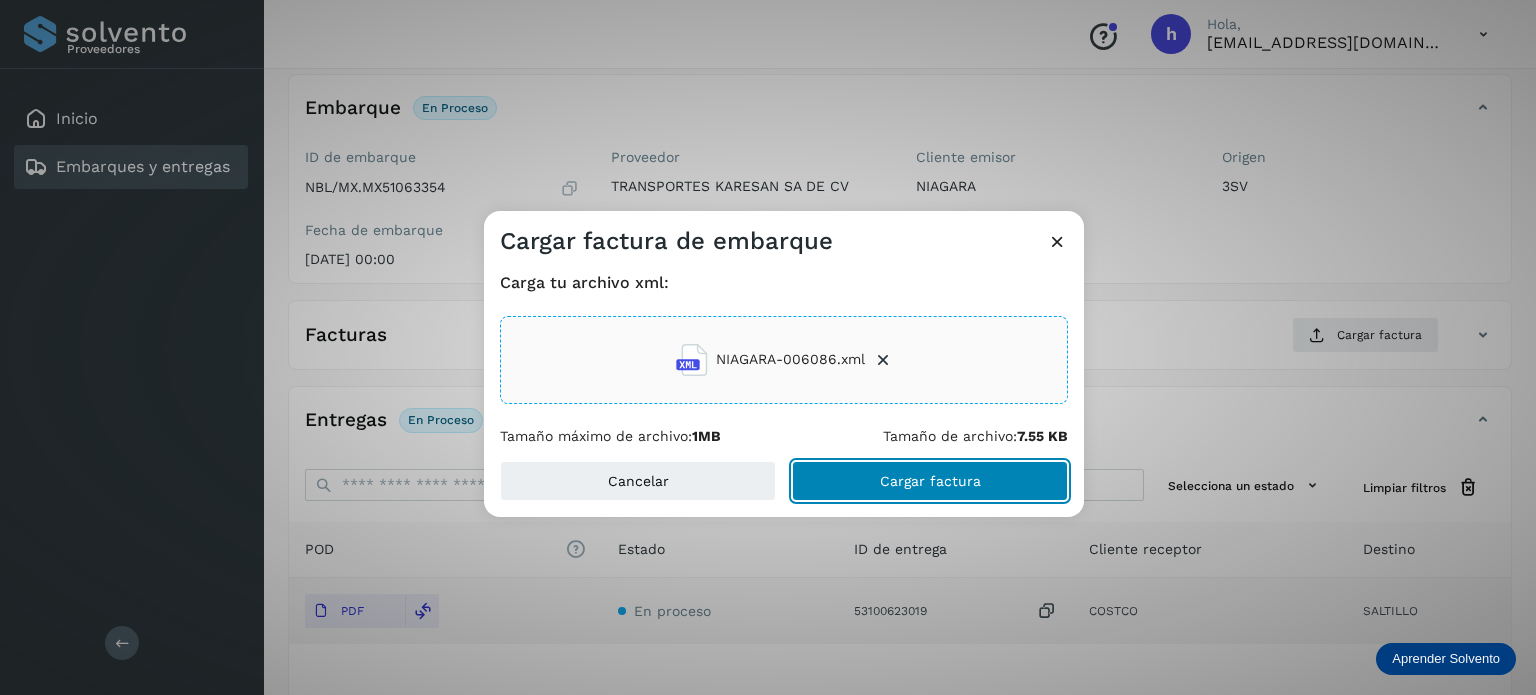 click on "Cargar factura" 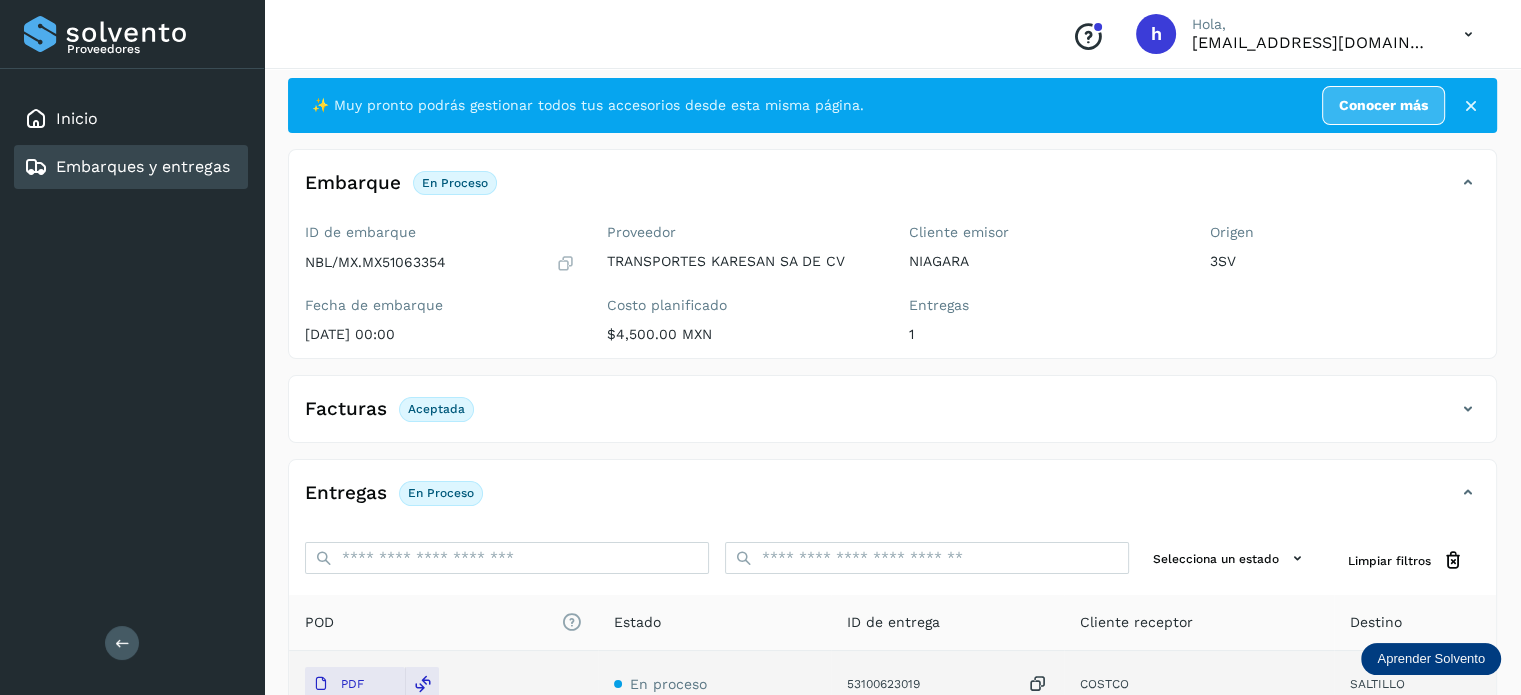 scroll, scrollTop: 0, scrollLeft: 0, axis: both 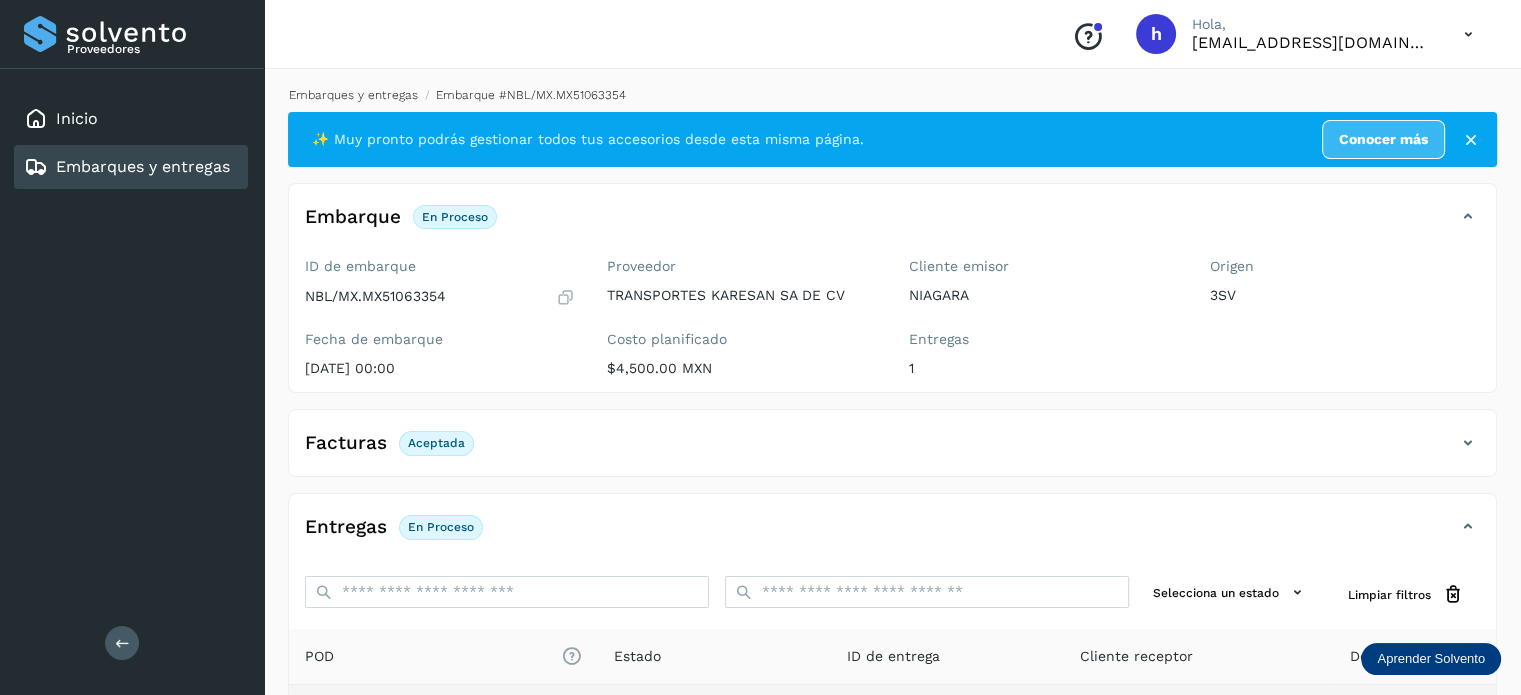 click on "Embarques y entregas" at bounding box center [353, 95] 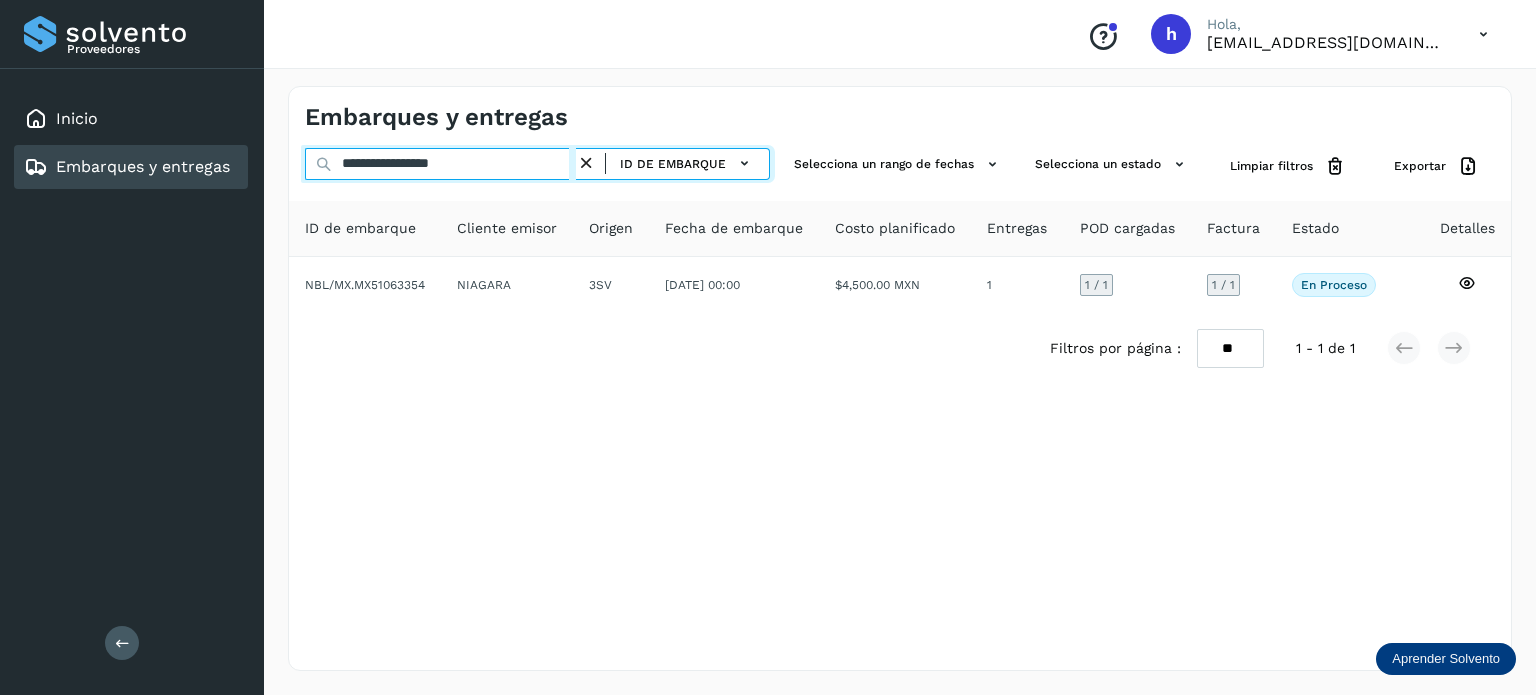 drag, startPoint x: 509, startPoint y: 163, endPoint x: 39, endPoint y: 186, distance: 470.56244 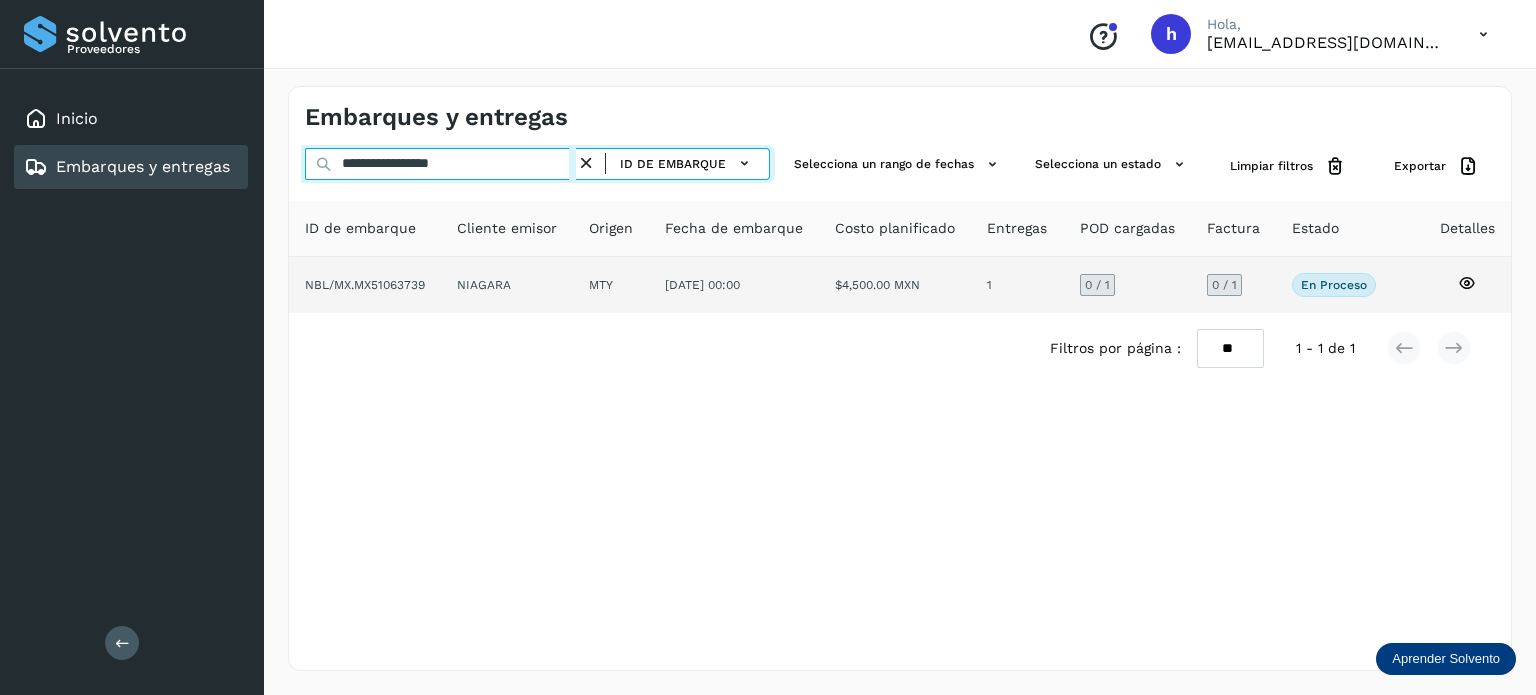 type on "**********" 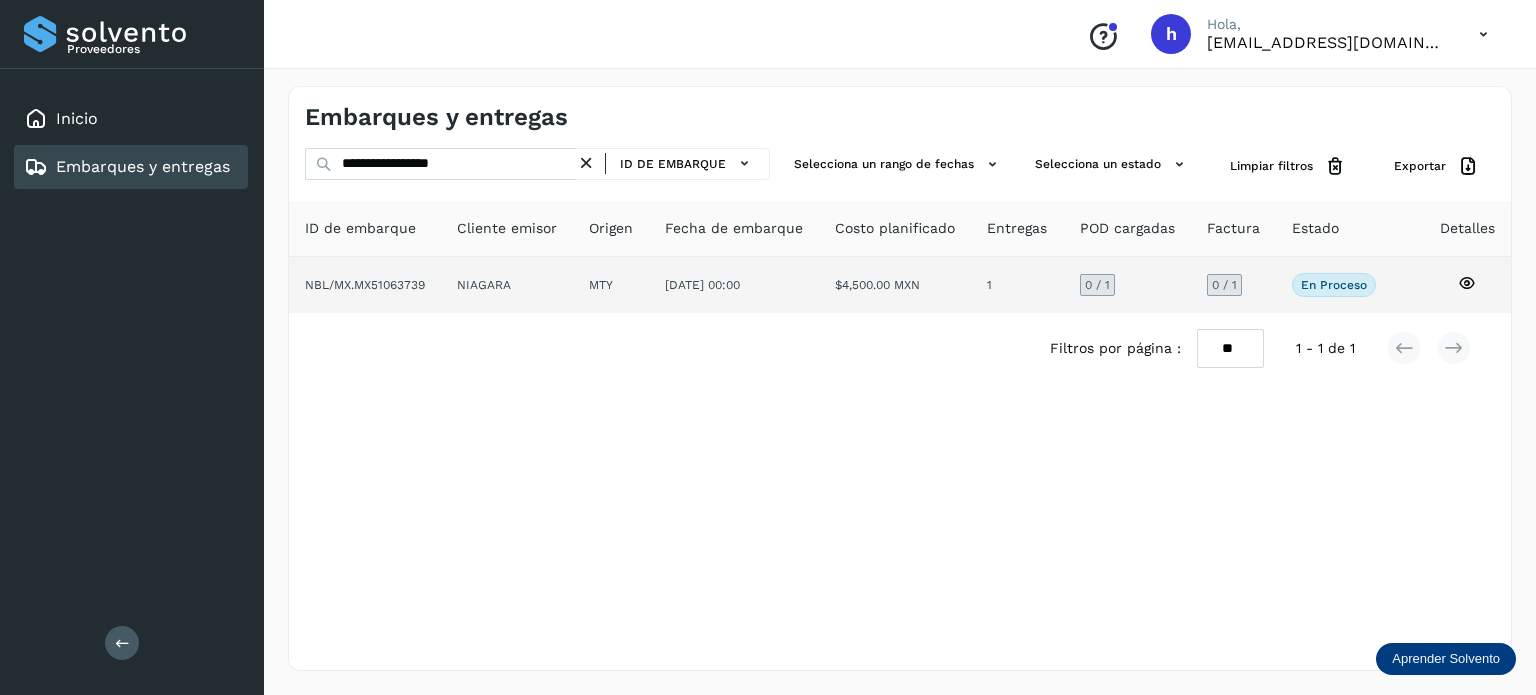 click on "NBL/MX.MX51063739" 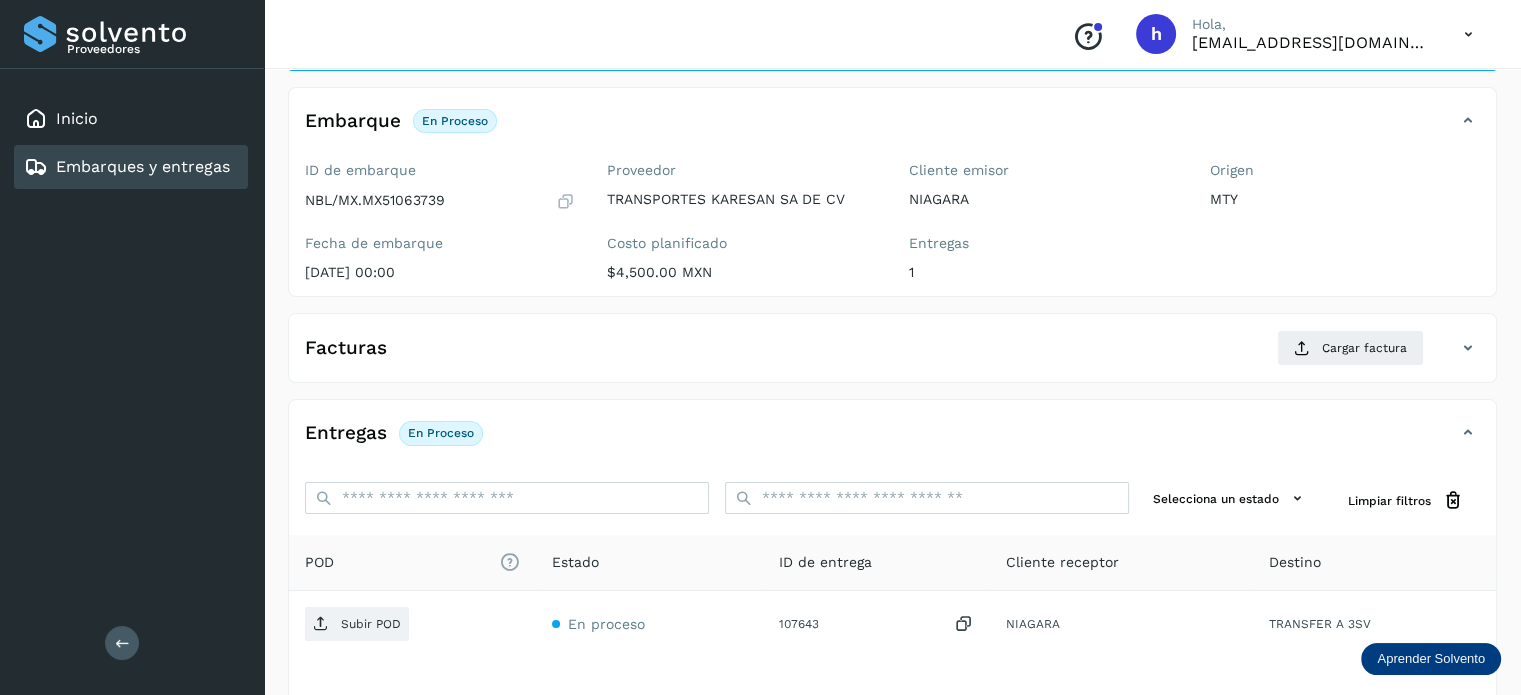 scroll, scrollTop: 109, scrollLeft: 0, axis: vertical 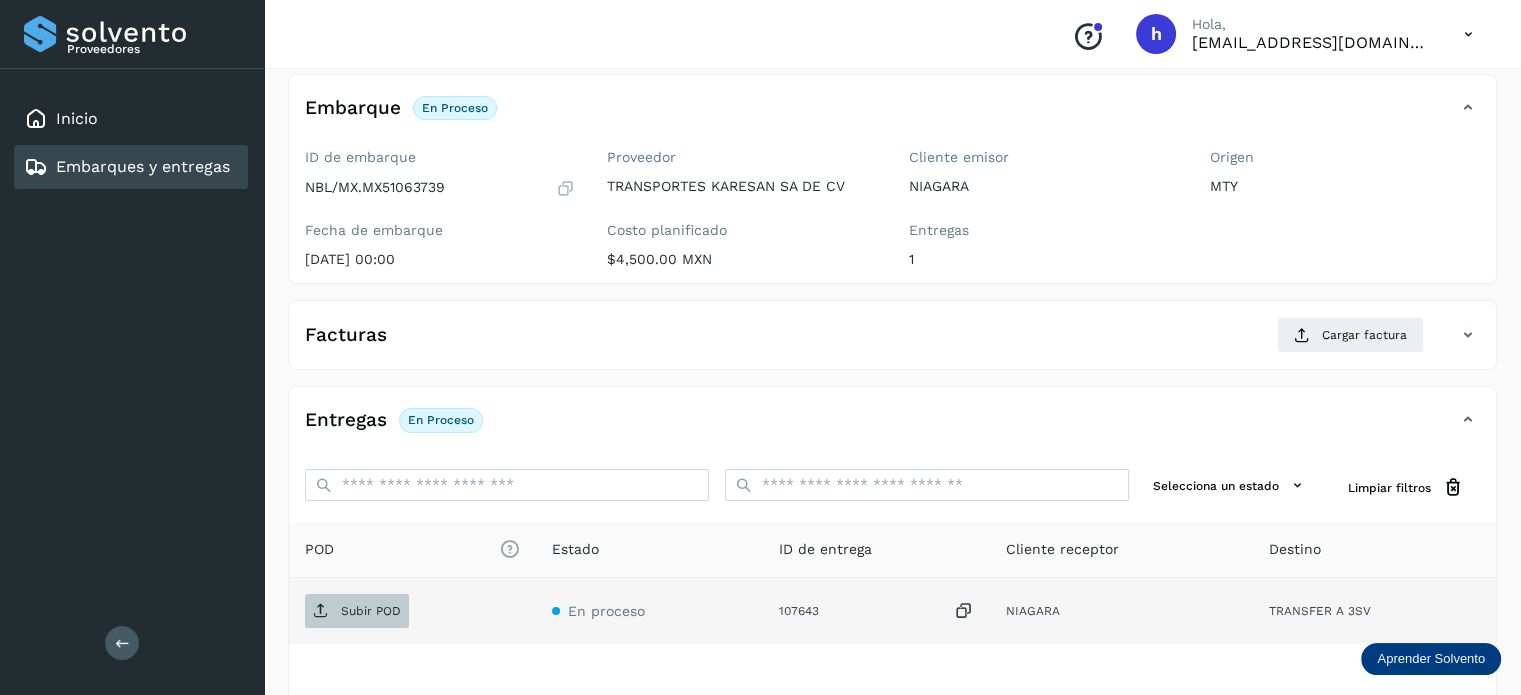 click on "Subir POD" at bounding box center [371, 611] 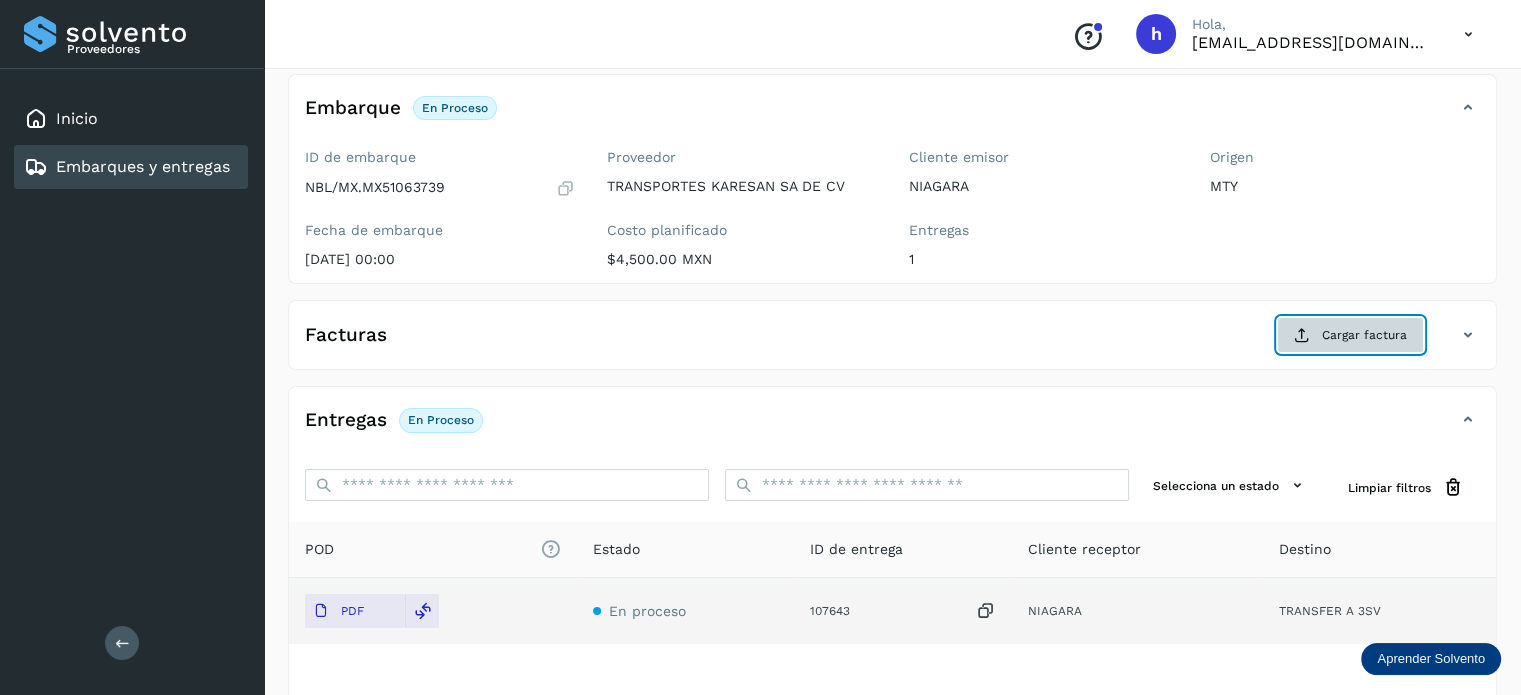 click on "Cargar factura" 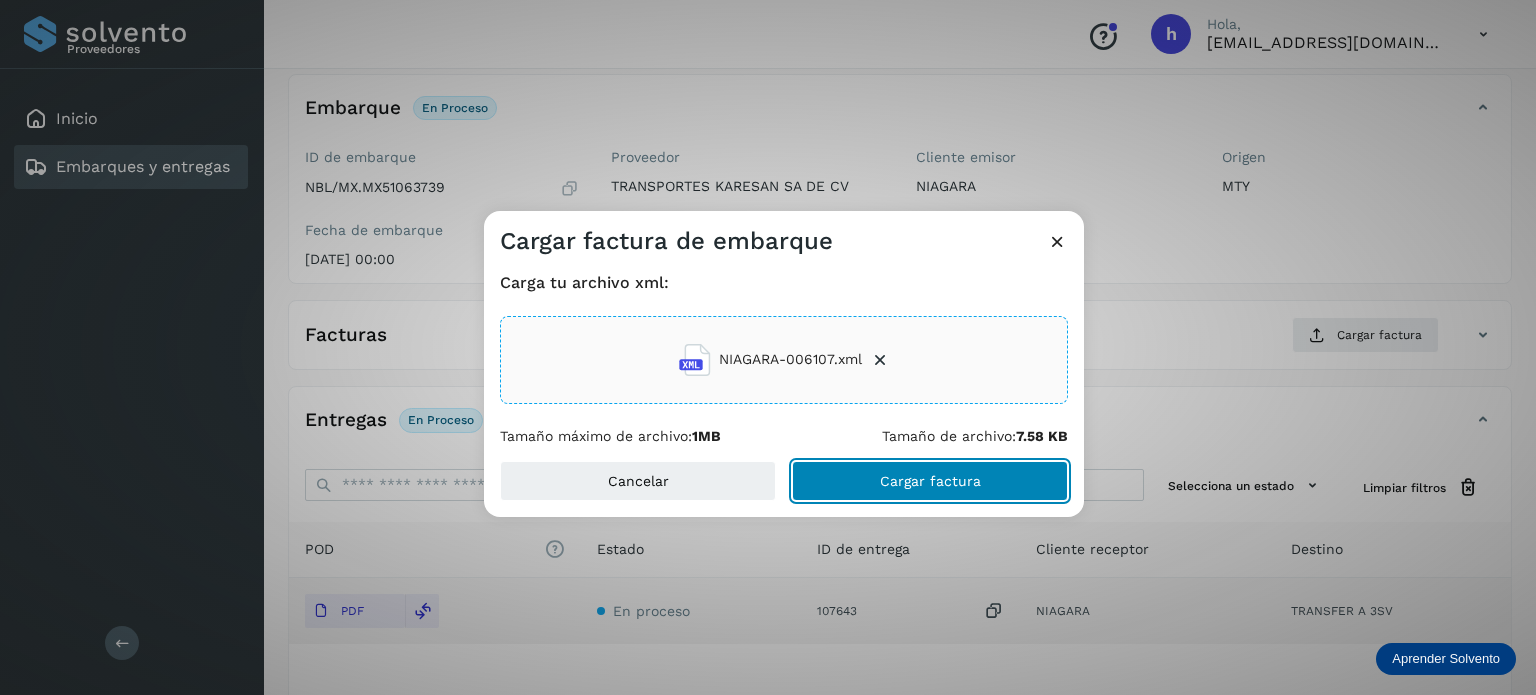 click on "Cargar factura" 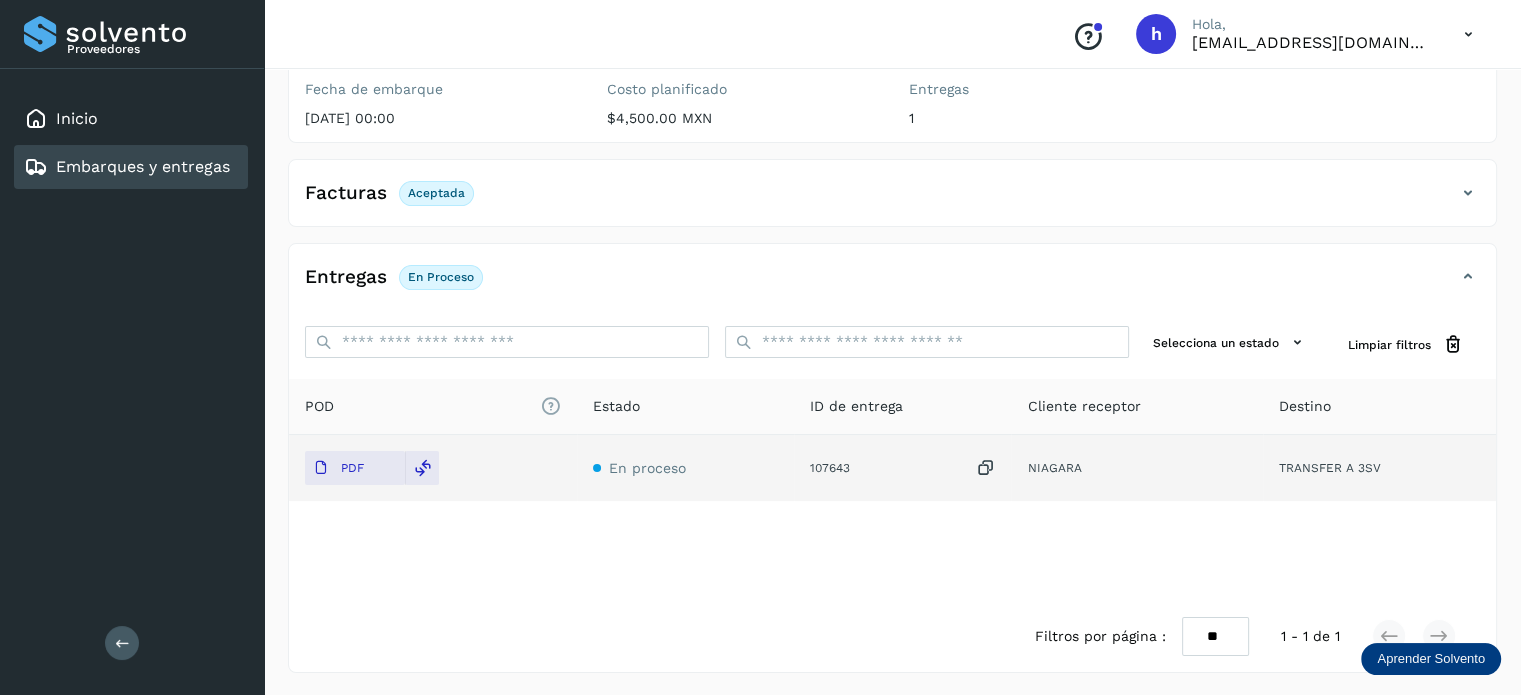 scroll, scrollTop: 0, scrollLeft: 0, axis: both 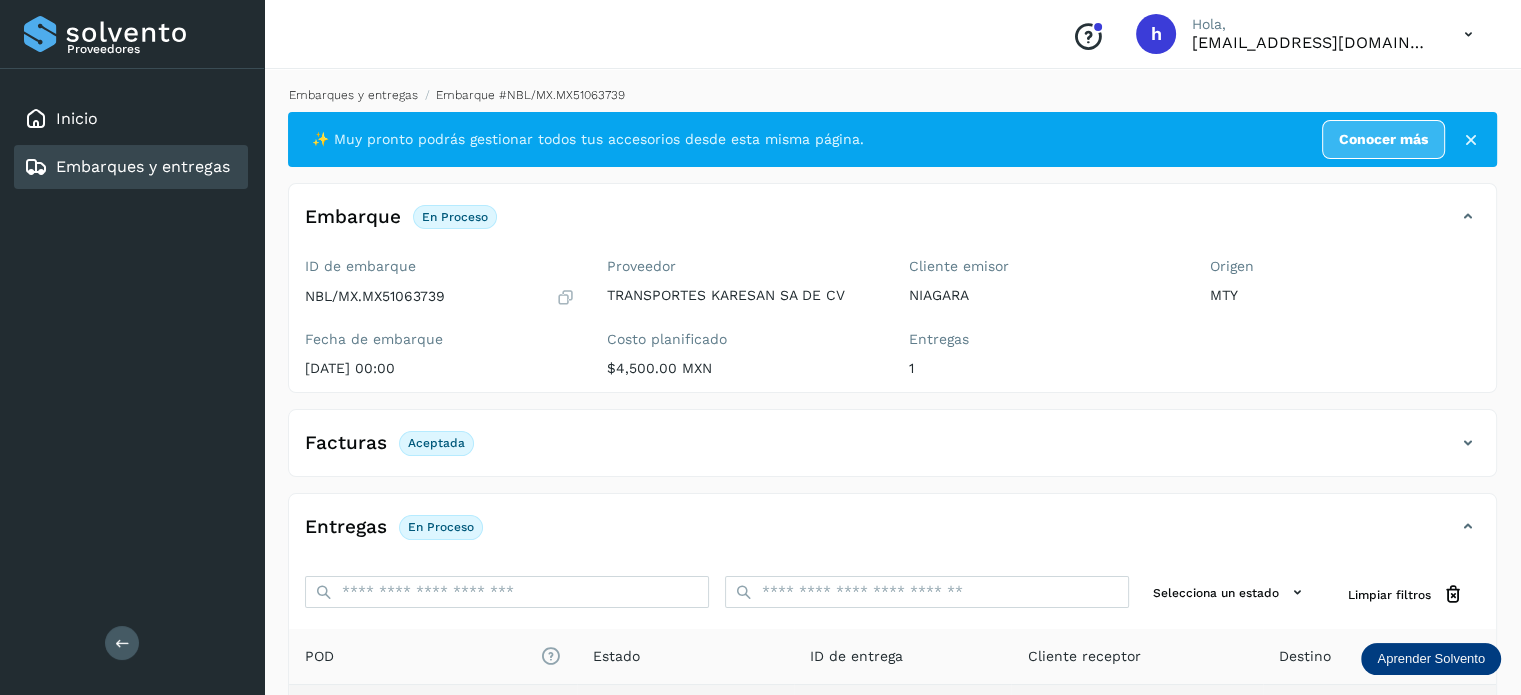 click on "Embarques y entregas" at bounding box center [353, 95] 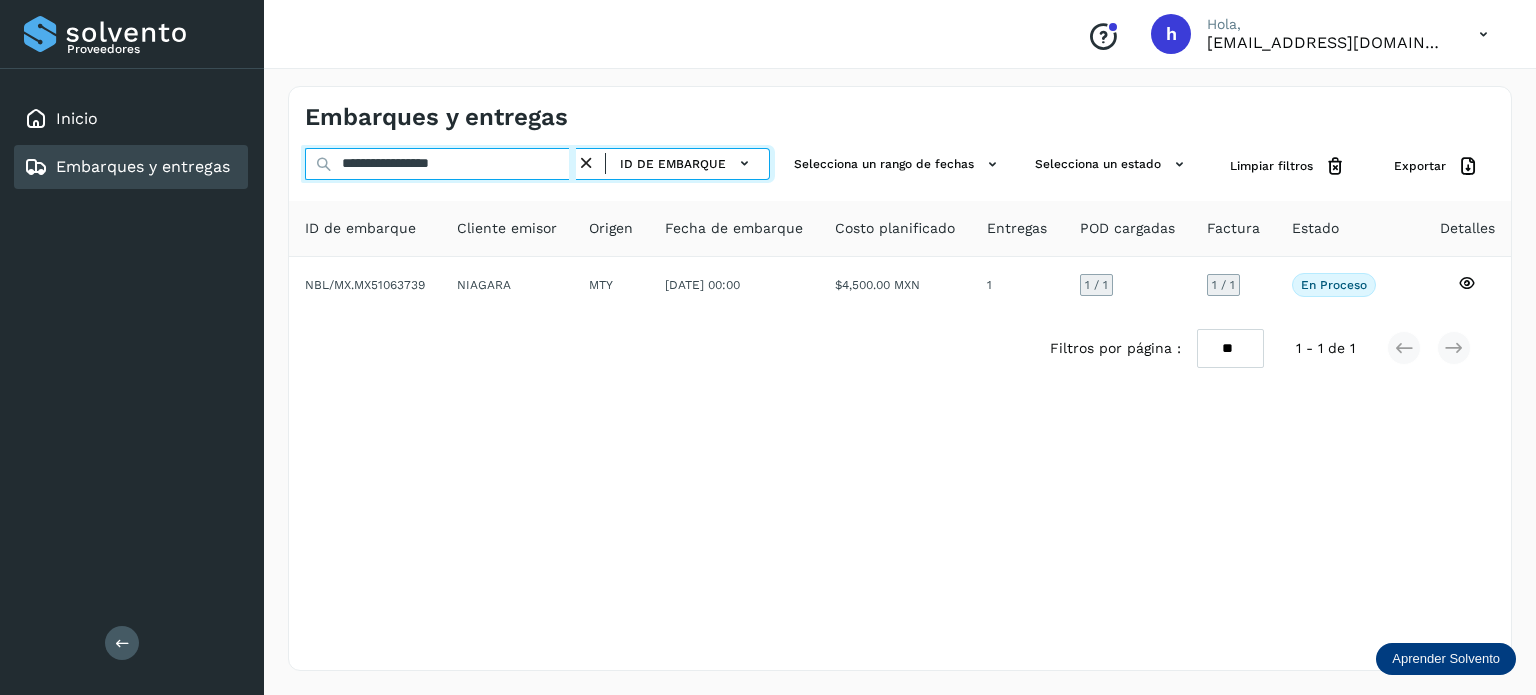 drag, startPoint x: 527, startPoint y: 167, endPoint x: 32, endPoint y: 184, distance: 495.29184 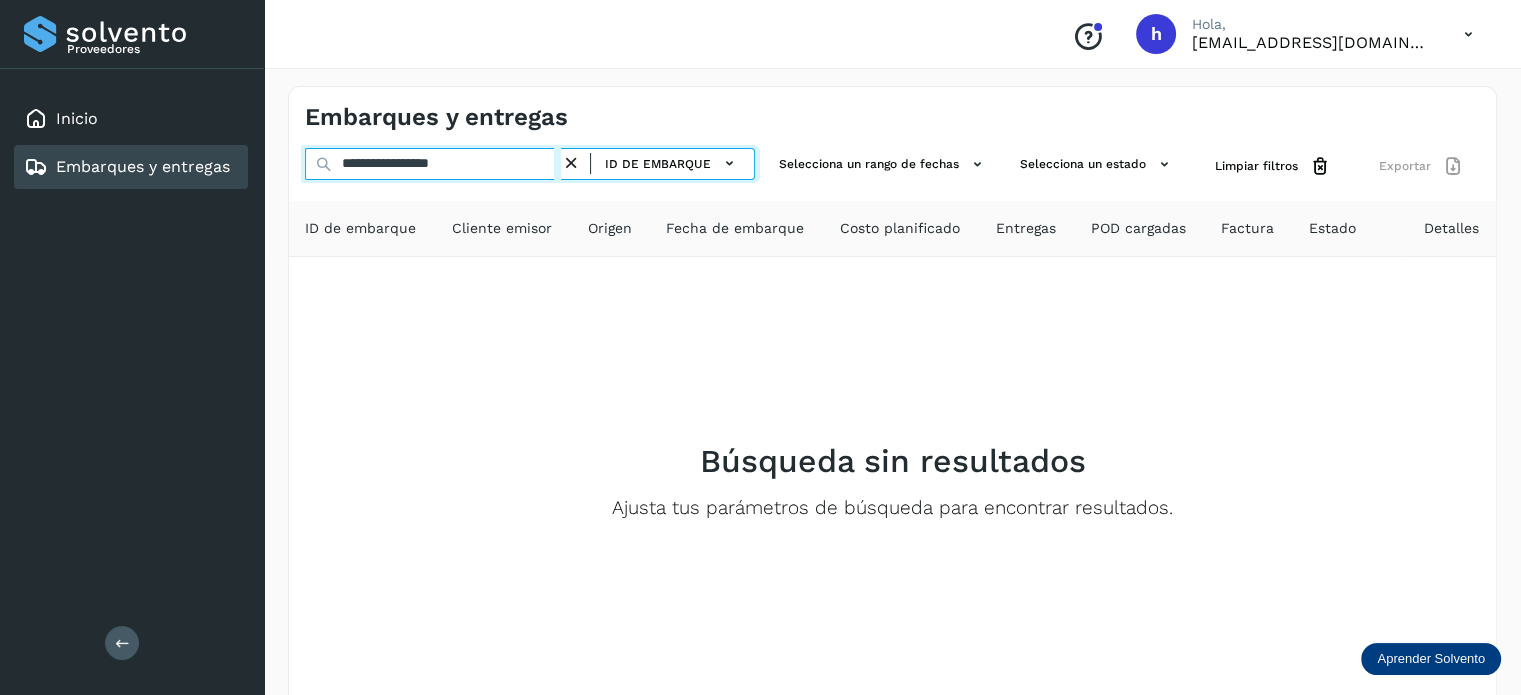 click on "**********" at bounding box center (433, 164) 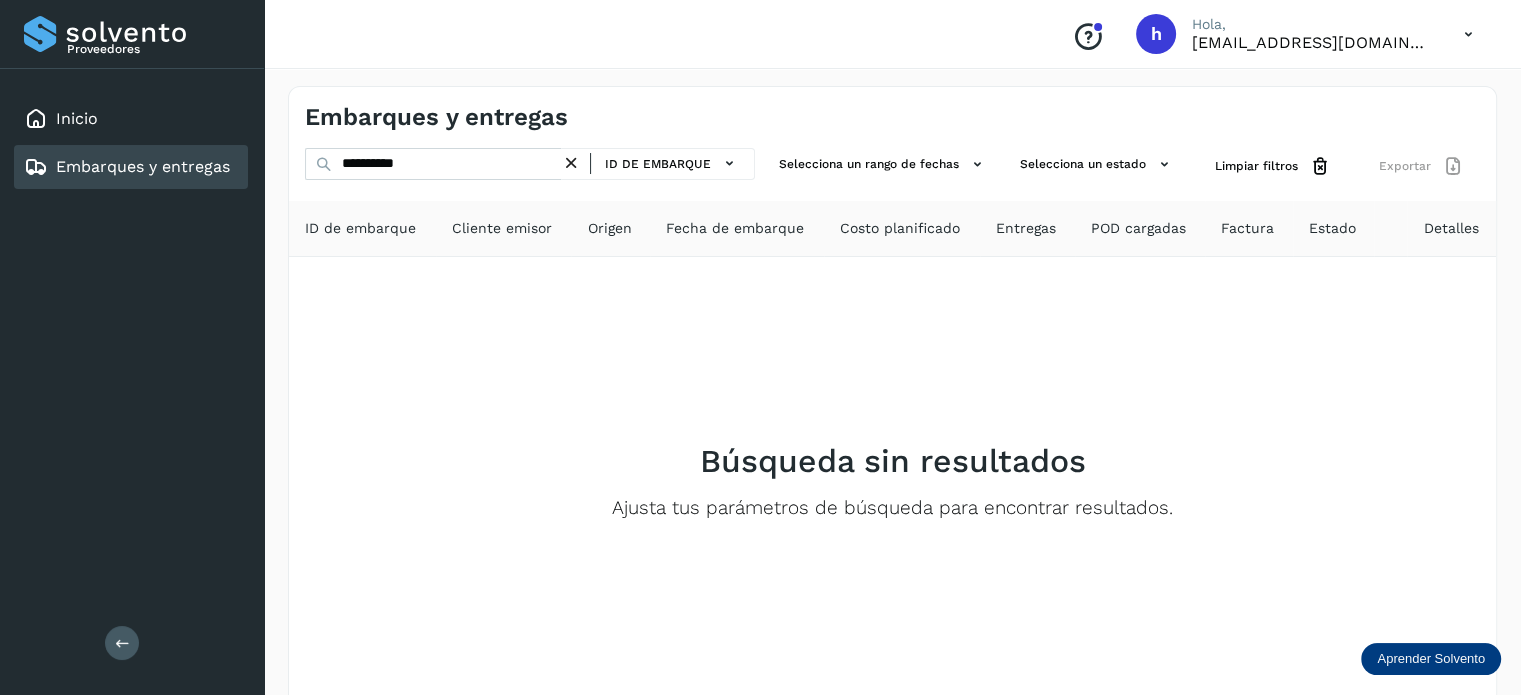 click on "Embarques y entregas" at bounding box center [892, 109] 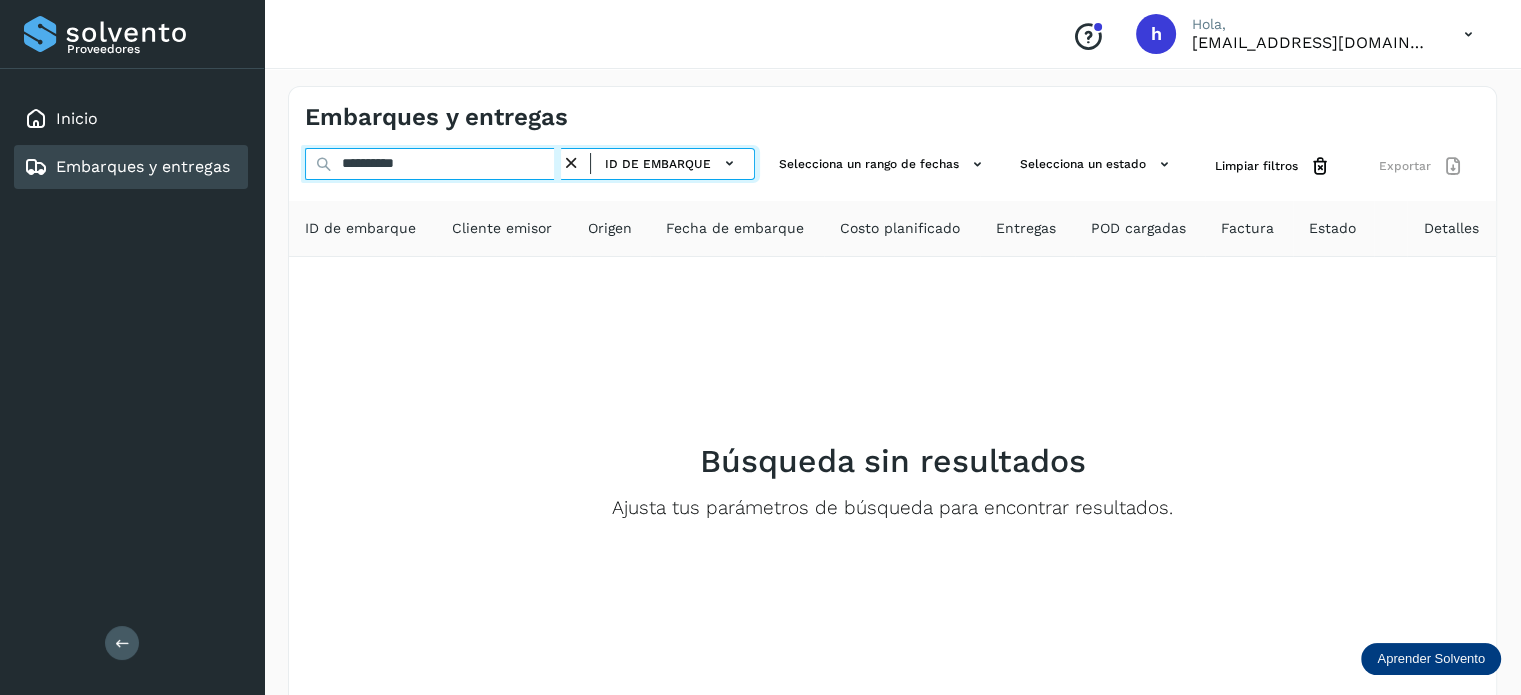 drag, startPoint x: 462, startPoint y: 170, endPoint x: 88, endPoint y: 172, distance: 374.00534 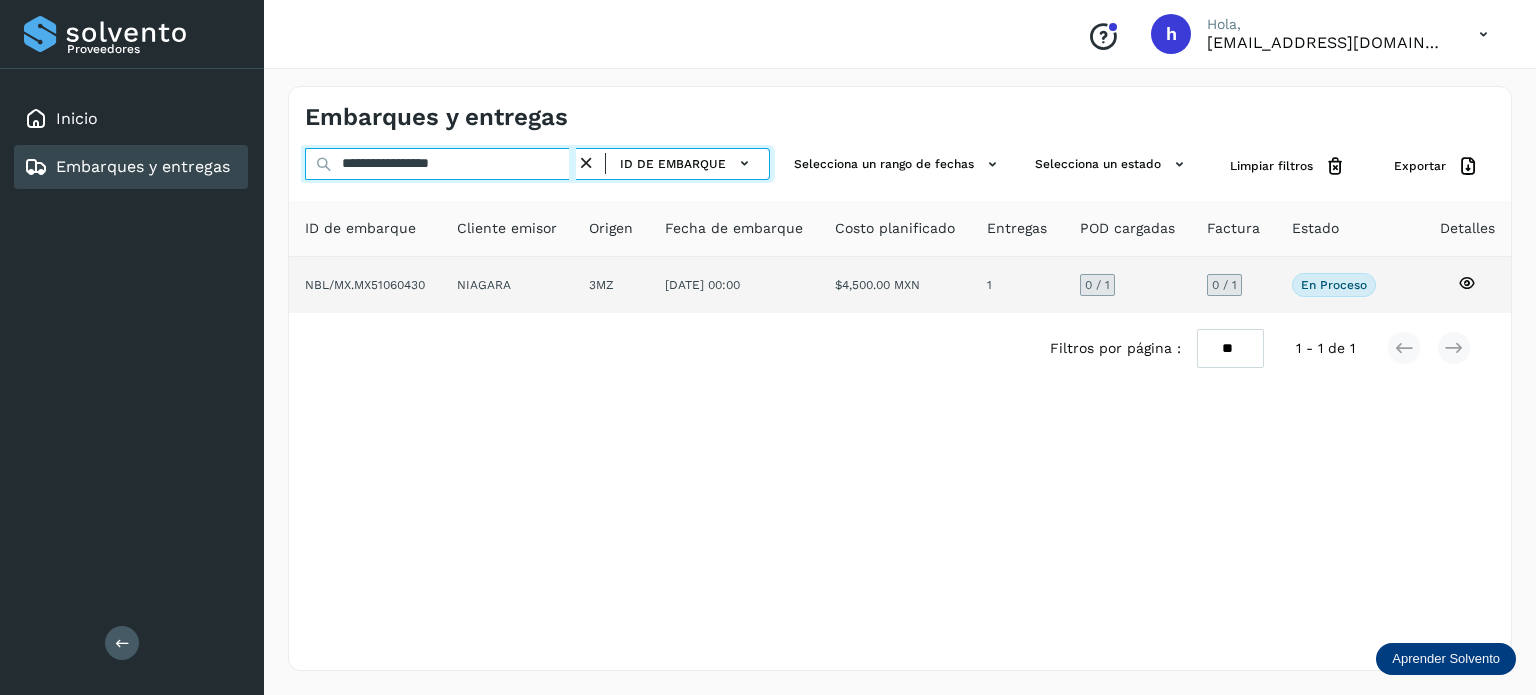 type on "**********" 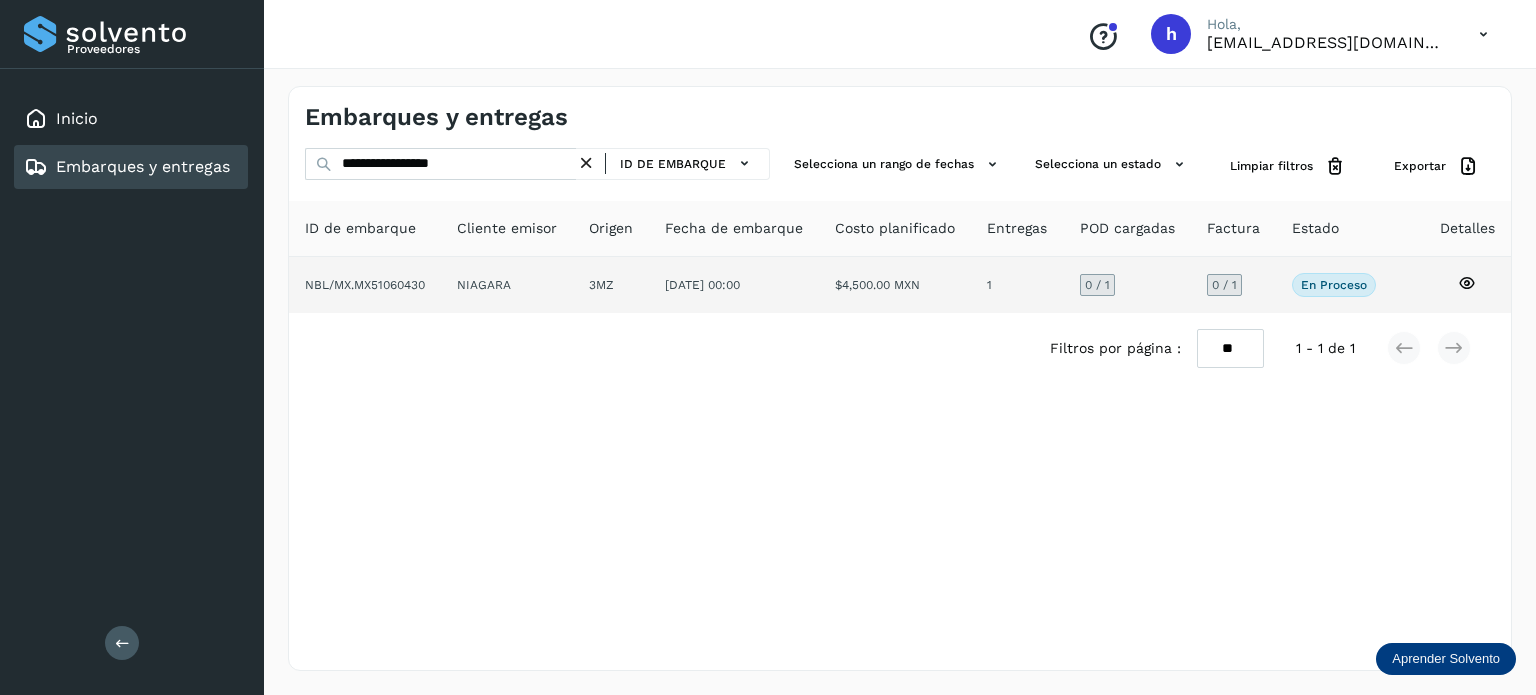 click on "NBL/MX.MX51060430" 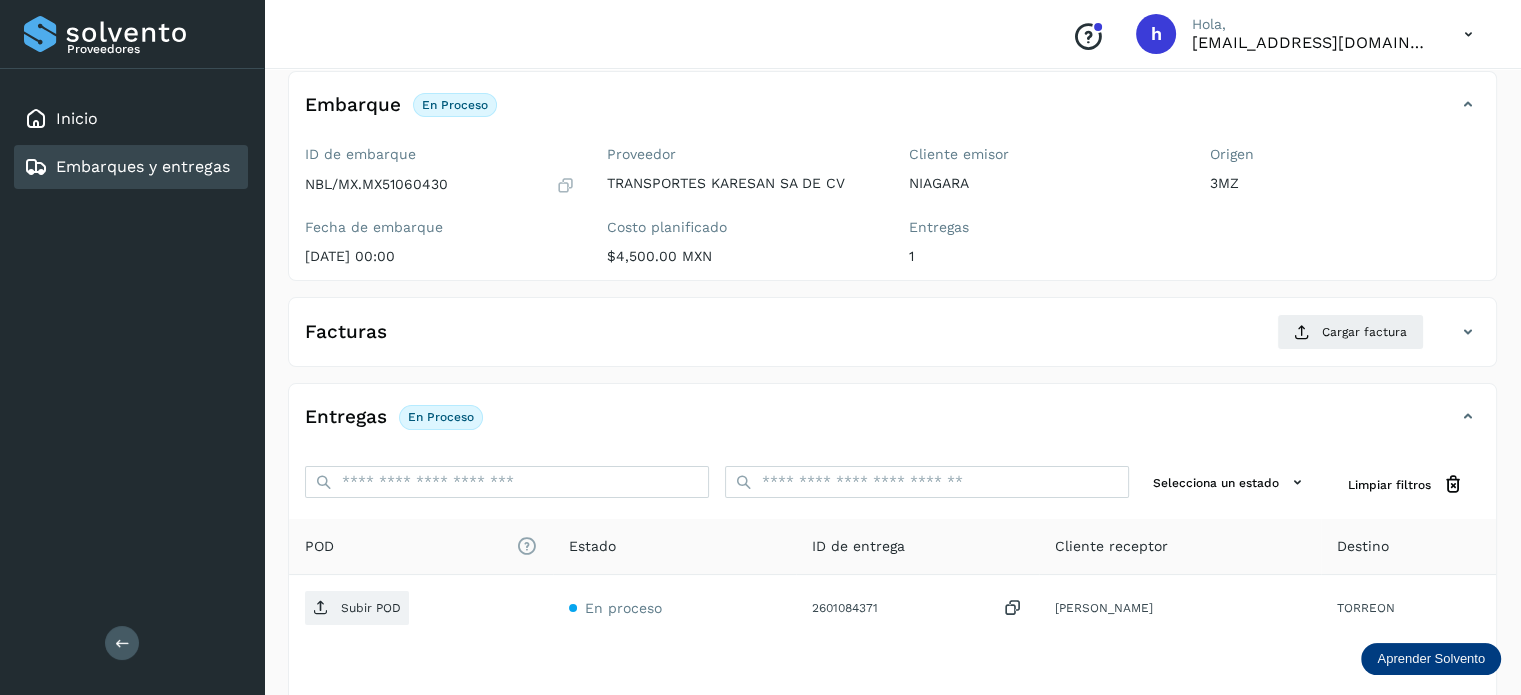 scroll, scrollTop: 112, scrollLeft: 0, axis: vertical 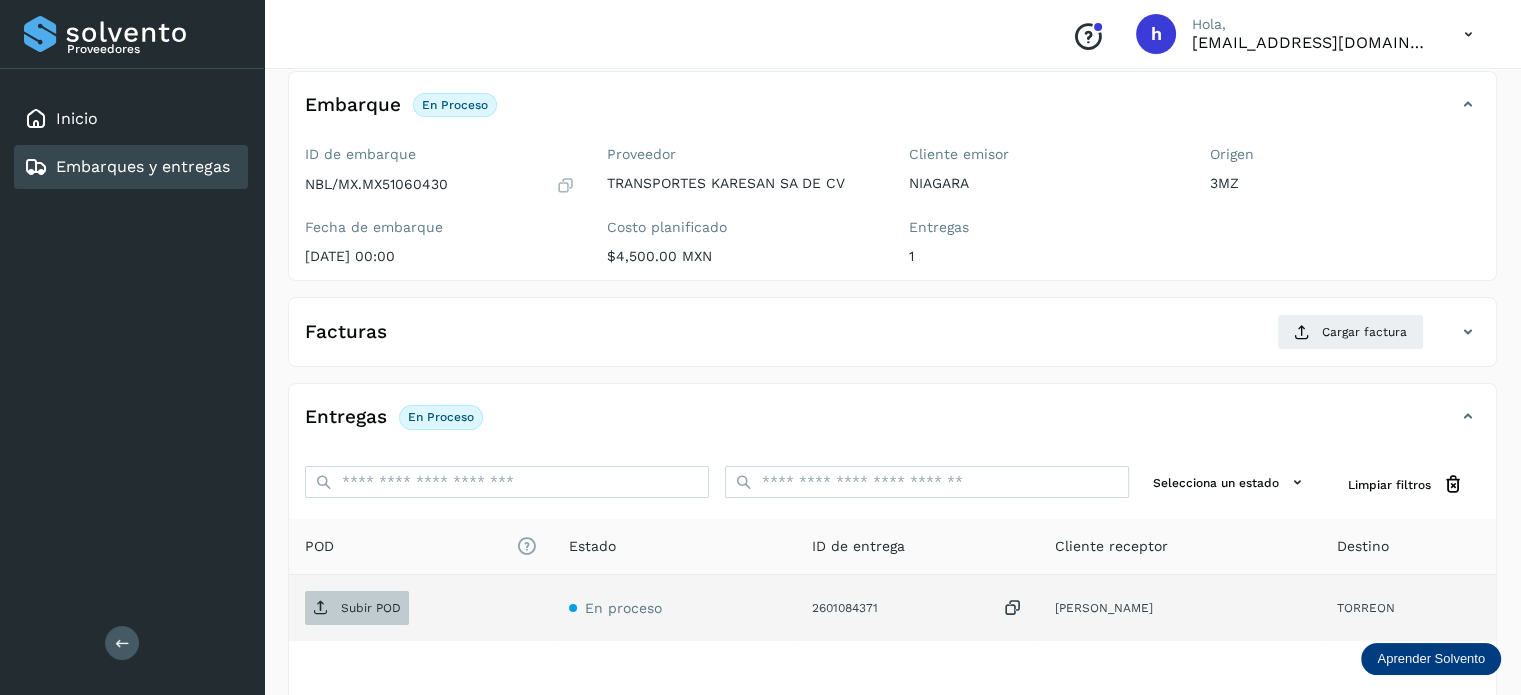 click on "Subir POD" at bounding box center (371, 608) 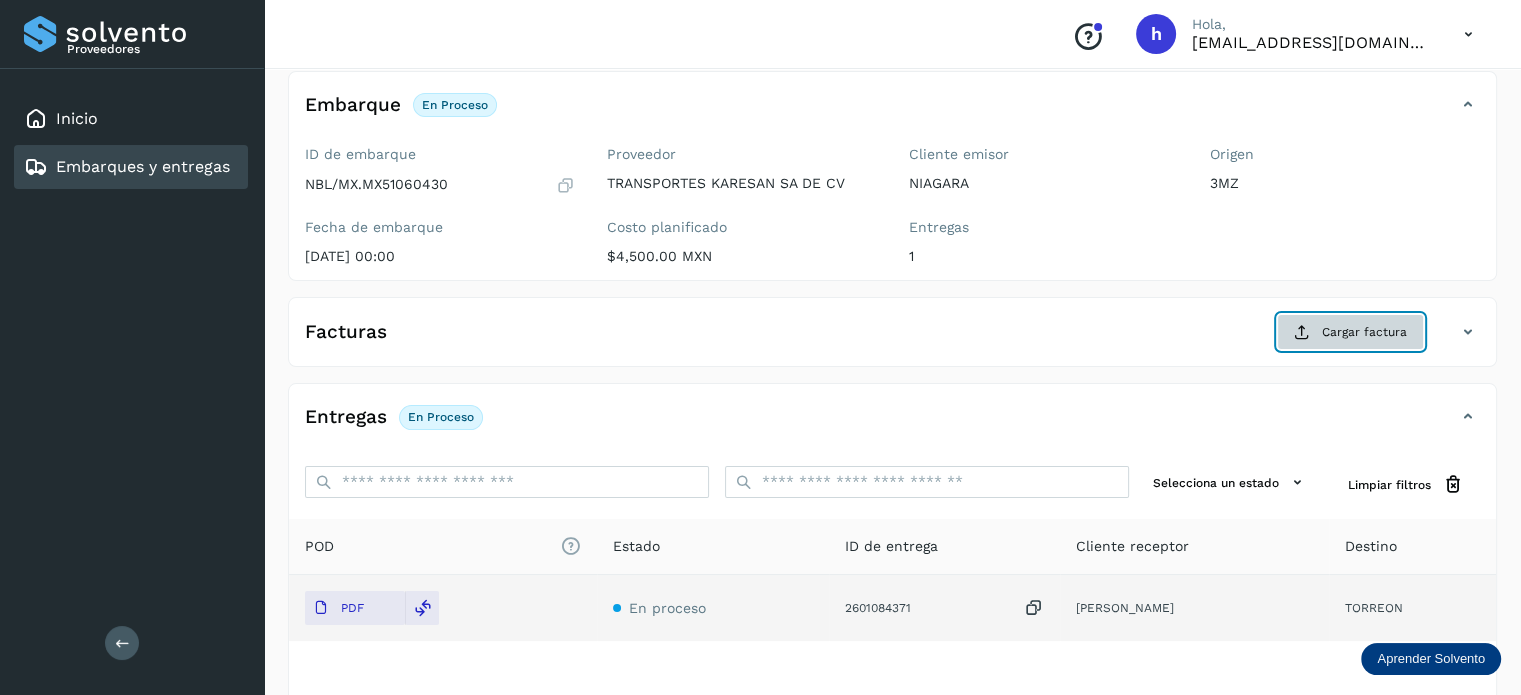 click on "Cargar factura" 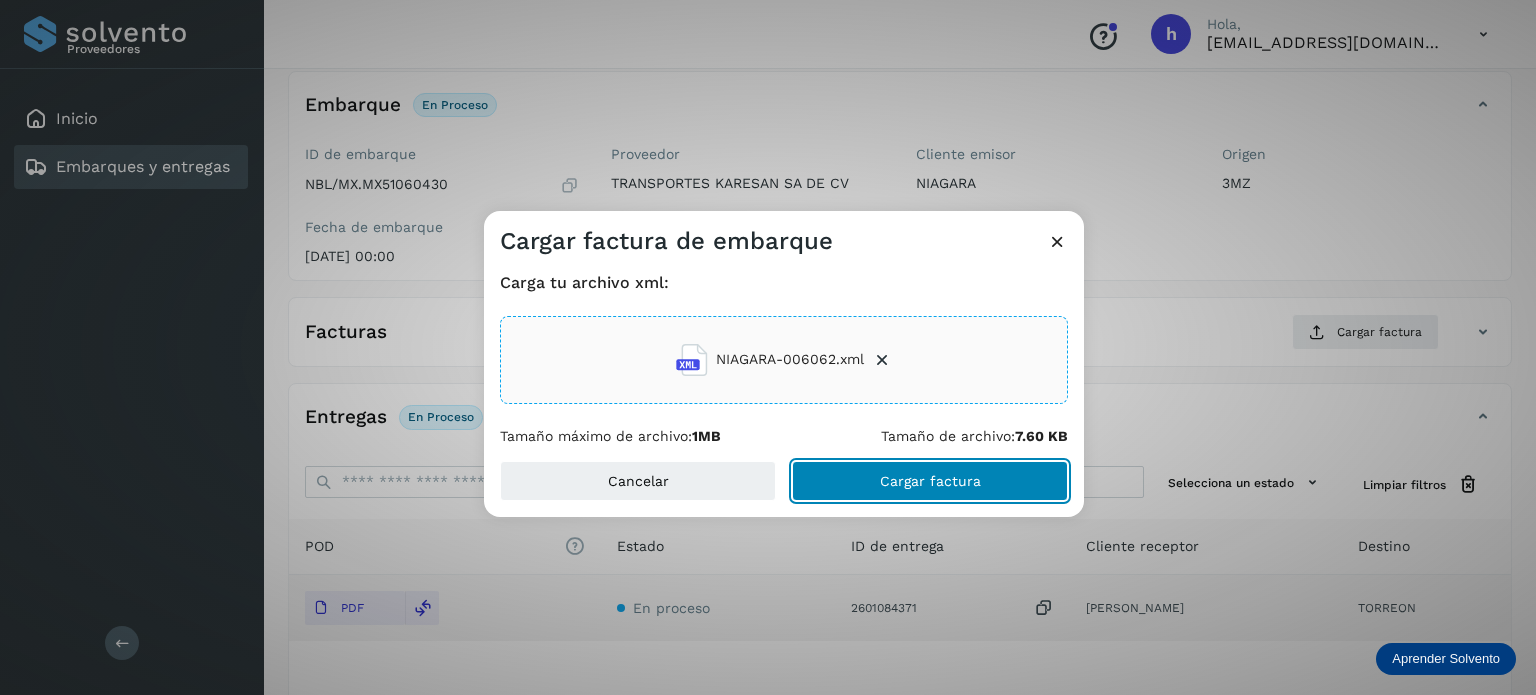click on "Cargar factura" 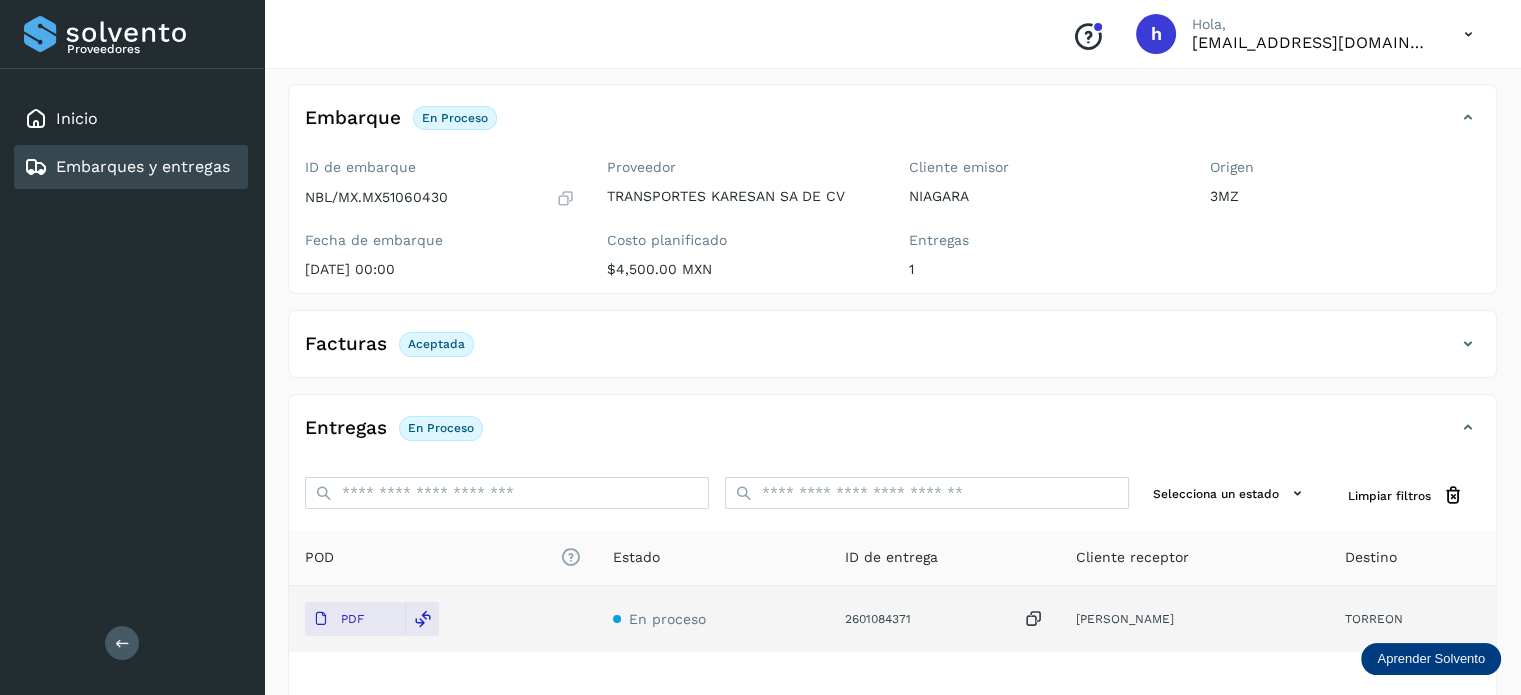 scroll, scrollTop: 0, scrollLeft: 0, axis: both 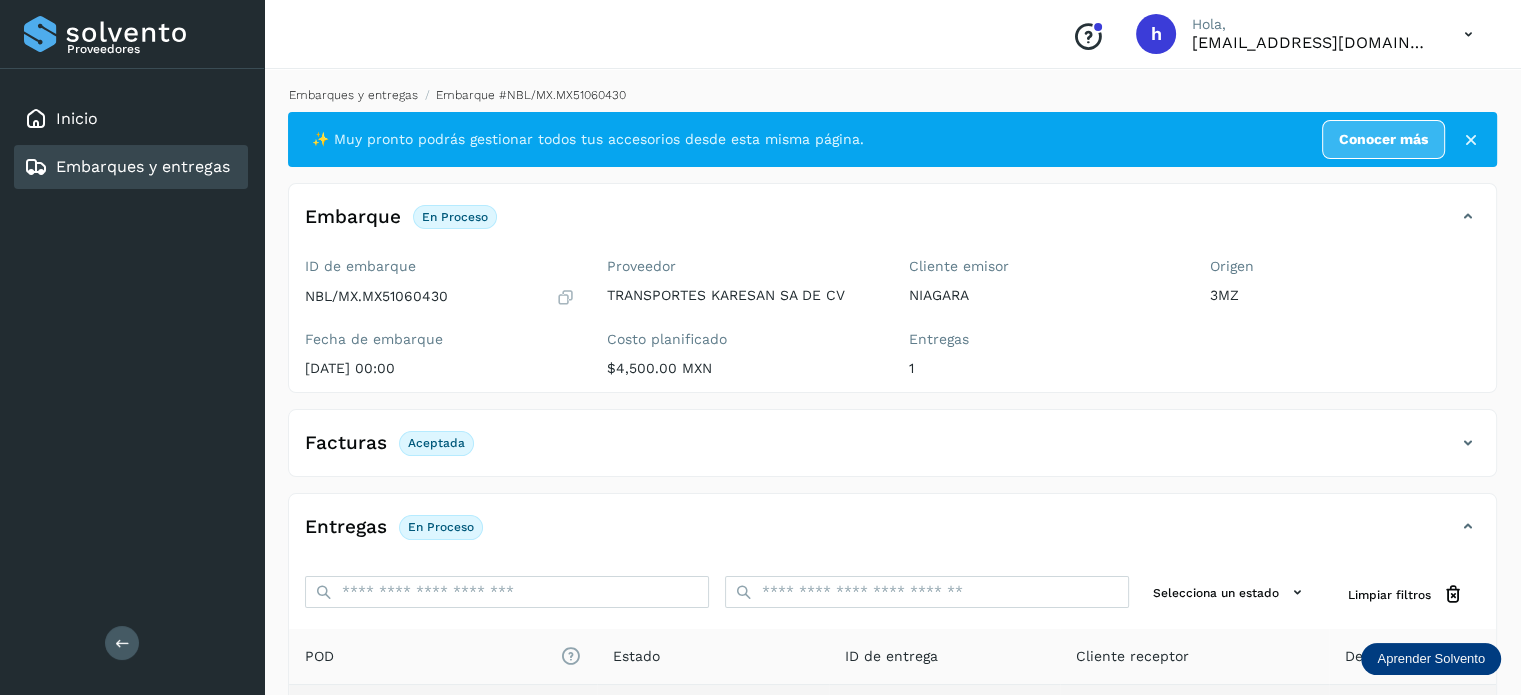 click on "Embarques y entregas" at bounding box center (353, 95) 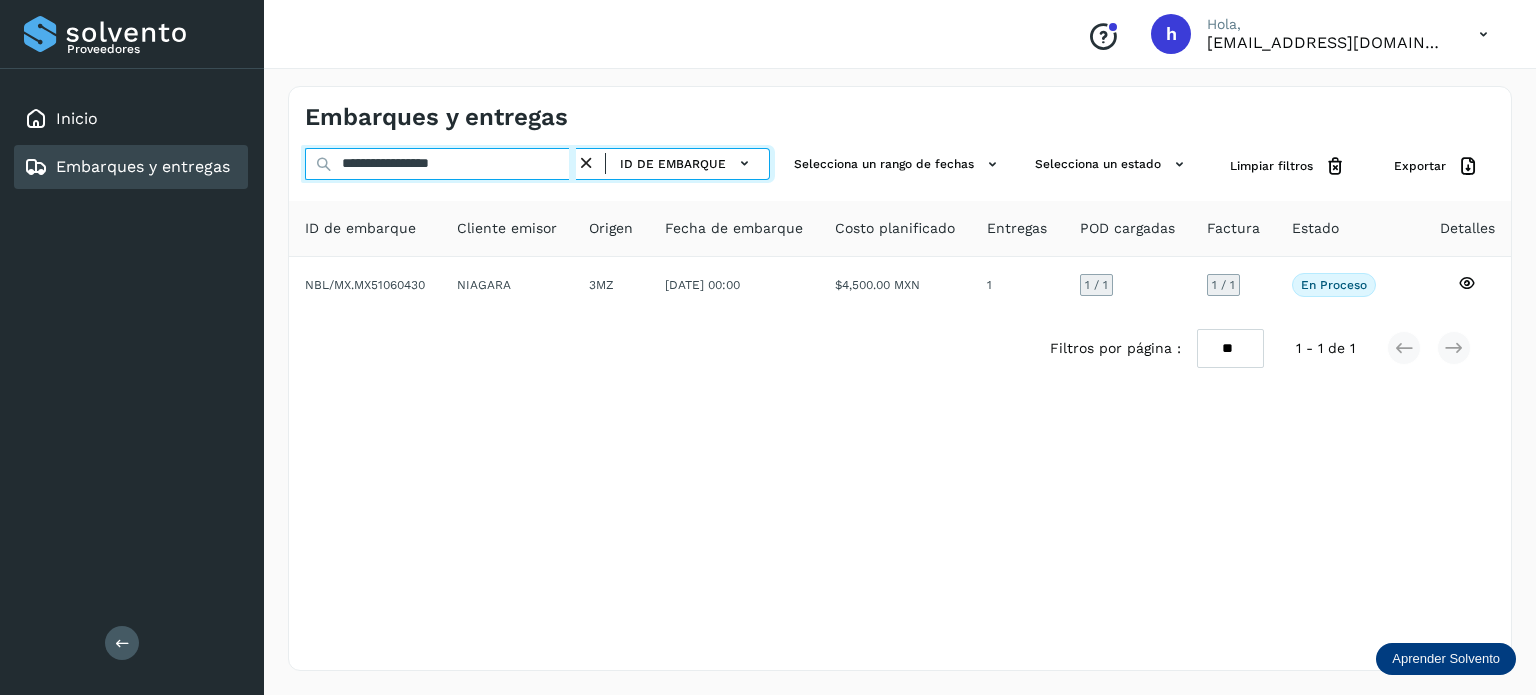drag, startPoint x: 512, startPoint y: 164, endPoint x: 112, endPoint y: 175, distance: 400.1512 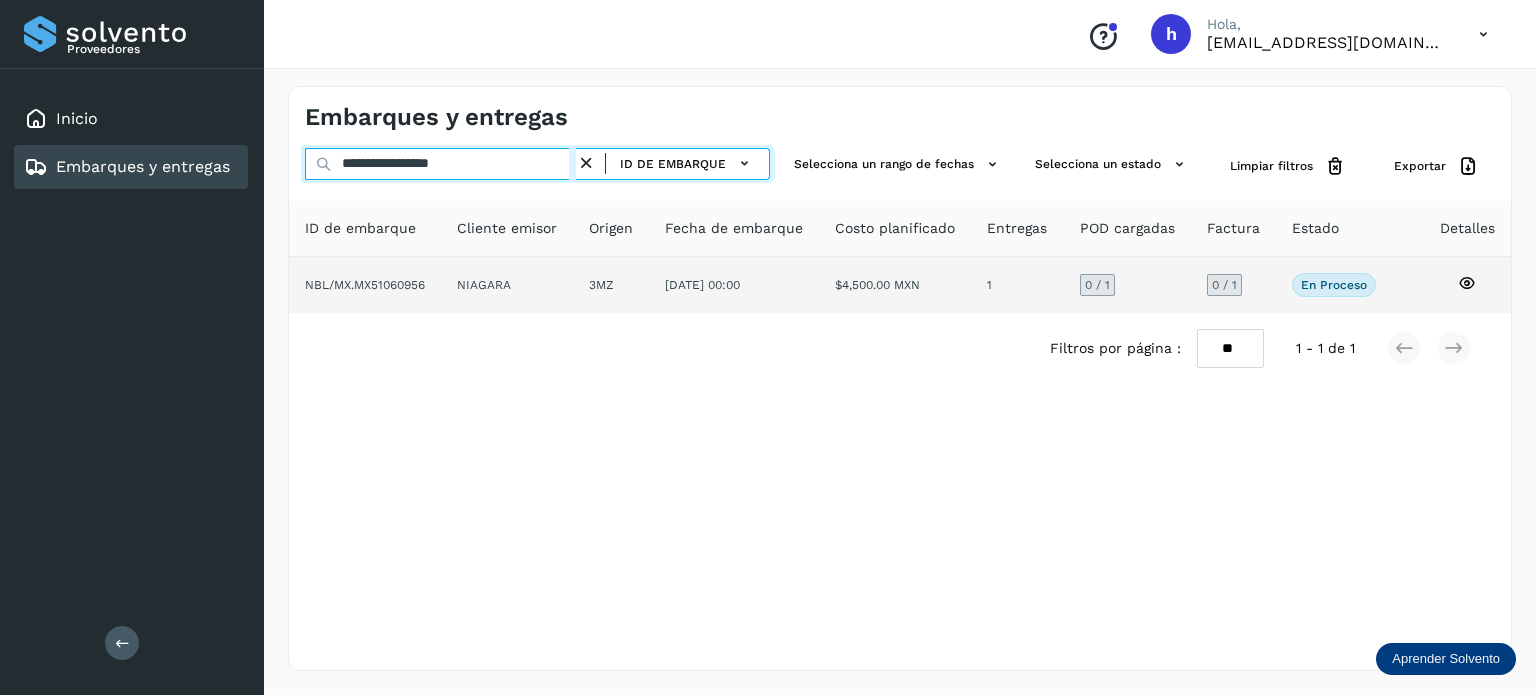 type on "**********" 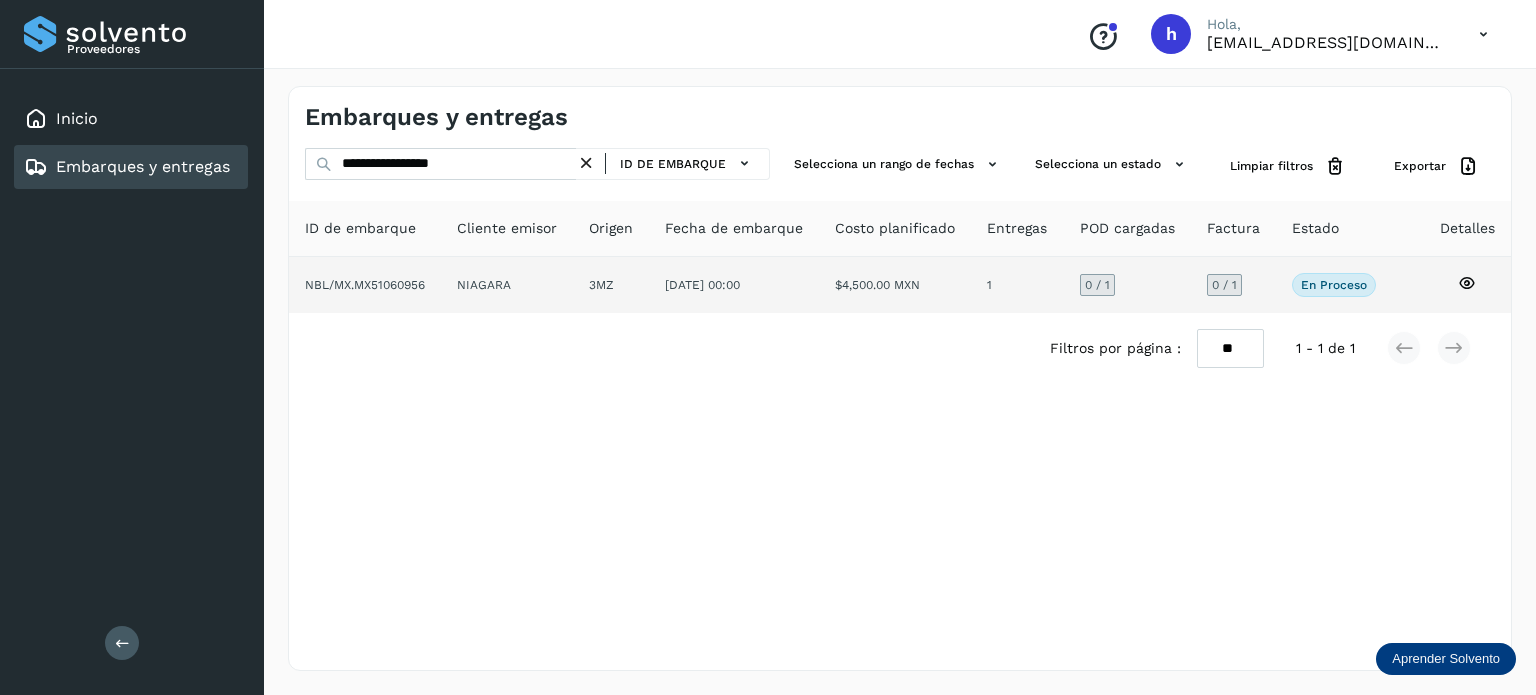 click on "NBL/MX.MX51060956" 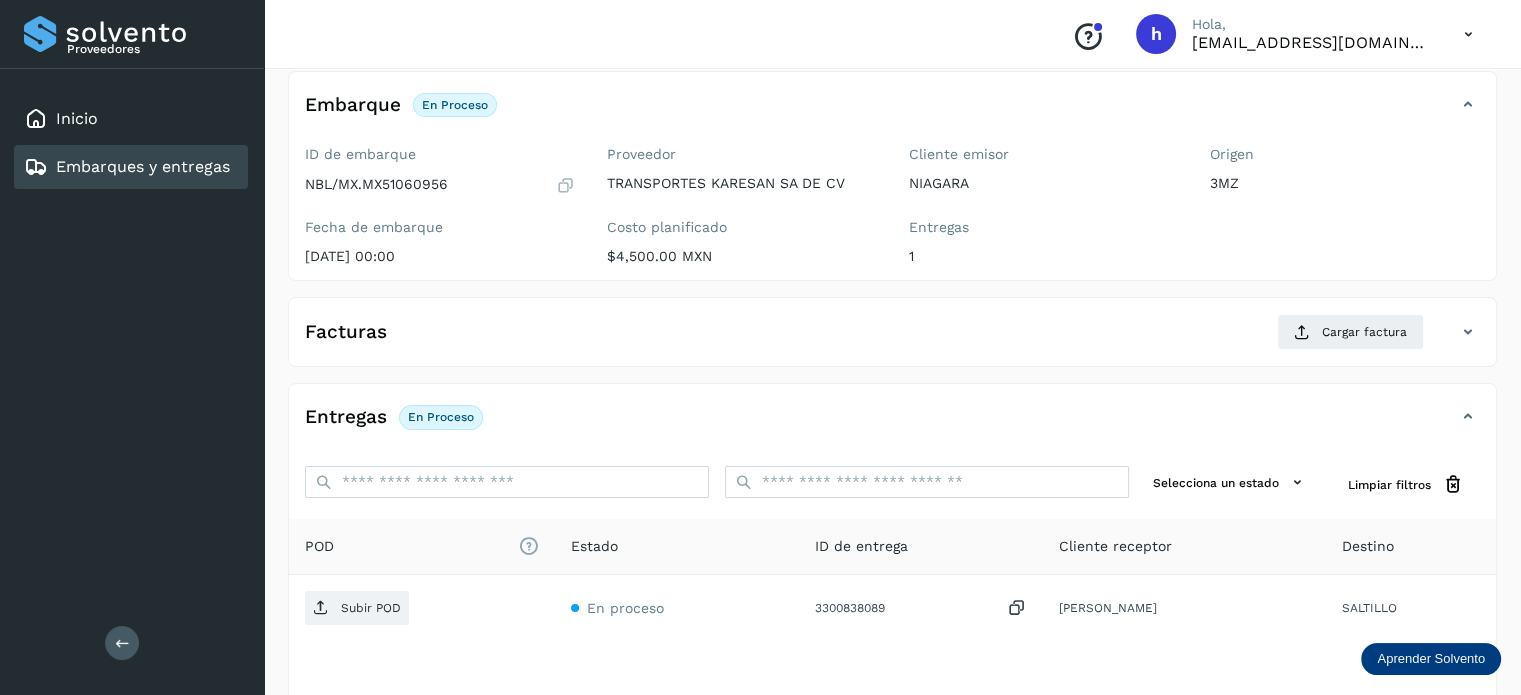 scroll, scrollTop: 110, scrollLeft: 0, axis: vertical 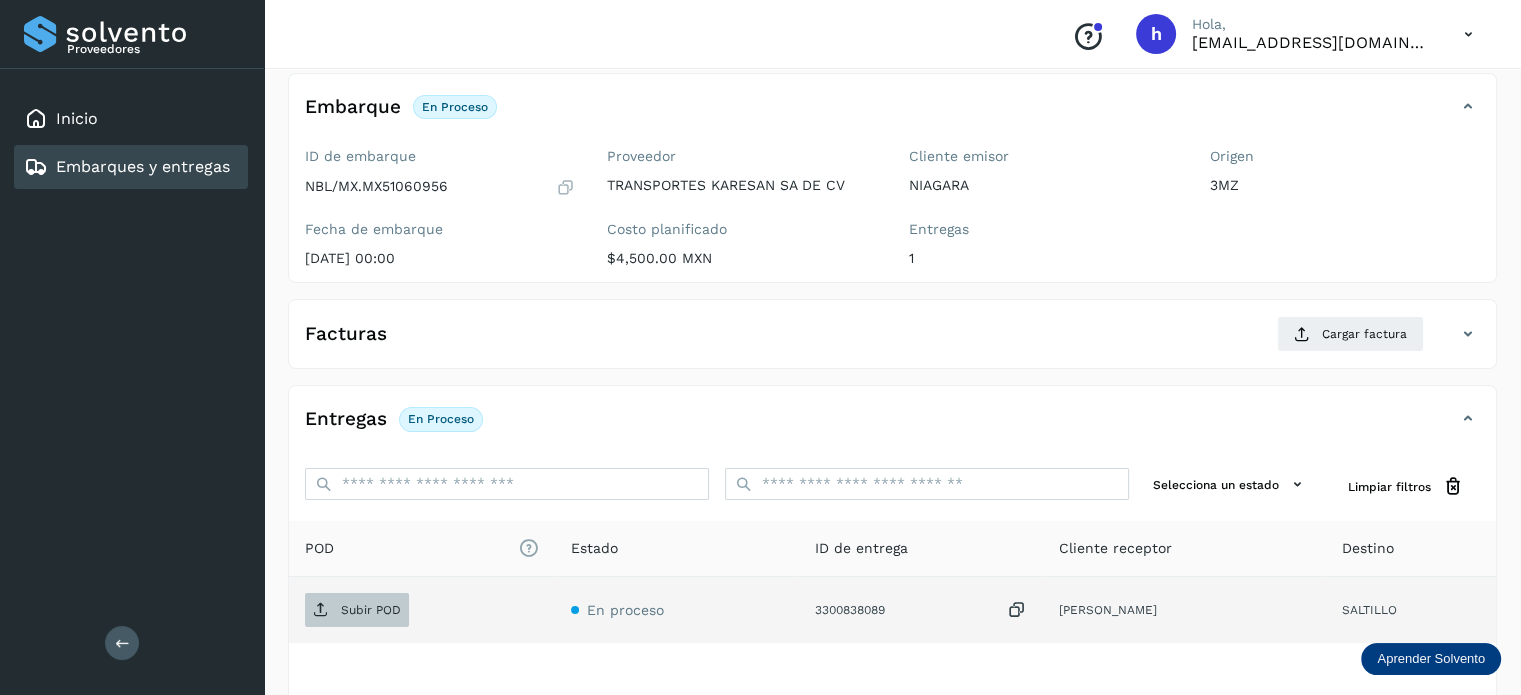 click on "Subir POD" at bounding box center (371, 610) 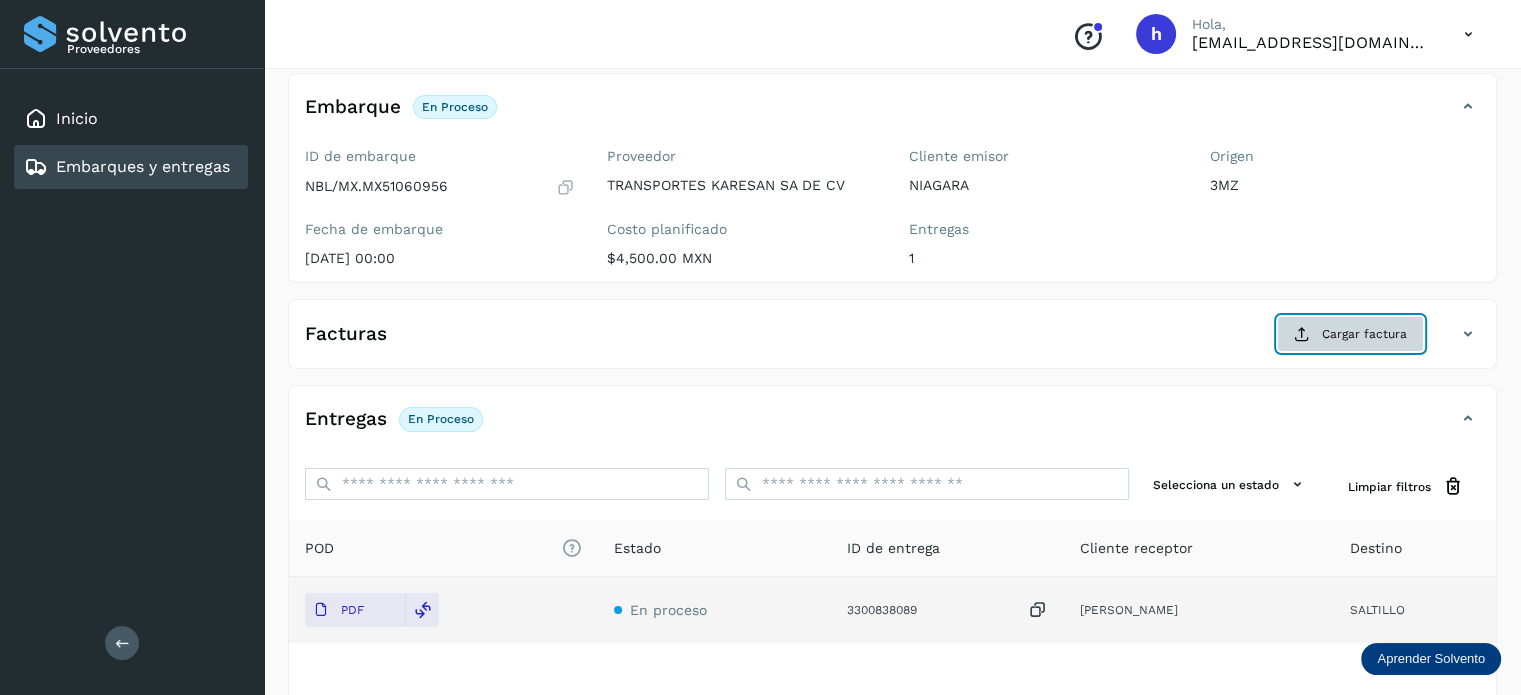 click on "Cargar factura" 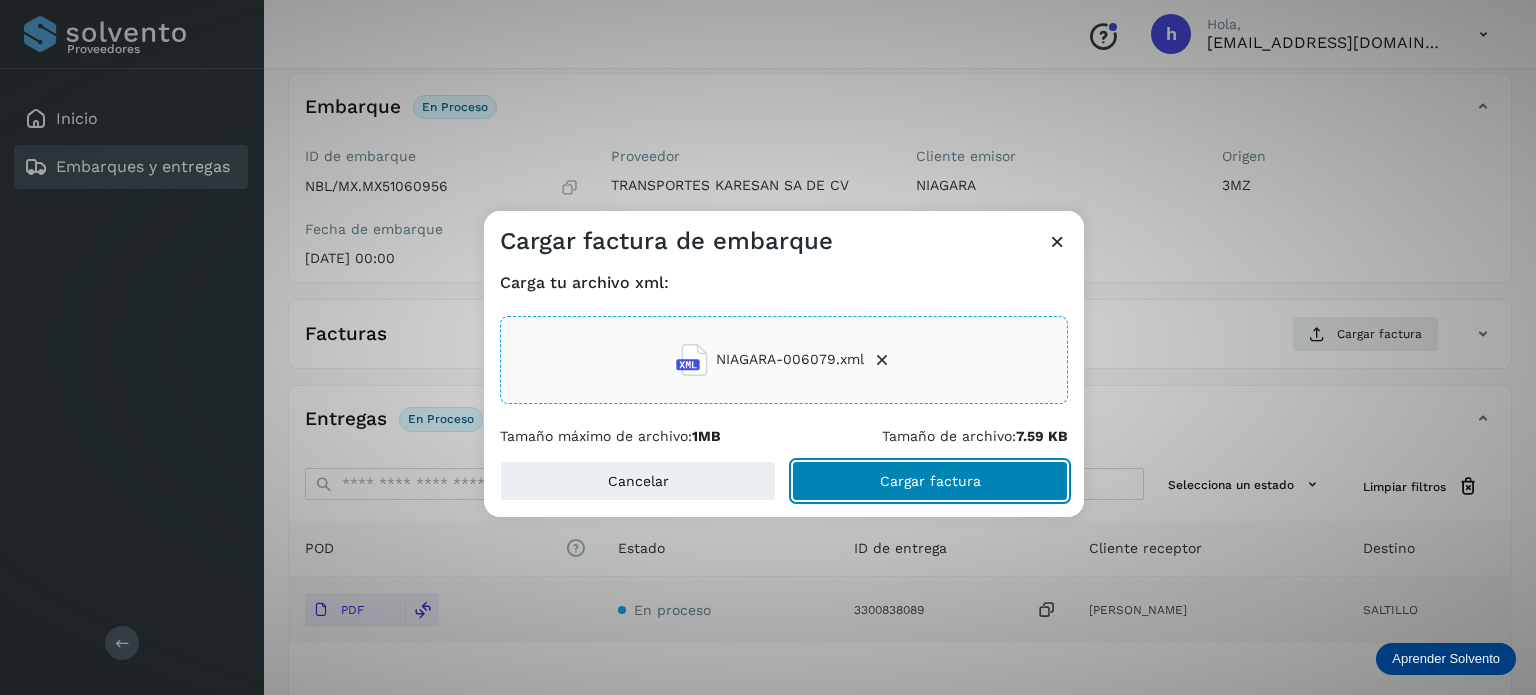 click on "Cargar factura" 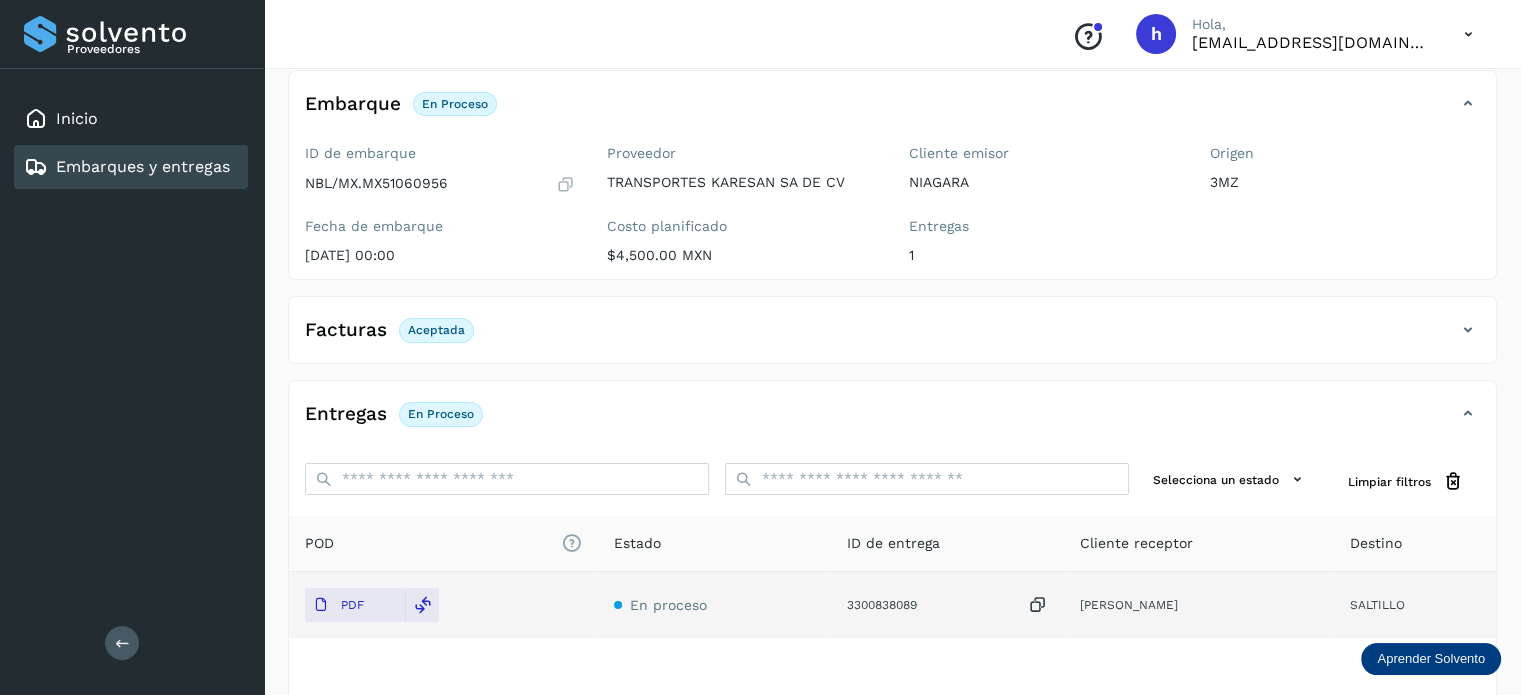 scroll, scrollTop: 106, scrollLeft: 0, axis: vertical 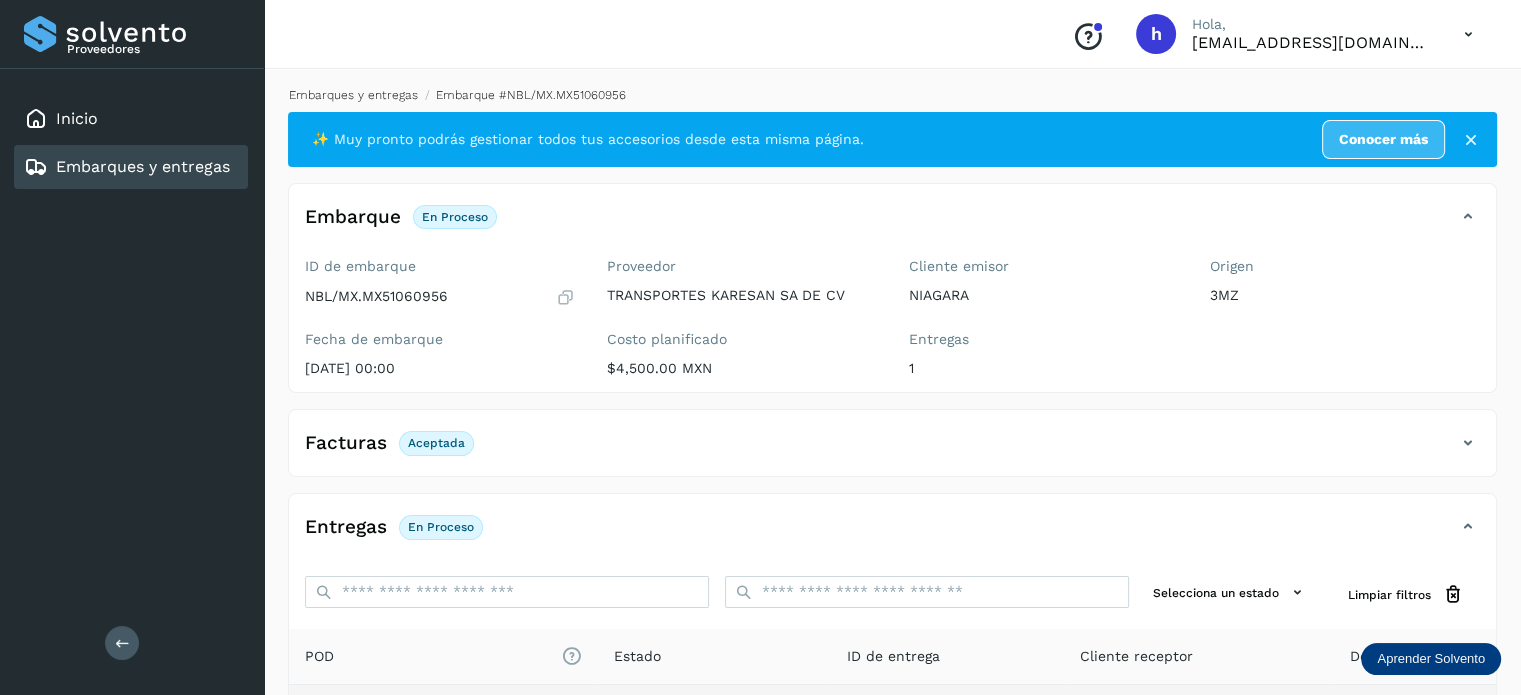 click on "Embarques y entregas" at bounding box center (353, 95) 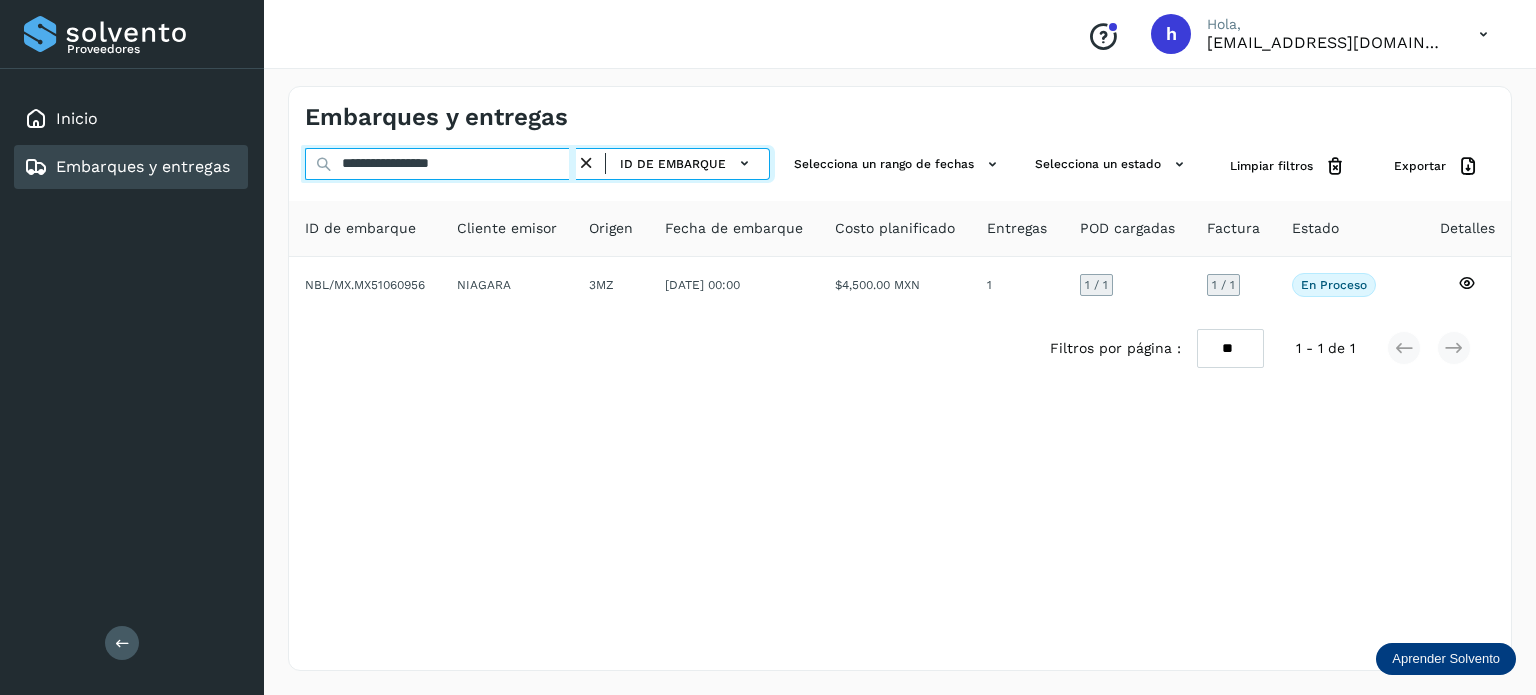 drag, startPoint x: 514, startPoint y: 163, endPoint x: 63, endPoint y: 182, distance: 451.40005 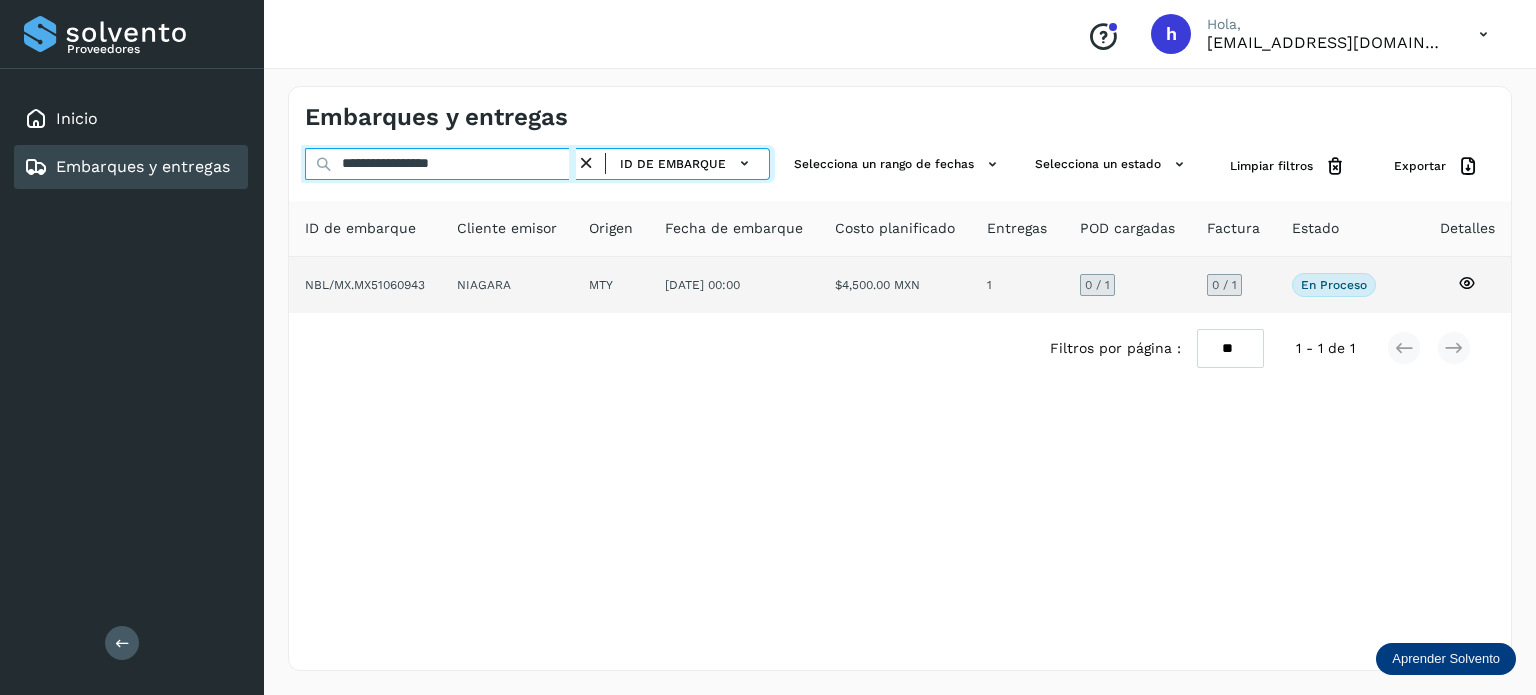 type on "**********" 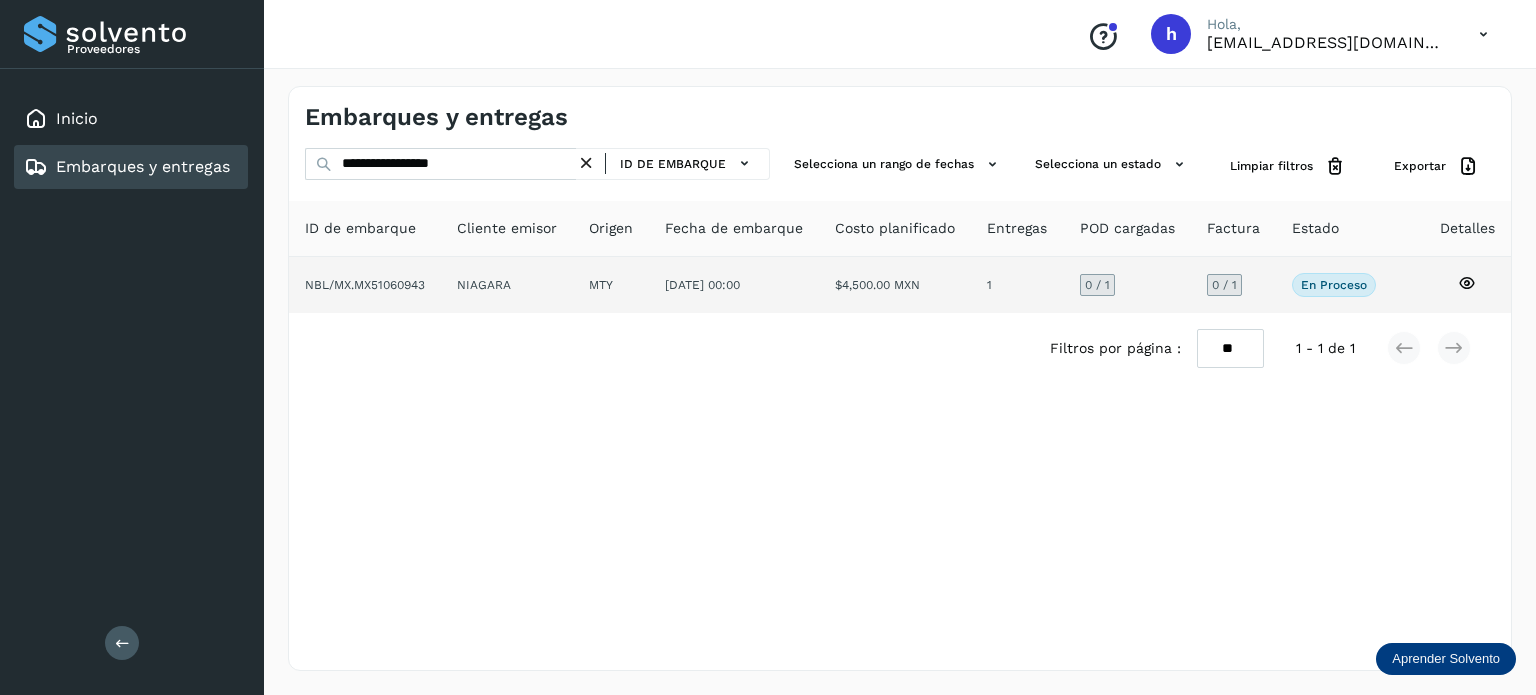 click on "NIAGARA" 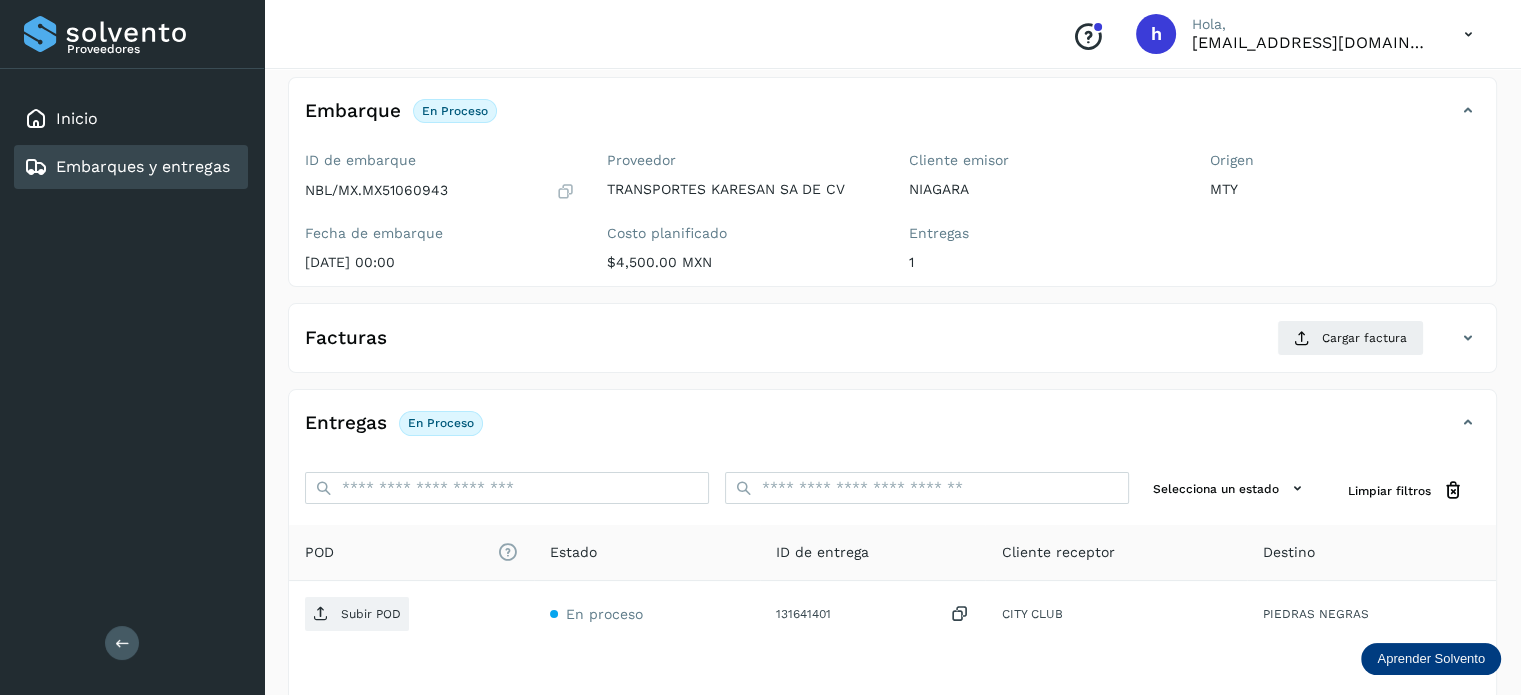 scroll, scrollTop: 107, scrollLeft: 0, axis: vertical 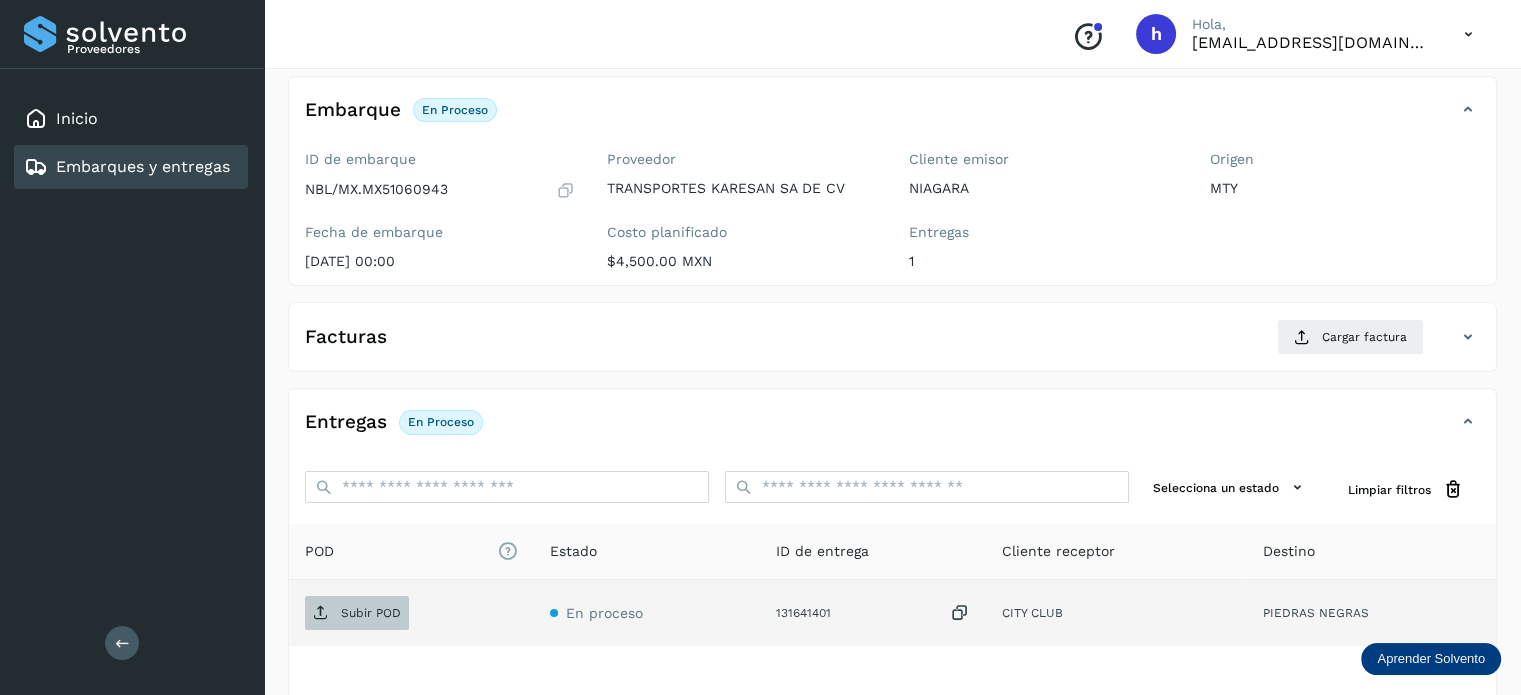 click on "Subir POD" at bounding box center (357, 613) 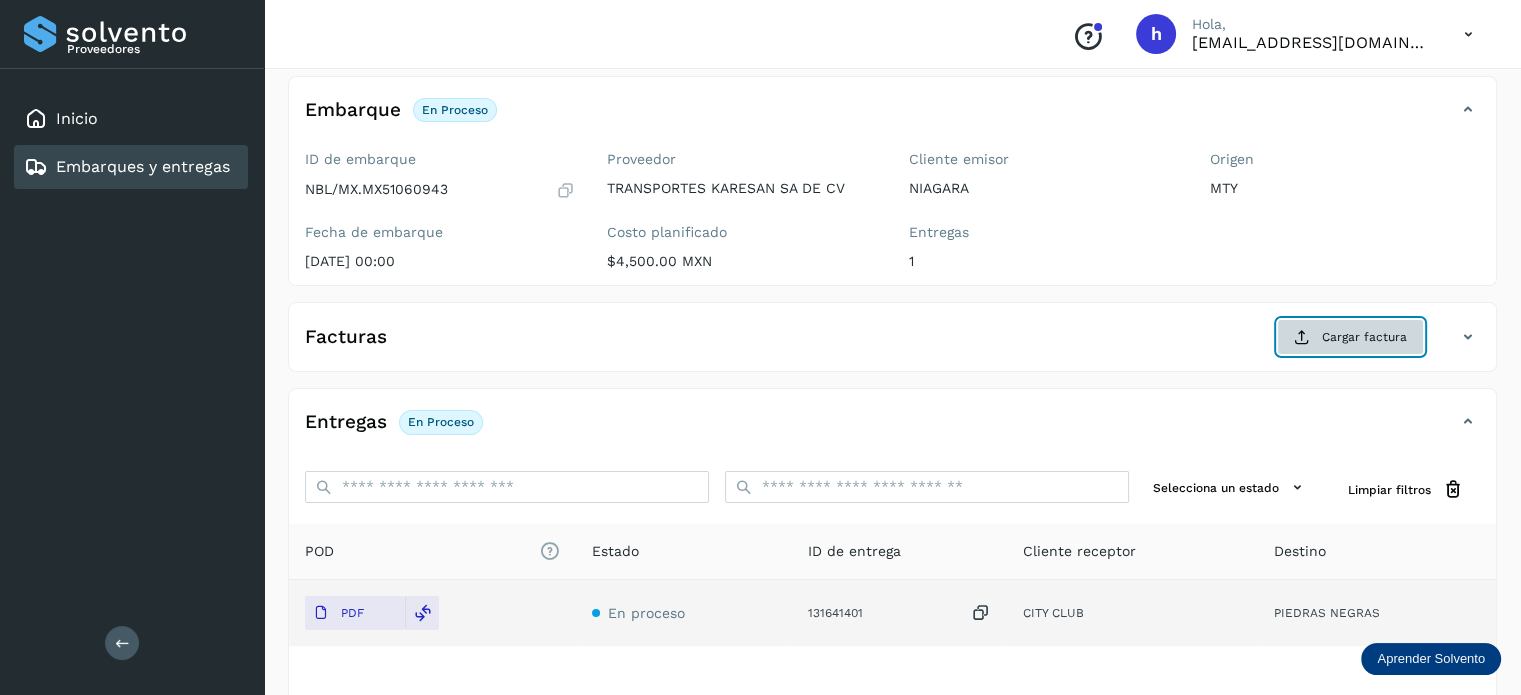 click on "Cargar factura" 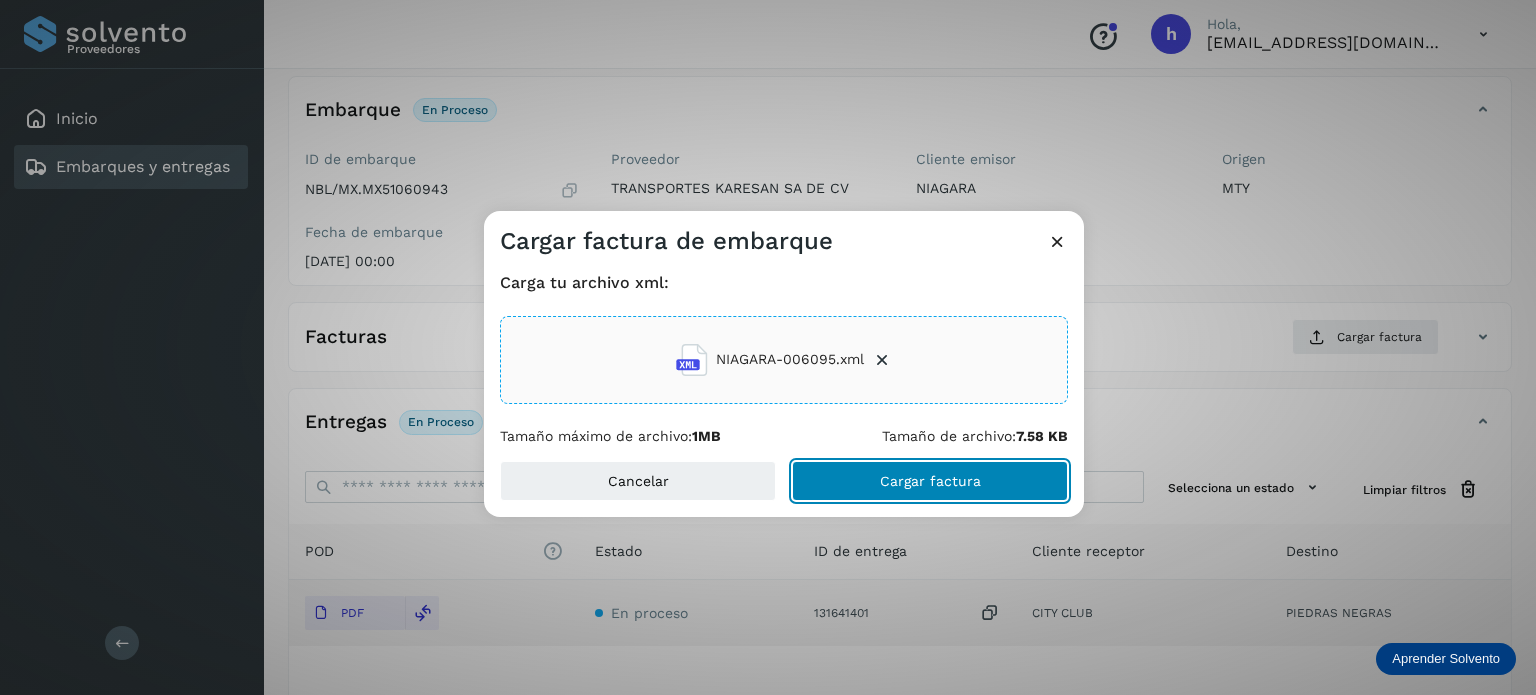 click on "Cargar factura" 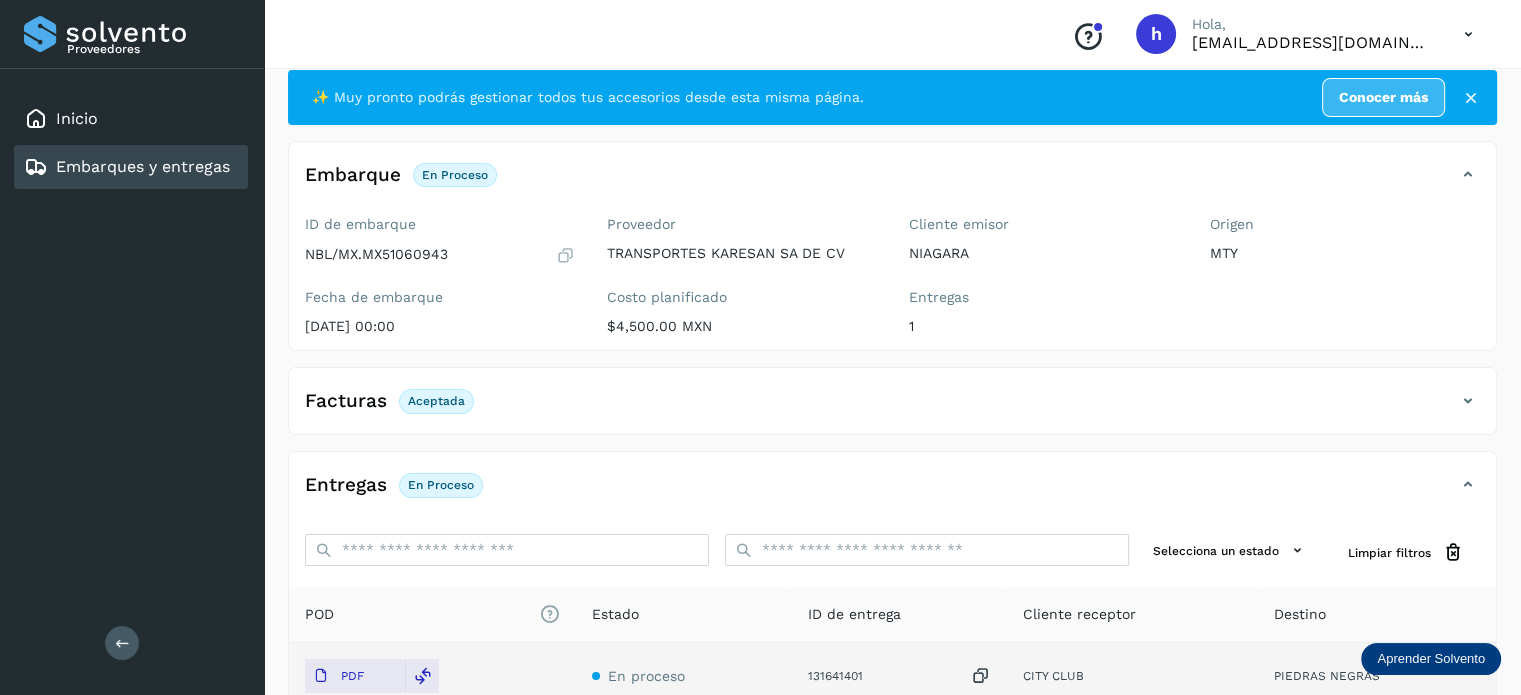 scroll, scrollTop: 0, scrollLeft: 0, axis: both 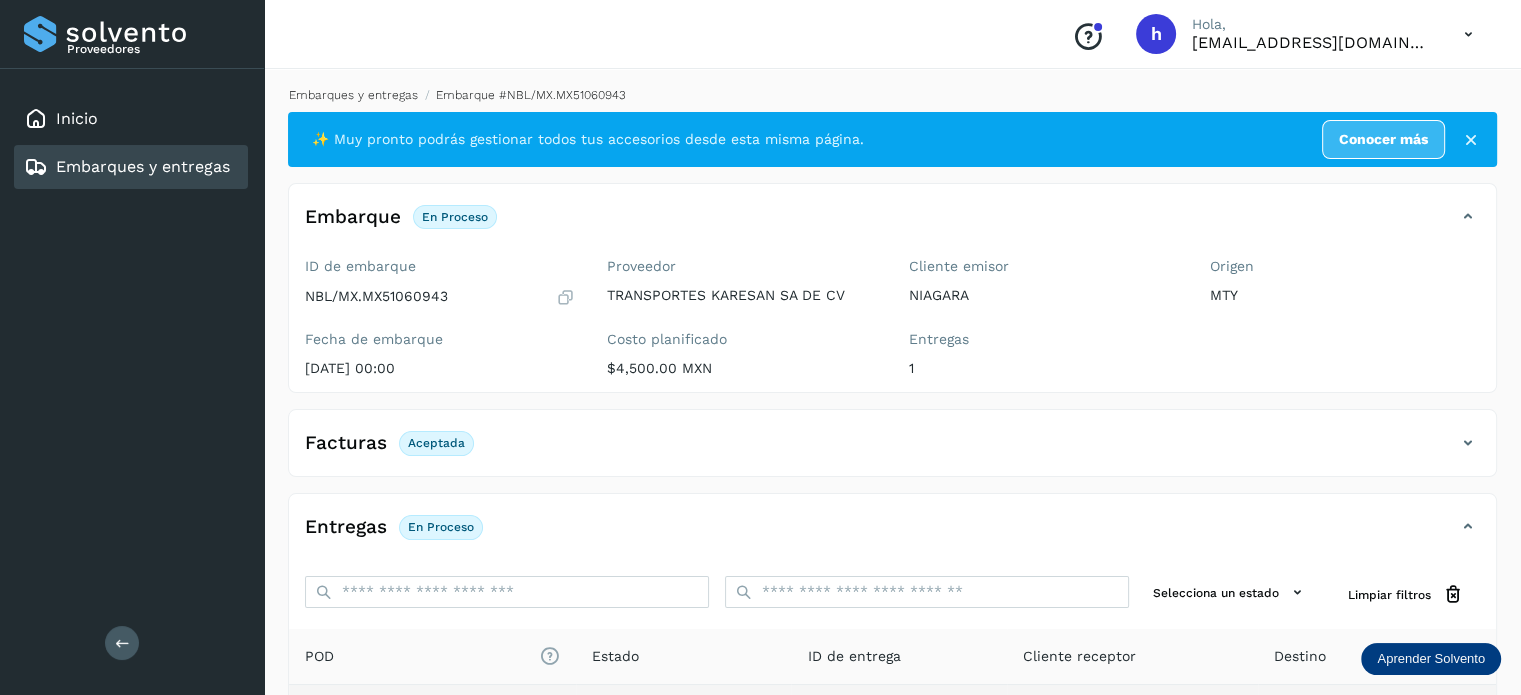 click on "Embarques y entregas" at bounding box center (353, 95) 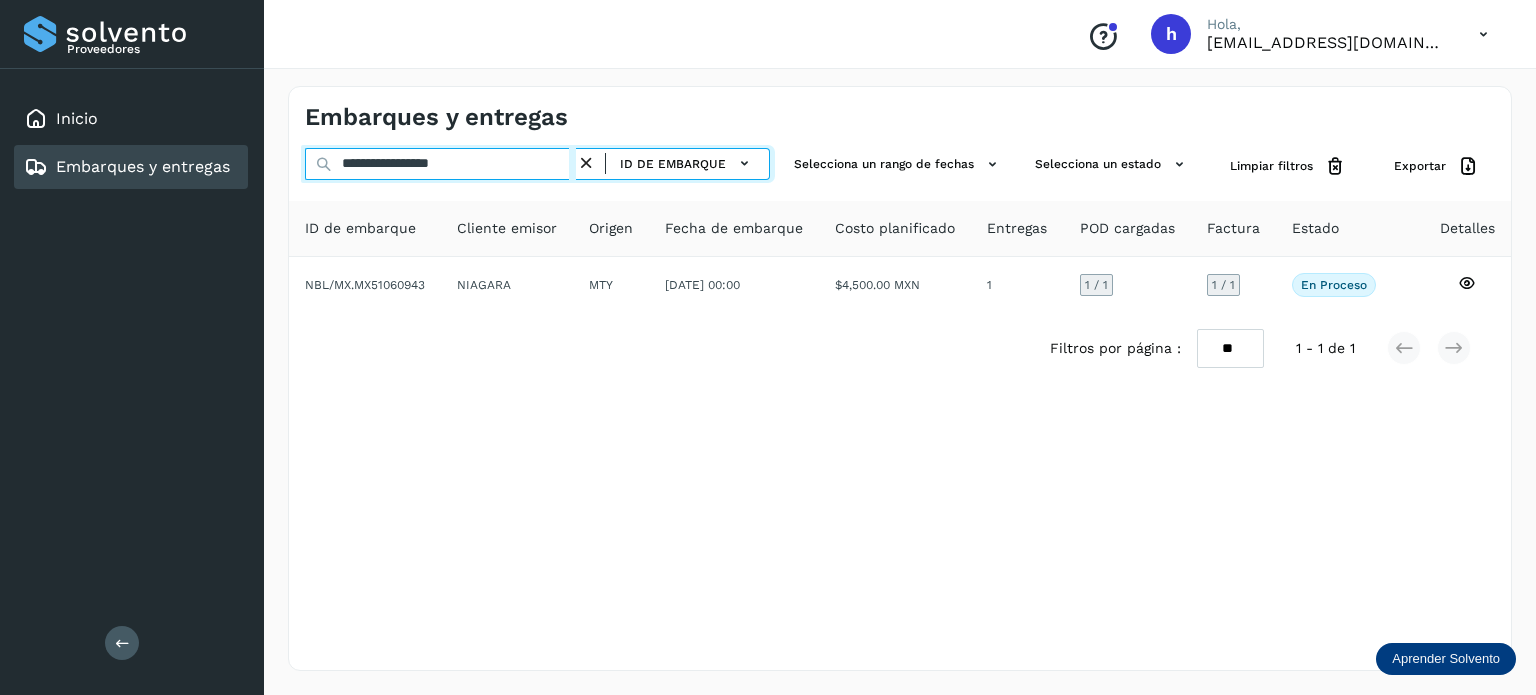 drag, startPoint x: 504, startPoint y: 163, endPoint x: 203, endPoint y: 171, distance: 301.1063 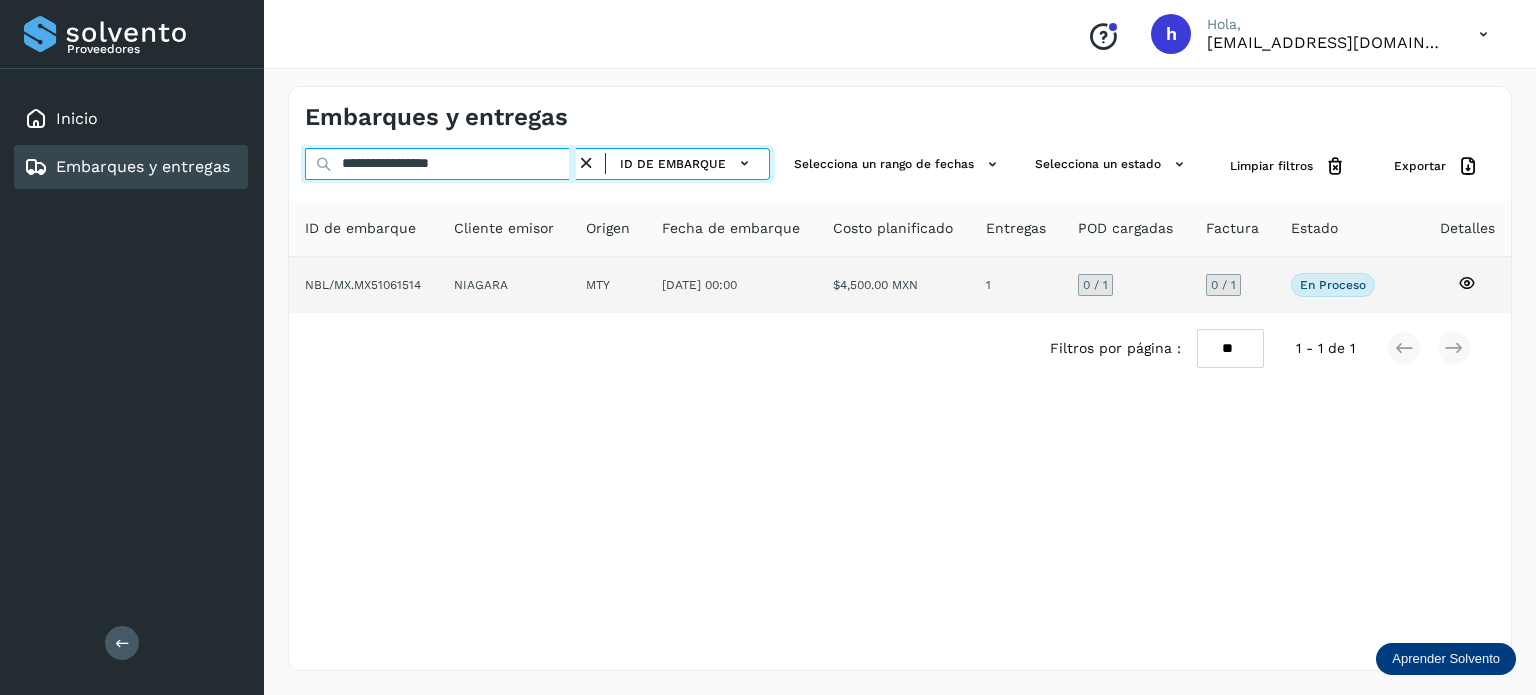 type on "**********" 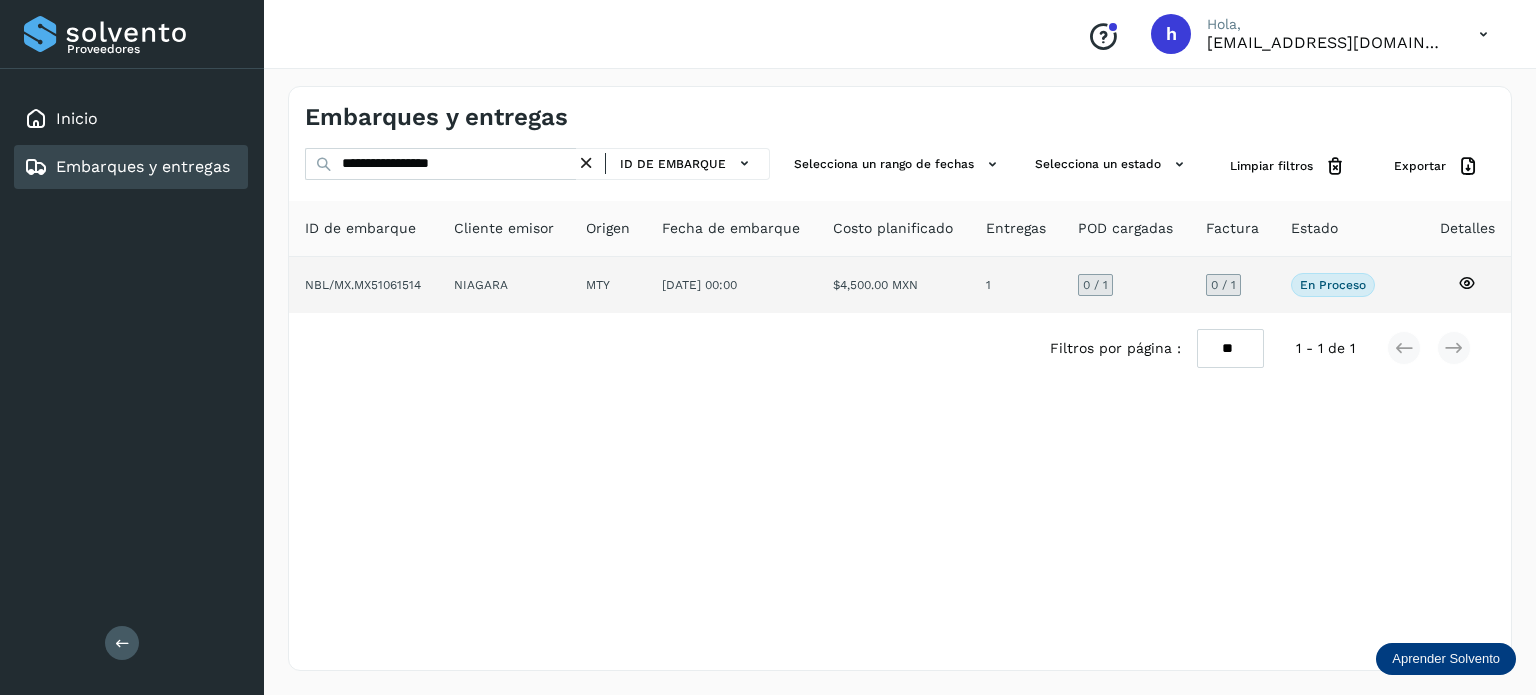 click on "NBL/MX.MX51061514" 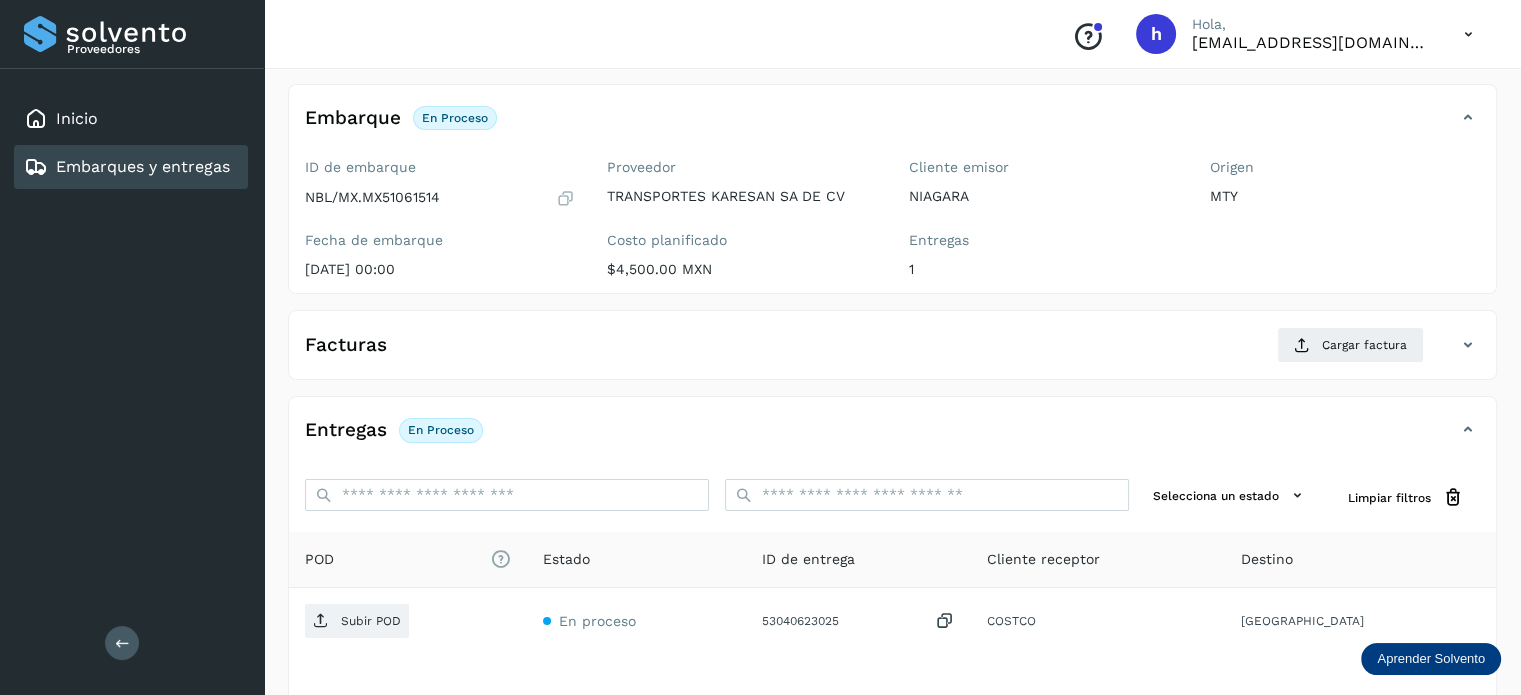 scroll, scrollTop: 108, scrollLeft: 0, axis: vertical 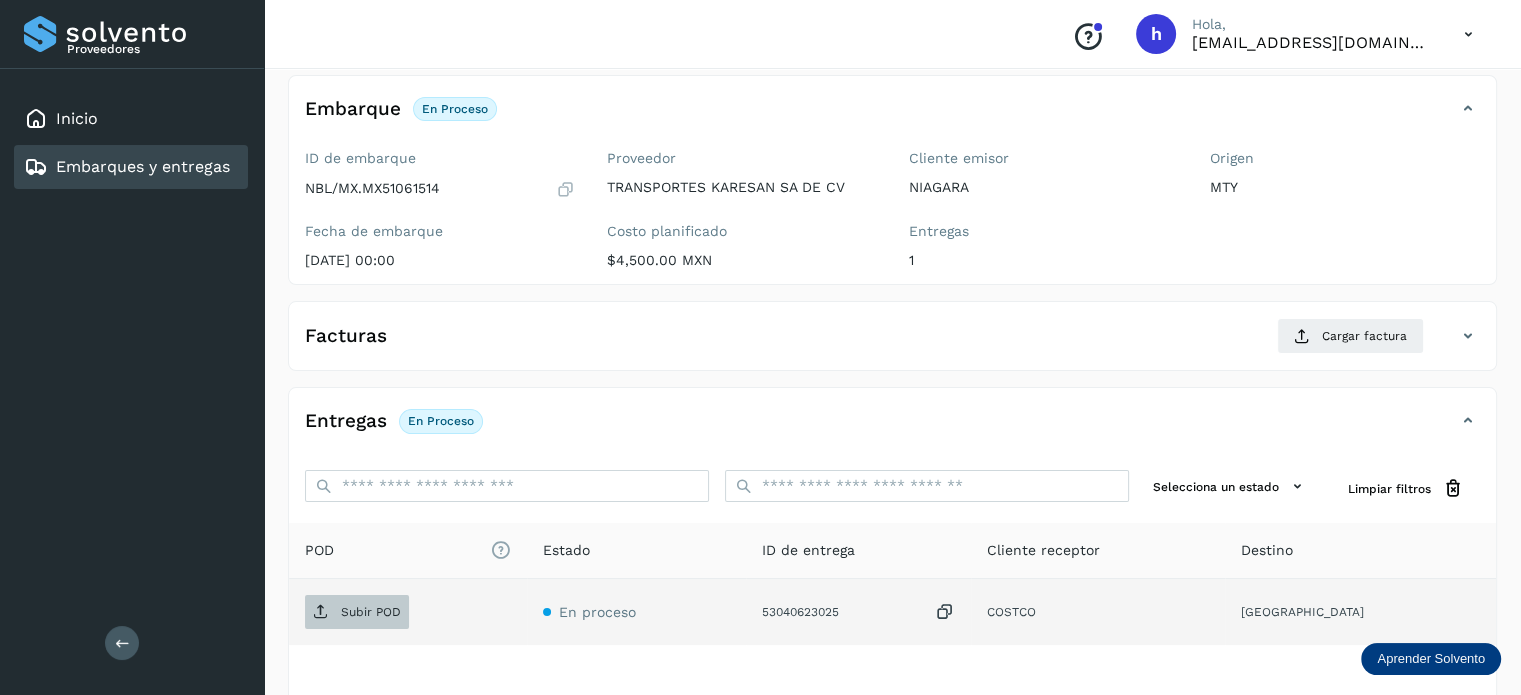 click on "Subir POD" at bounding box center [371, 612] 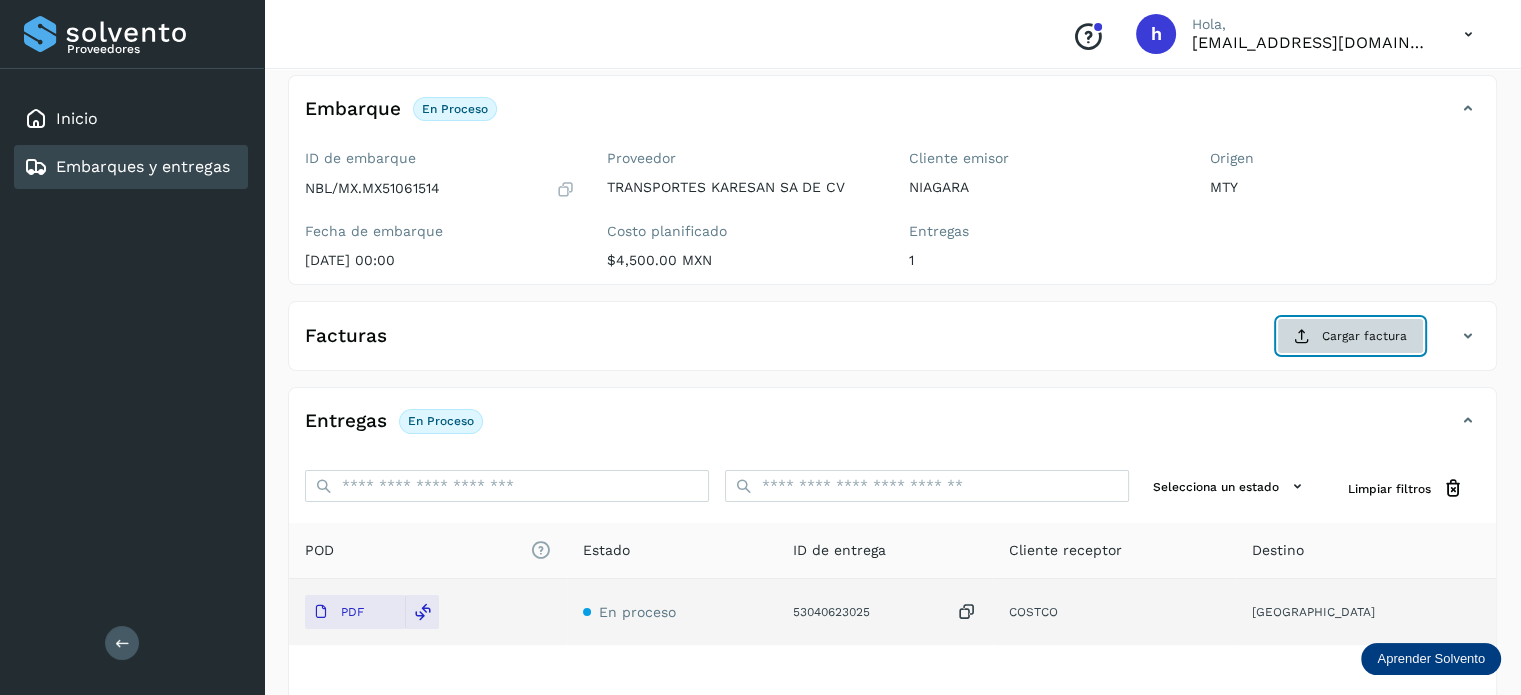click on "Cargar factura" 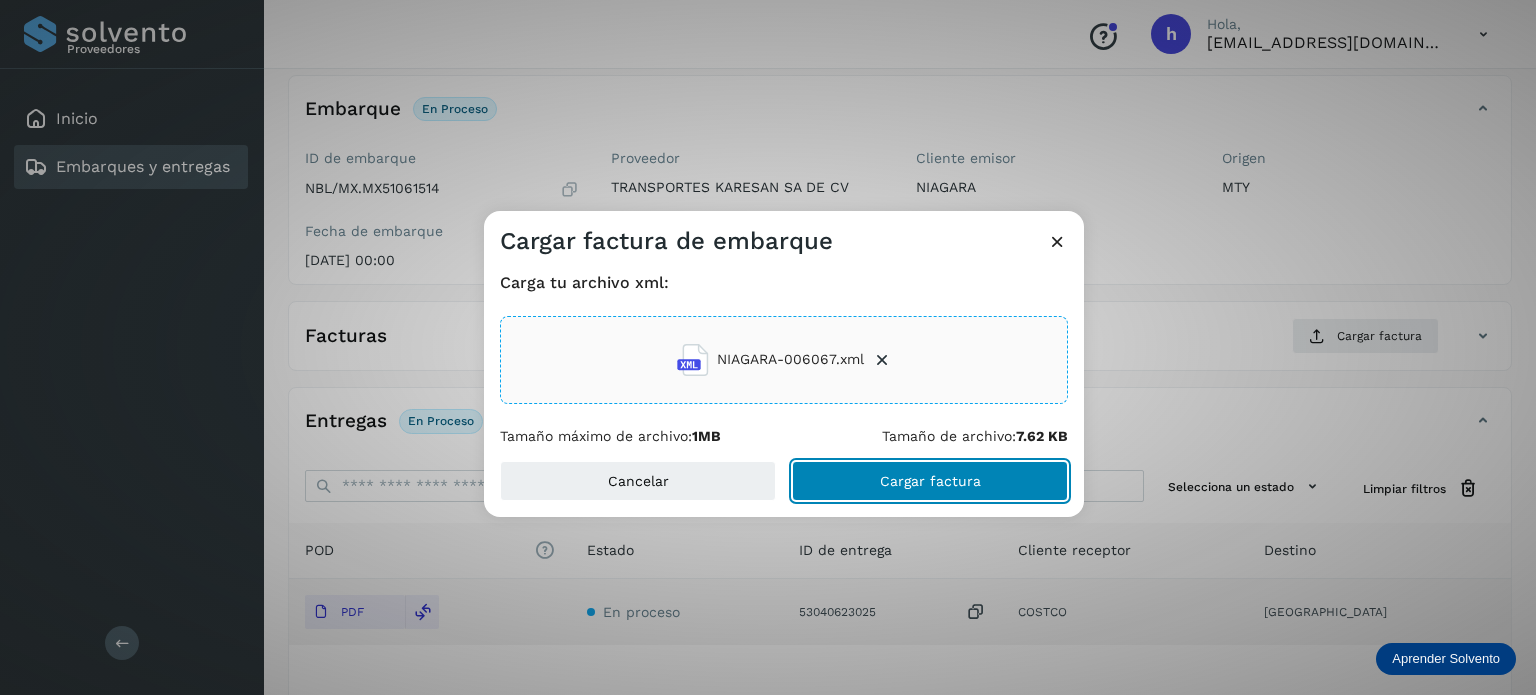 click on "Cargar factura" 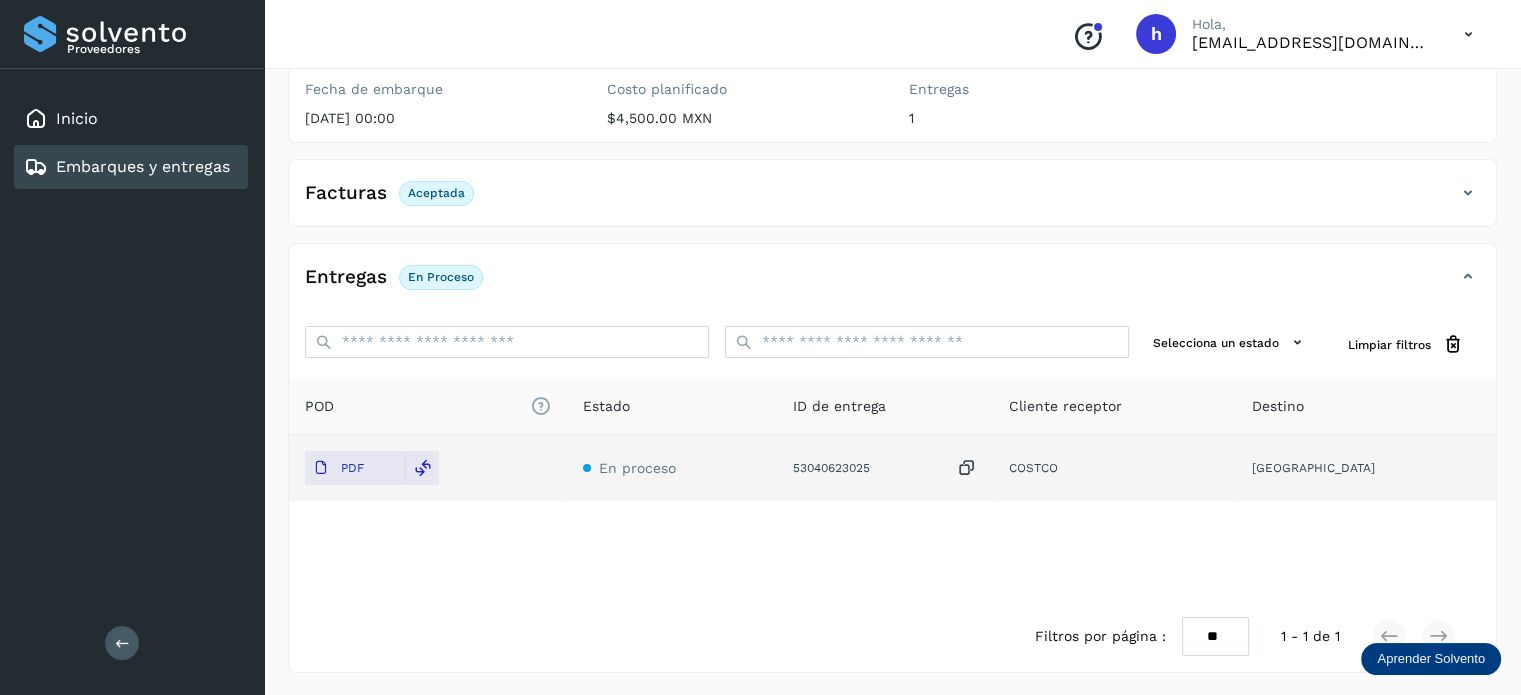 scroll, scrollTop: 0, scrollLeft: 0, axis: both 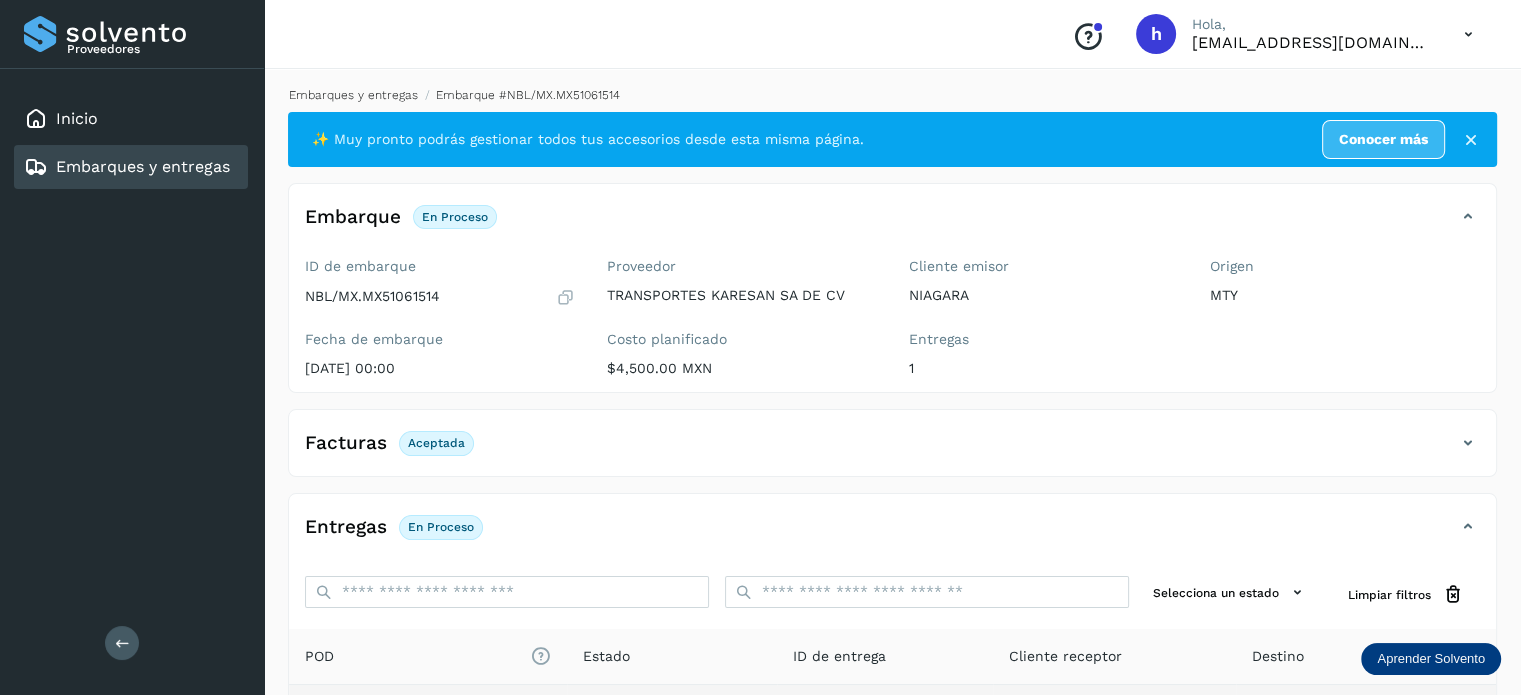 click on "Embarques y entregas" at bounding box center (353, 95) 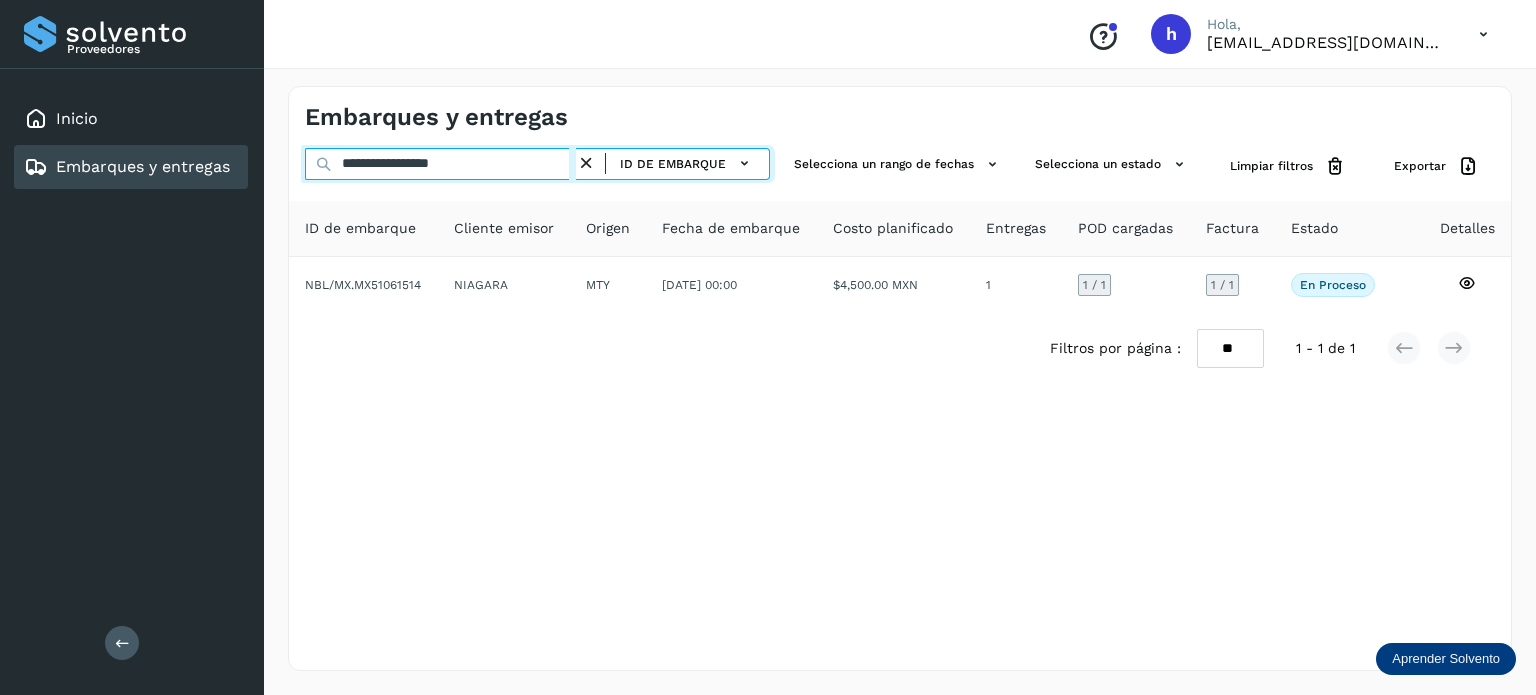 drag, startPoint x: 515, startPoint y: 171, endPoint x: 60, endPoint y: 207, distance: 456.42197 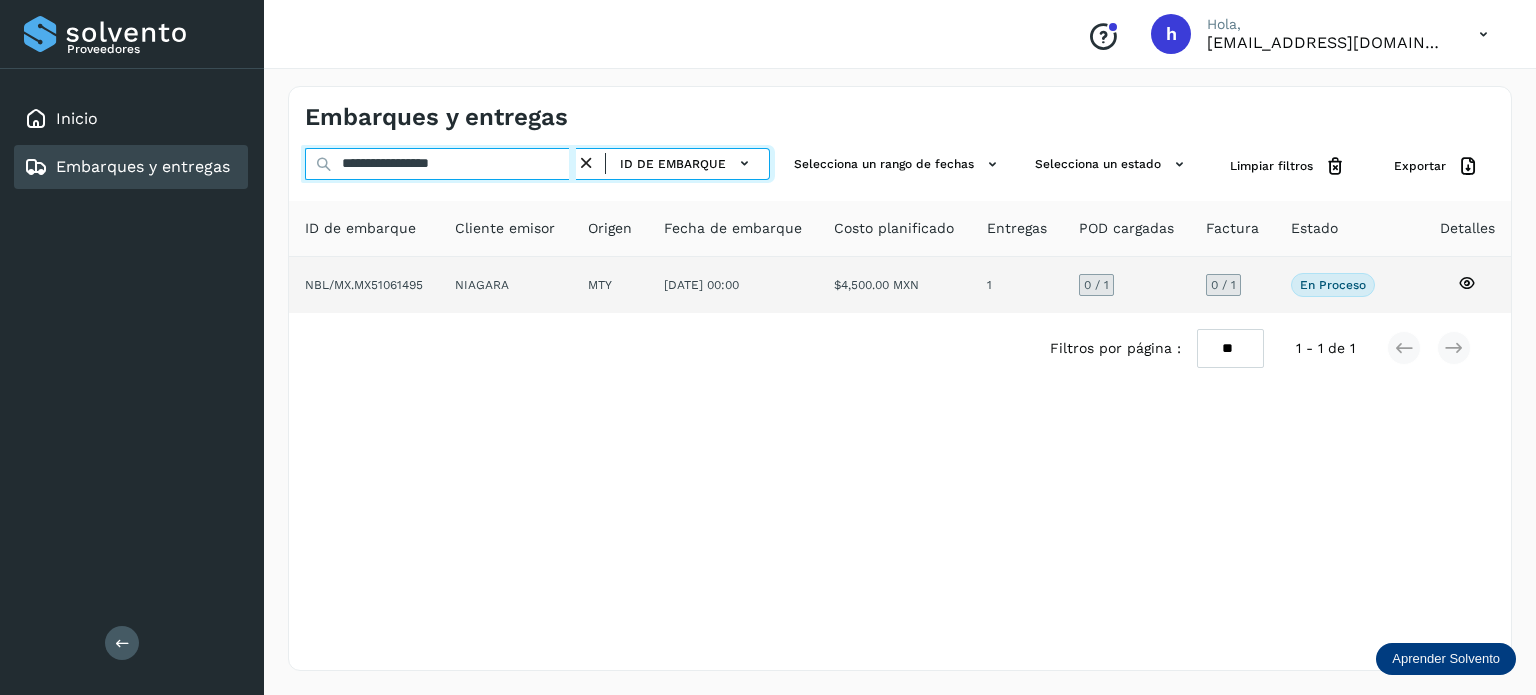 type on "**********" 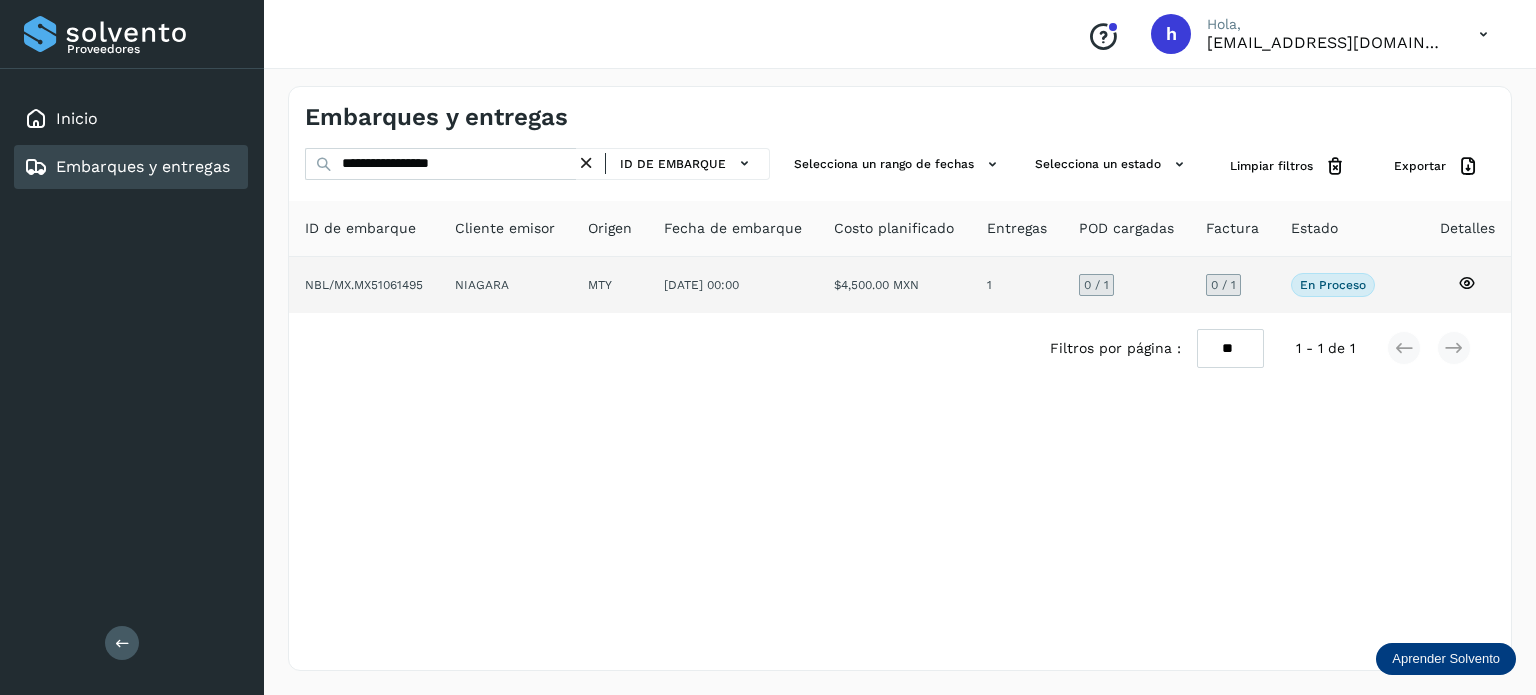 click on "NBL/MX.MX51061495" 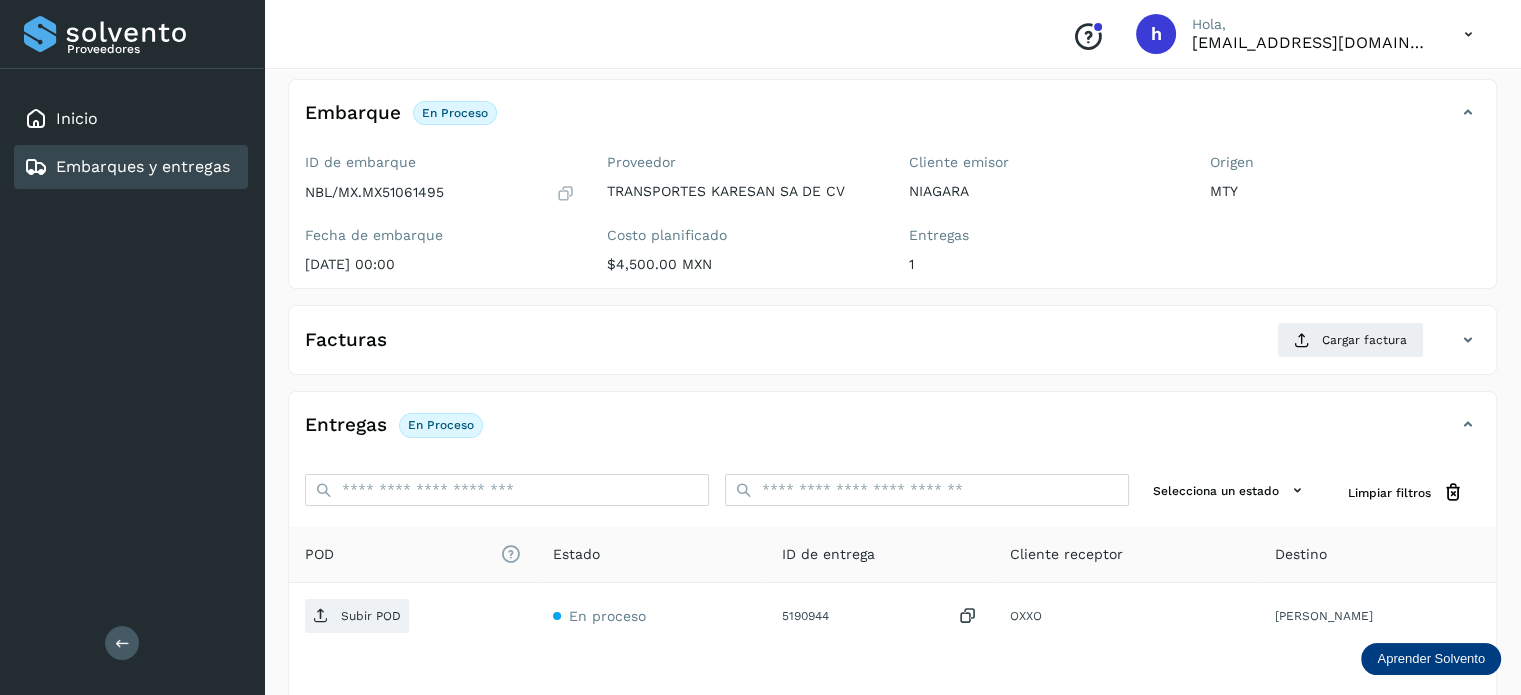 scroll, scrollTop: 109, scrollLeft: 0, axis: vertical 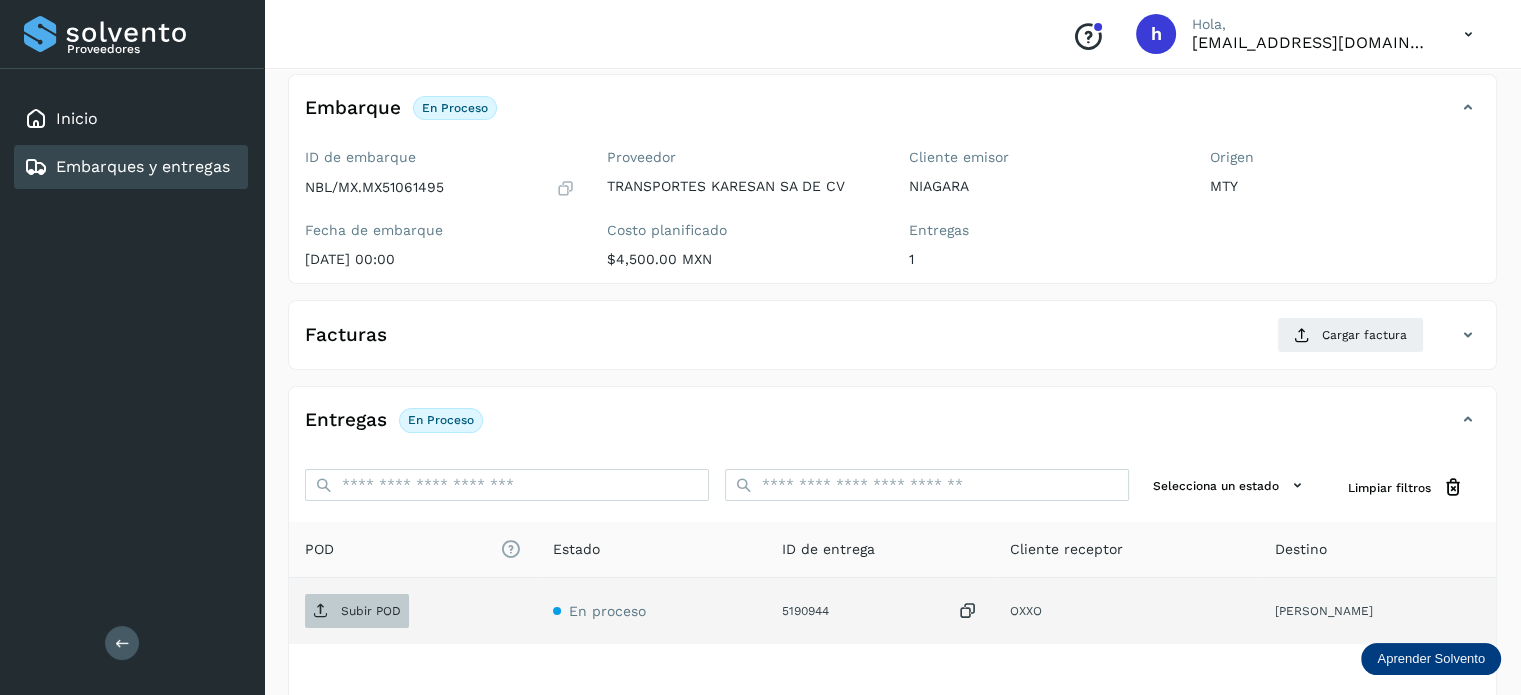 click on "Subir POD" at bounding box center [357, 611] 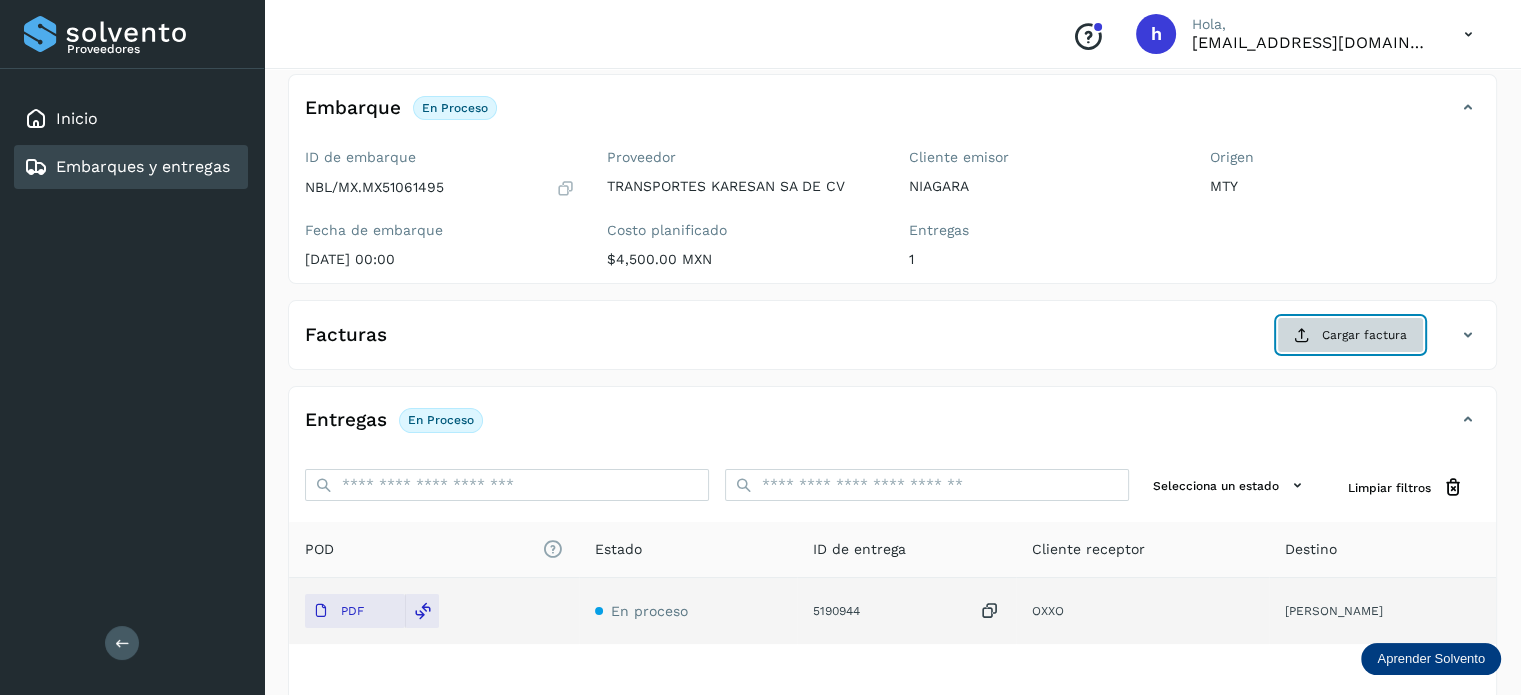 click on "Cargar factura" 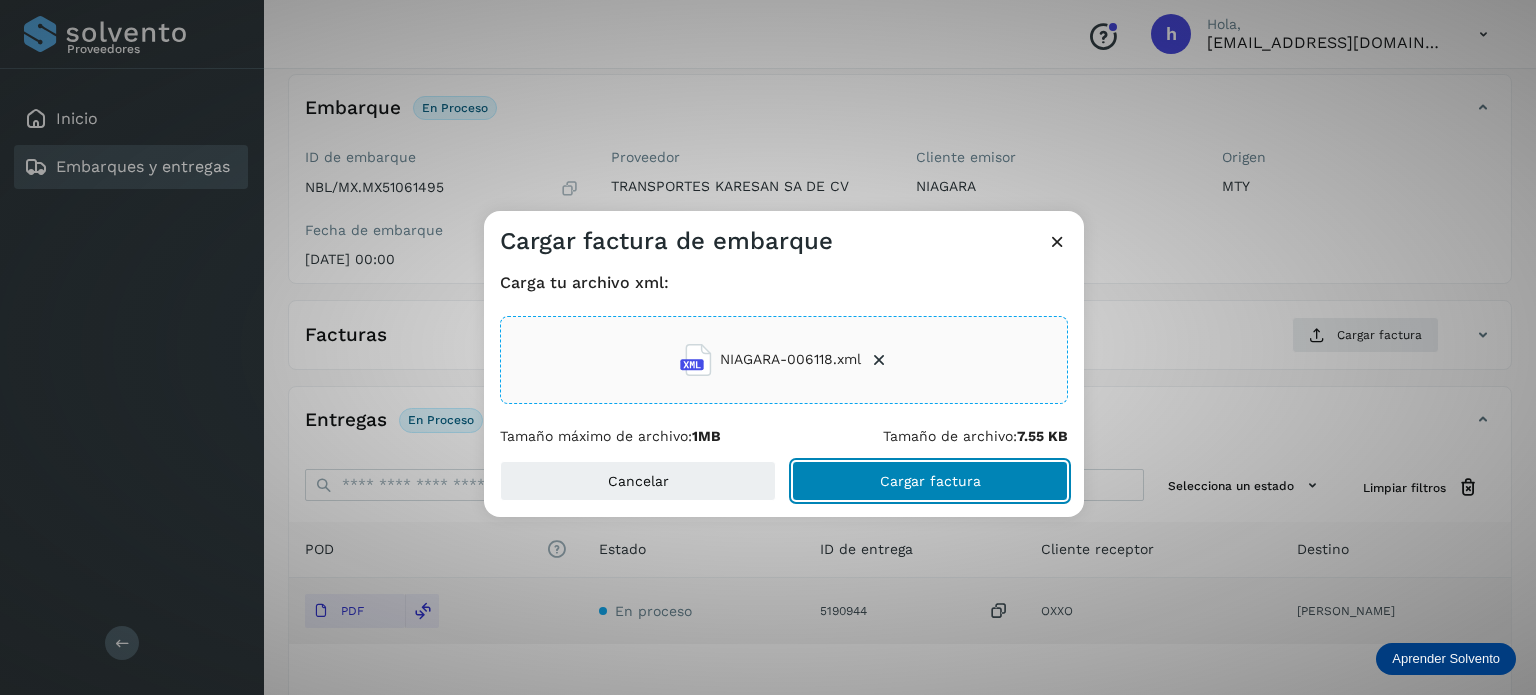 click on "Cargar factura" 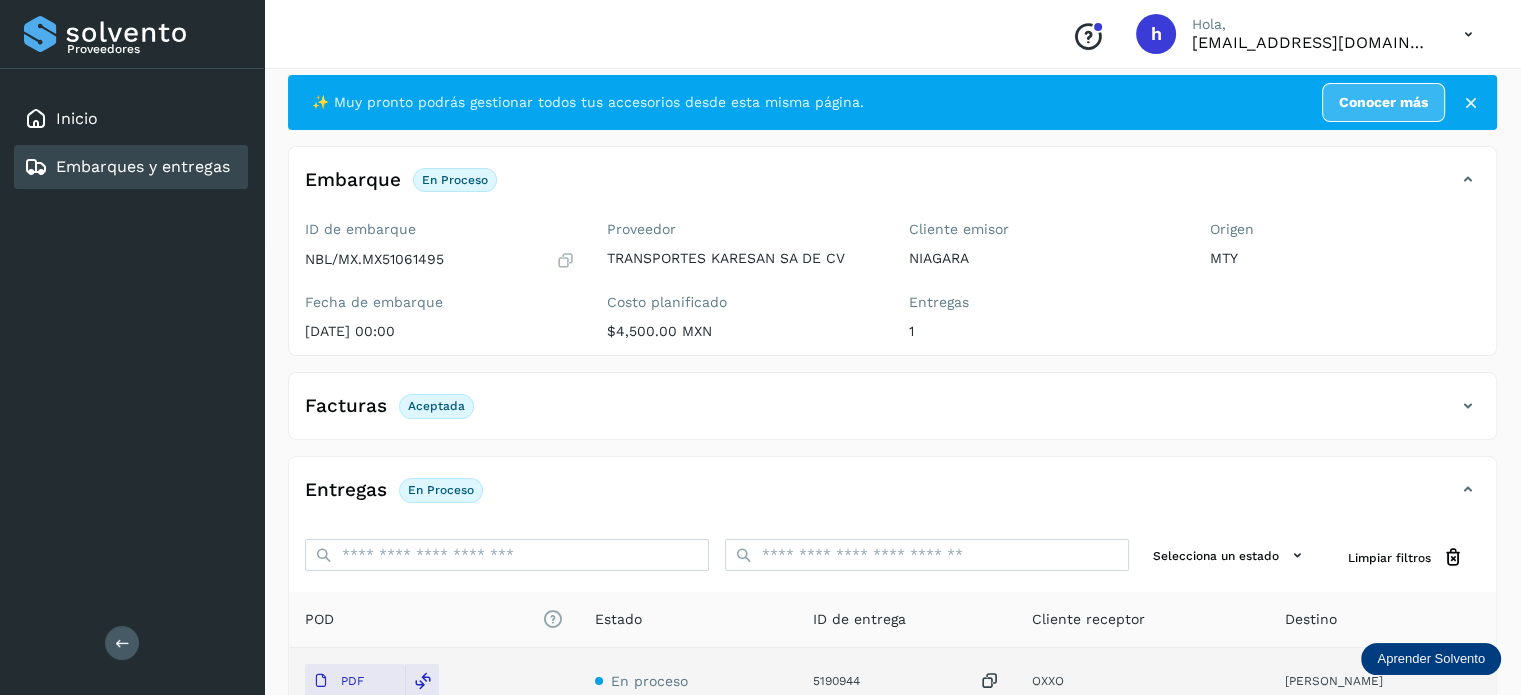 scroll, scrollTop: 0, scrollLeft: 0, axis: both 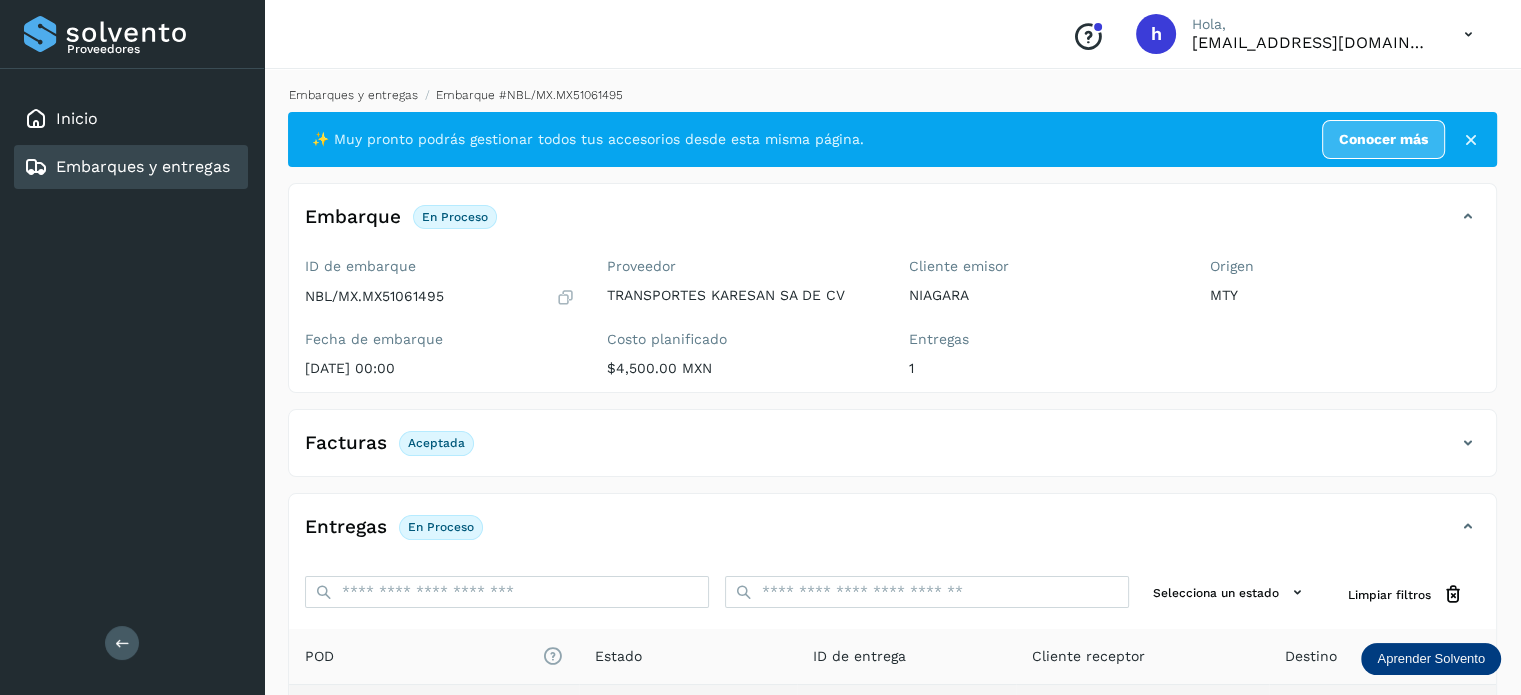 click on "Embarques y entregas" at bounding box center [353, 95] 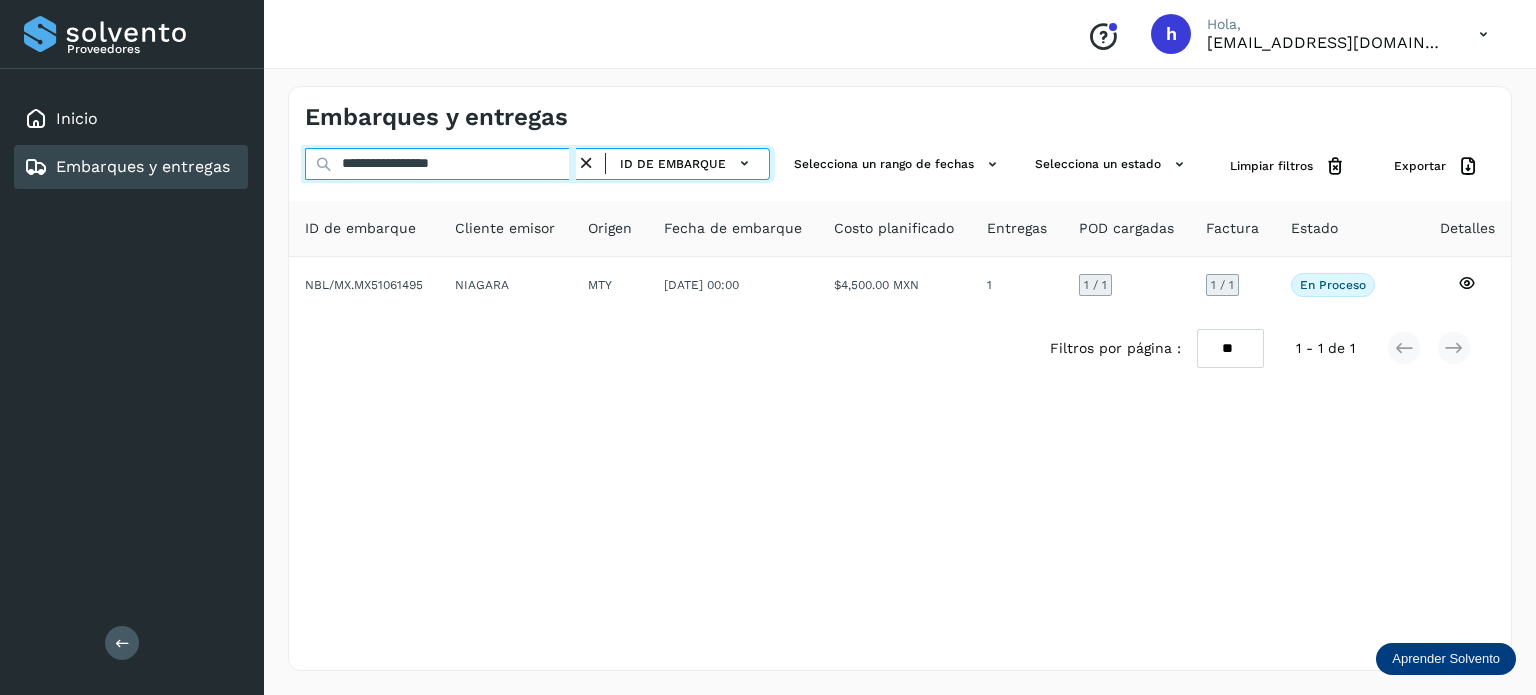 drag, startPoint x: 529, startPoint y: 162, endPoint x: 73, endPoint y: 195, distance: 457.1925 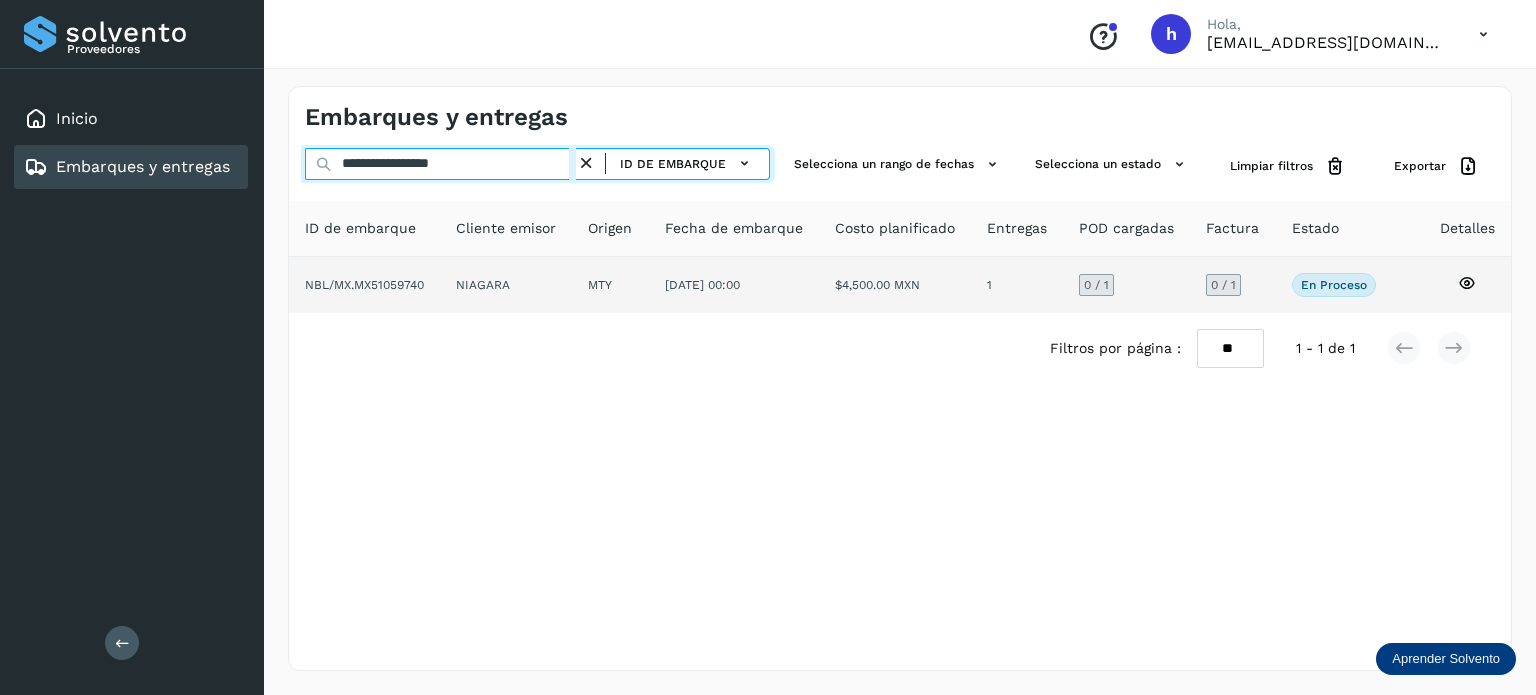 type on "**********" 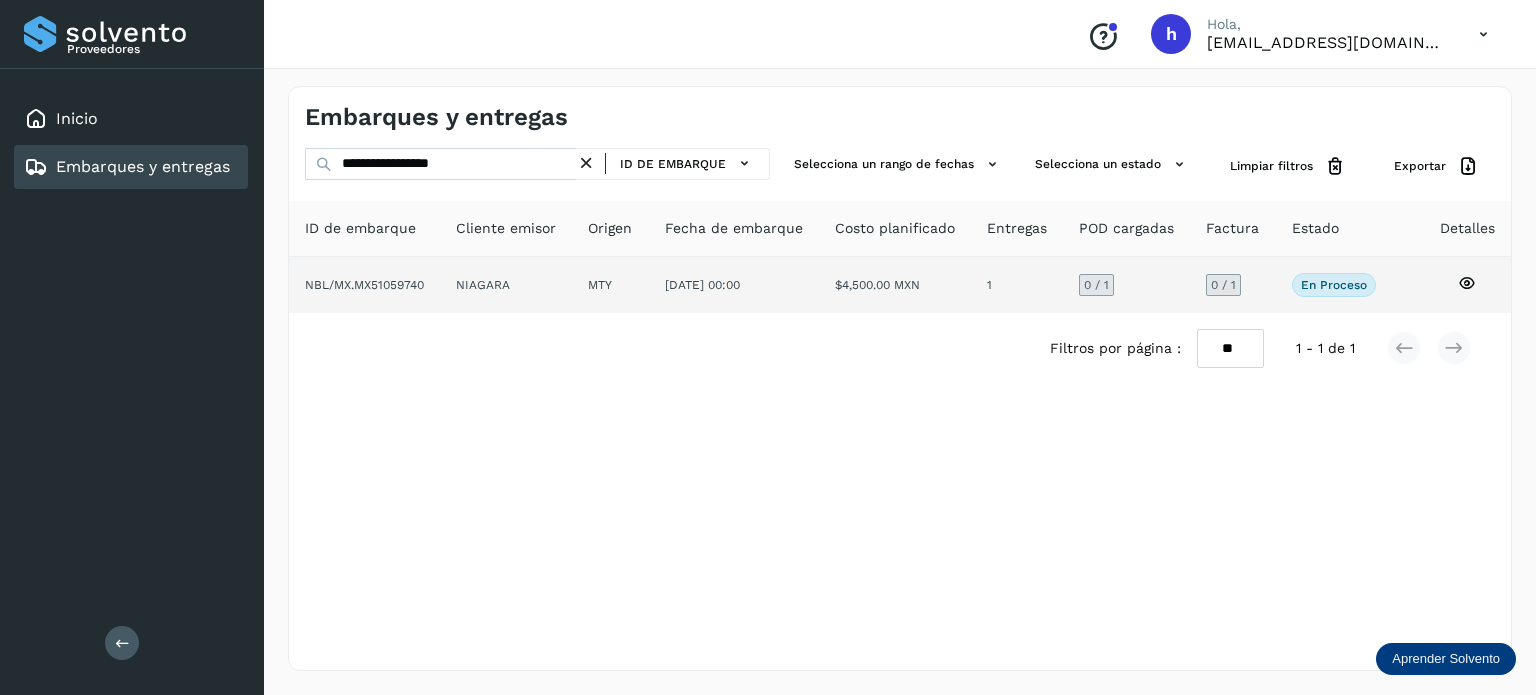click on "NIAGARA" 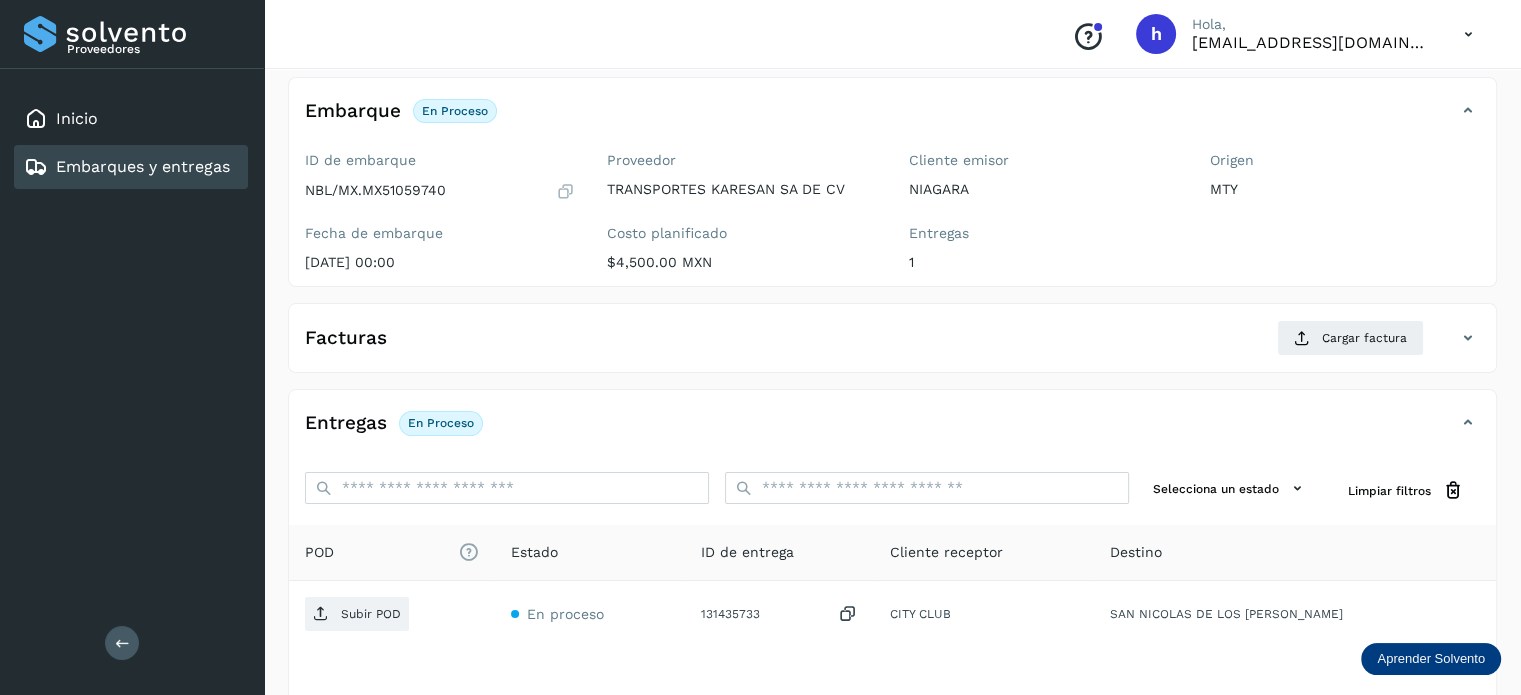 scroll, scrollTop: 110, scrollLeft: 0, axis: vertical 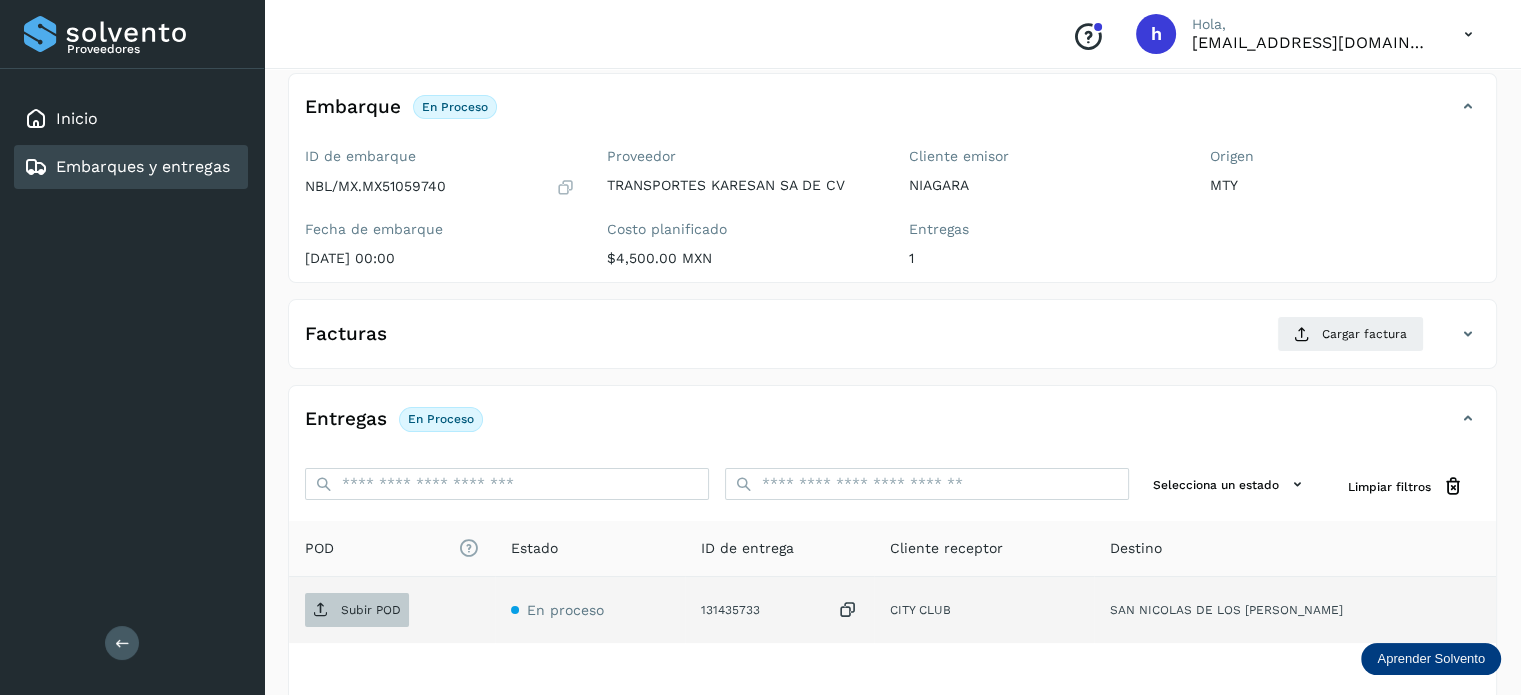 click on "Subir POD" at bounding box center [371, 610] 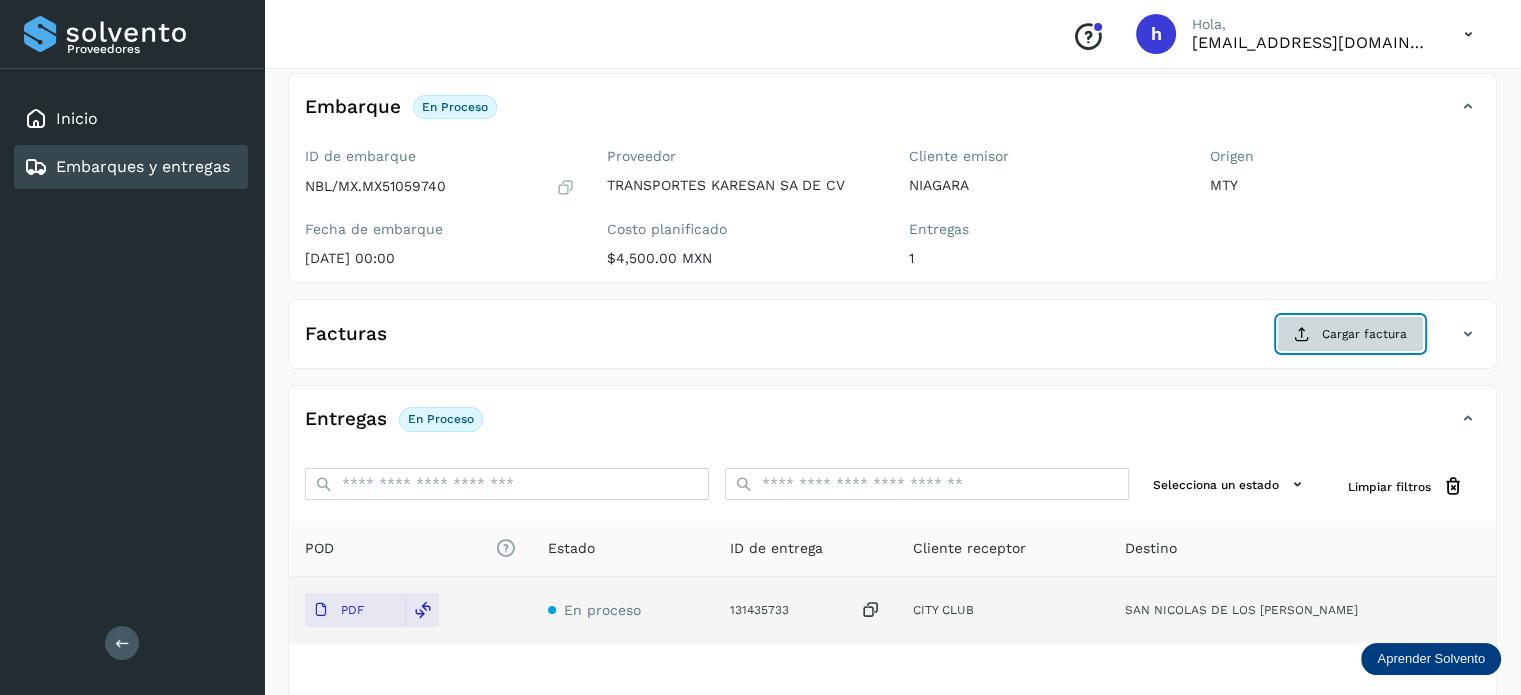 click on "Cargar factura" 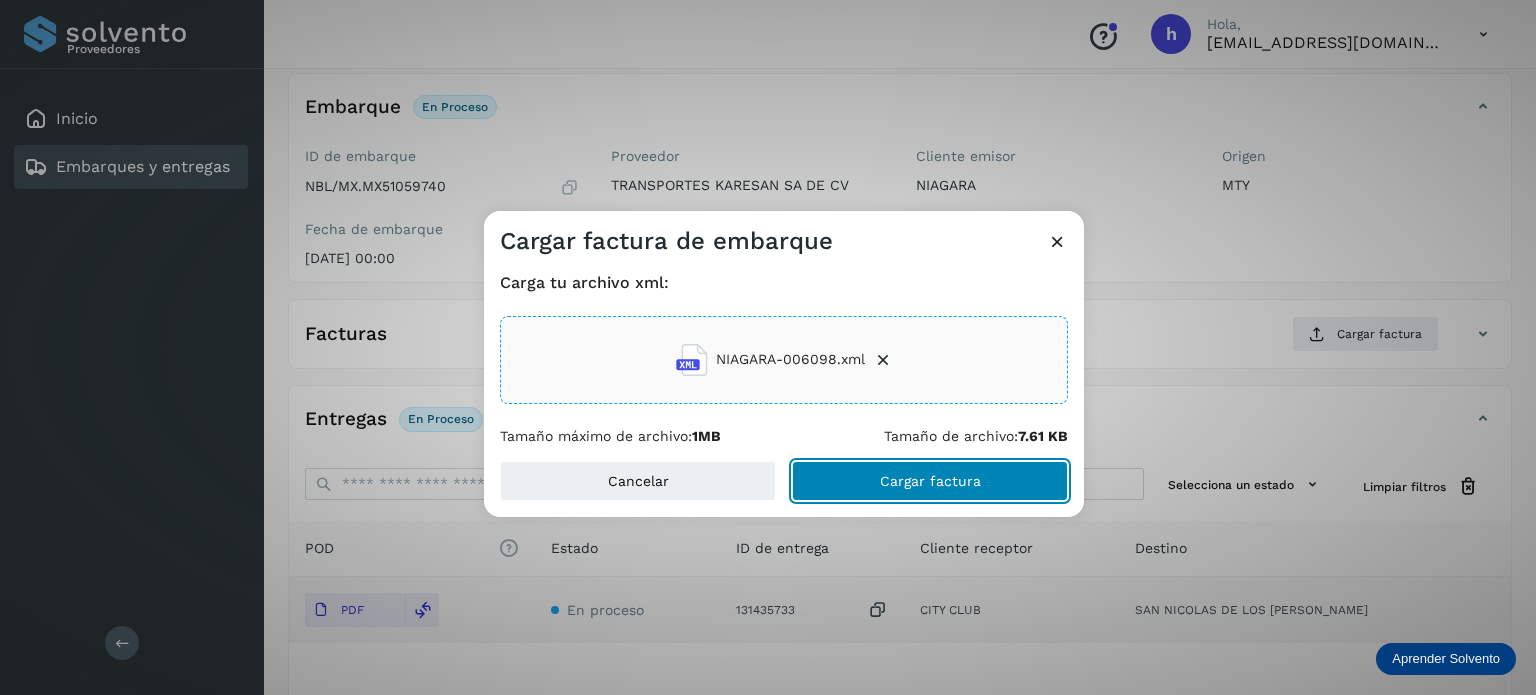 click on "Cargar factura" 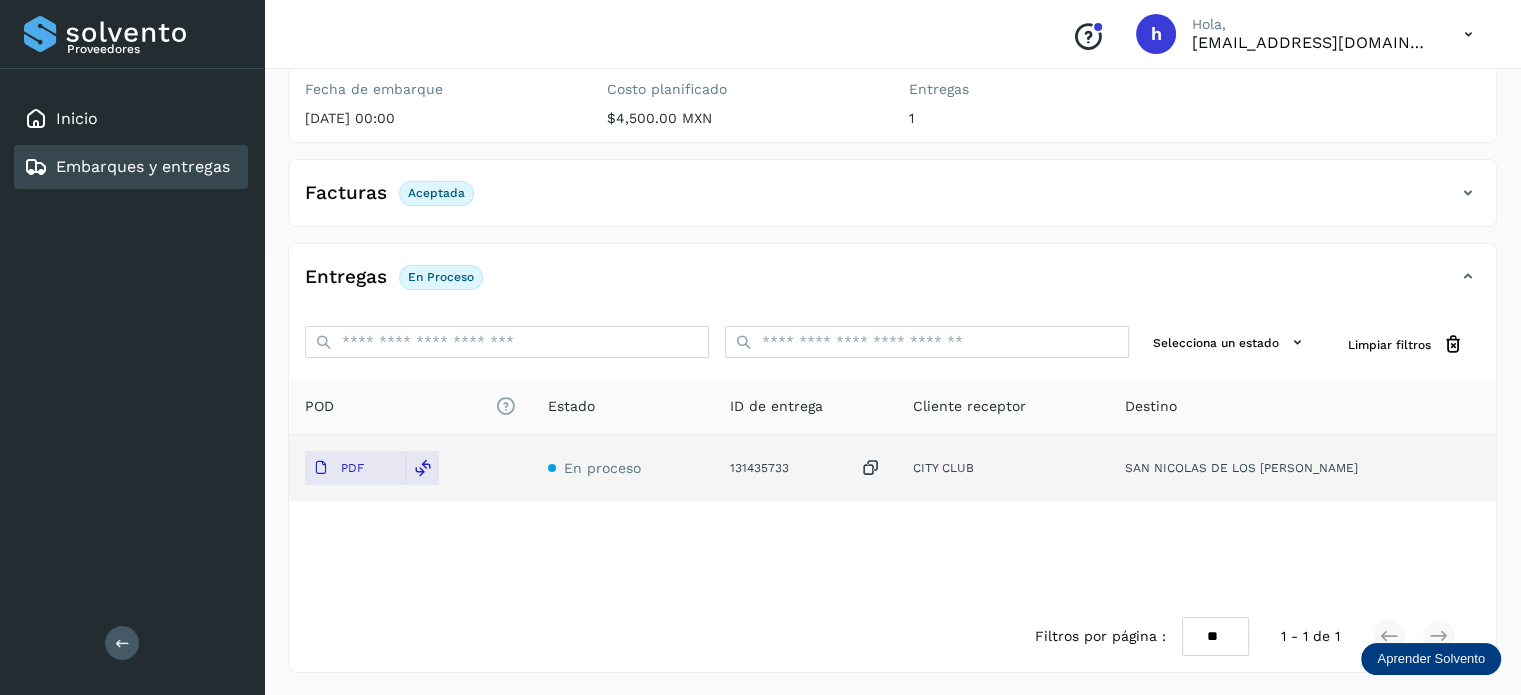 scroll, scrollTop: 0, scrollLeft: 0, axis: both 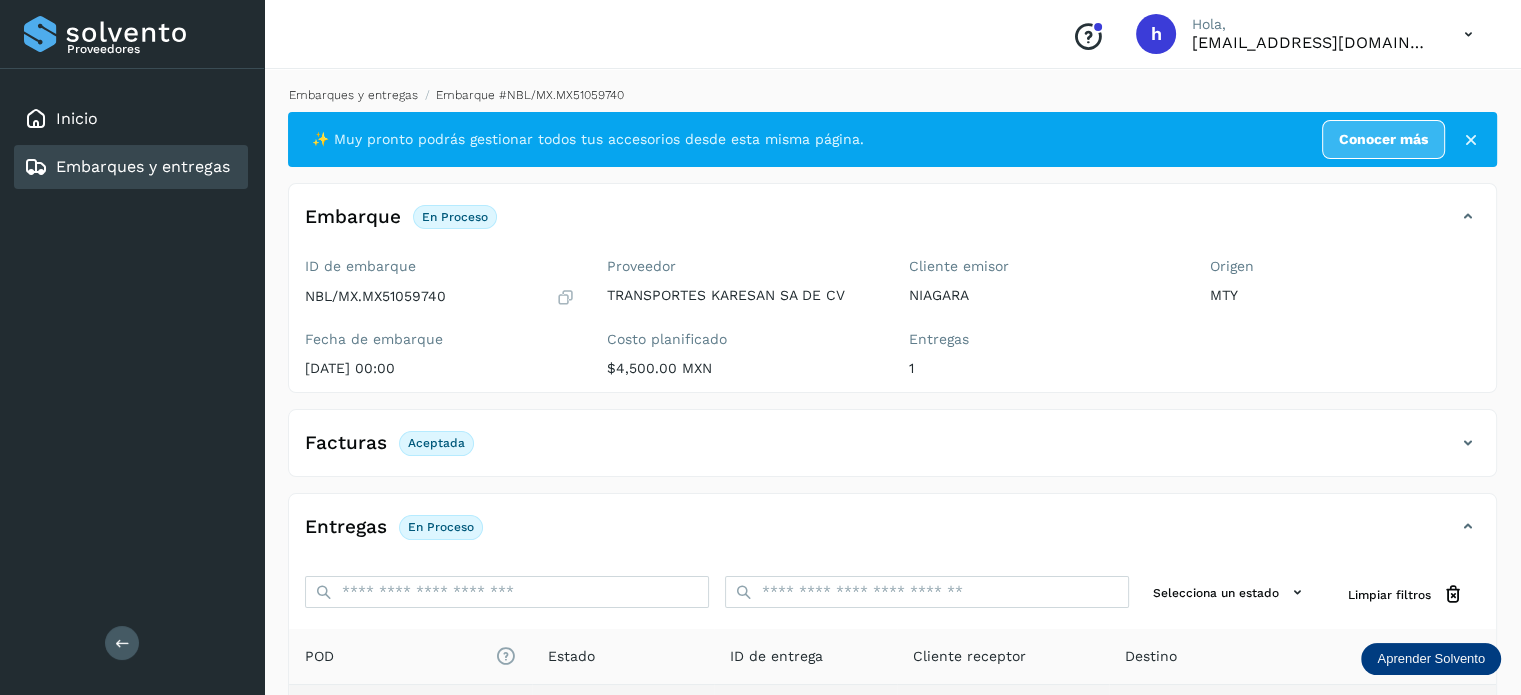 click on "Embarques y entregas" at bounding box center (353, 95) 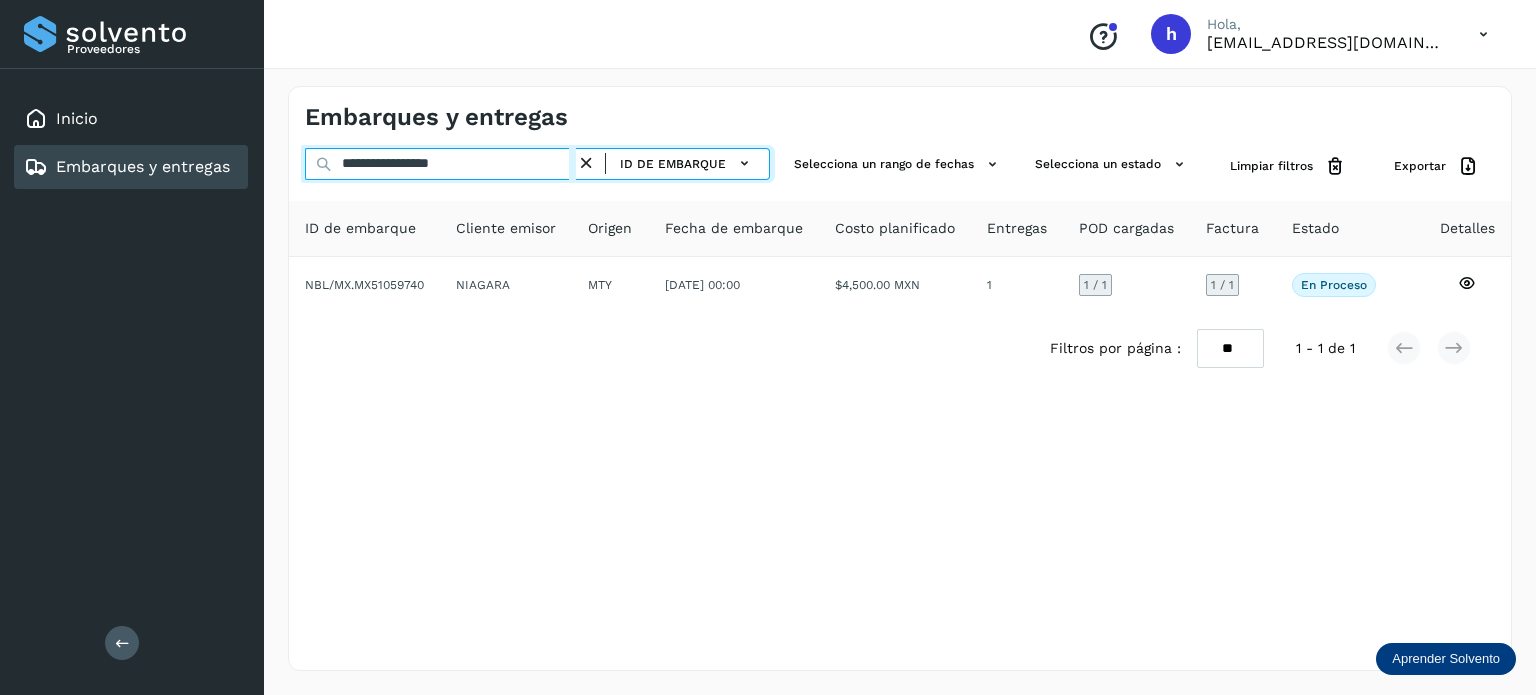 drag, startPoint x: 499, startPoint y: 167, endPoint x: 40, endPoint y: 203, distance: 460.4096 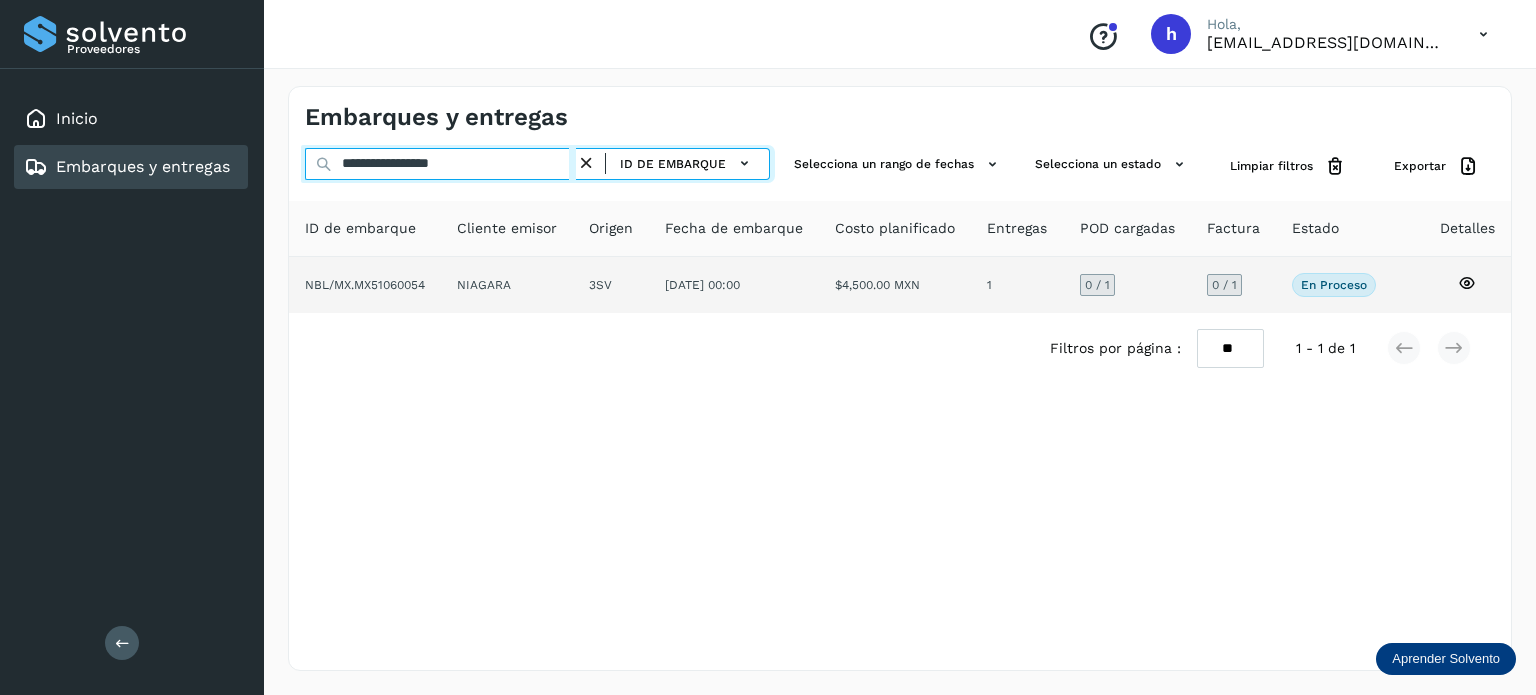type on "**********" 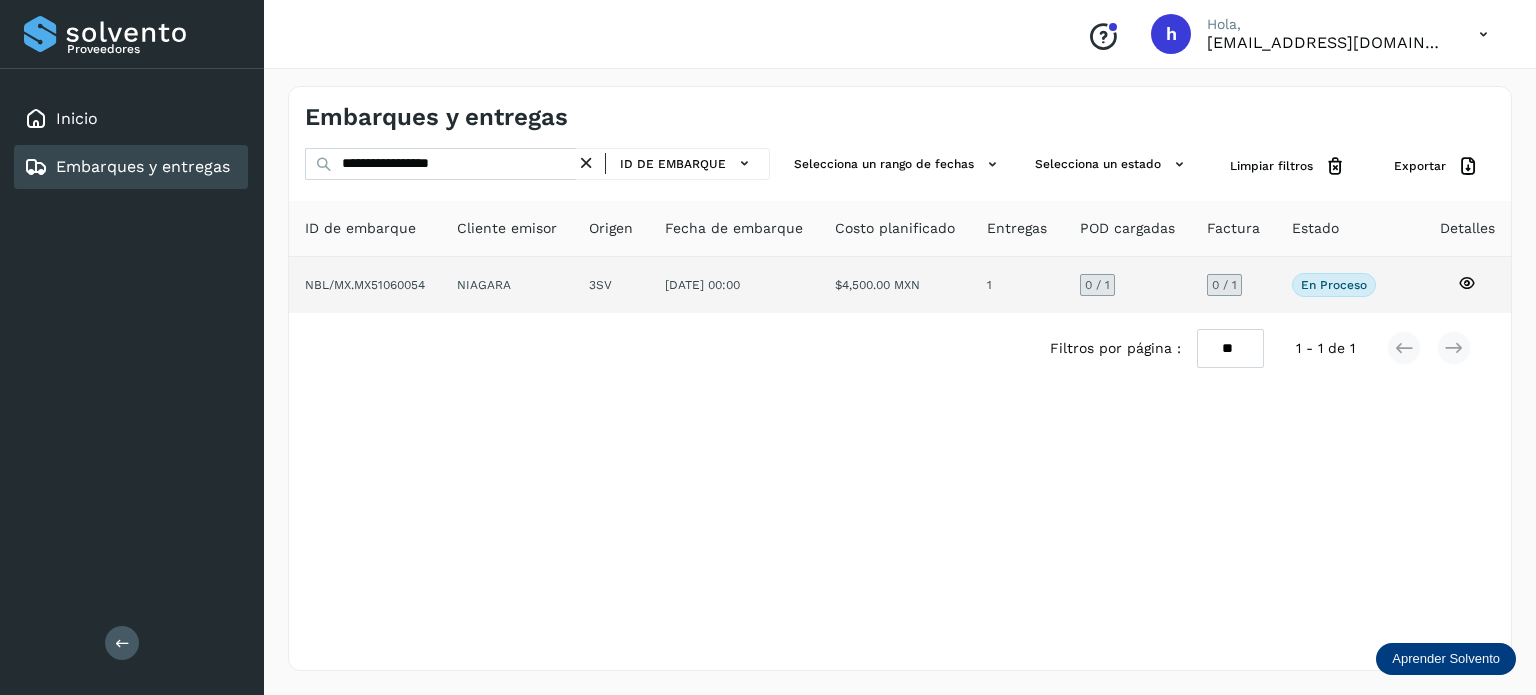 click on "NBL/MX.MX51060054" 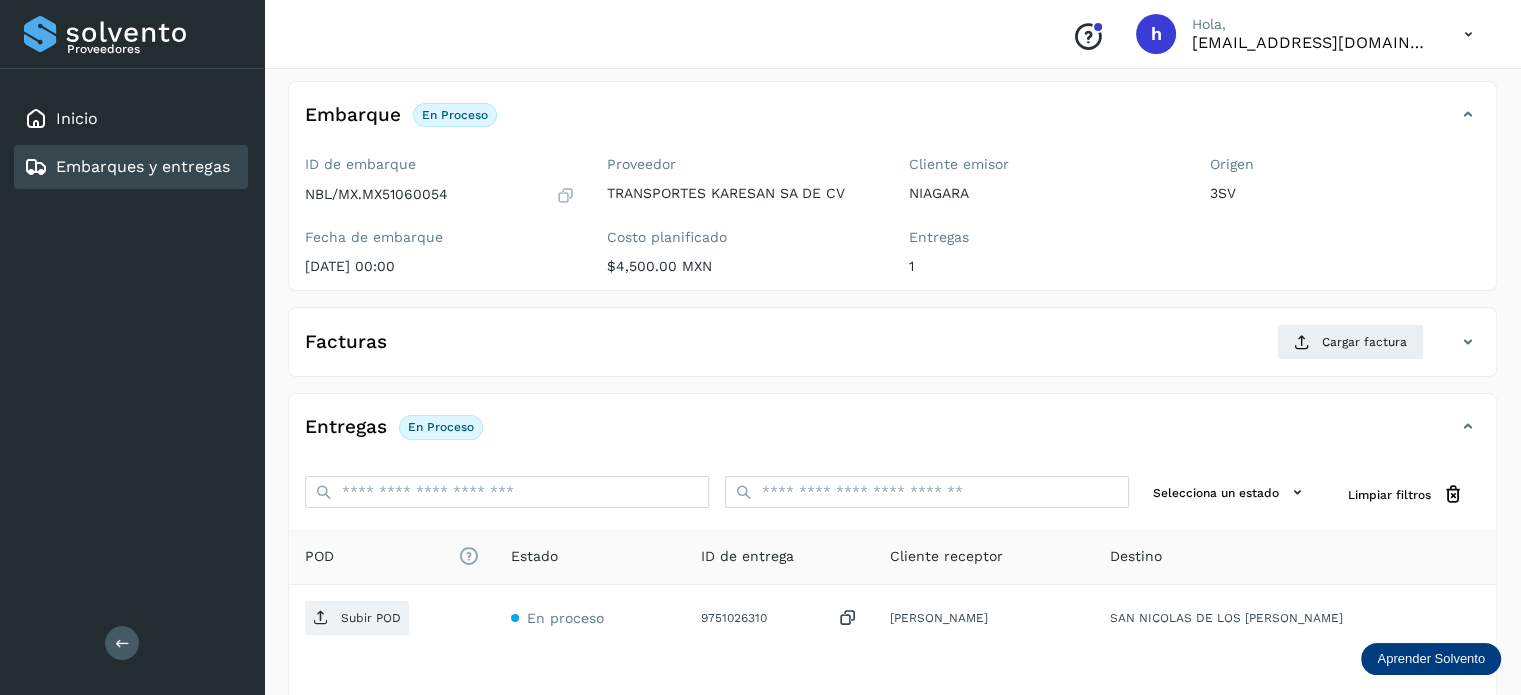 scroll, scrollTop: 106, scrollLeft: 0, axis: vertical 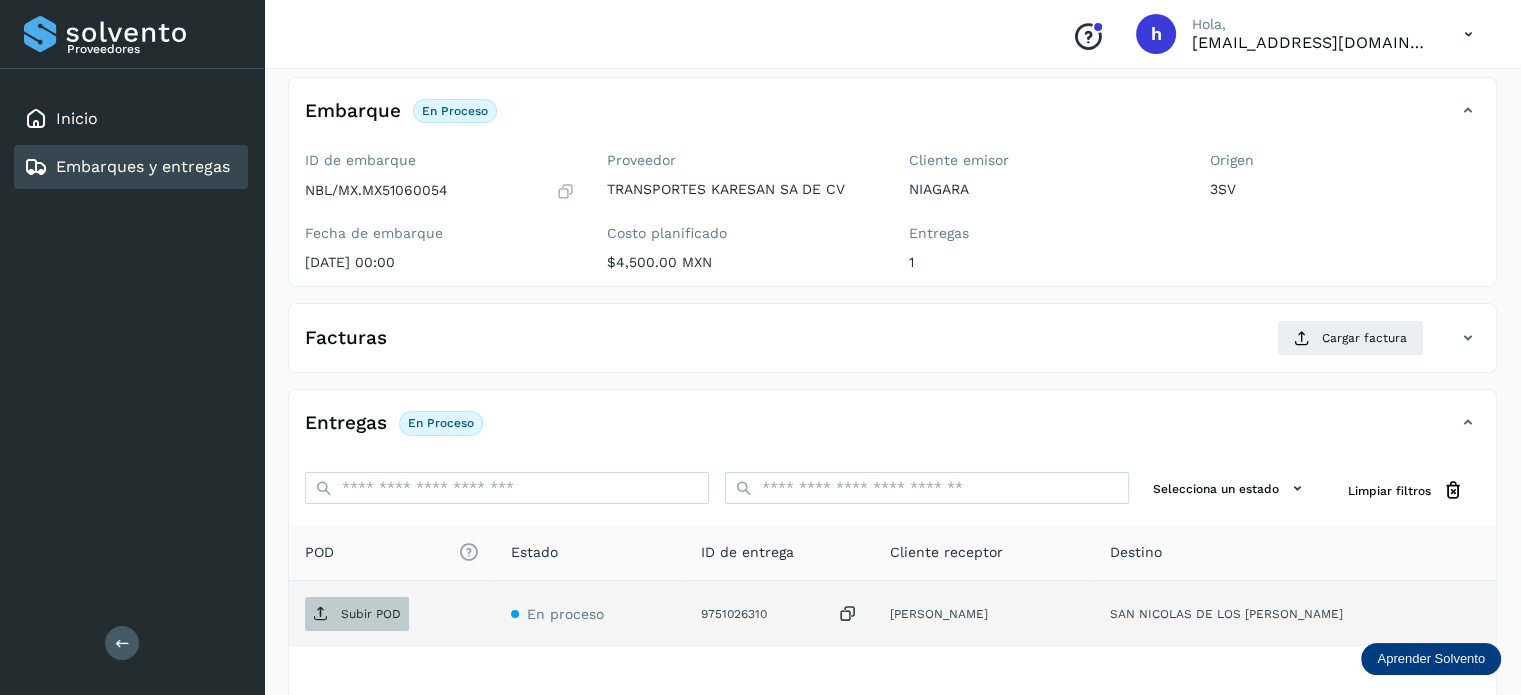 click on "Subir POD" at bounding box center (371, 614) 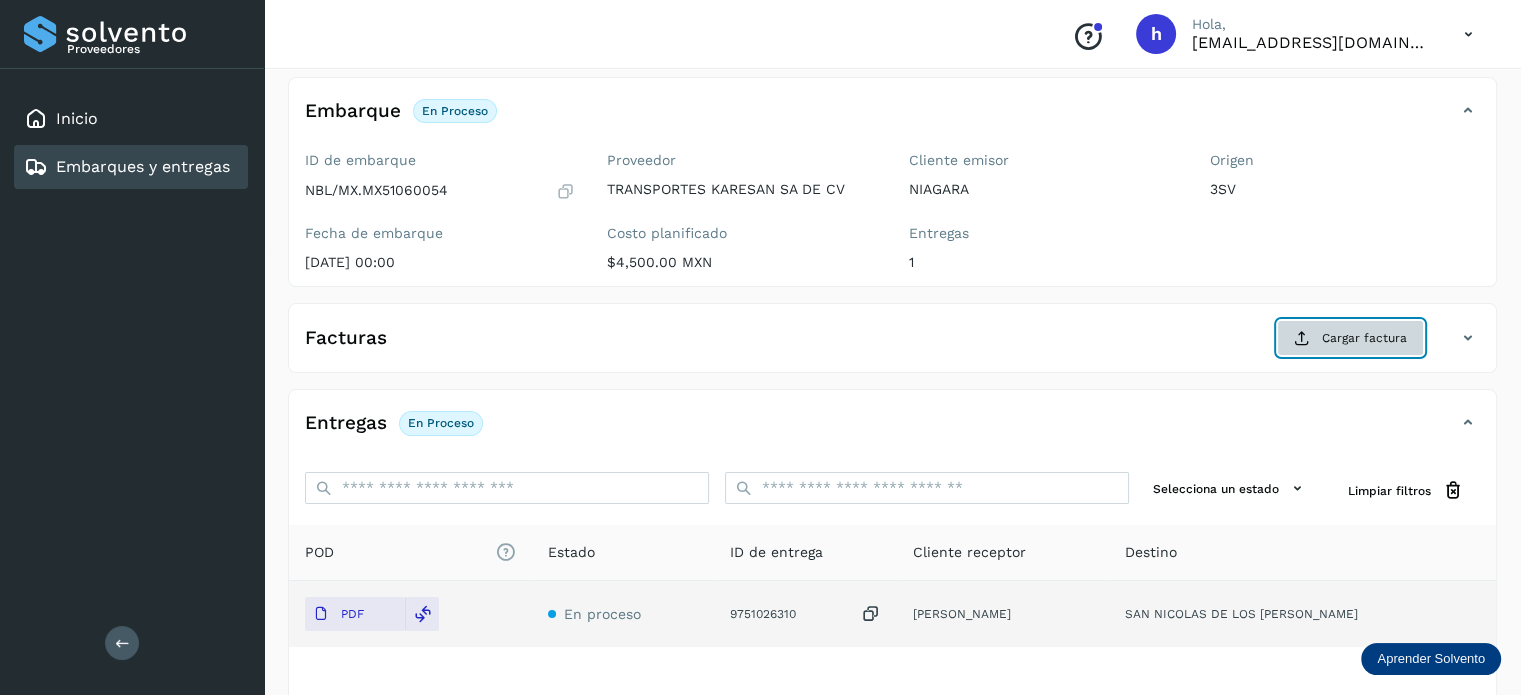 click on "Cargar factura" 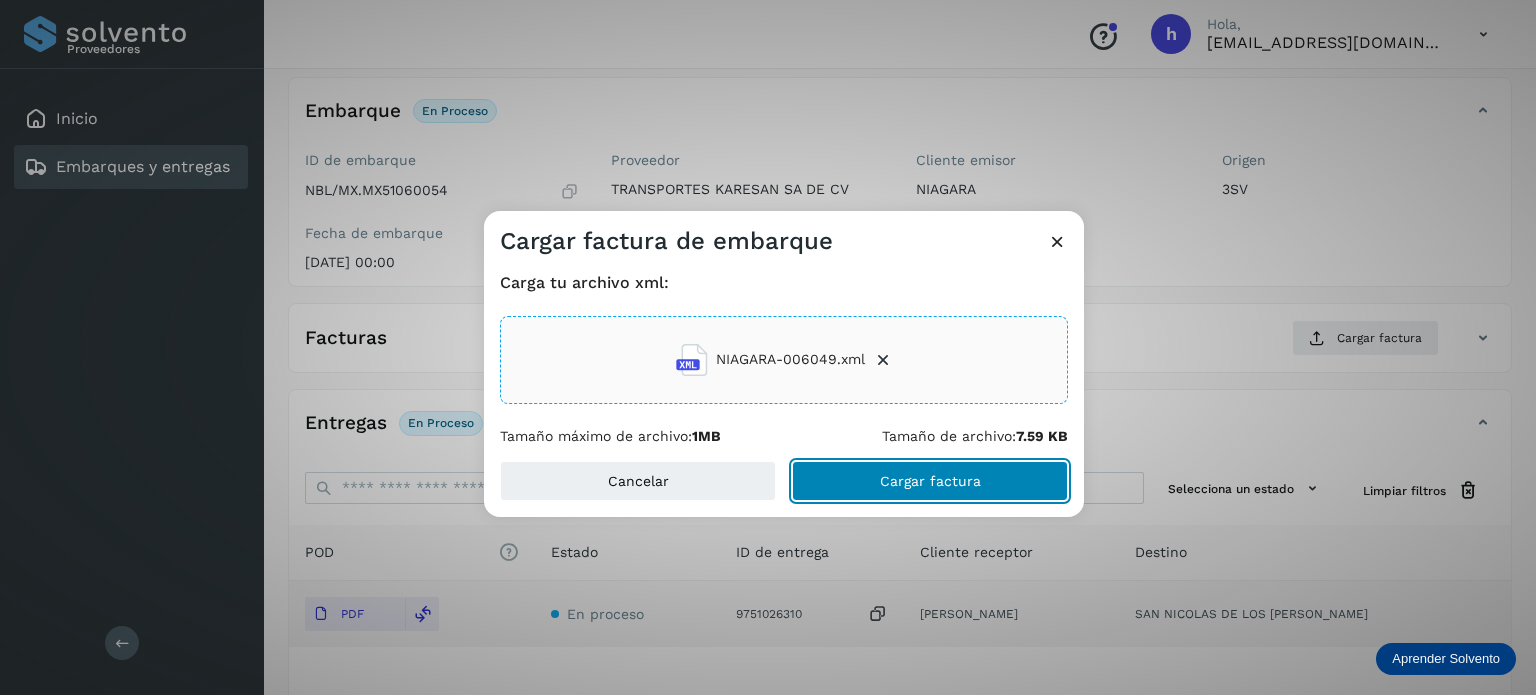 click on "Cargar factura" 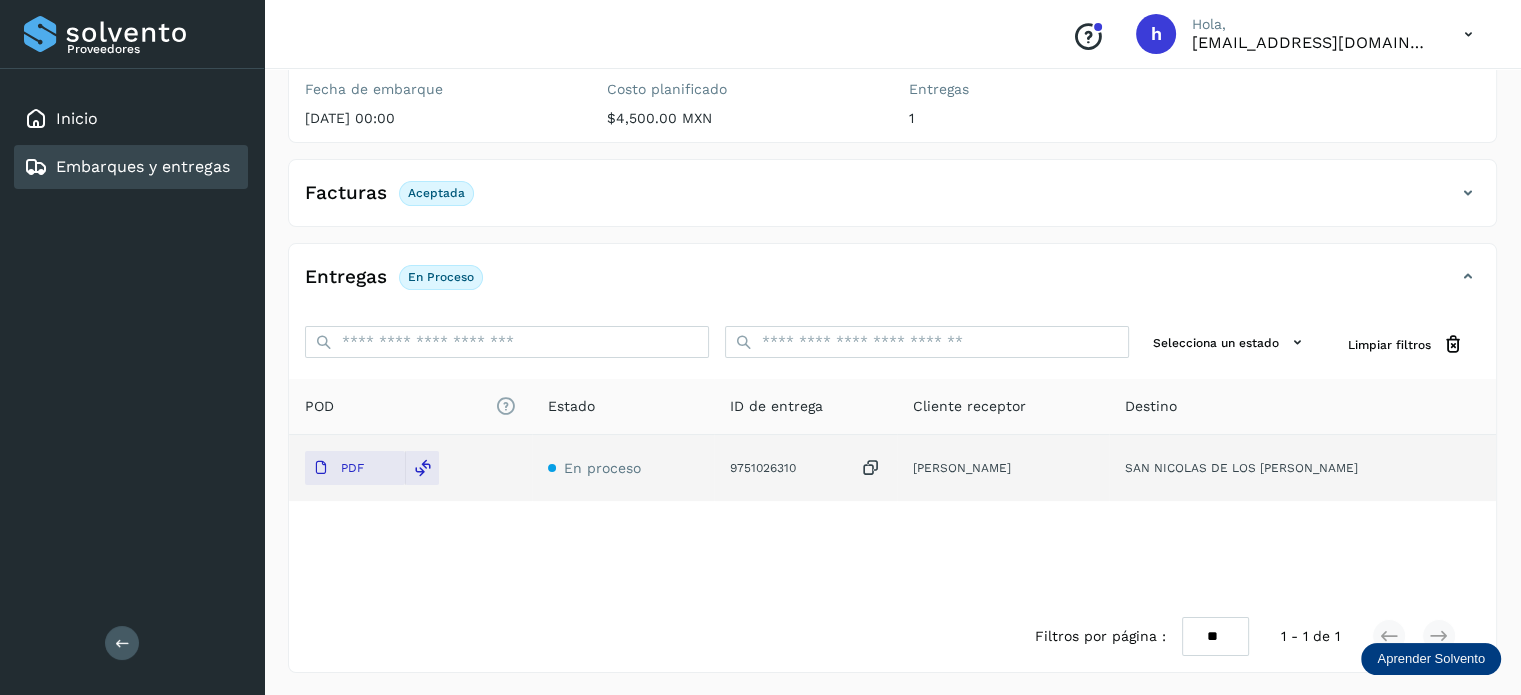 scroll, scrollTop: 0, scrollLeft: 0, axis: both 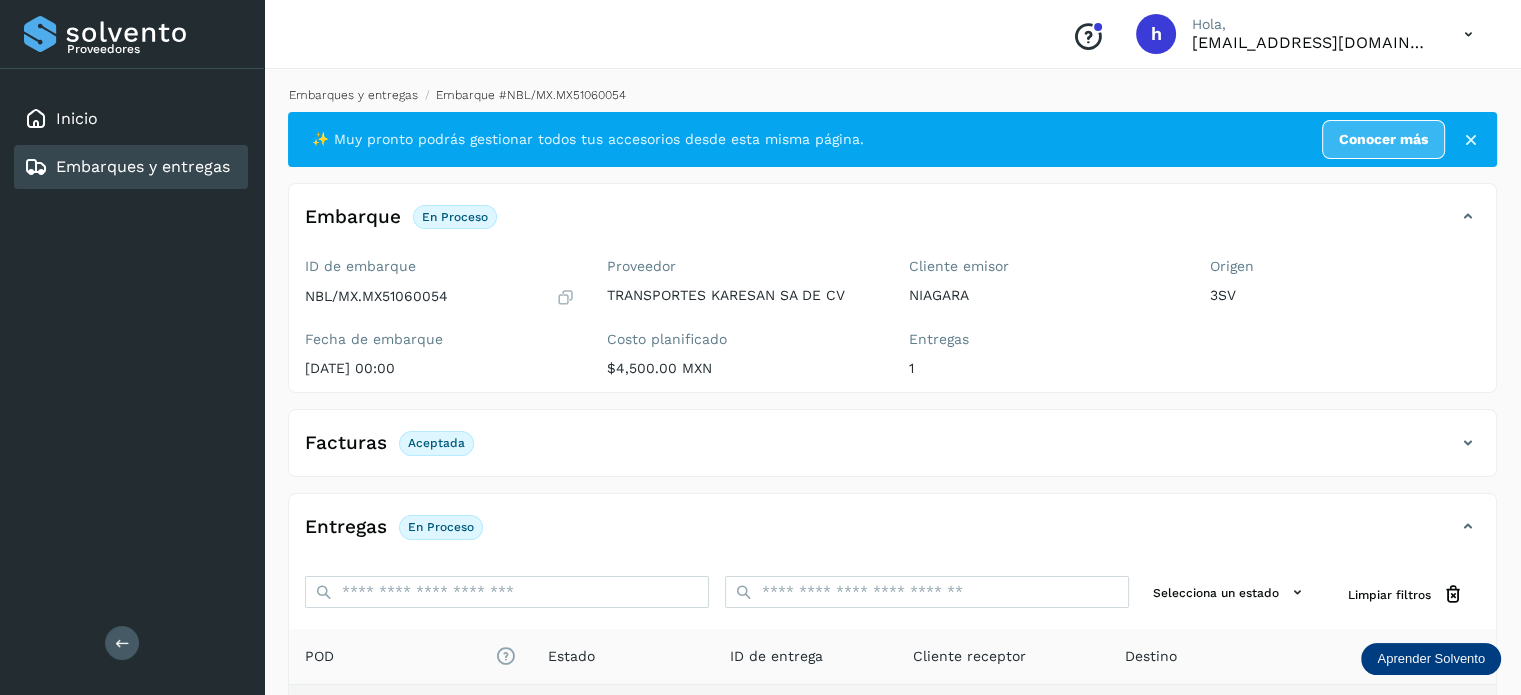 click on "Embarques y entregas" at bounding box center (353, 95) 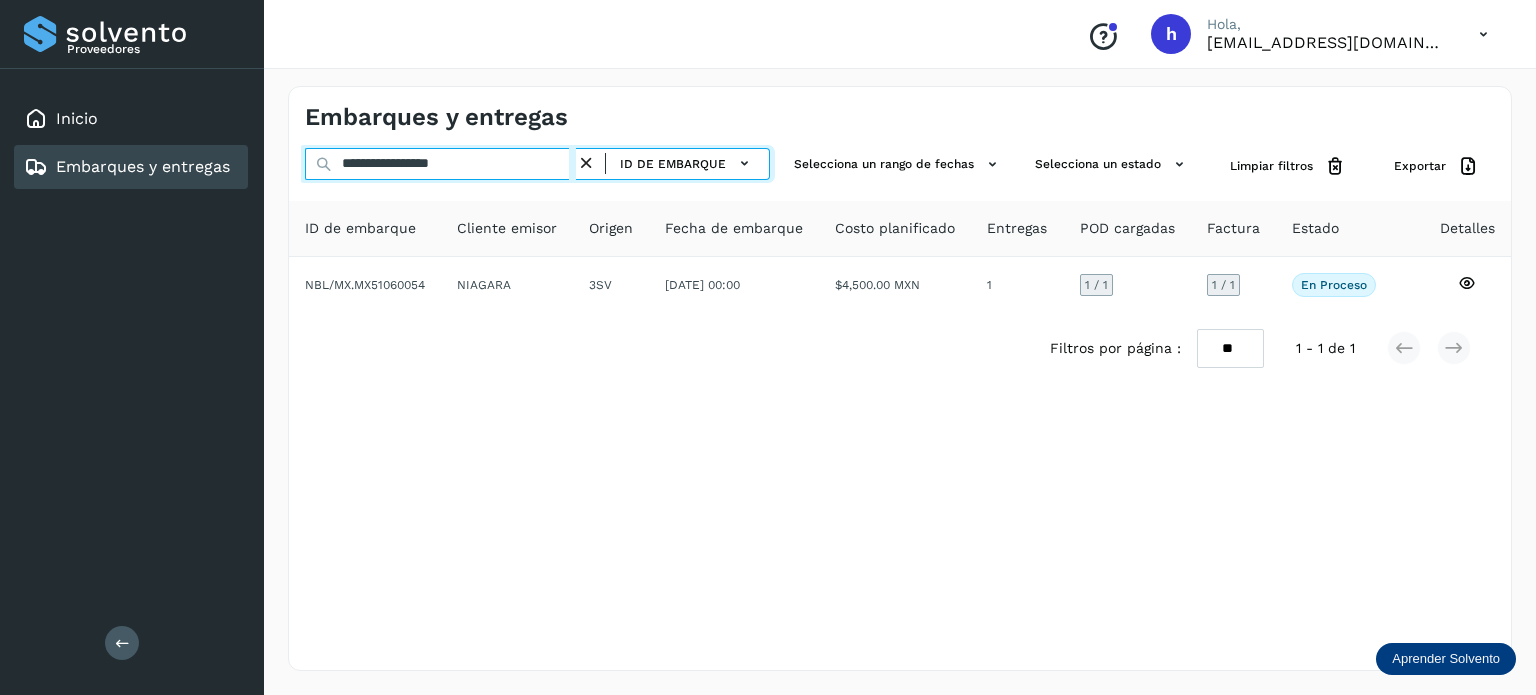 drag, startPoint x: 495, startPoint y: 166, endPoint x: 98, endPoint y: 183, distance: 397.3638 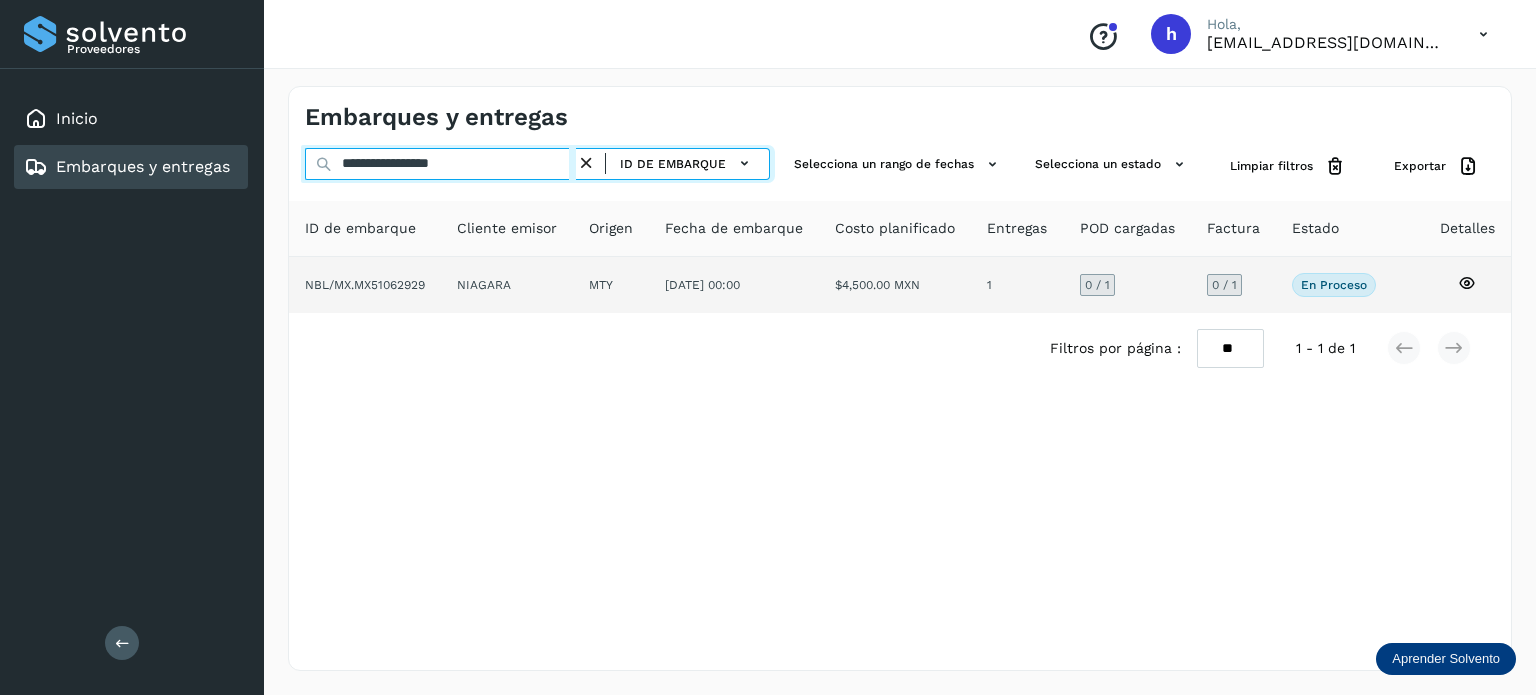type on "**********" 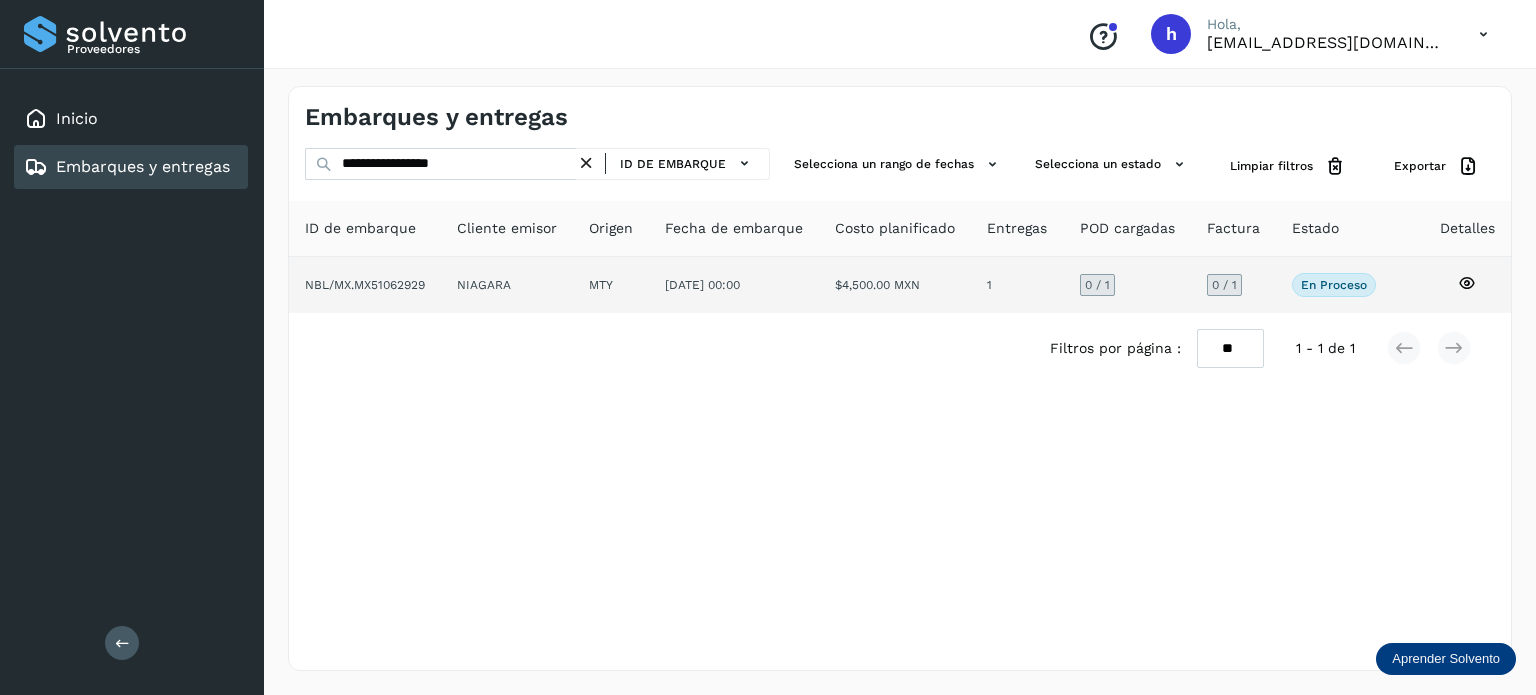 click on "NBL/MX.MX51062929" 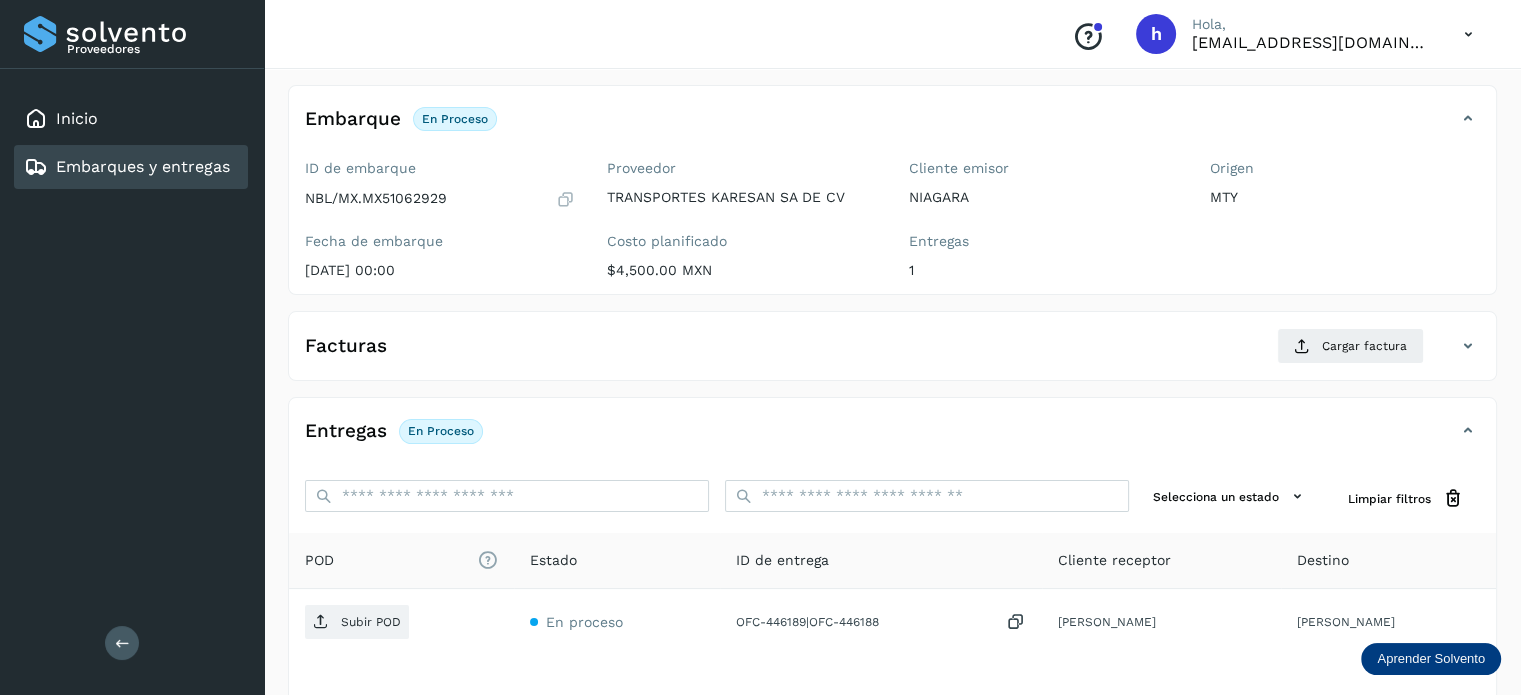 scroll, scrollTop: 104, scrollLeft: 0, axis: vertical 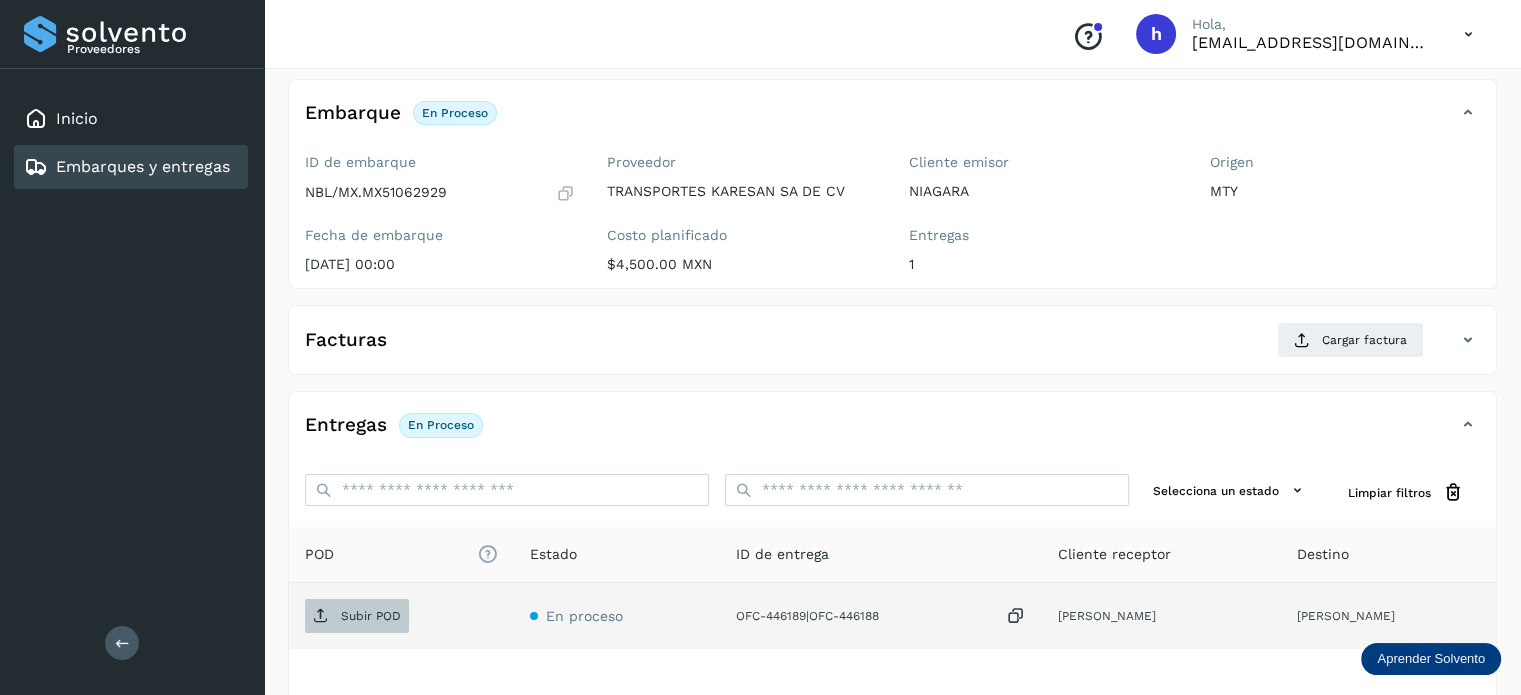 click on "Subir POD" at bounding box center (357, 616) 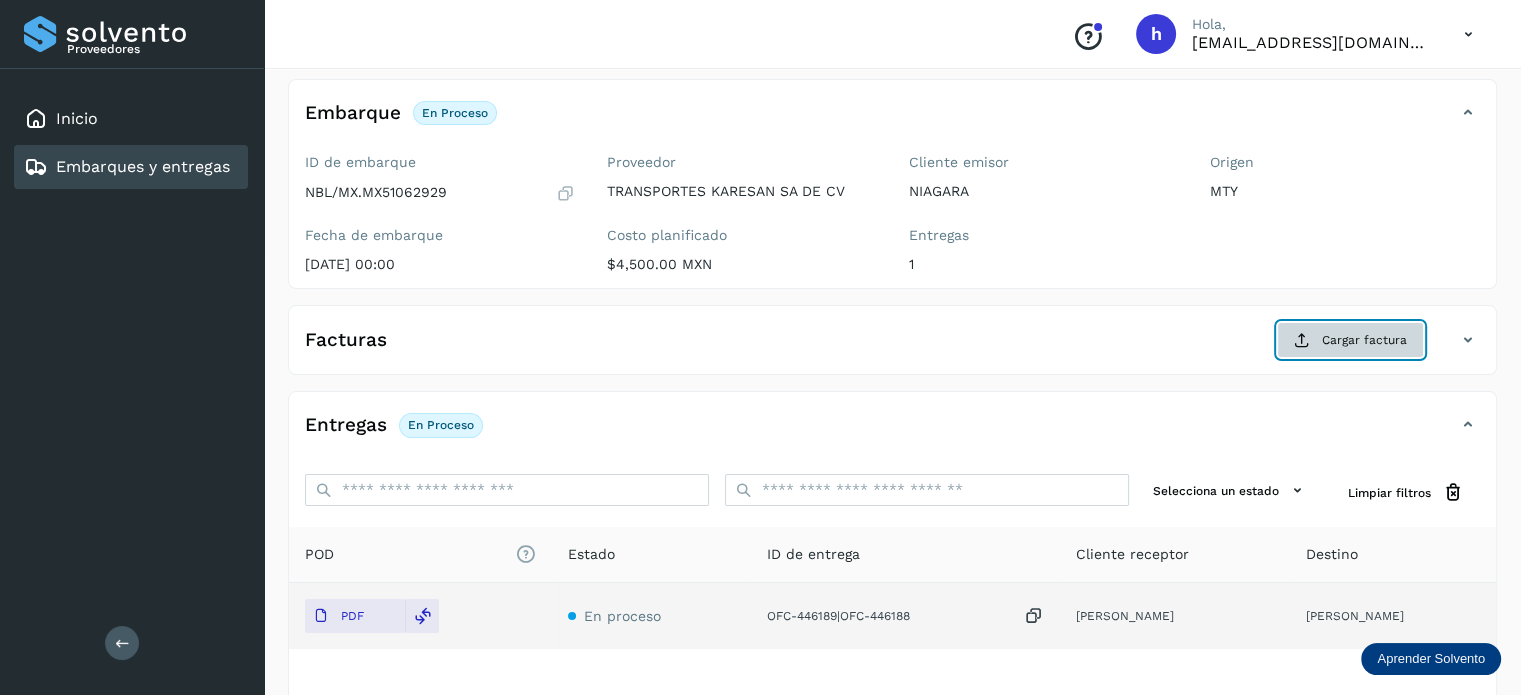 click on "Cargar factura" at bounding box center [1350, 340] 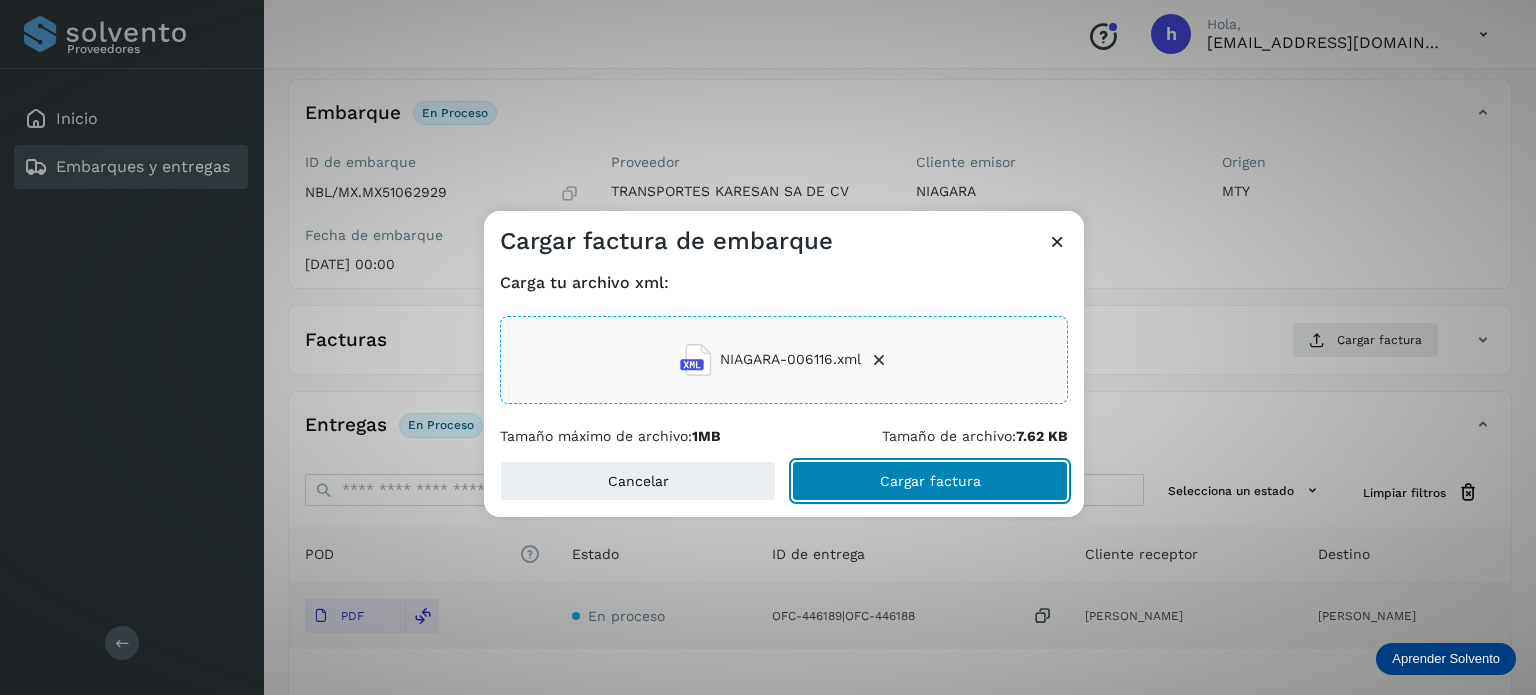 click on "Cargar factura" 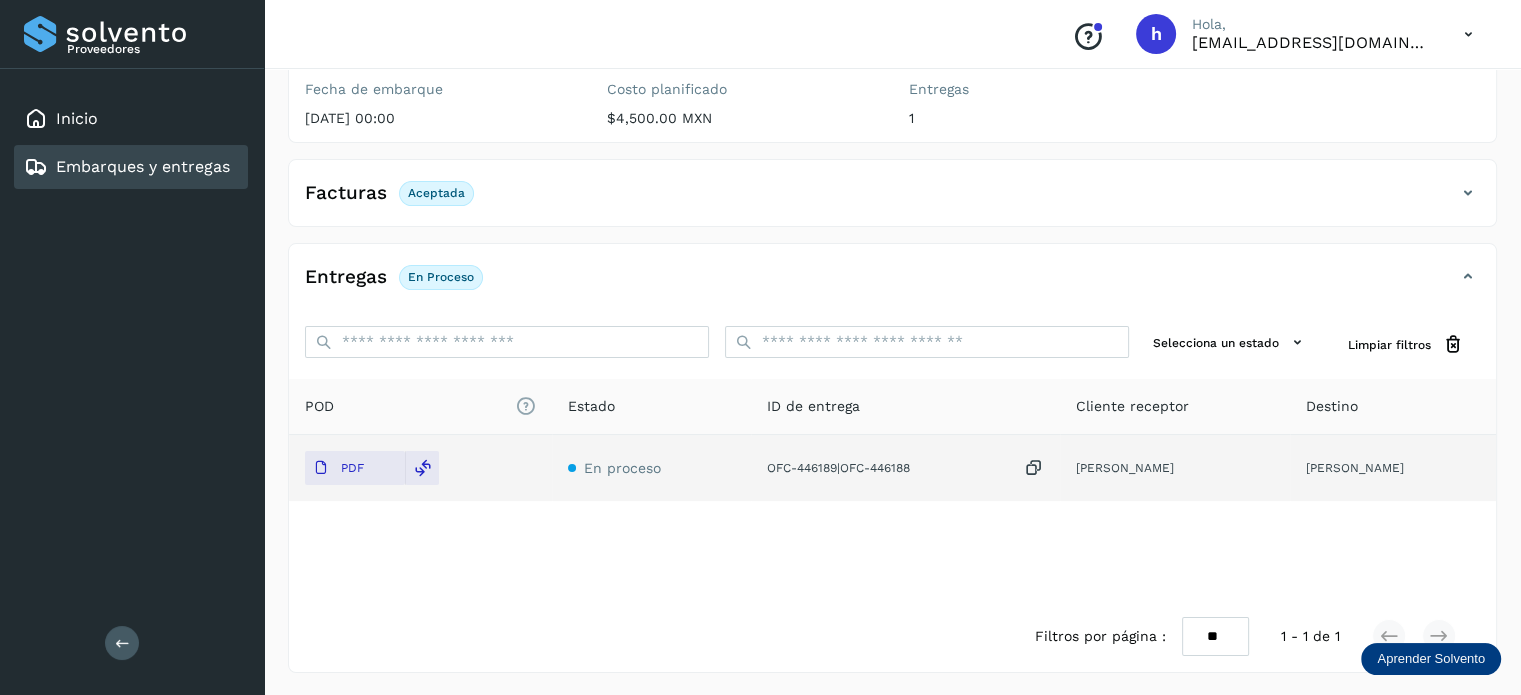 scroll, scrollTop: 0, scrollLeft: 0, axis: both 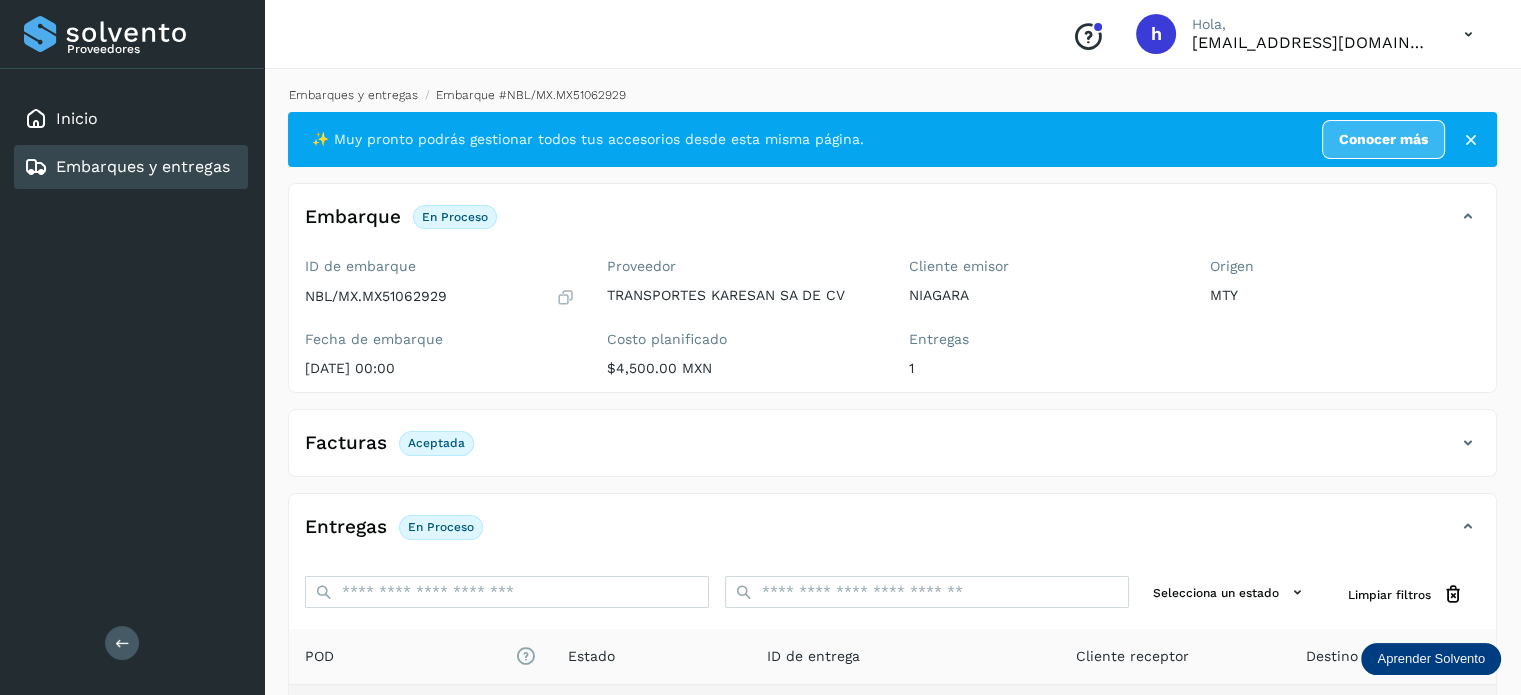 click on "Embarques y entregas" at bounding box center [353, 95] 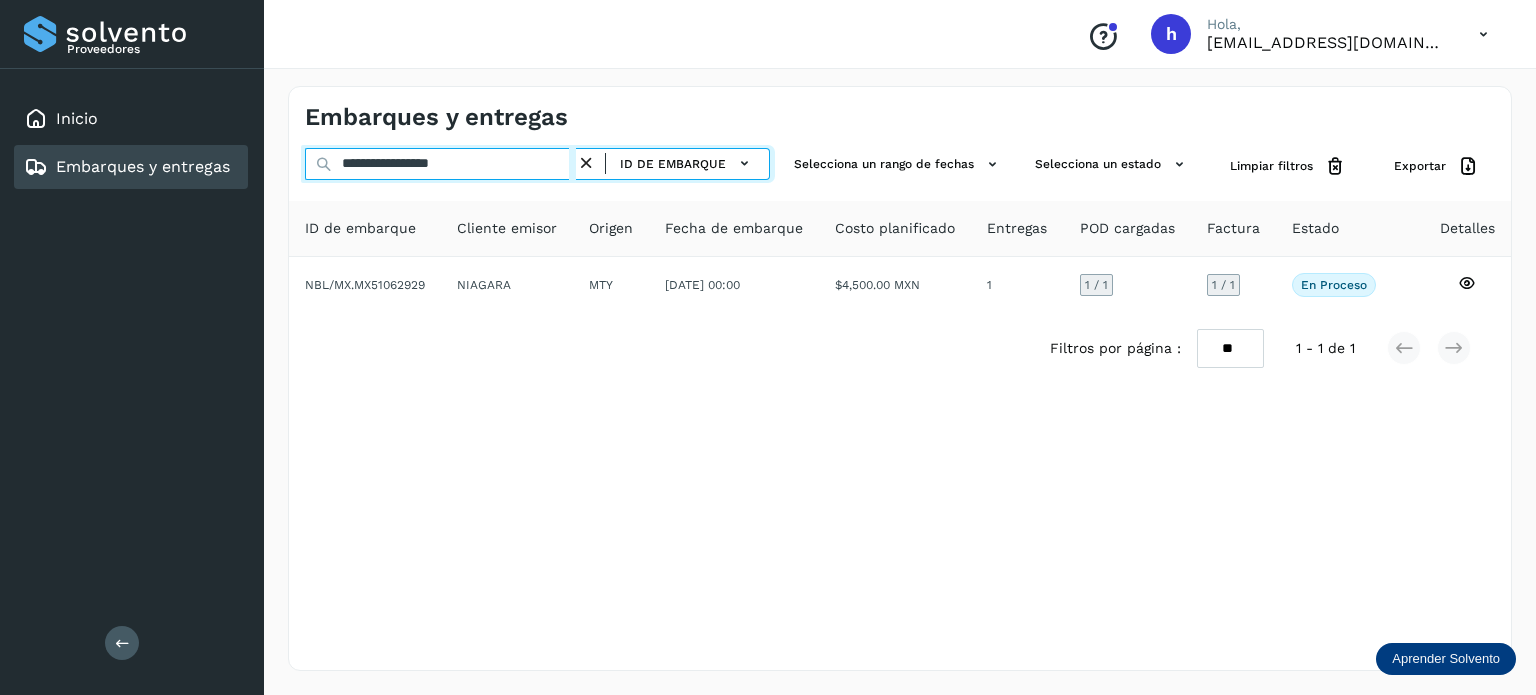 drag, startPoint x: 512, startPoint y: 172, endPoint x: 108, endPoint y: 211, distance: 405.87805 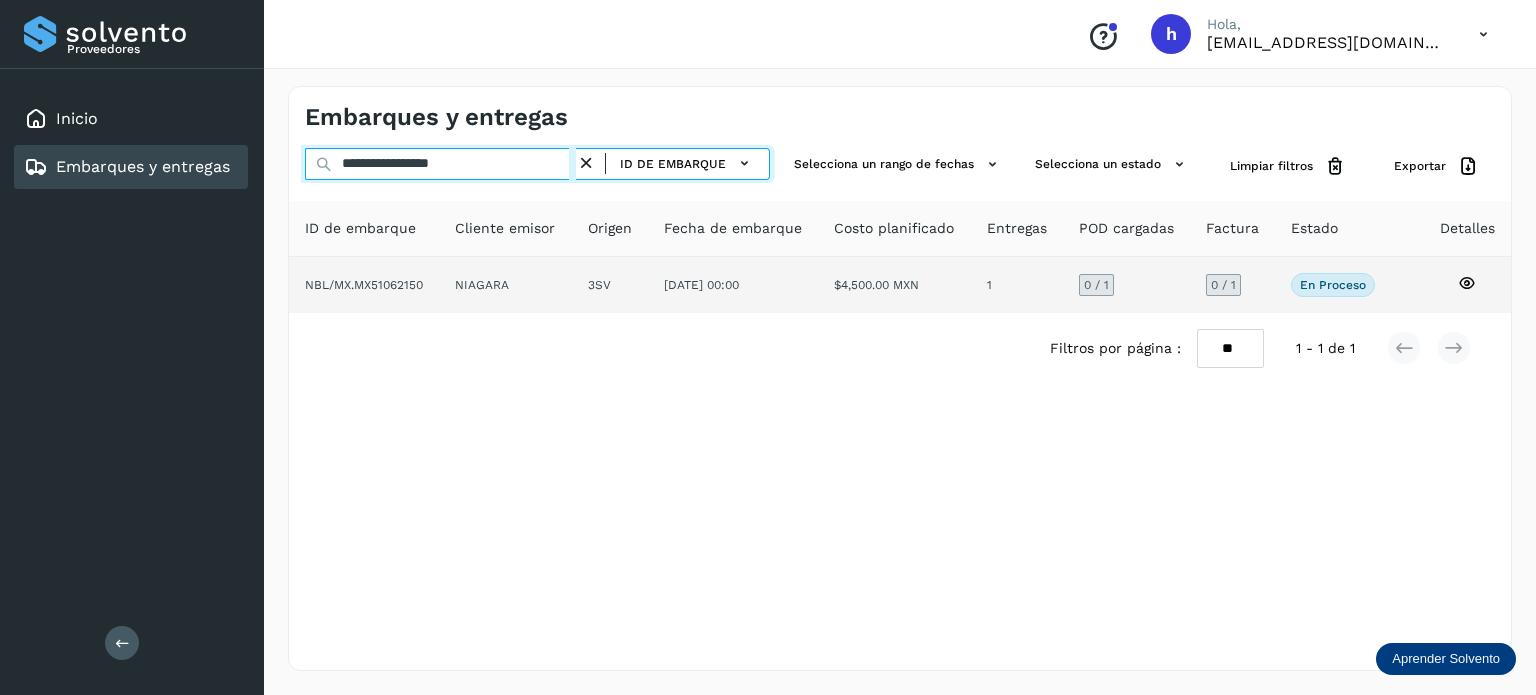 type on "**********" 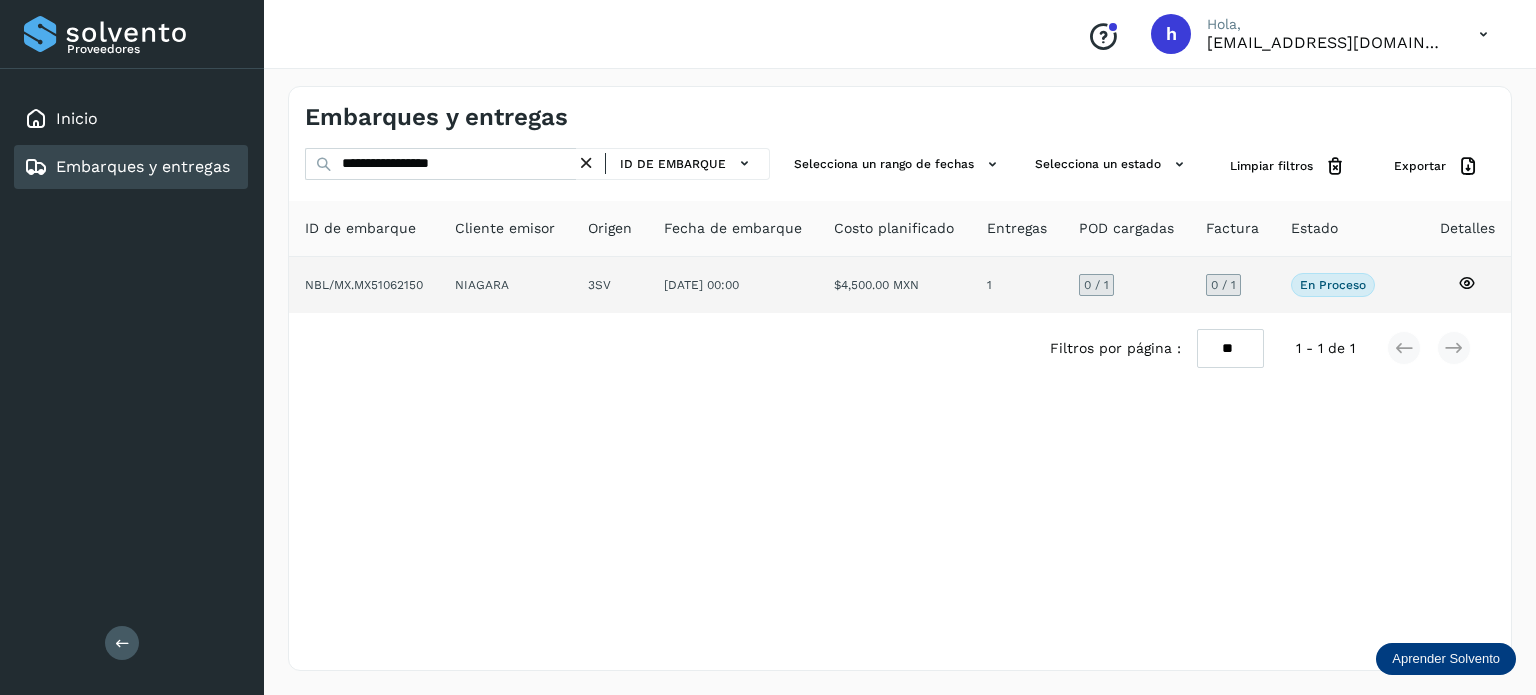 click on "NBL/MX.MX51062150" 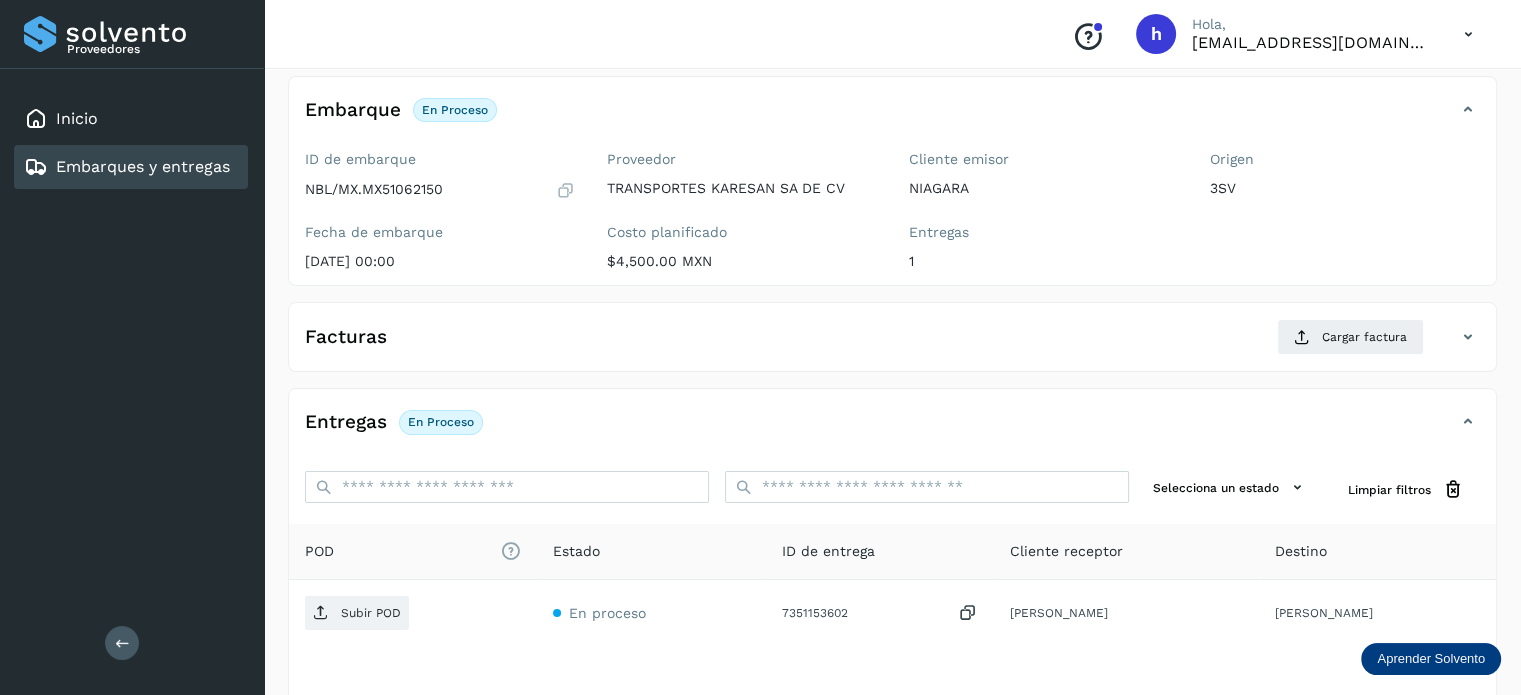 scroll, scrollTop: 104, scrollLeft: 0, axis: vertical 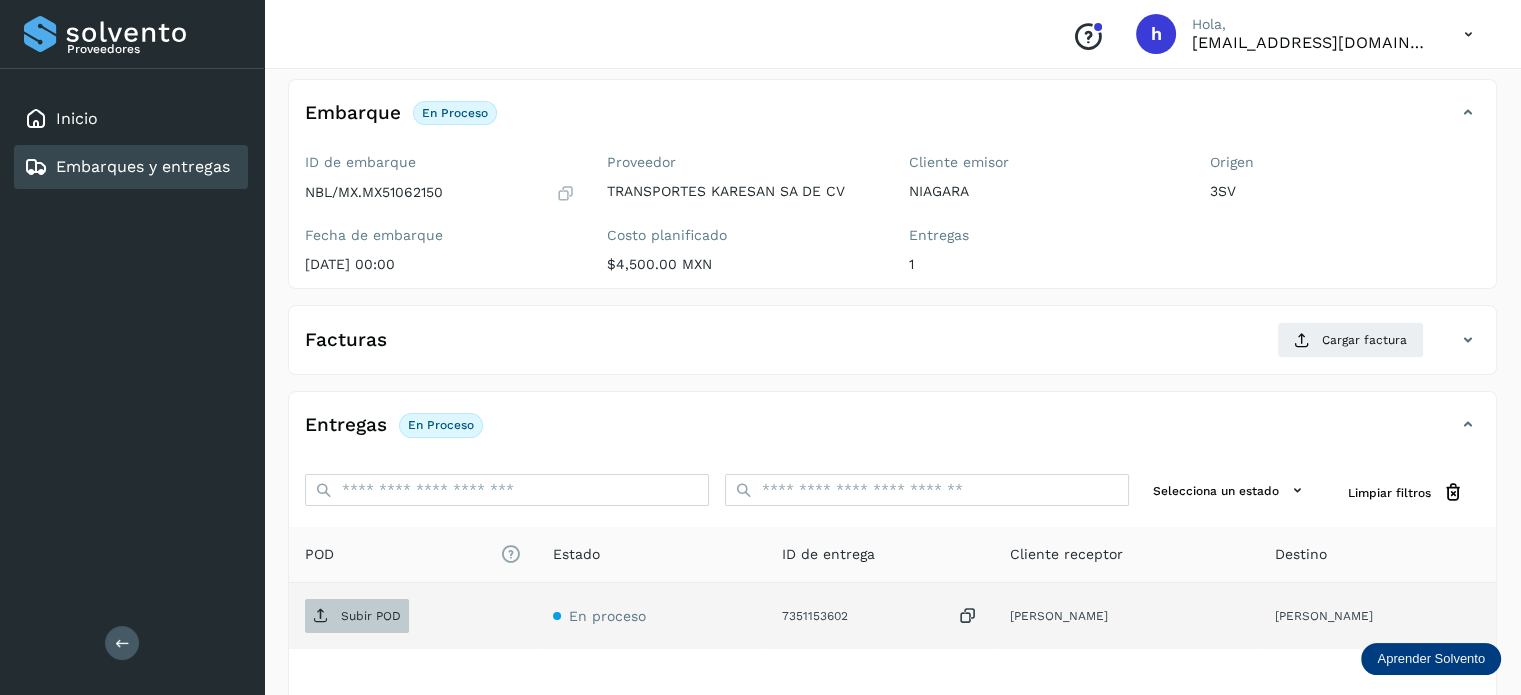 click on "Subir POD" at bounding box center [357, 616] 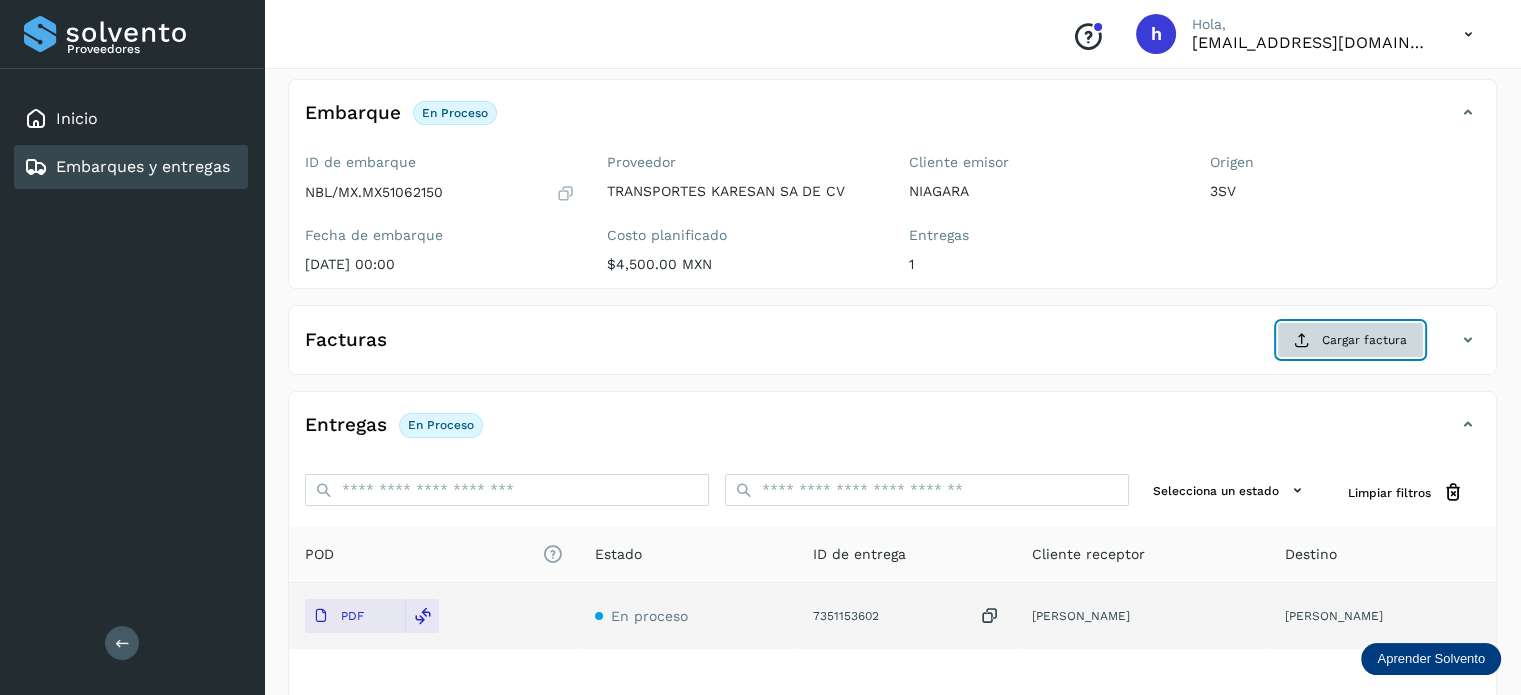 click on "Cargar factura" 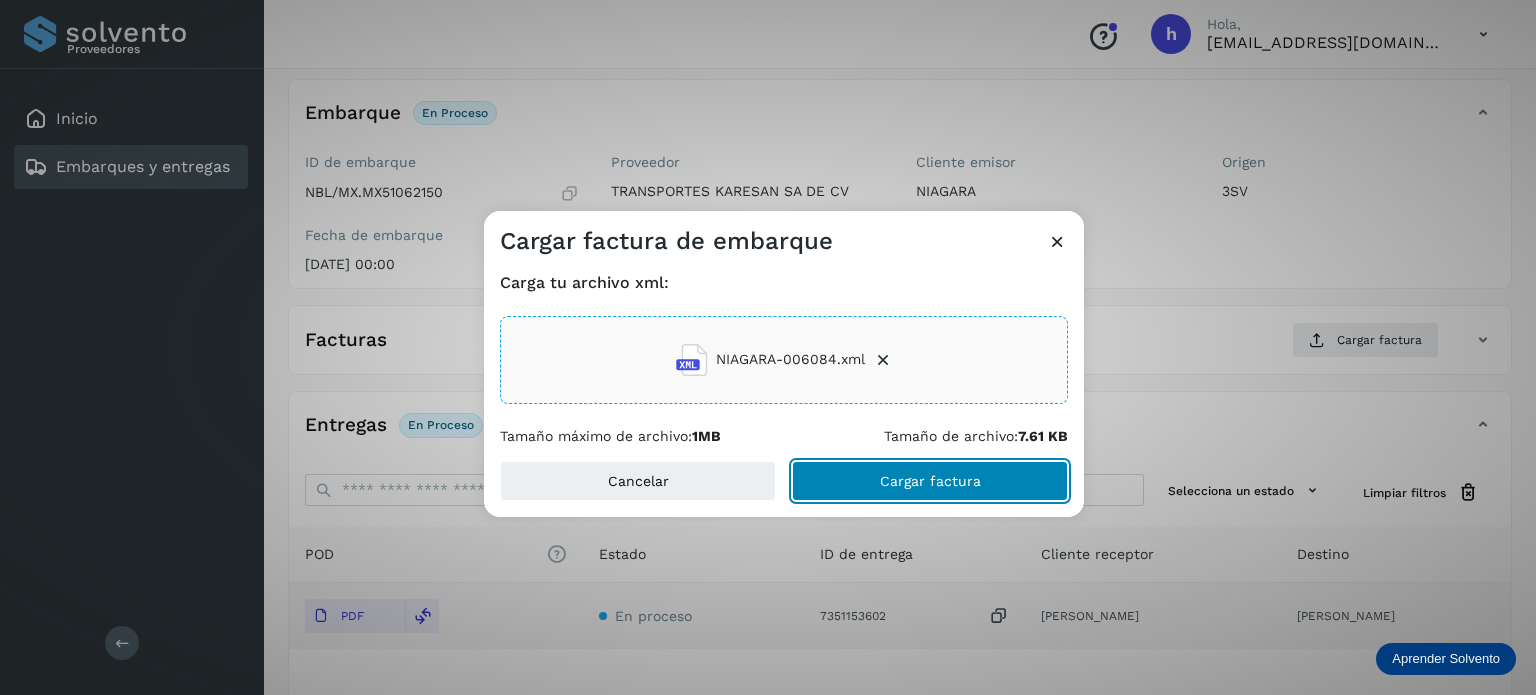 click on "Cargar factura" 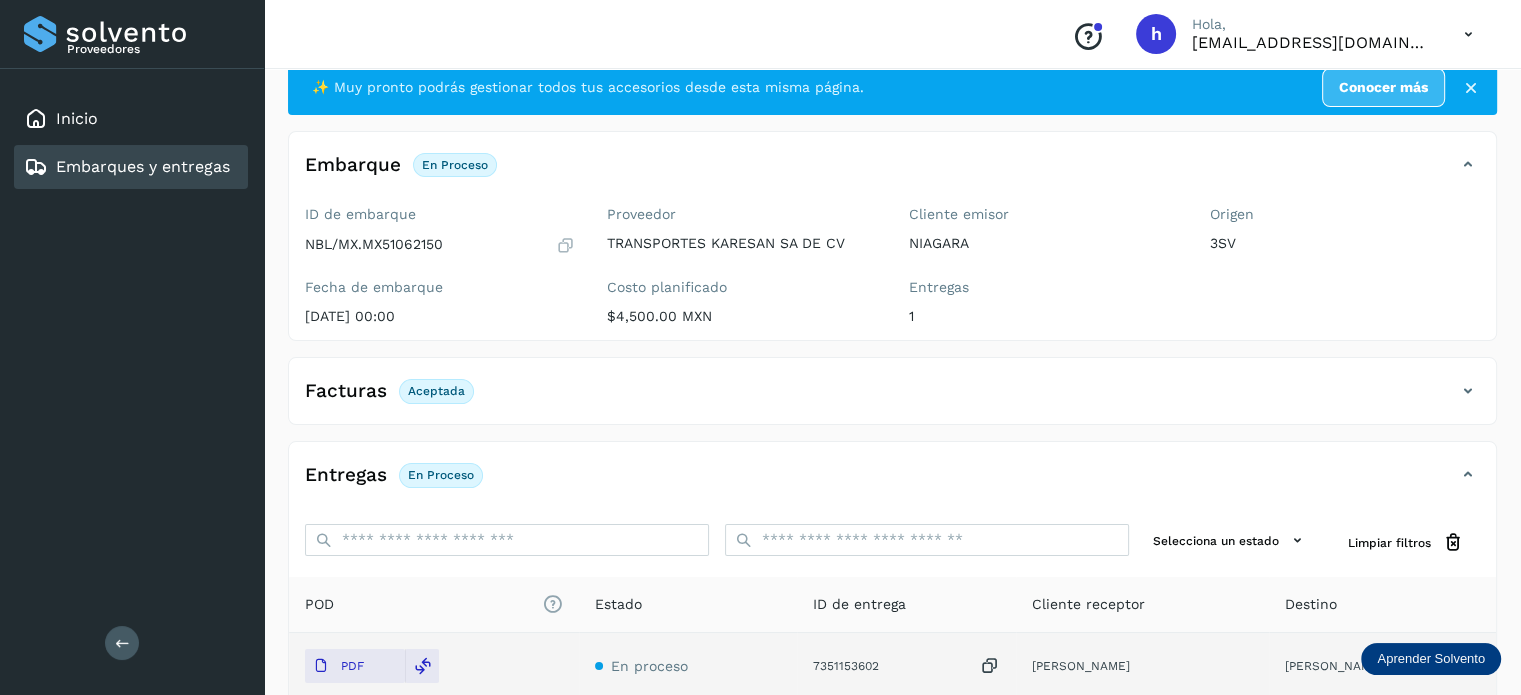 scroll, scrollTop: 0, scrollLeft: 0, axis: both 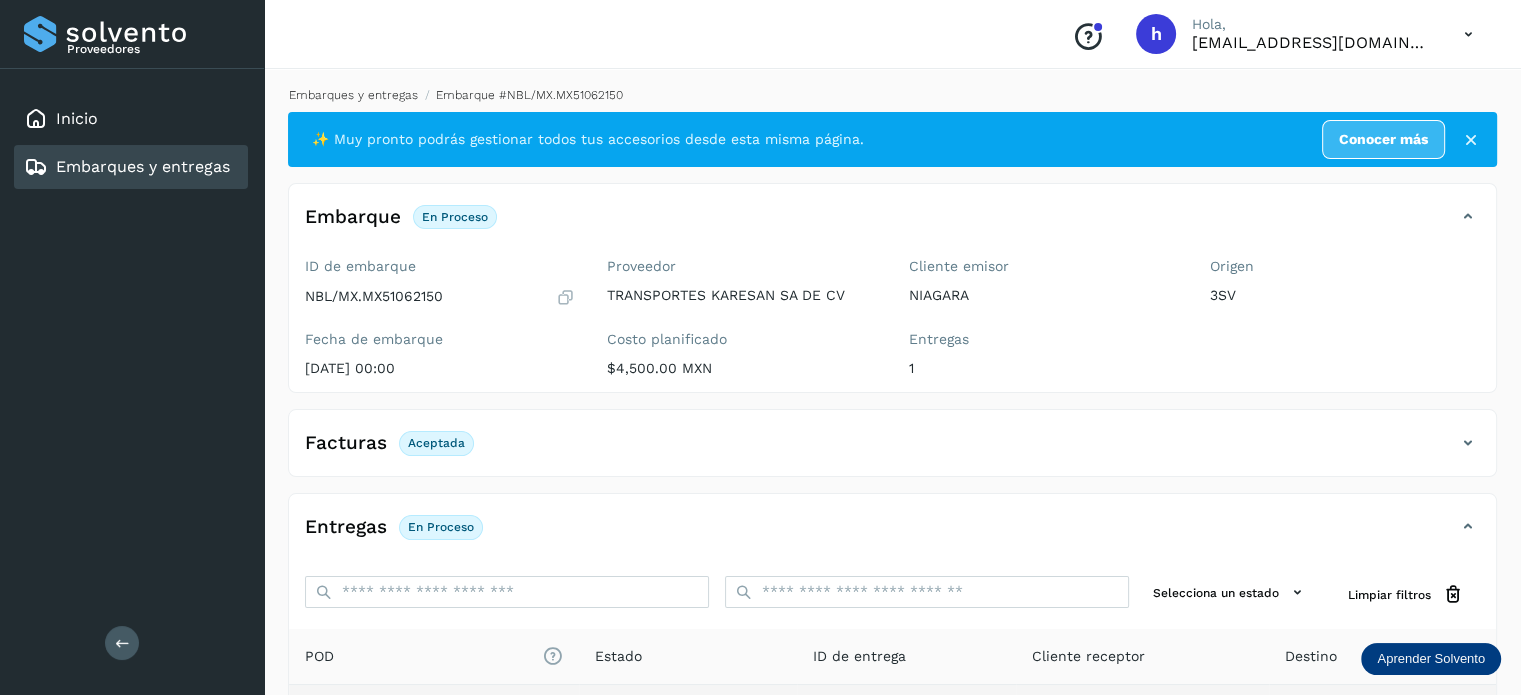 click on "Embarques y entregas" at bounding box center [353, 95] 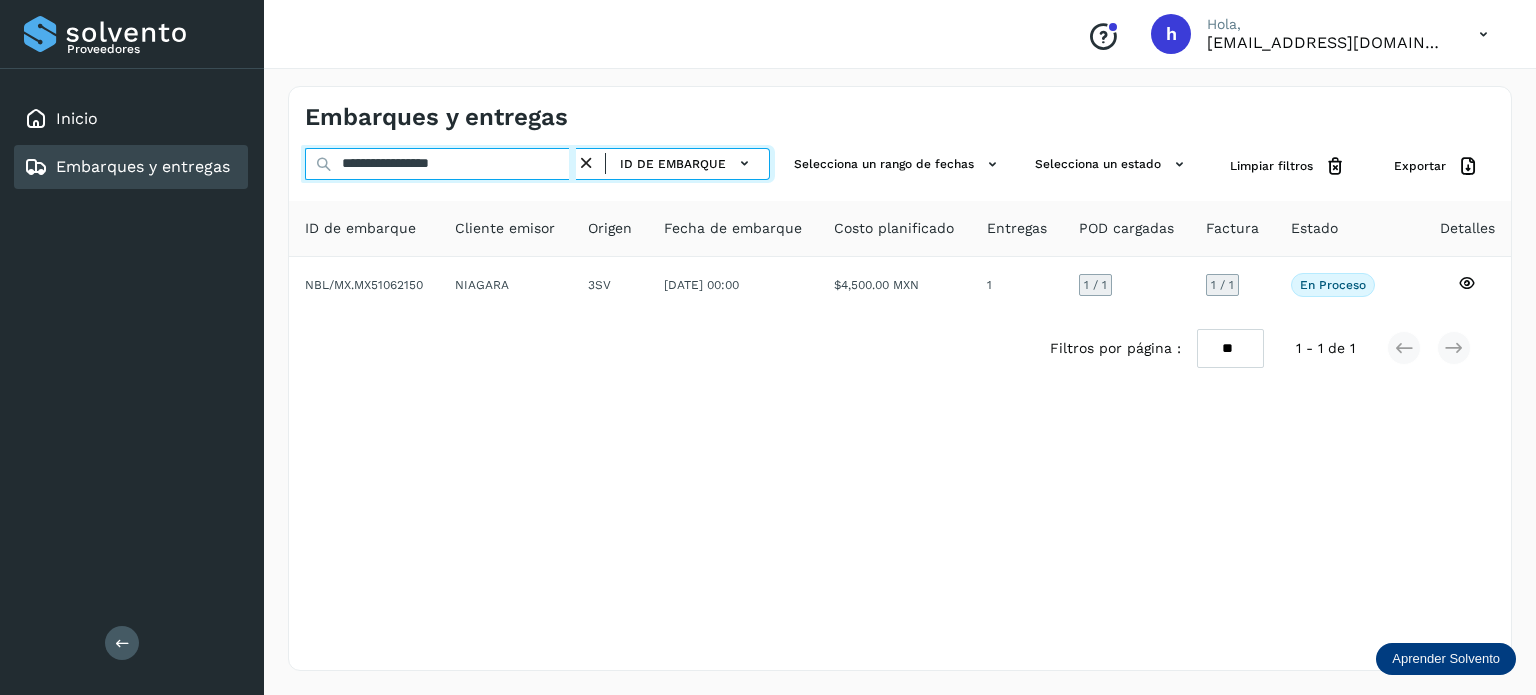 drag, startPoint x: 510, startPoint y: 175, endPoint x: 0, endPoint y: 244, distance: 514.6465 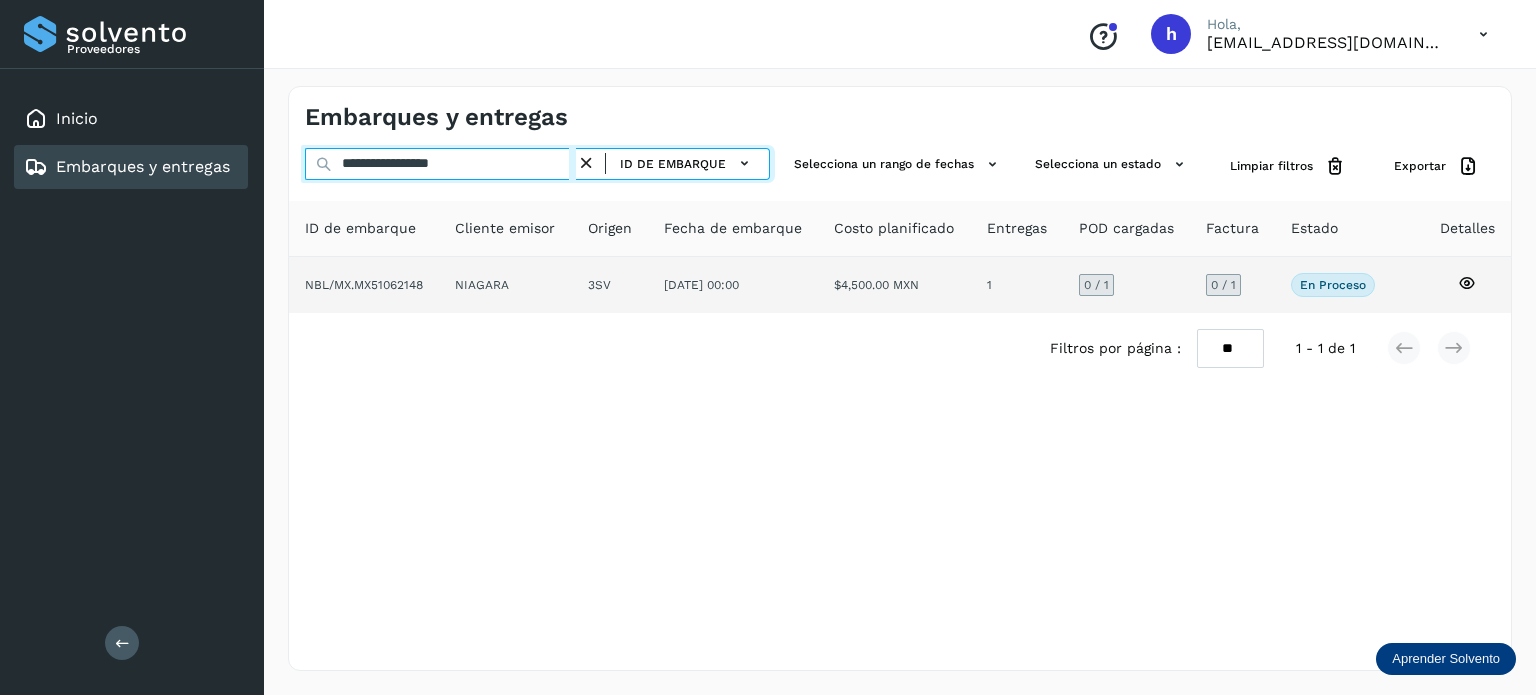 type on "**********" 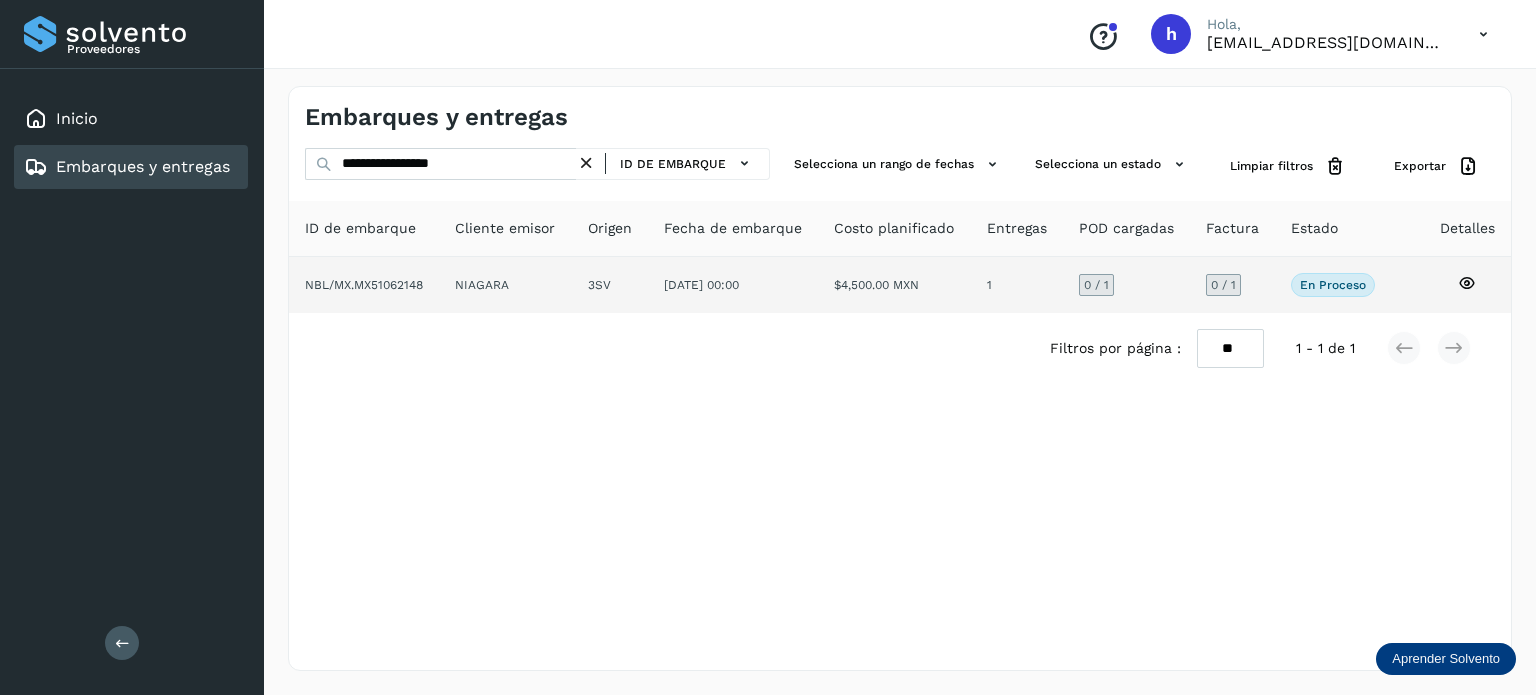 click on "NBL/MX.MX51062148" 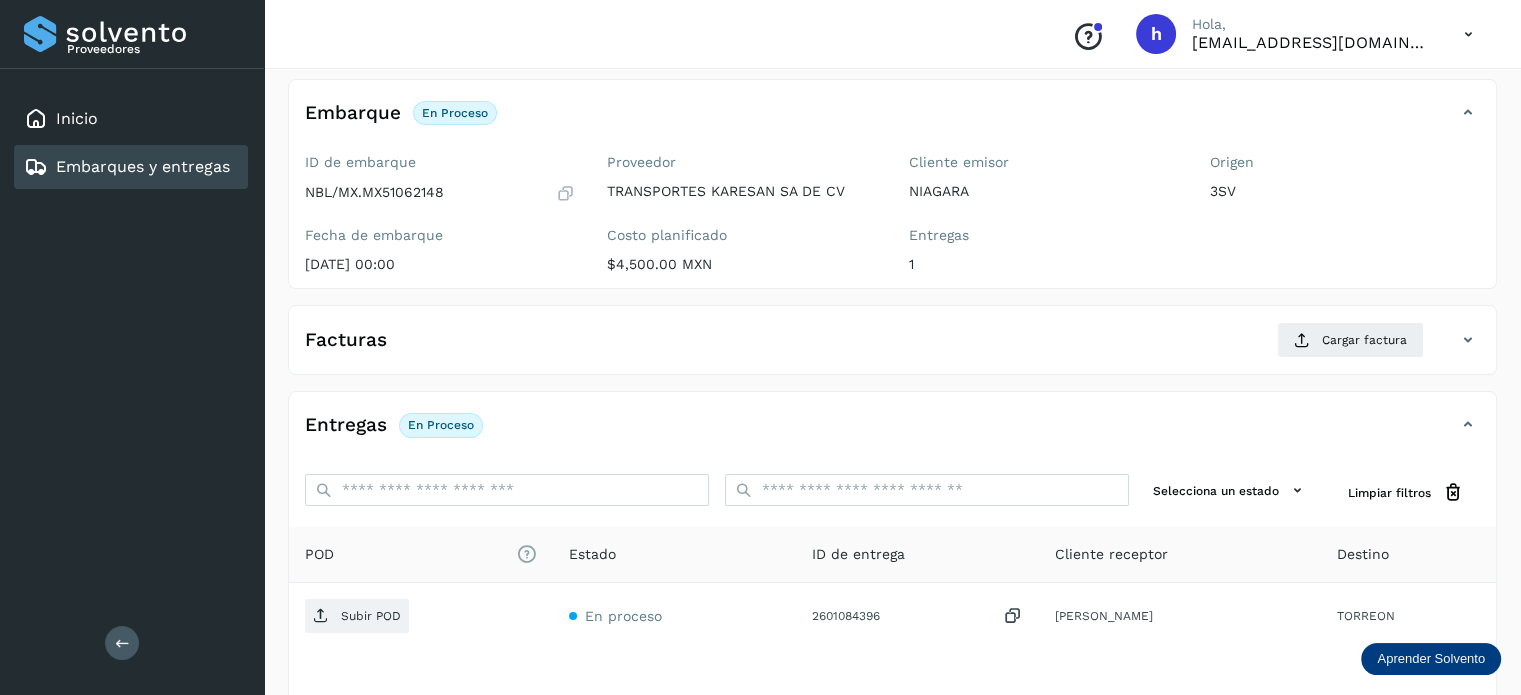 scroll, scrollTop: 108, scrollLeft: 0, axis: vertical 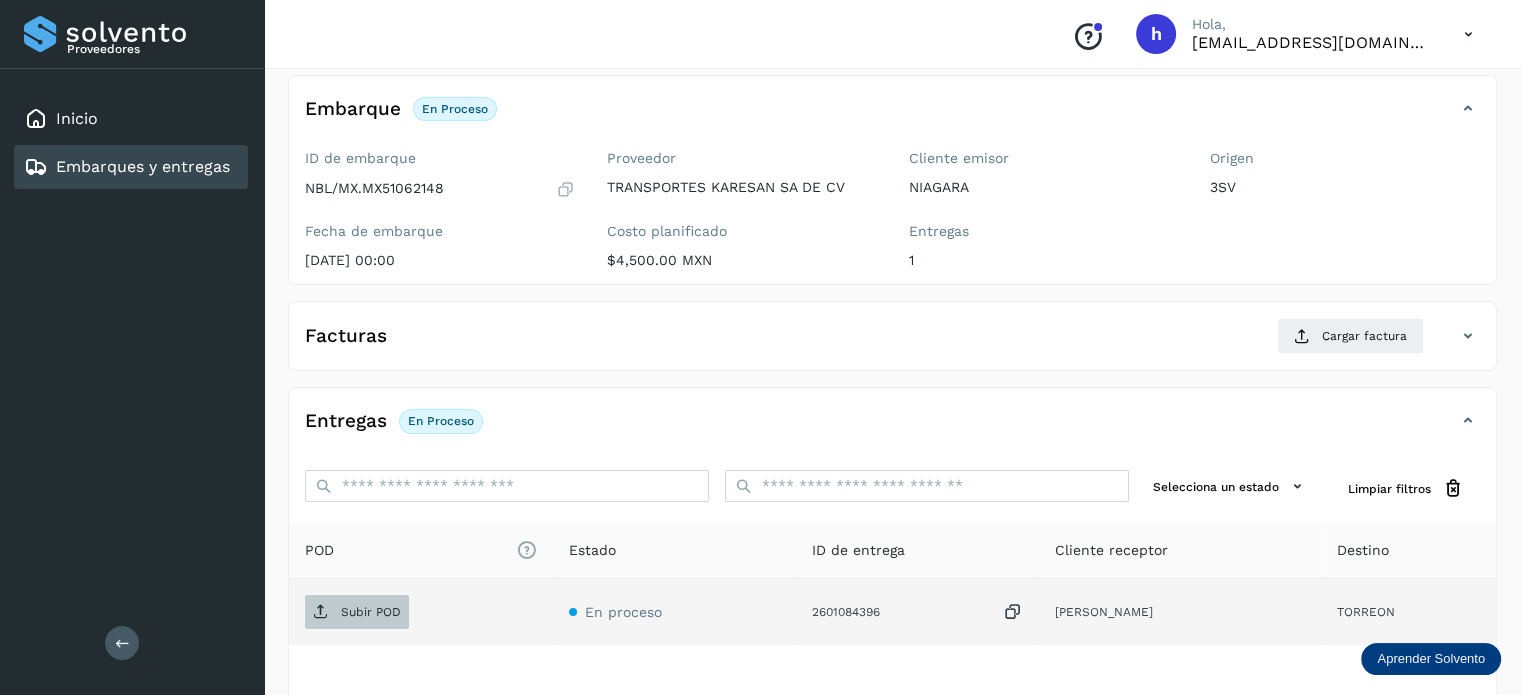 click on "Subir POD" at bounding box center (371, 612) 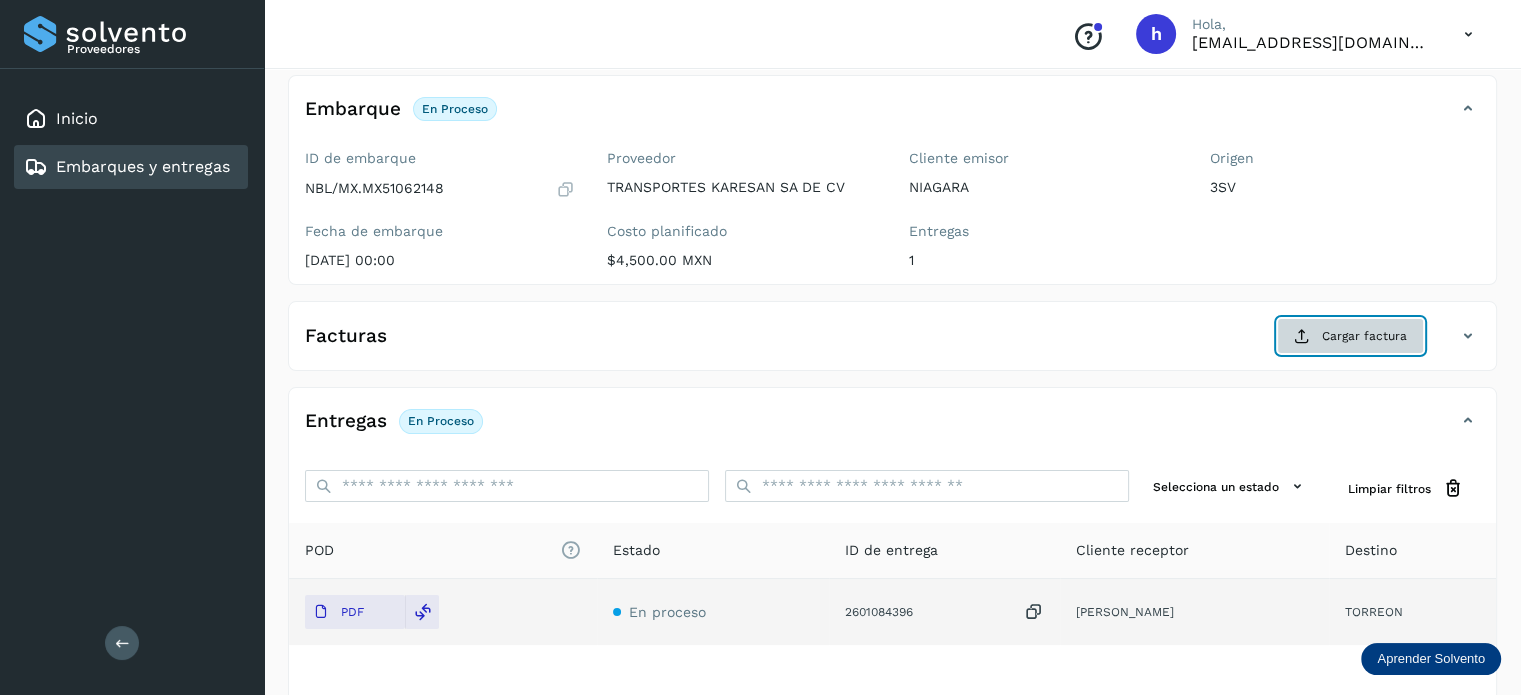 click on "Cargar factura" 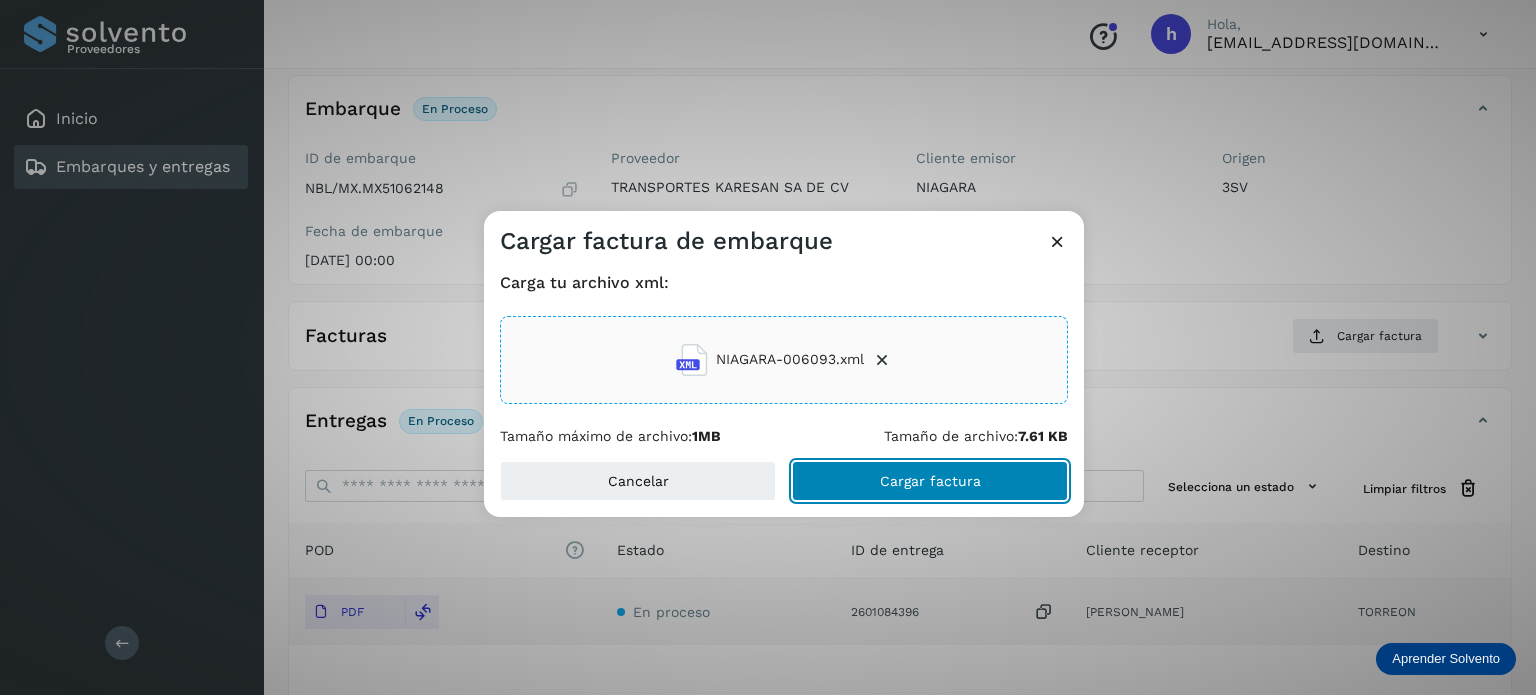 click on "Cargar factura" 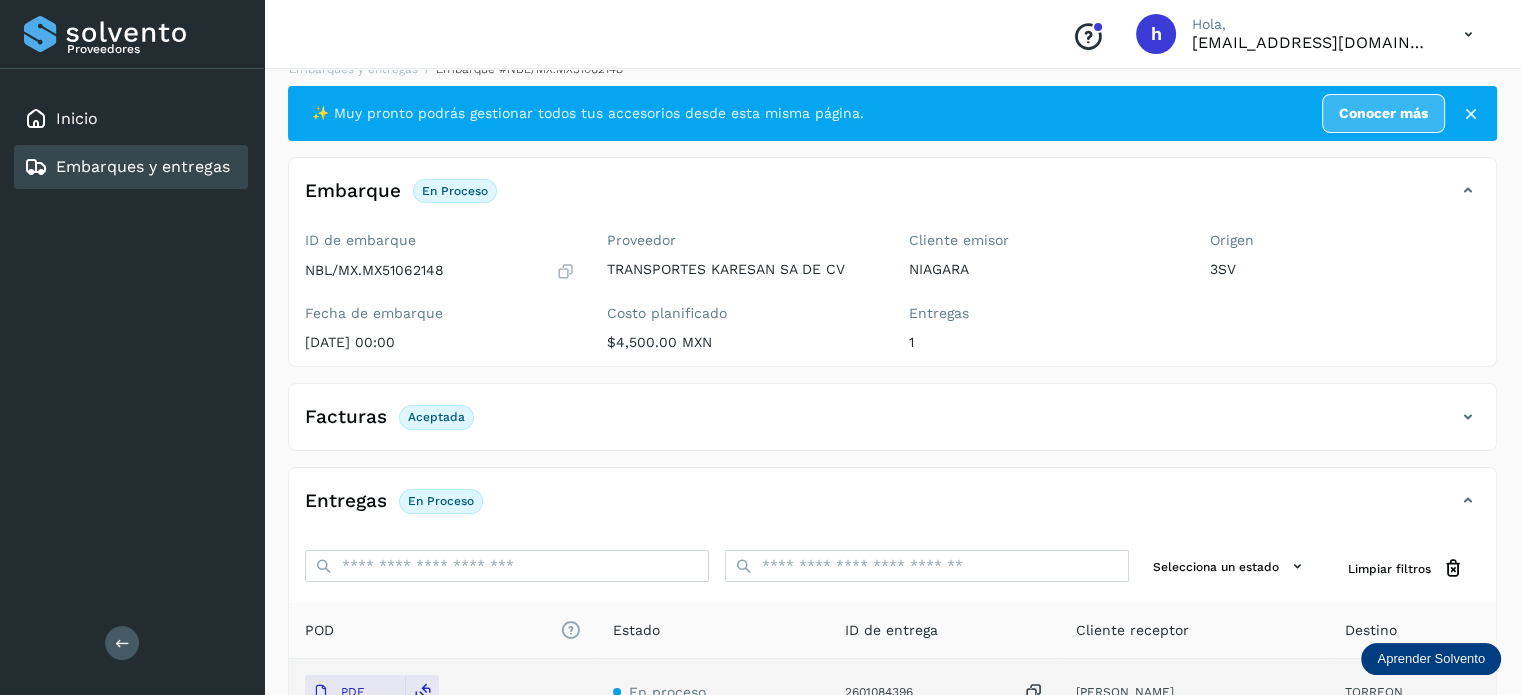 scroll, scrollTop: 0, scrollLeft: 0, axis: both 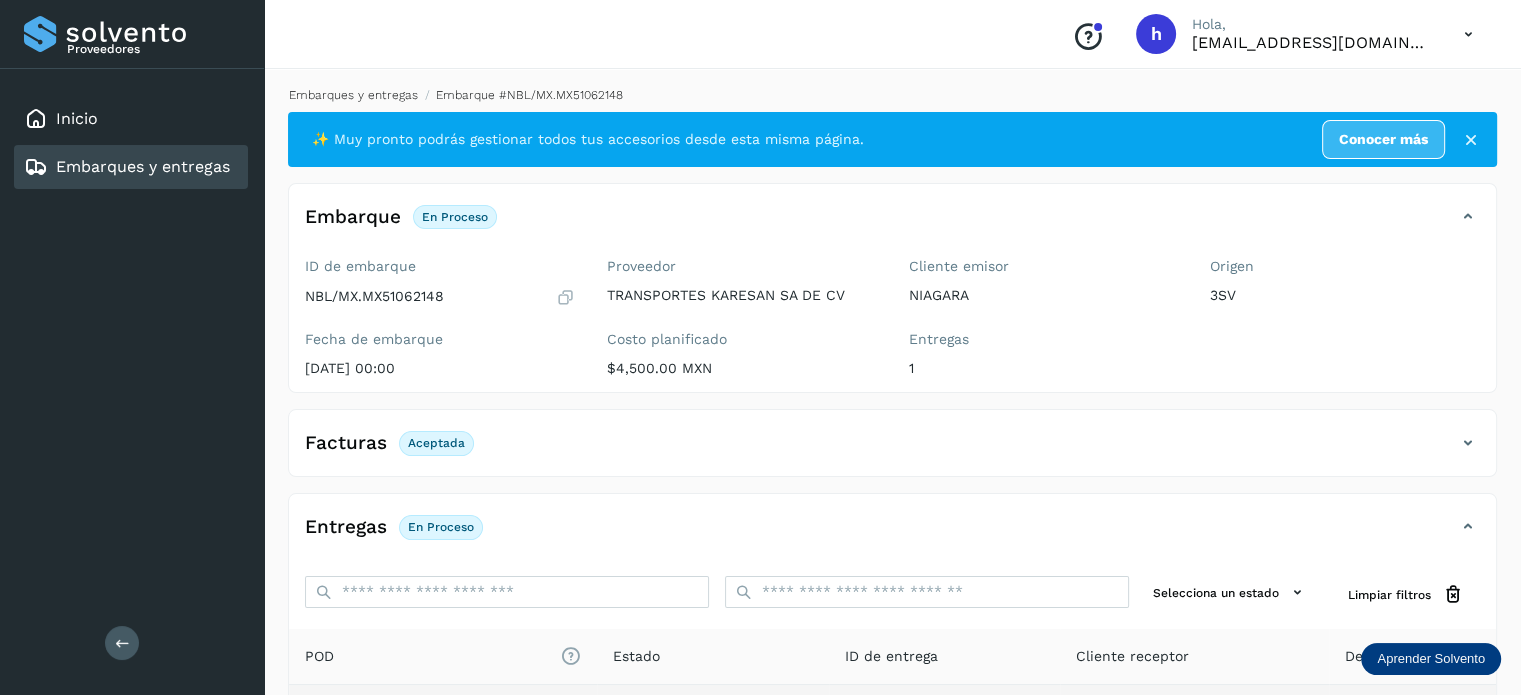 click on "Embarques y entregas" at bounding box center [353, 95] 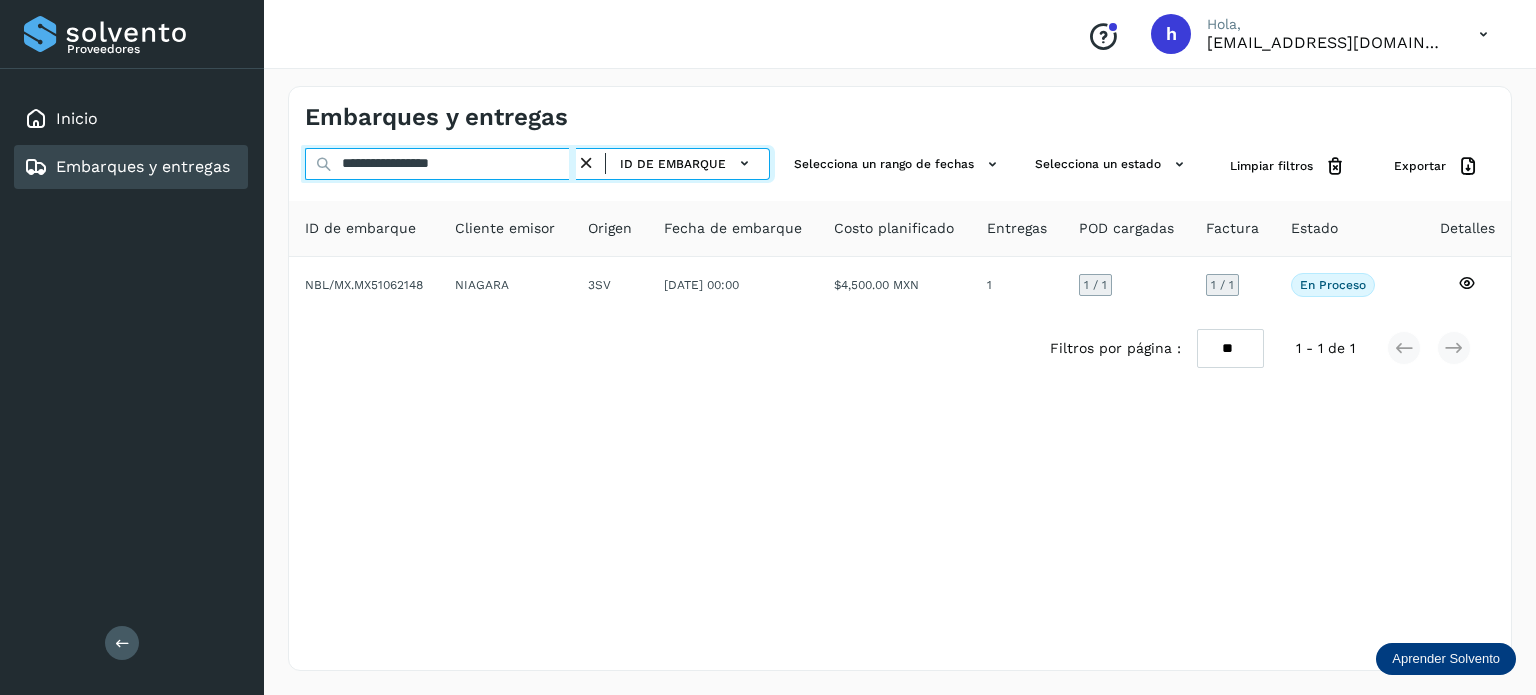 drag, startPoint x: 518, startPoint y: 171, endPoint x: 28, endPoint y: 199, distance: 490.79935 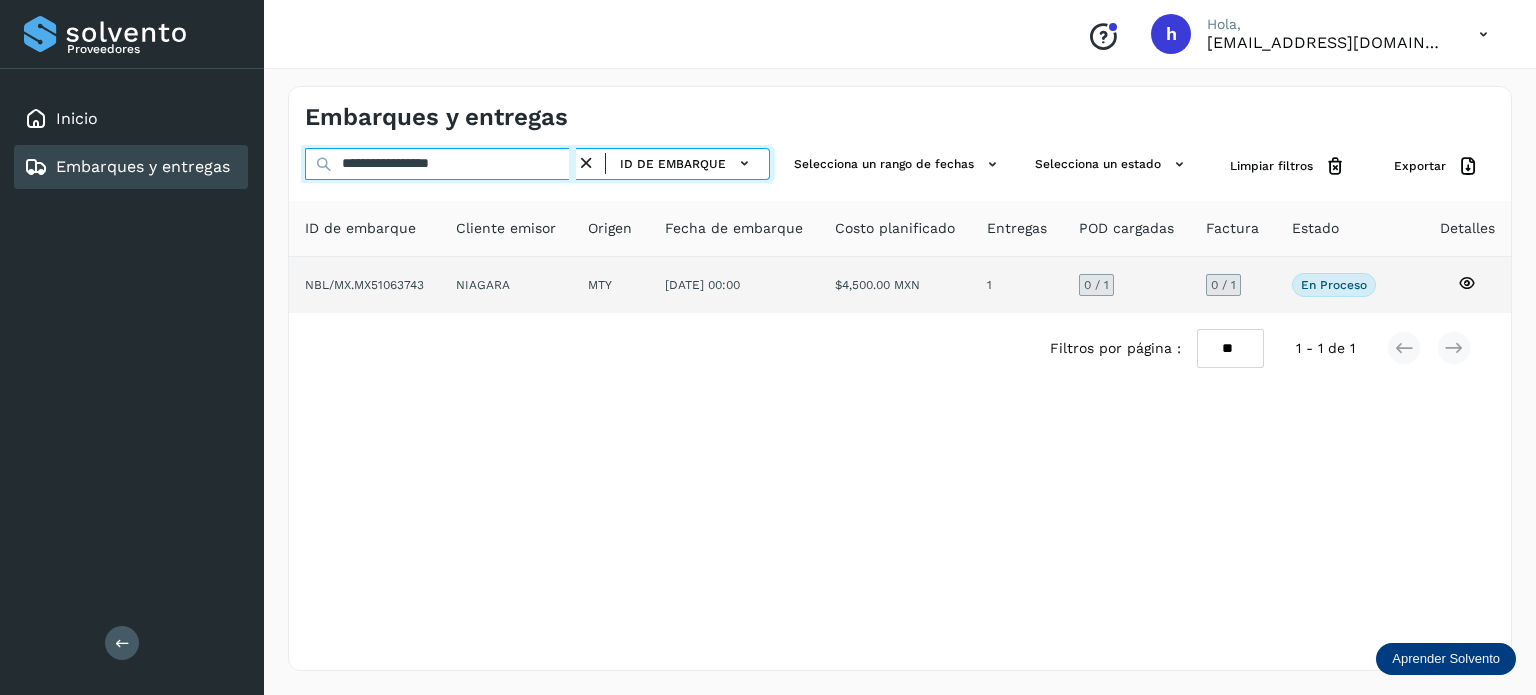 type on "**********" 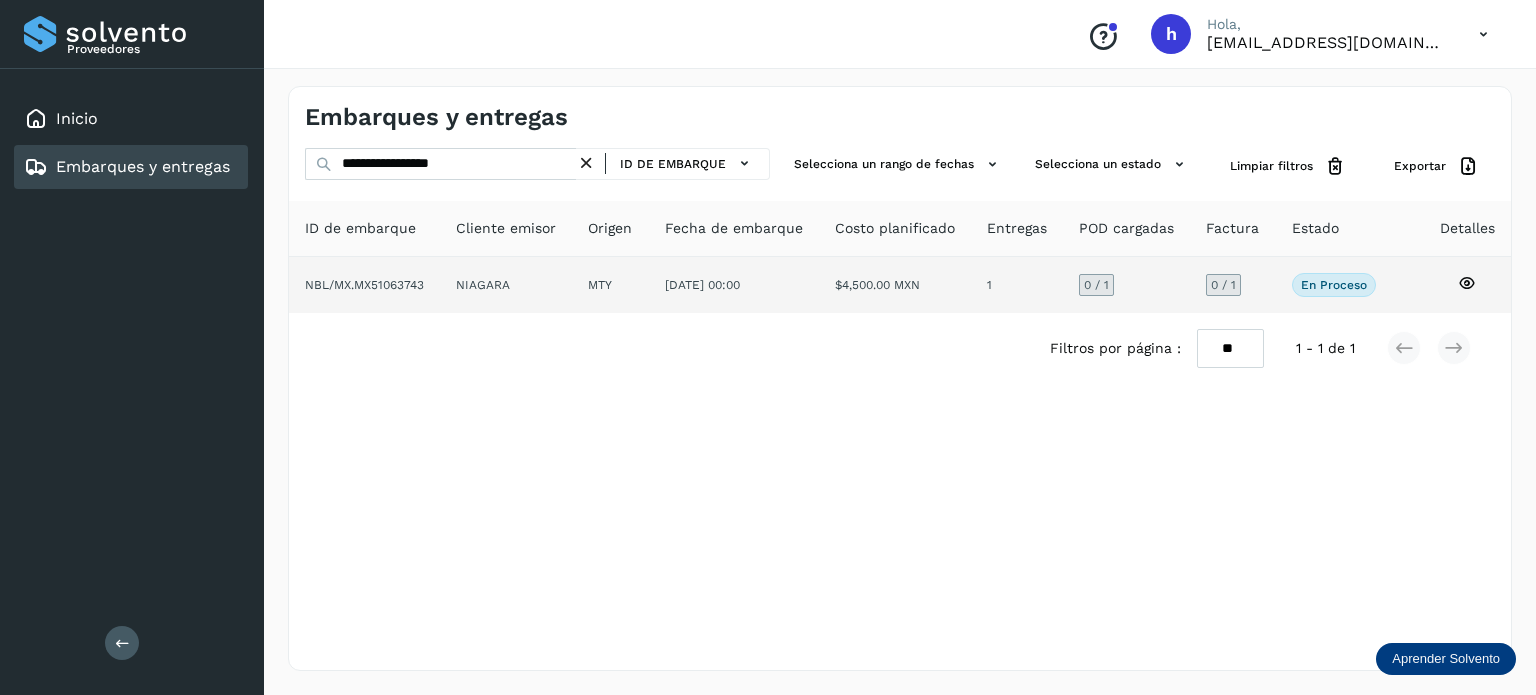 click on "NIAGARA" 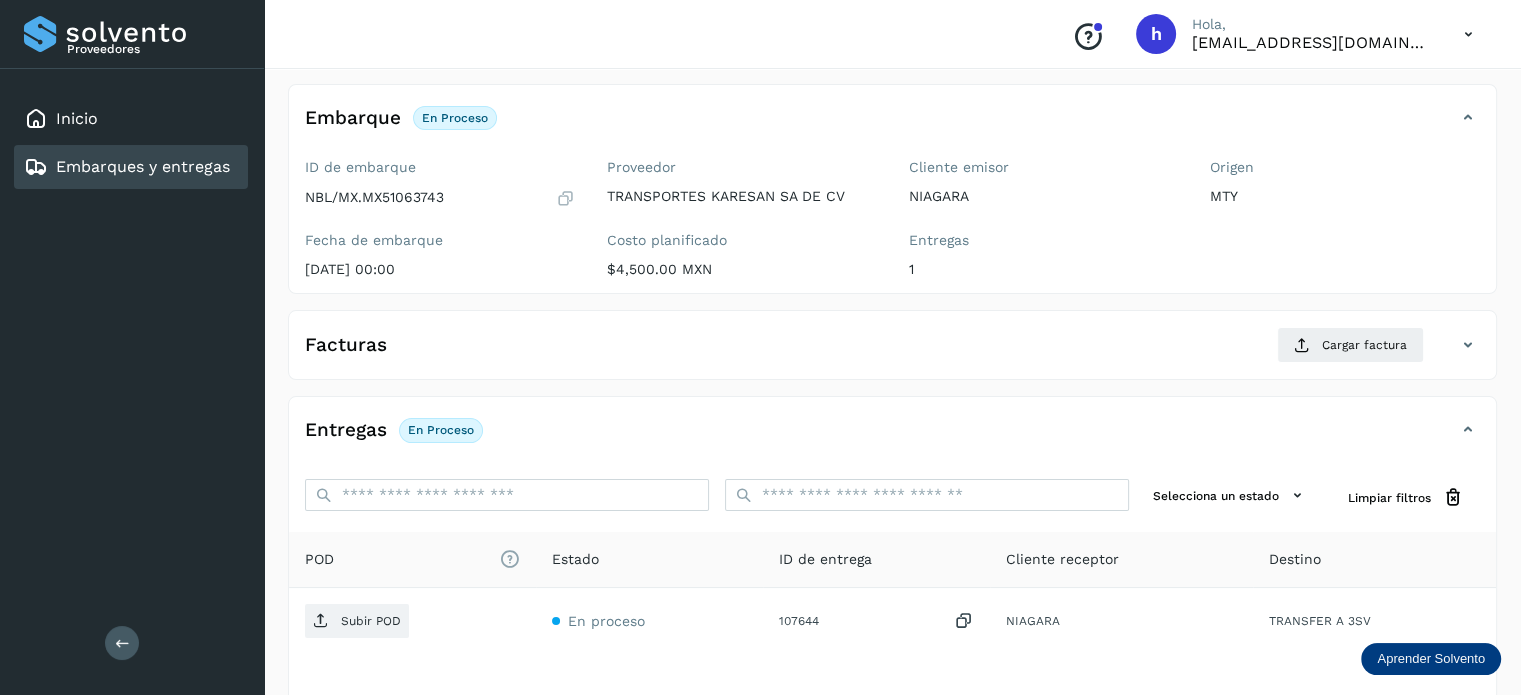 scroll, scrollTop: 110, scrollLeft: 0, axis: vertical 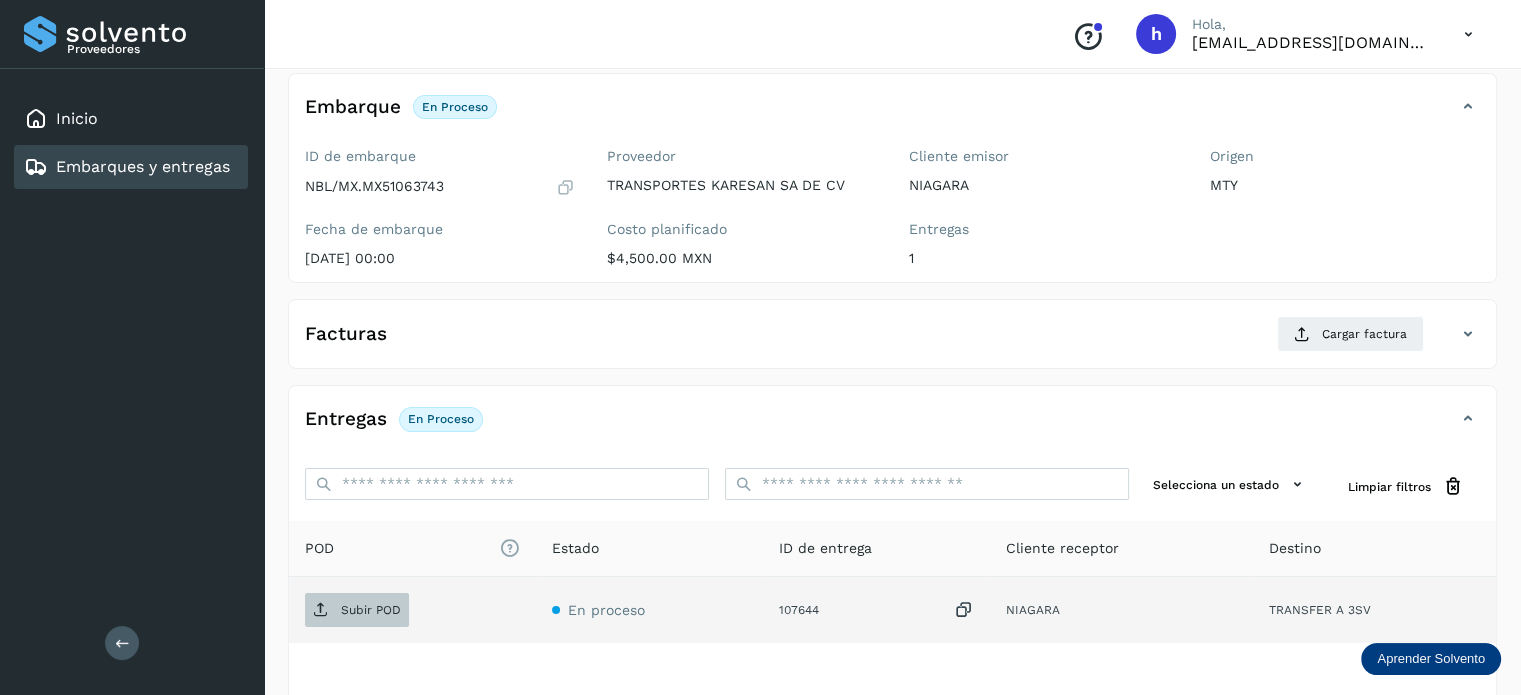click on "Subir POD" at bounding box center [371, 610] 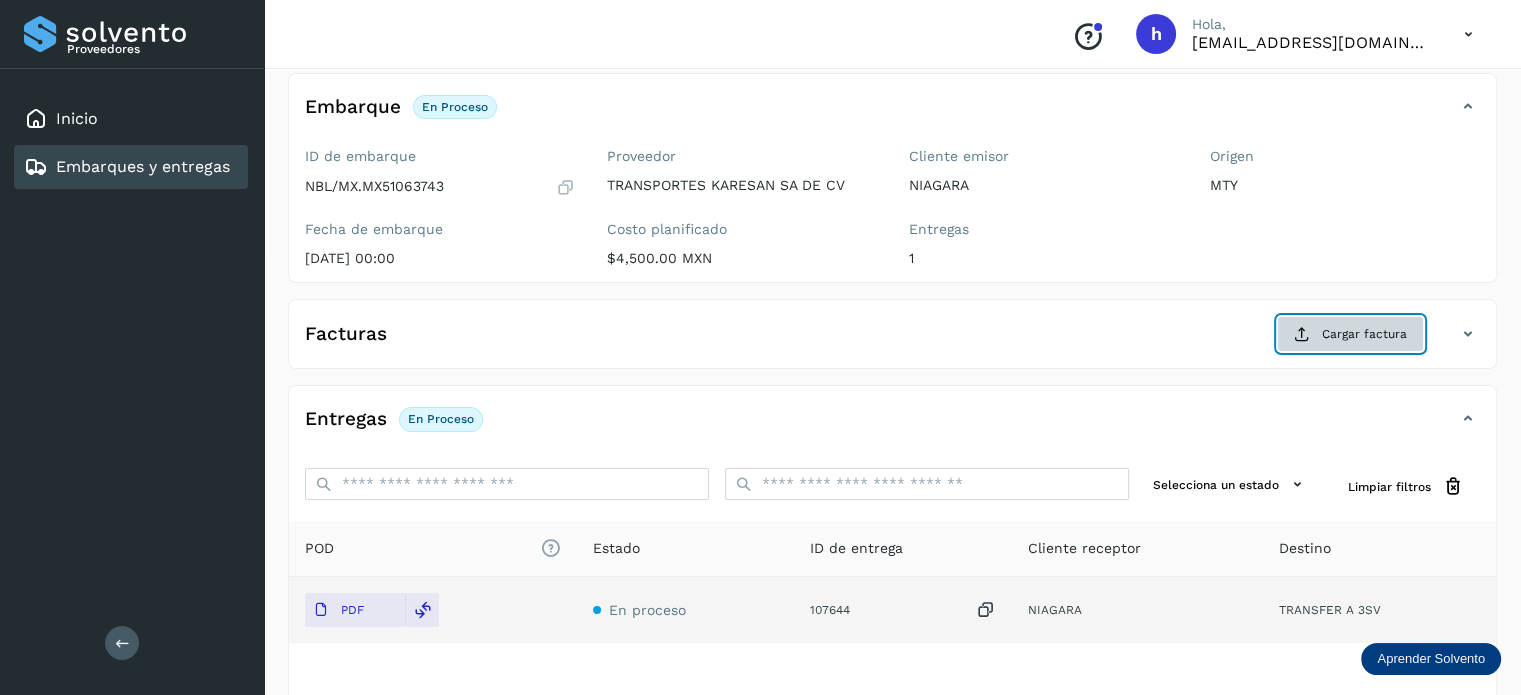 click on "Cargar factura" 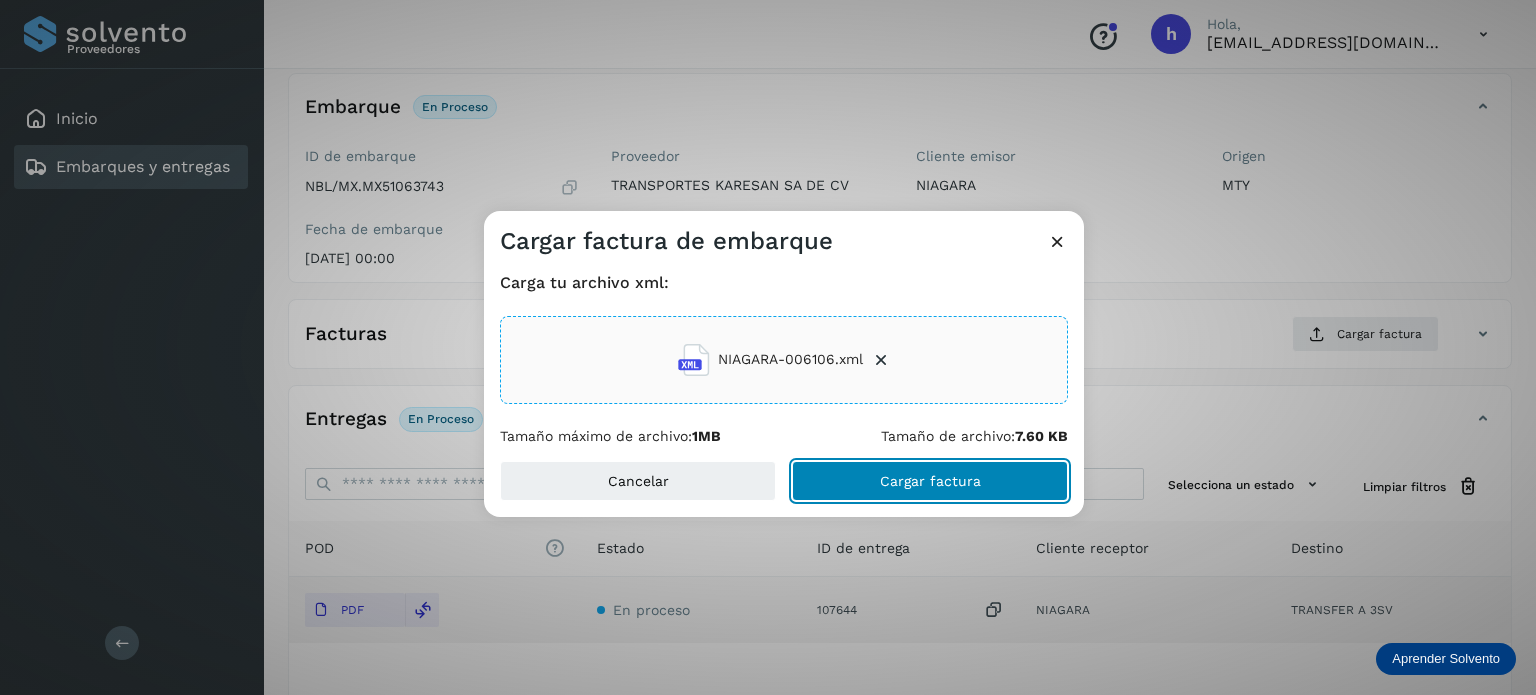 click on "Cargar factura" 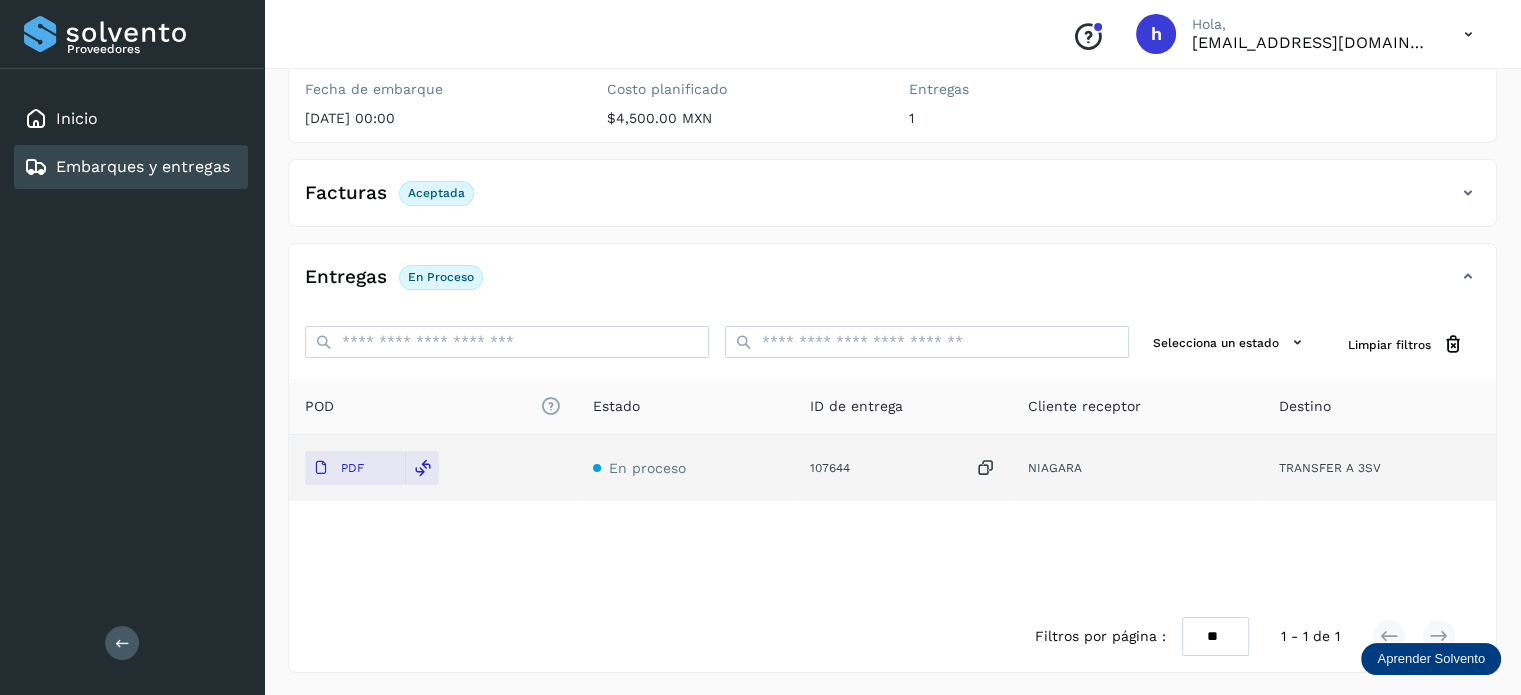 scroll, scrollTop: 0, scrollLeft: 0, axis: both 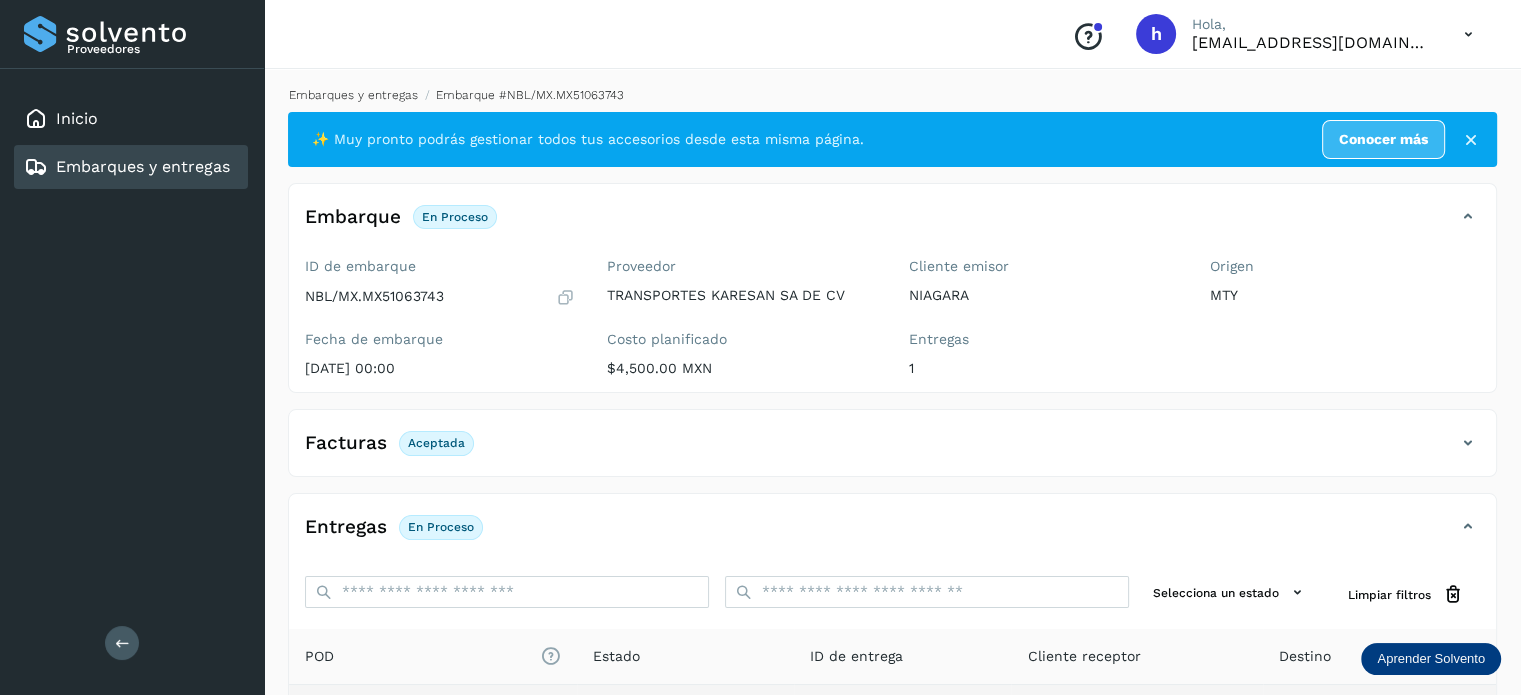 click on "Embarques y entregas" at bounding box center [353, 95] 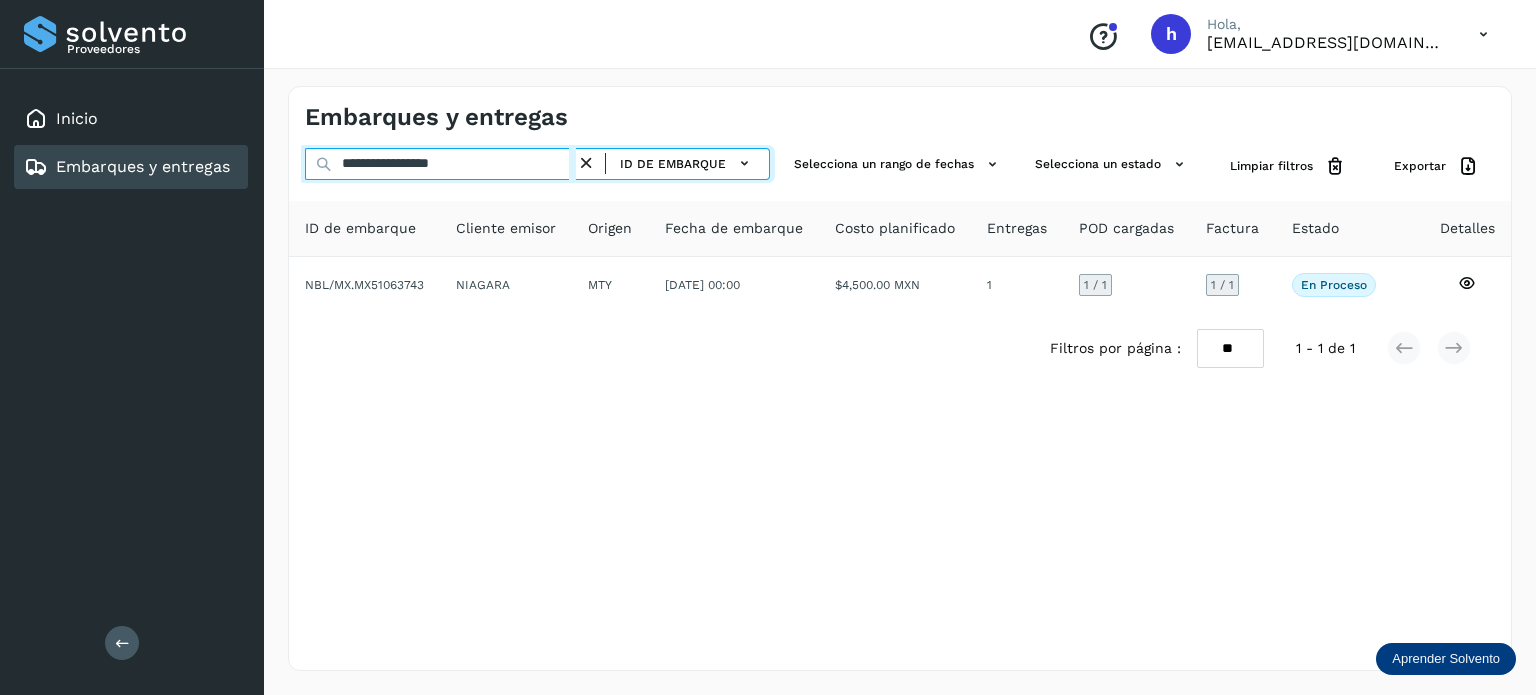 drag, startPoint x: 516, startPoint y: 165, endPoint x: 115, endPoint y: 179, distance: 401.24432 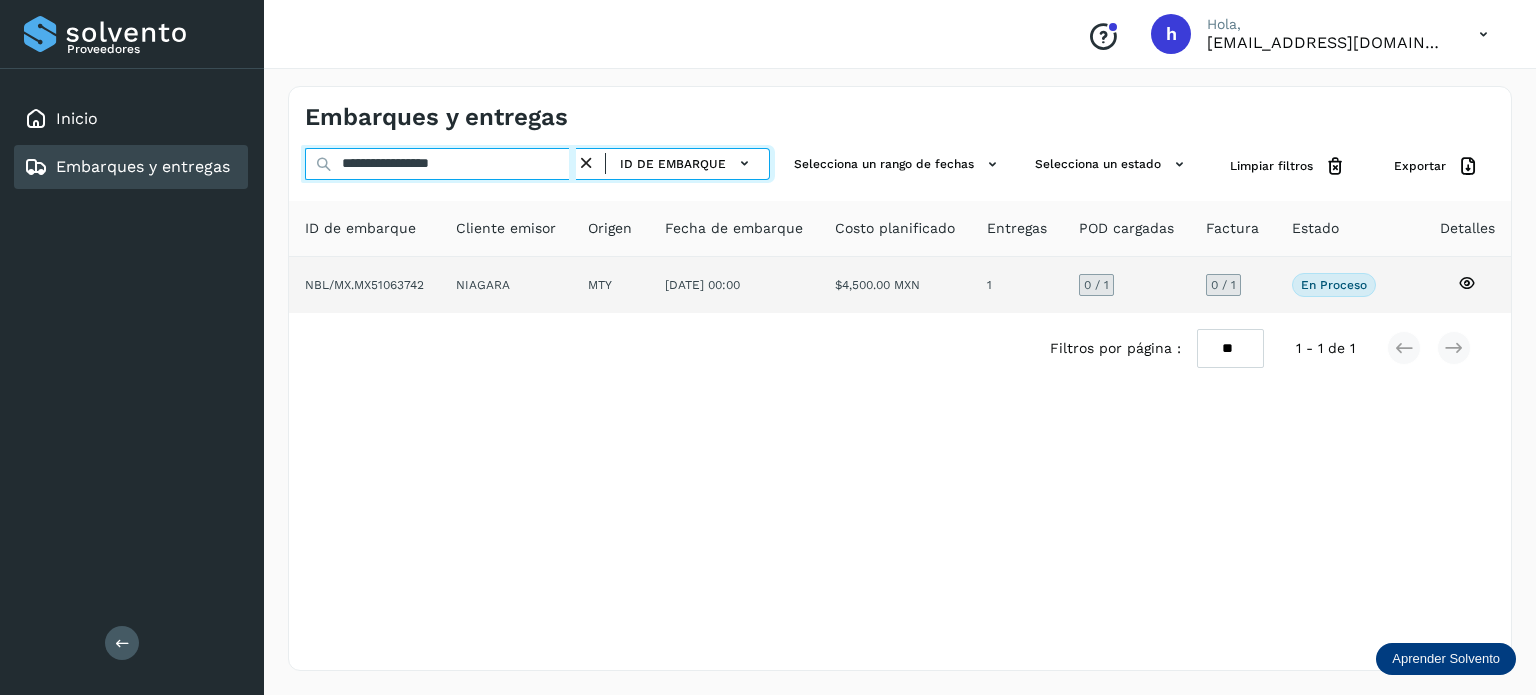 type on "**********" 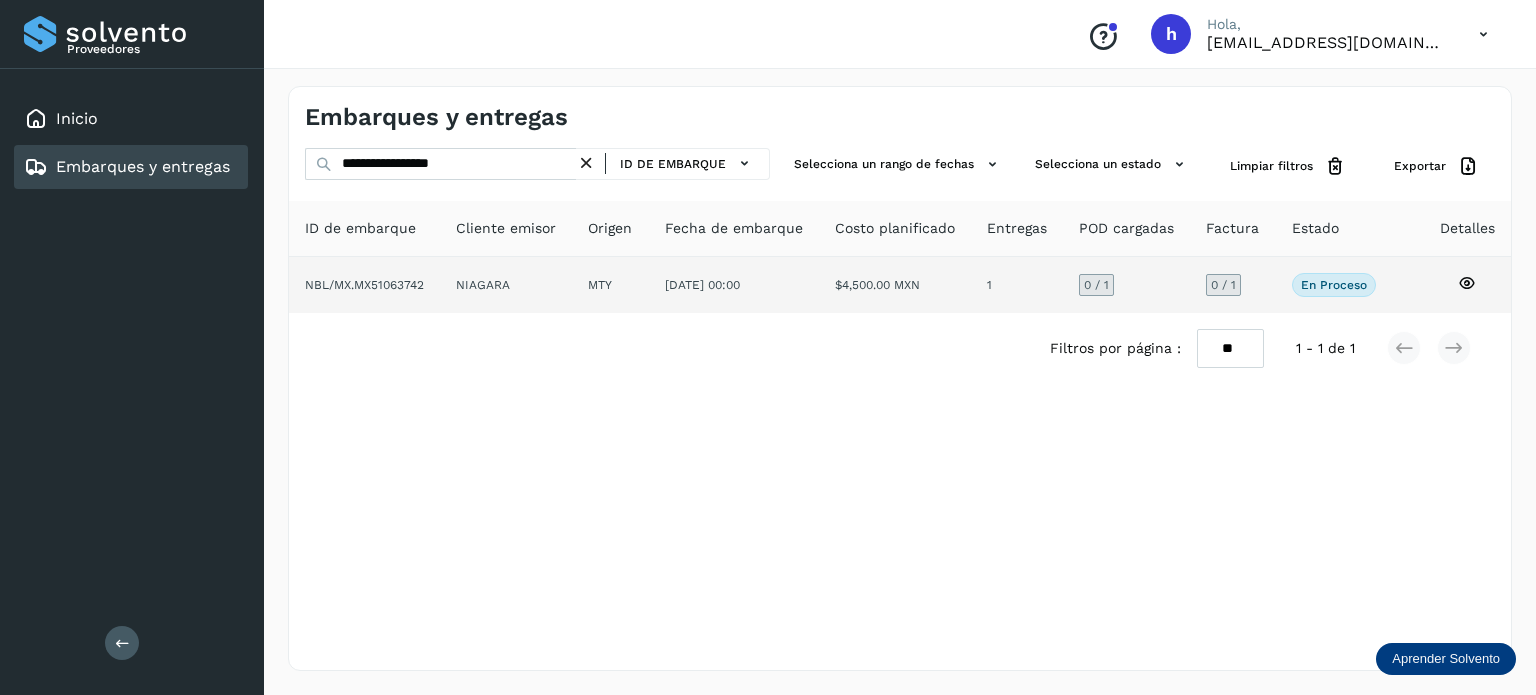 click on "NBL/MX.MX51063742" 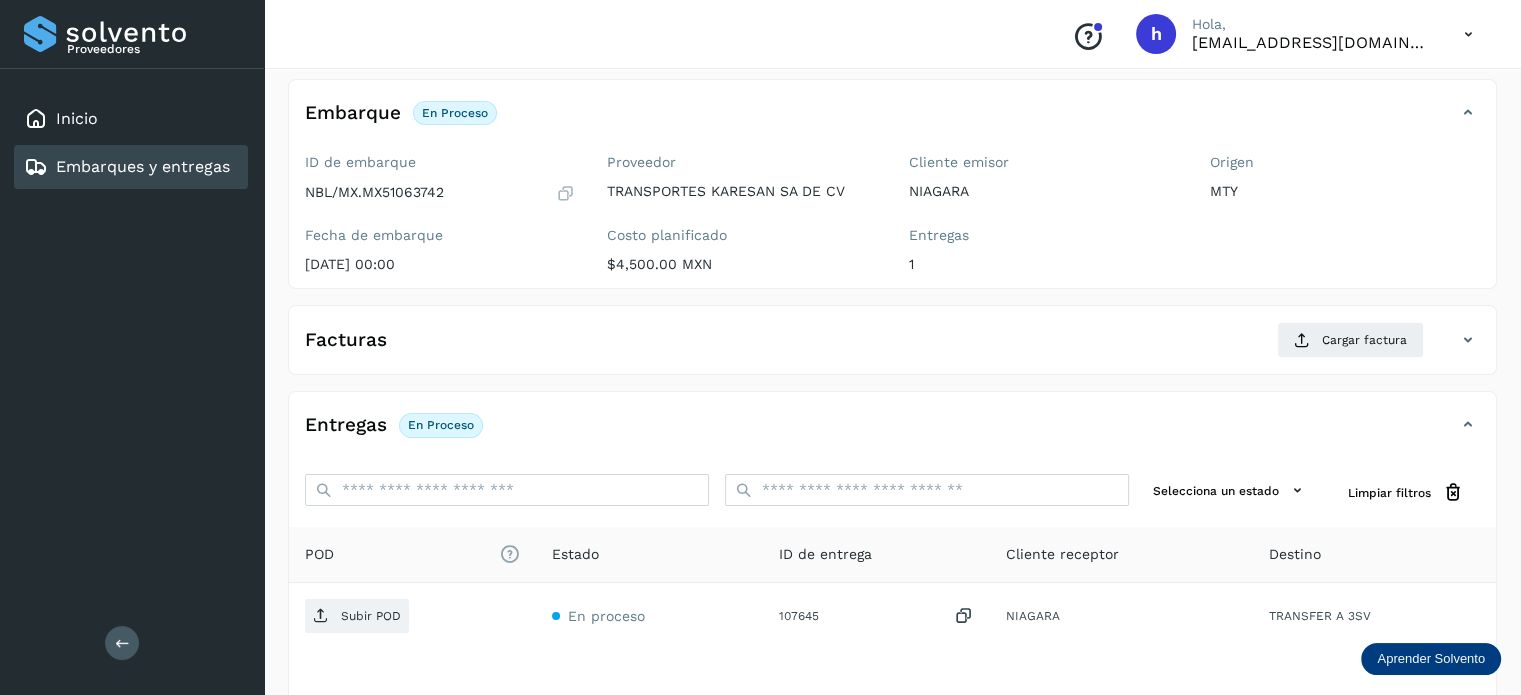 scroll, scrollTop: 112, scrollLeft: 0, axis: vertical 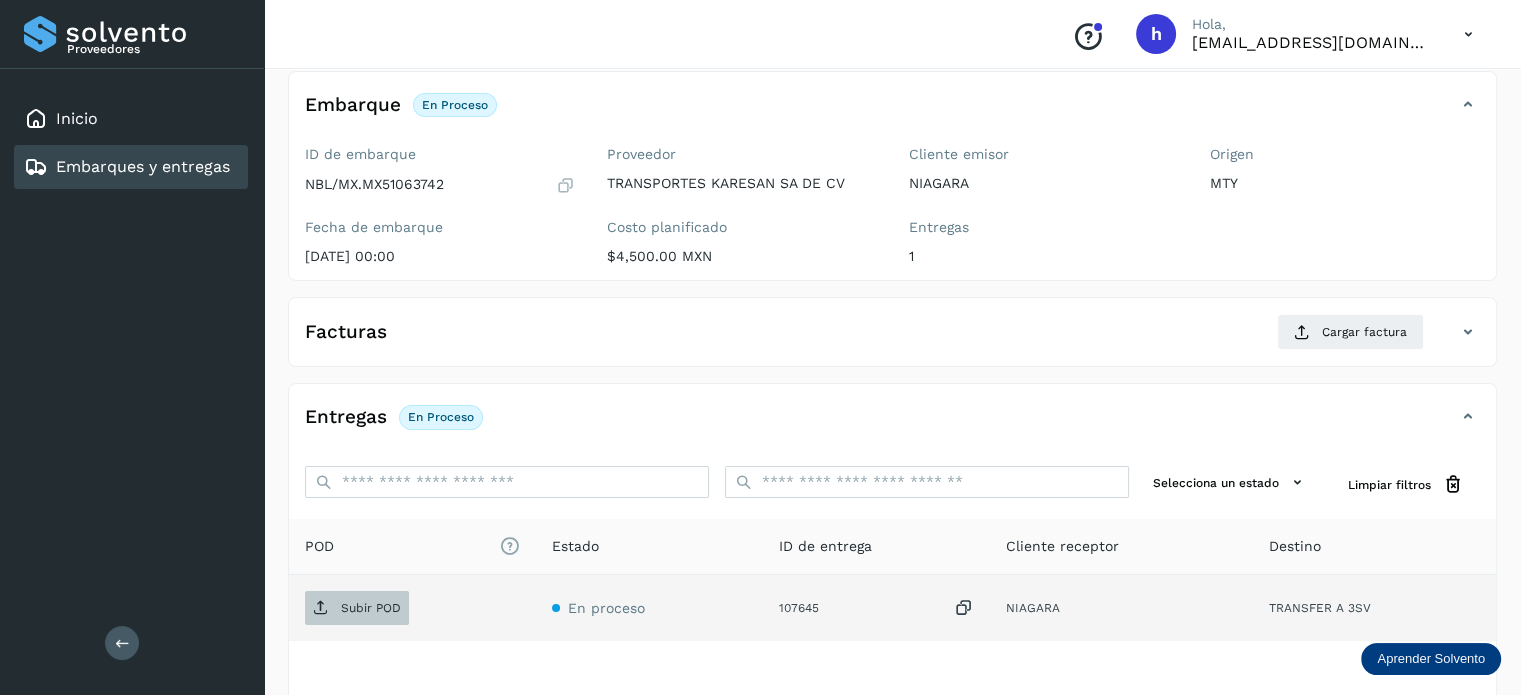 click on "Subir POD" at bounding box center [357, 608] 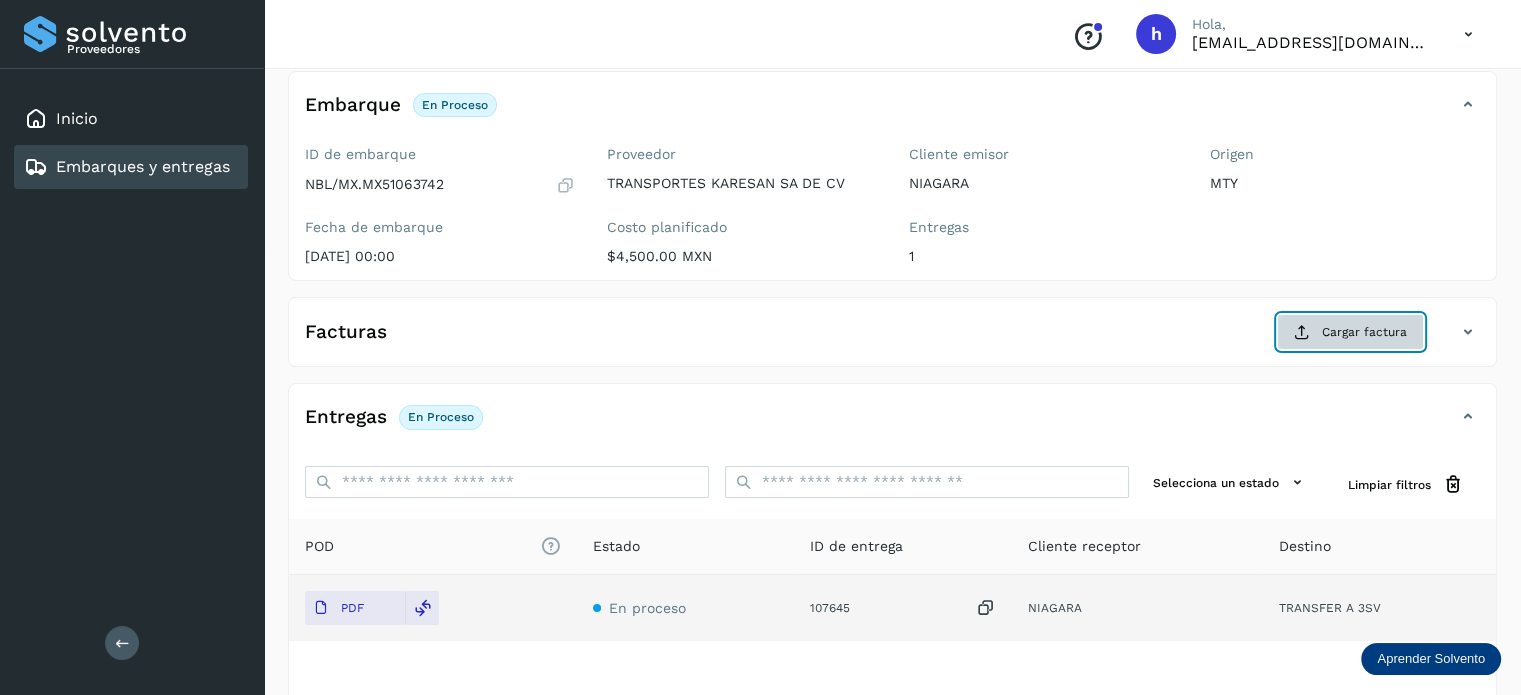 click on "Cargar factura" 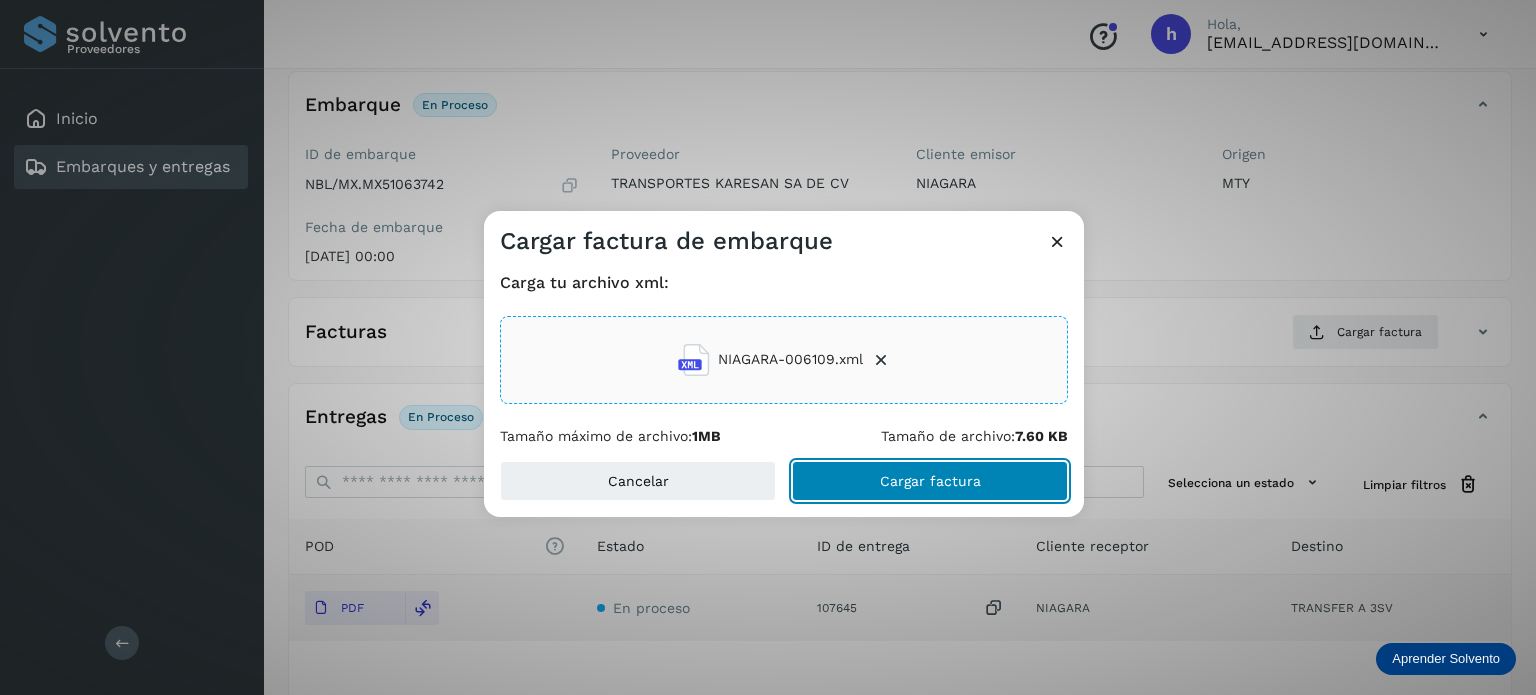 click on "Cargar factura" 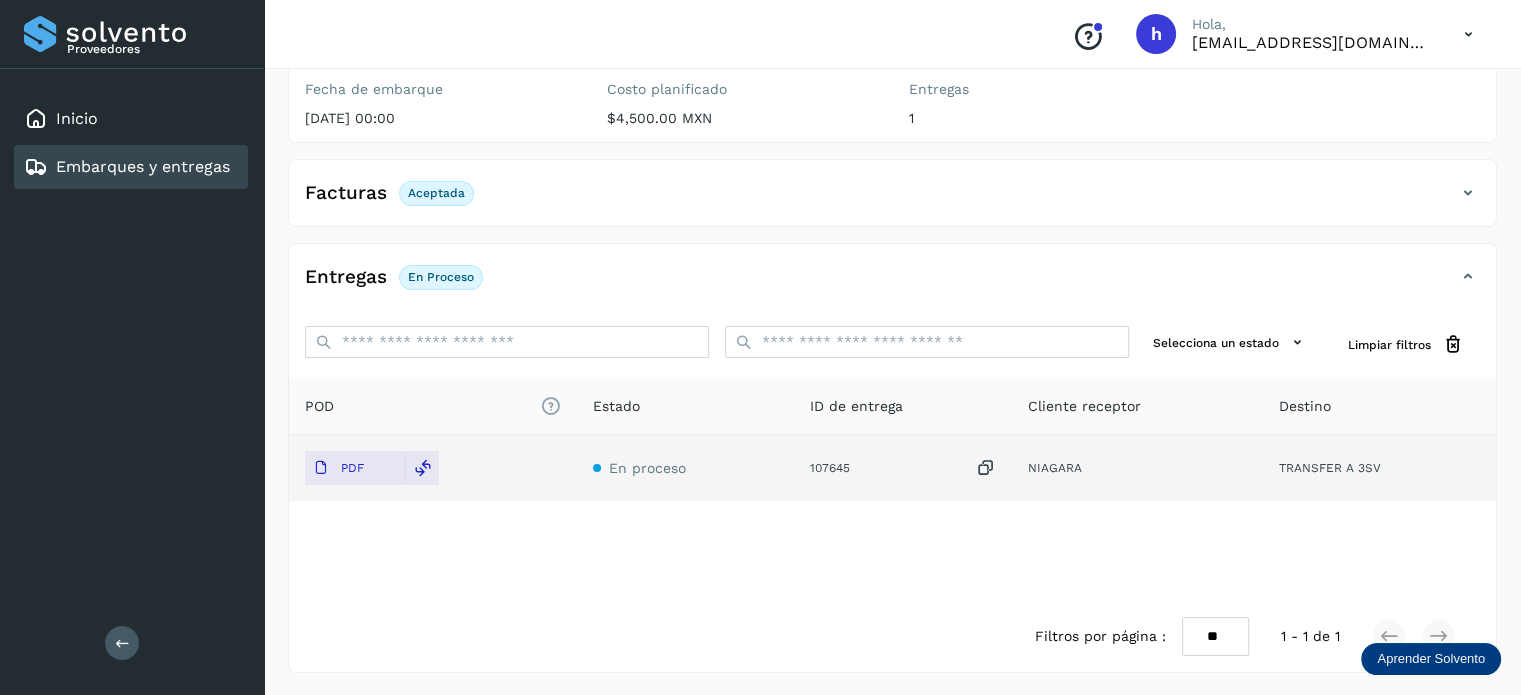 scroll, scrollTop: 0, scrollLeft: 0, axis: both 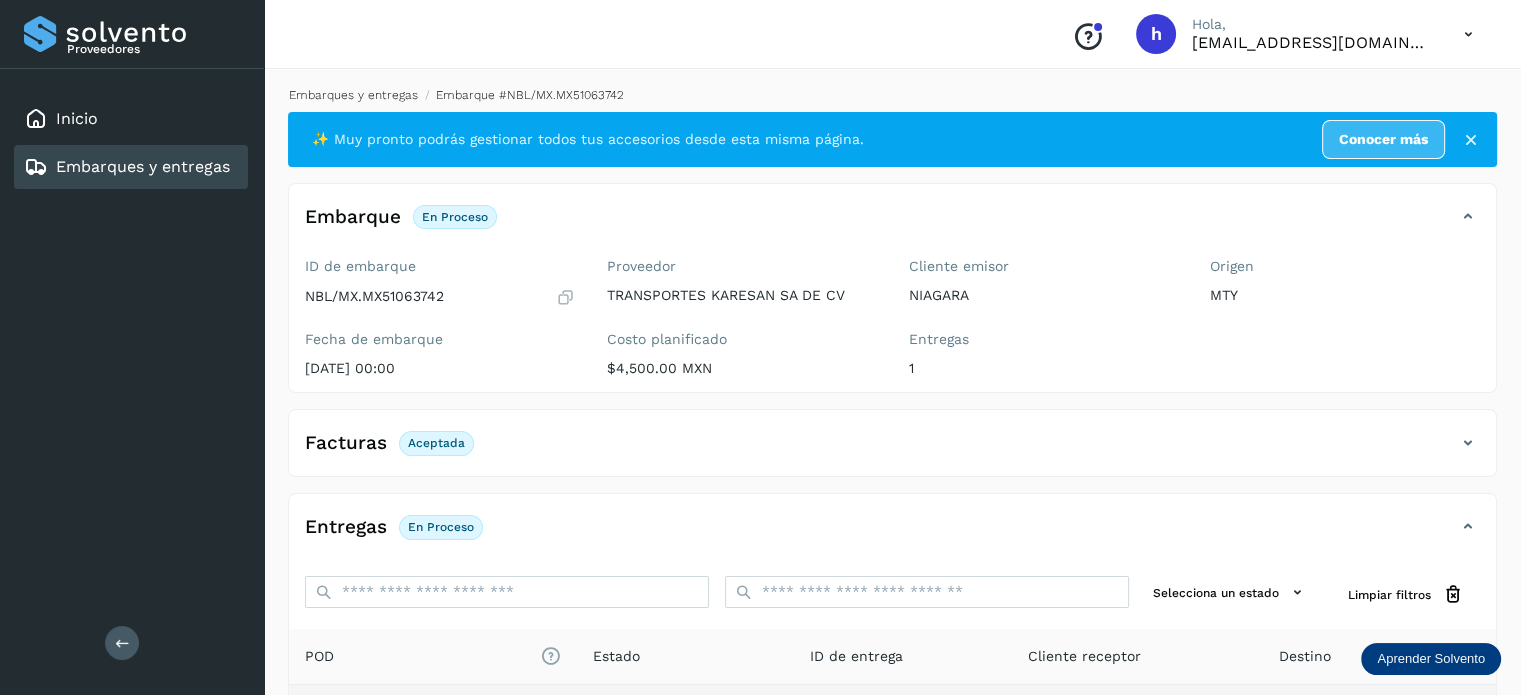 click on "Embarques y entregas" at bounding box center [353, 95] 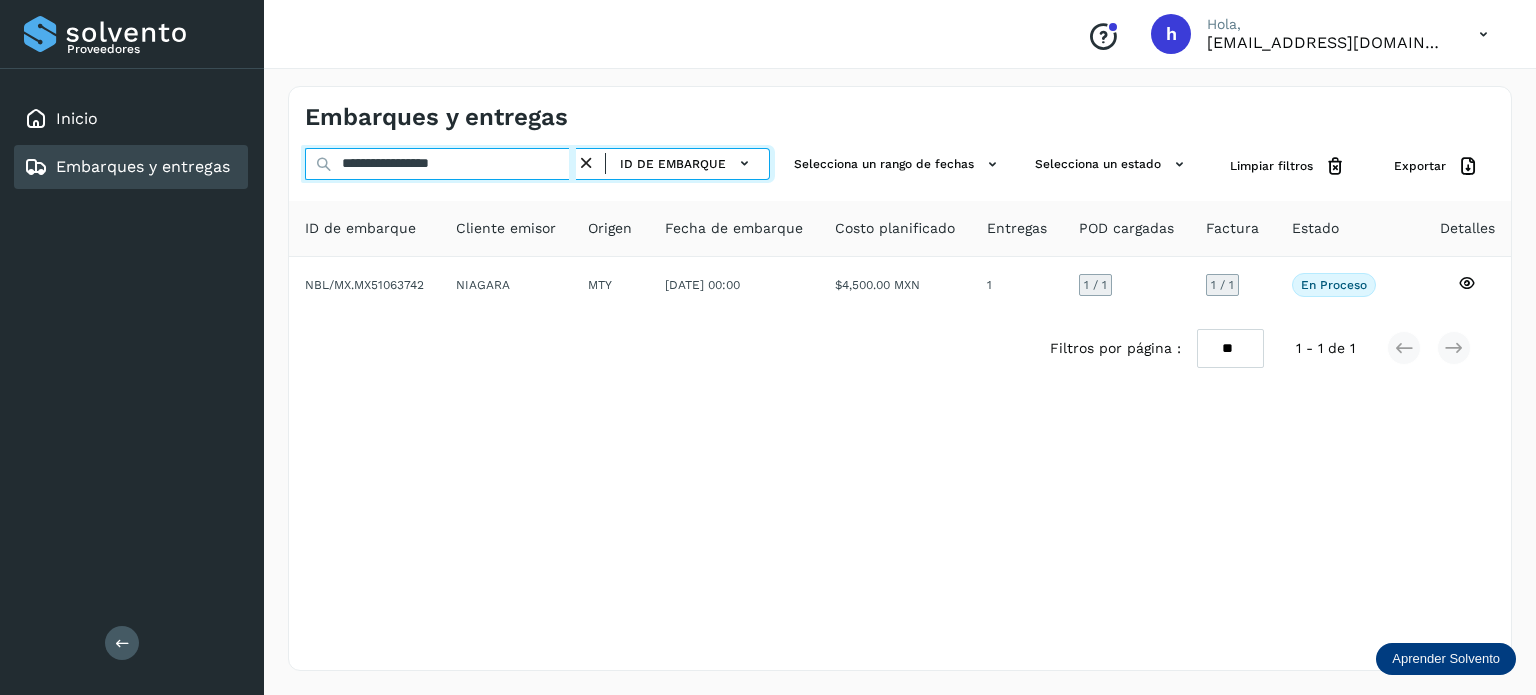 drag, startPoint x: 529, startPoint y: 166, endPoint x: 92, endPoint y: 183, distance: 437.33054 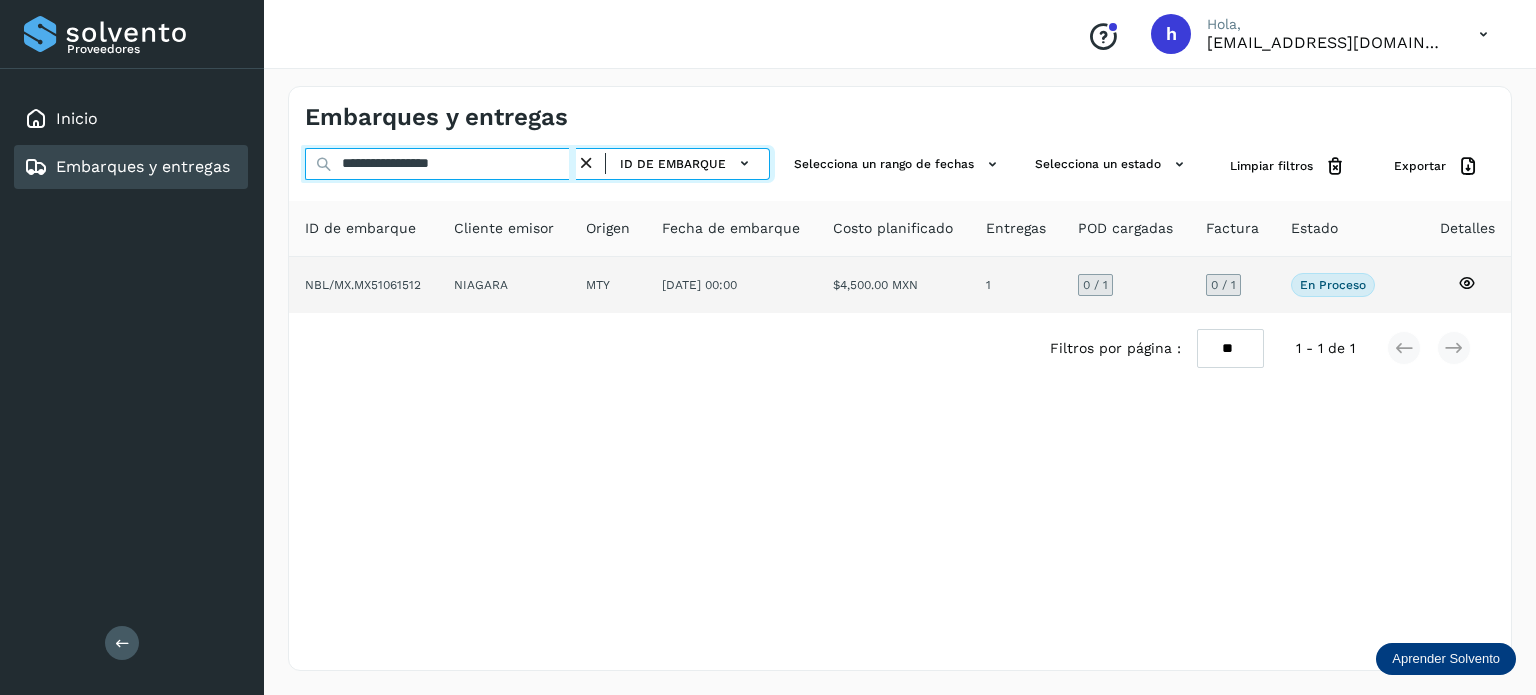 type on "**********" 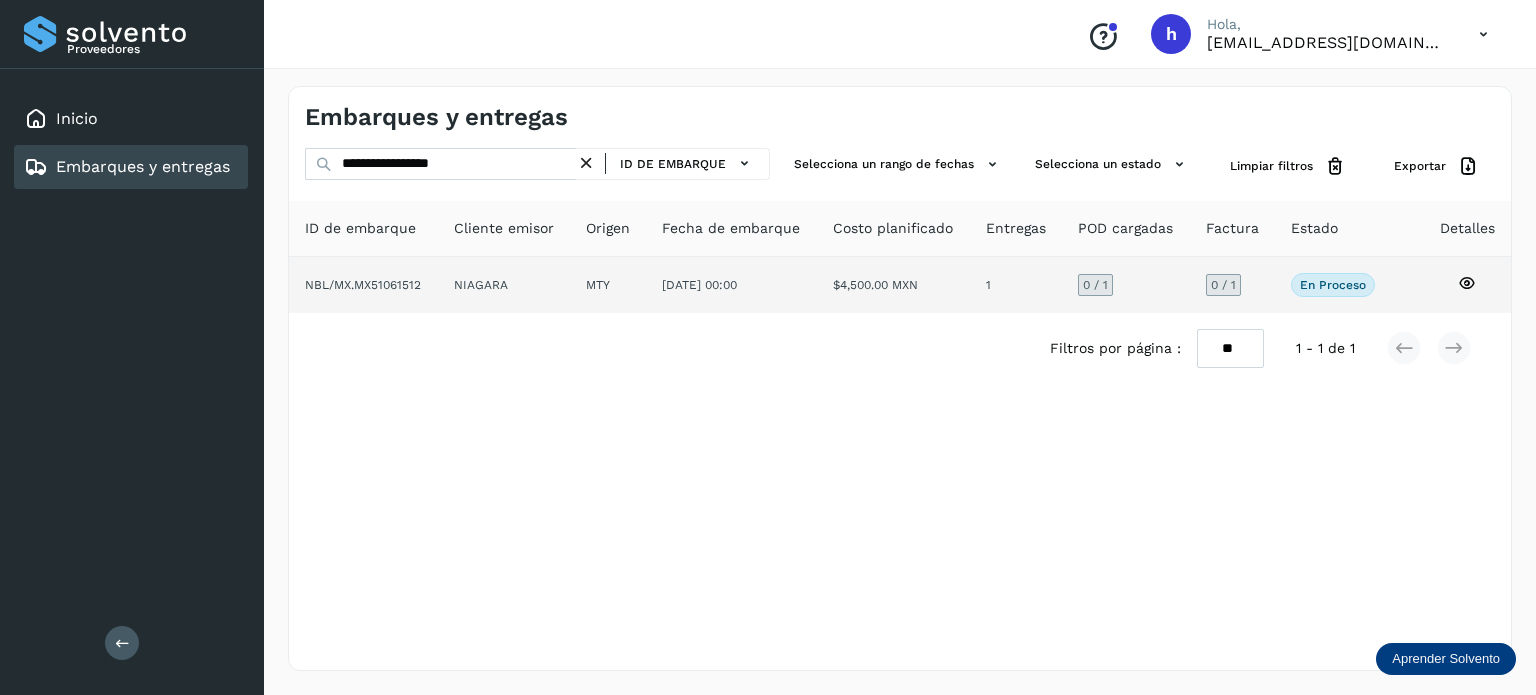 click on "NBL/MX.MX51061512" 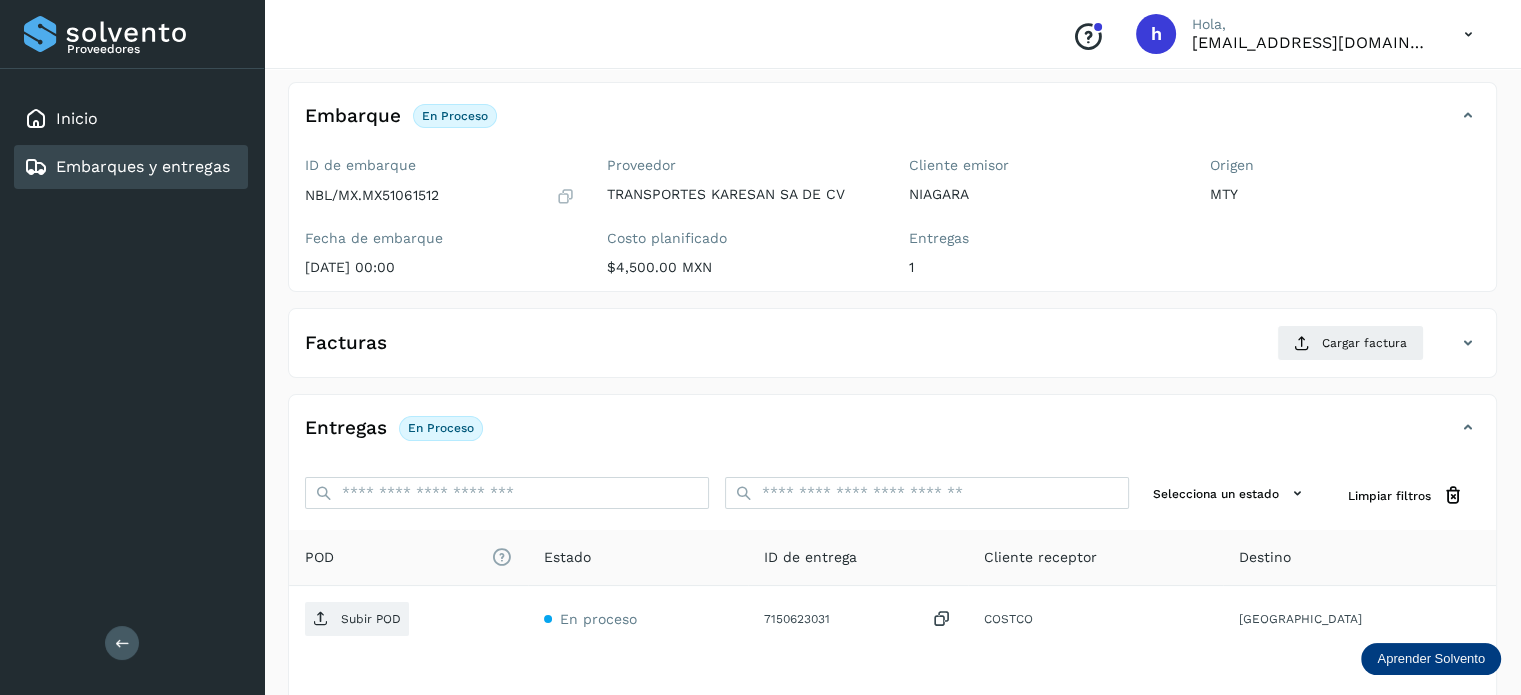 scroll, scrollTop: 112, scrollLeft: 0, axis: vertical 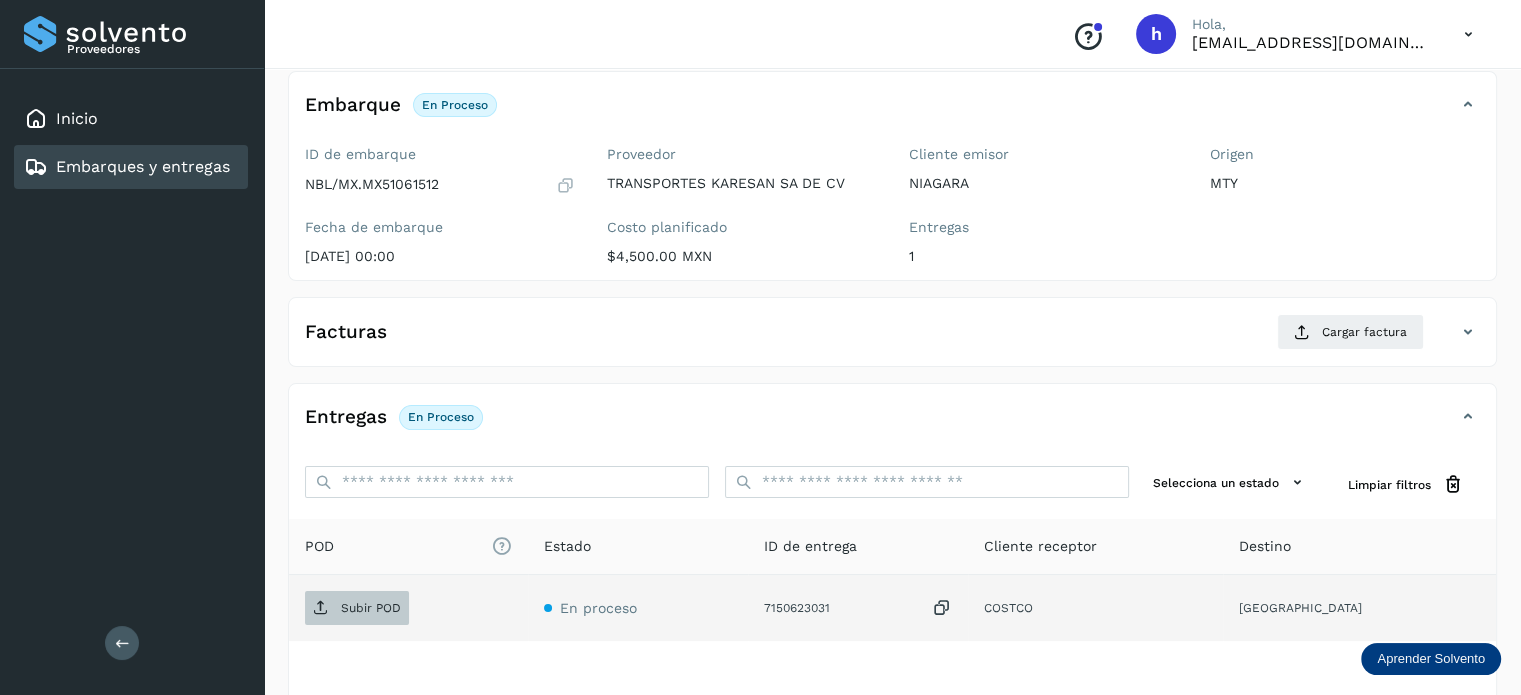 click on "Subir POD" at bounding box center [371, 608] 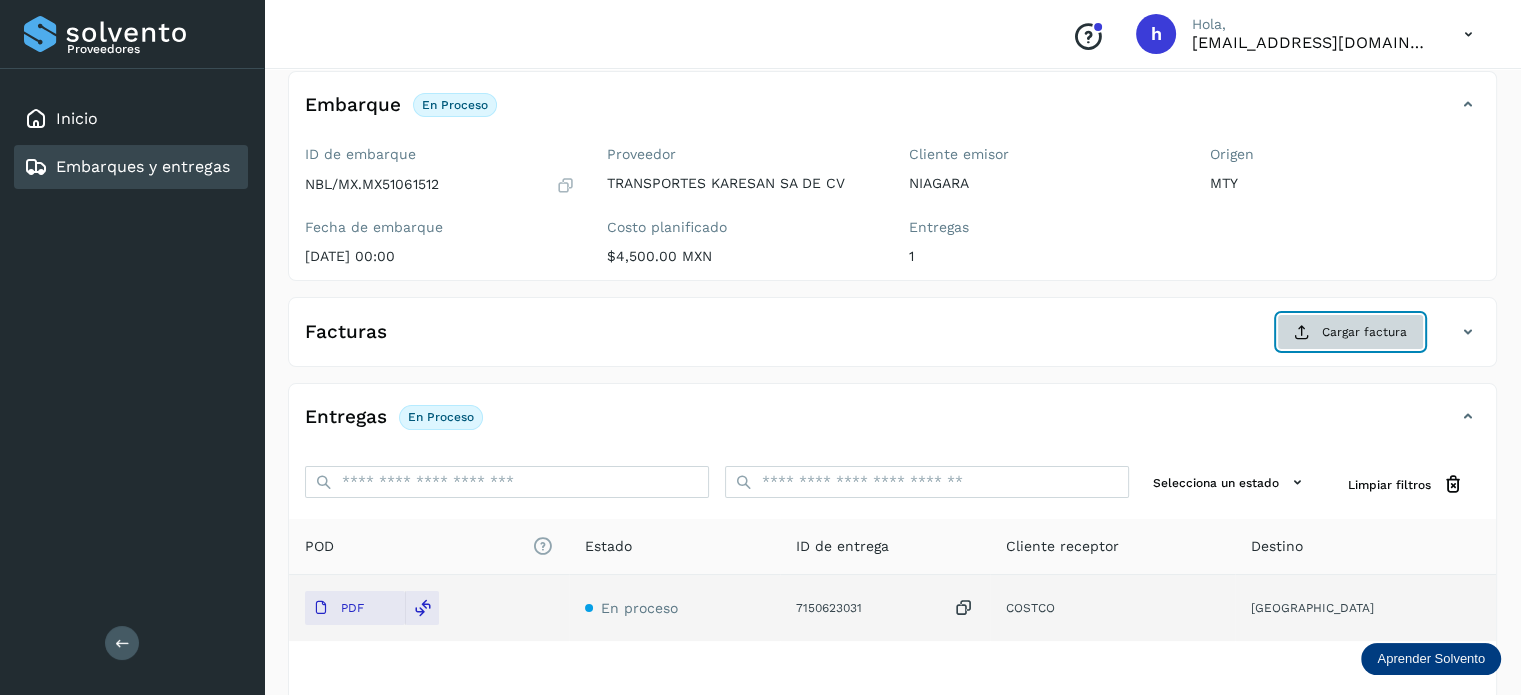 click on "Cargar factura" 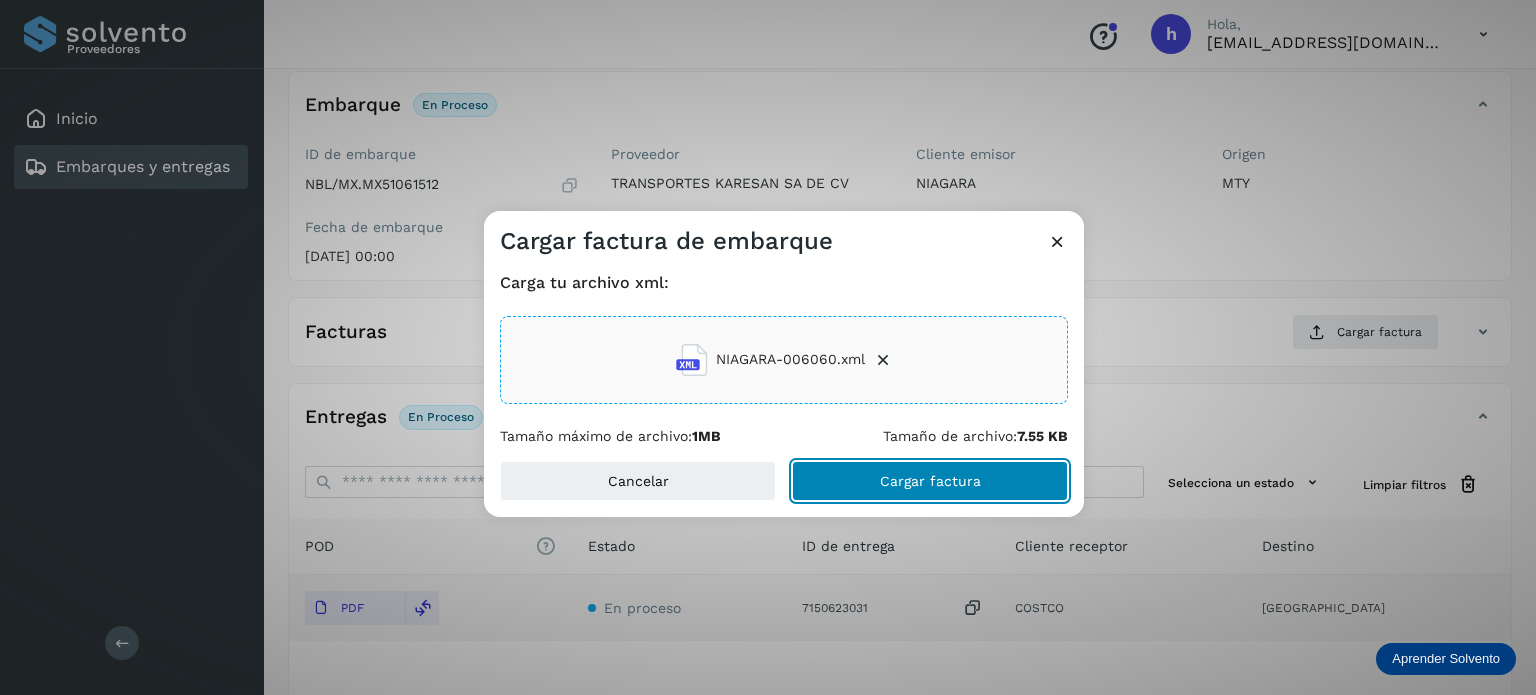 click on "Cargar factura" 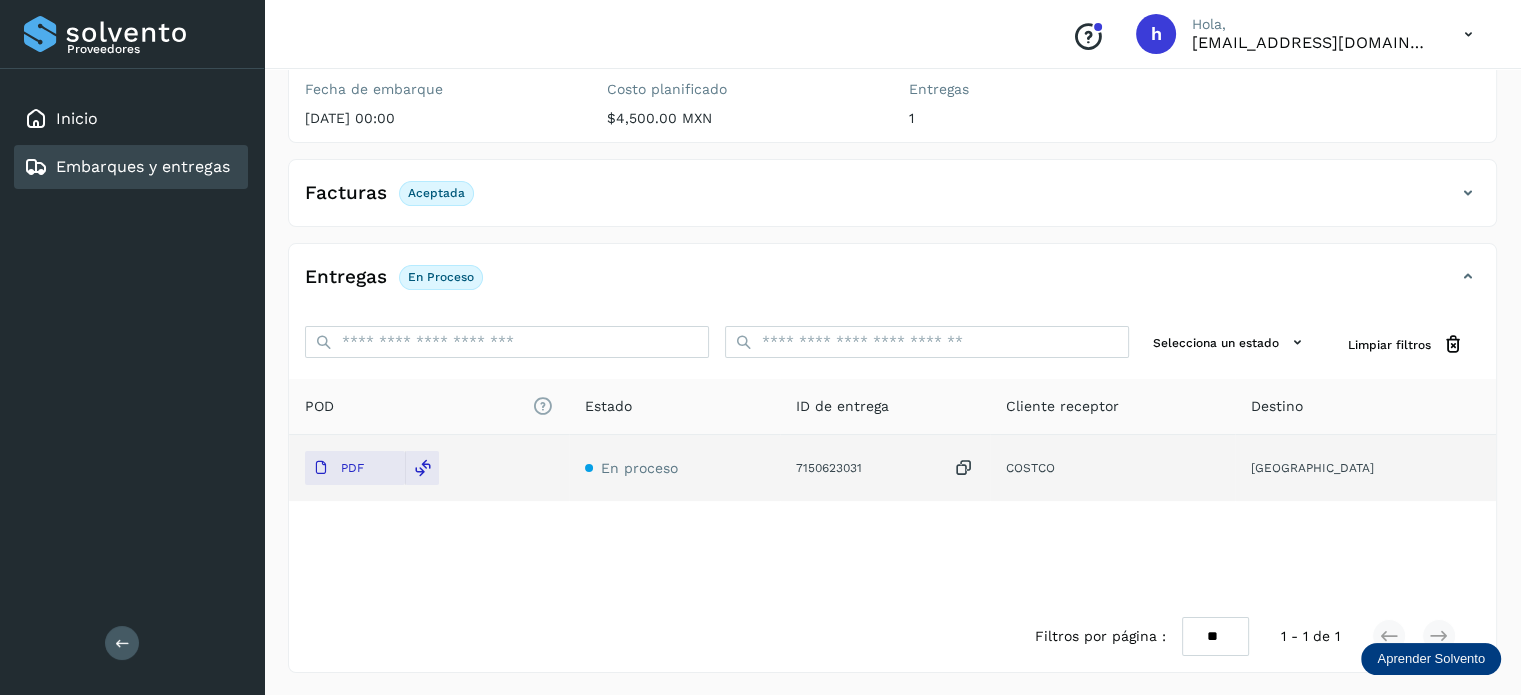 scroll, scrollTop: 0, scrollLeft: 0, axis: both 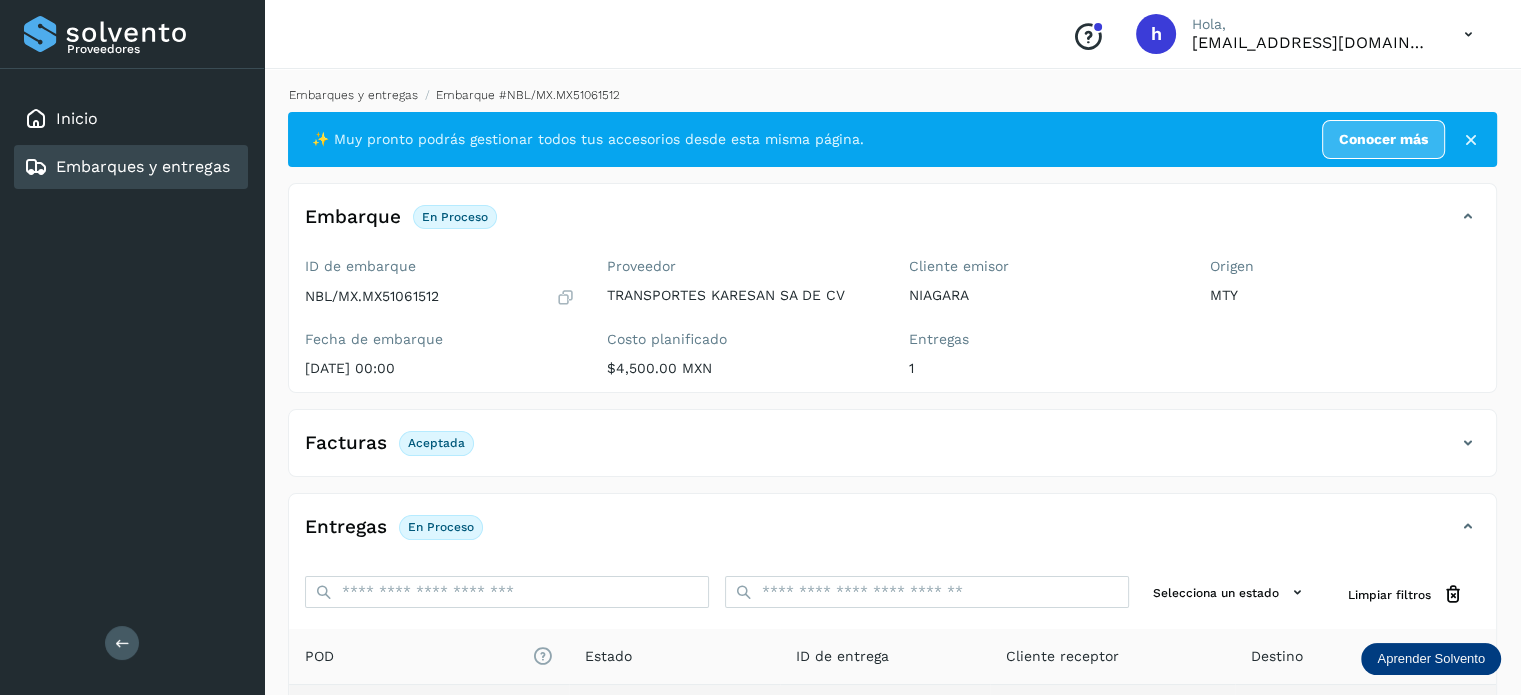 click on "Proveedores Inicio Embarques y entregas Salir
Conoce nuestros beneficios
h Hola, [EMAIL_ADDRESS][DOMAIN_NAME] Embarques y entregas Embarque #NBL/MX.MX51061512  ✨ Muy pronto podrás gestionar todos tus accesorios desde esta misma página. Conocer más Embarque En proceso
Verifica el estado de la factura o entregas asociadas a este embarque
ID de embarque NBL/MX.MX51061512 Fecha de embarque [DATE] 00:00 Proveedor TRANSPORTES KARESAN SA DE CV Costo planificado  $4,500.00 MXN  Cliente emisor NIAGARA Entregas 1 Origen MTY Facturas Aceptada Facturas Estado XML Aceptada Entregas En proceso Selecciona un estado Limpiar filtros POD
El tamaño máximo de archivo es de 20 Mb.
Estado ID de entrega Cliente receptor Destino PDF En proceso 7150623031  COSTCO MONTERREY COSTCO 7150623031 PDF Destino: MONTERREY En proceso Filtros por página : ** ** ** 1 - 1 de 1" 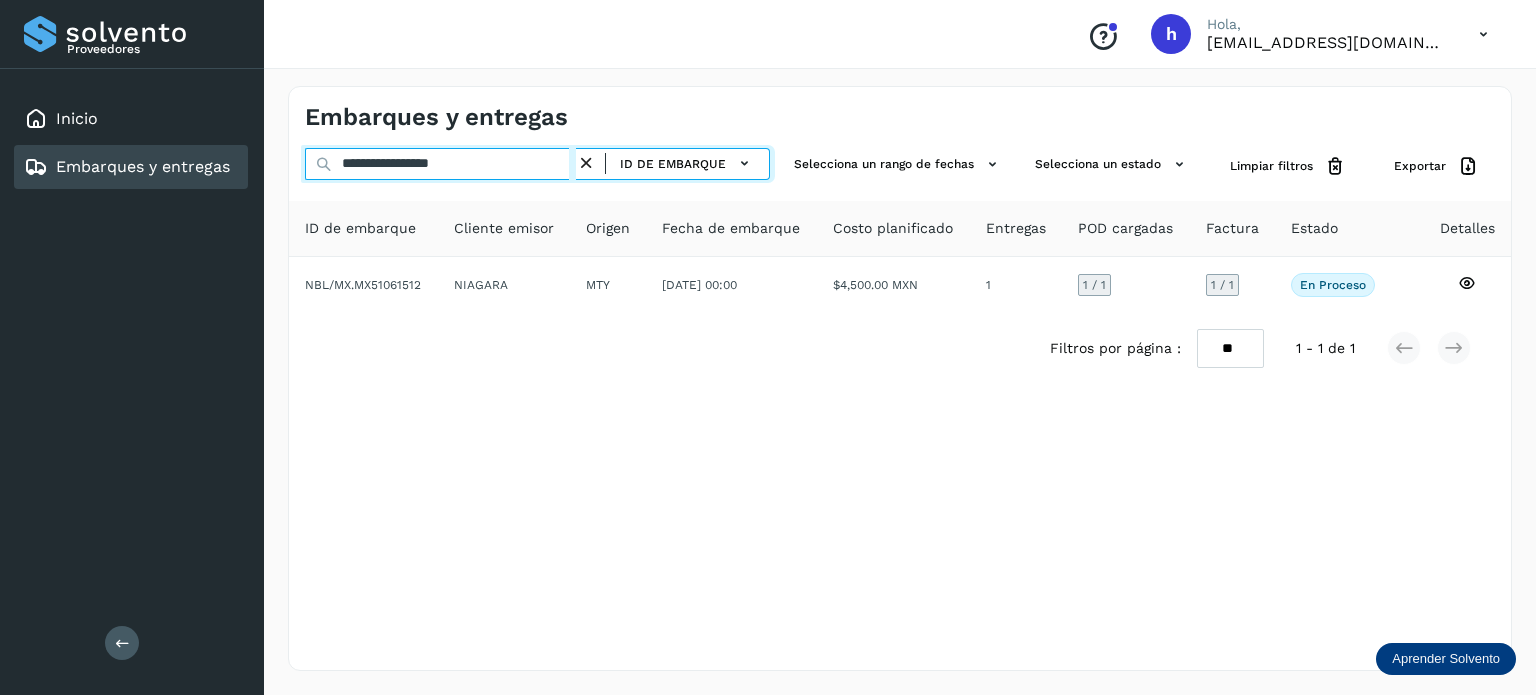 drag, startPoint x: 502, startPoint y: 169, endPoint x: 47, endPoint y: 169, distance: 455 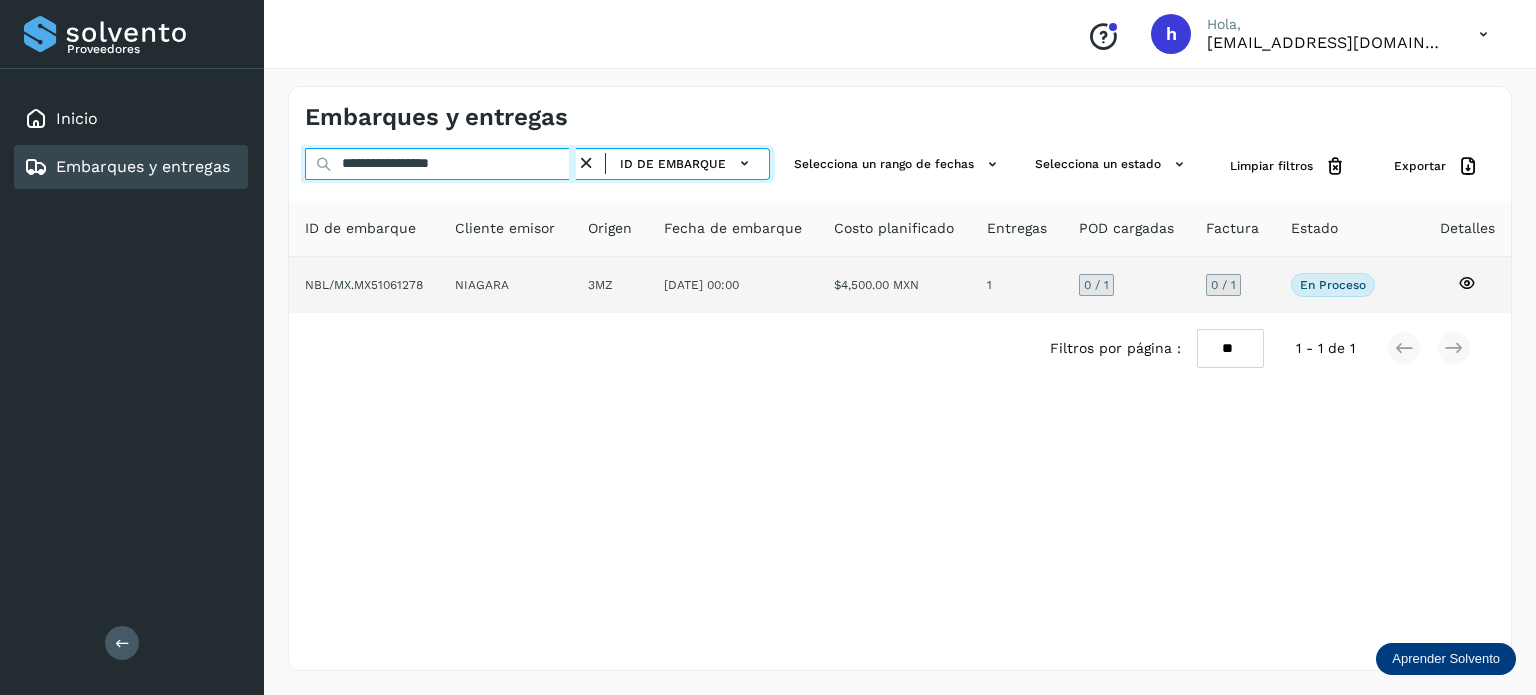 type on "**********" 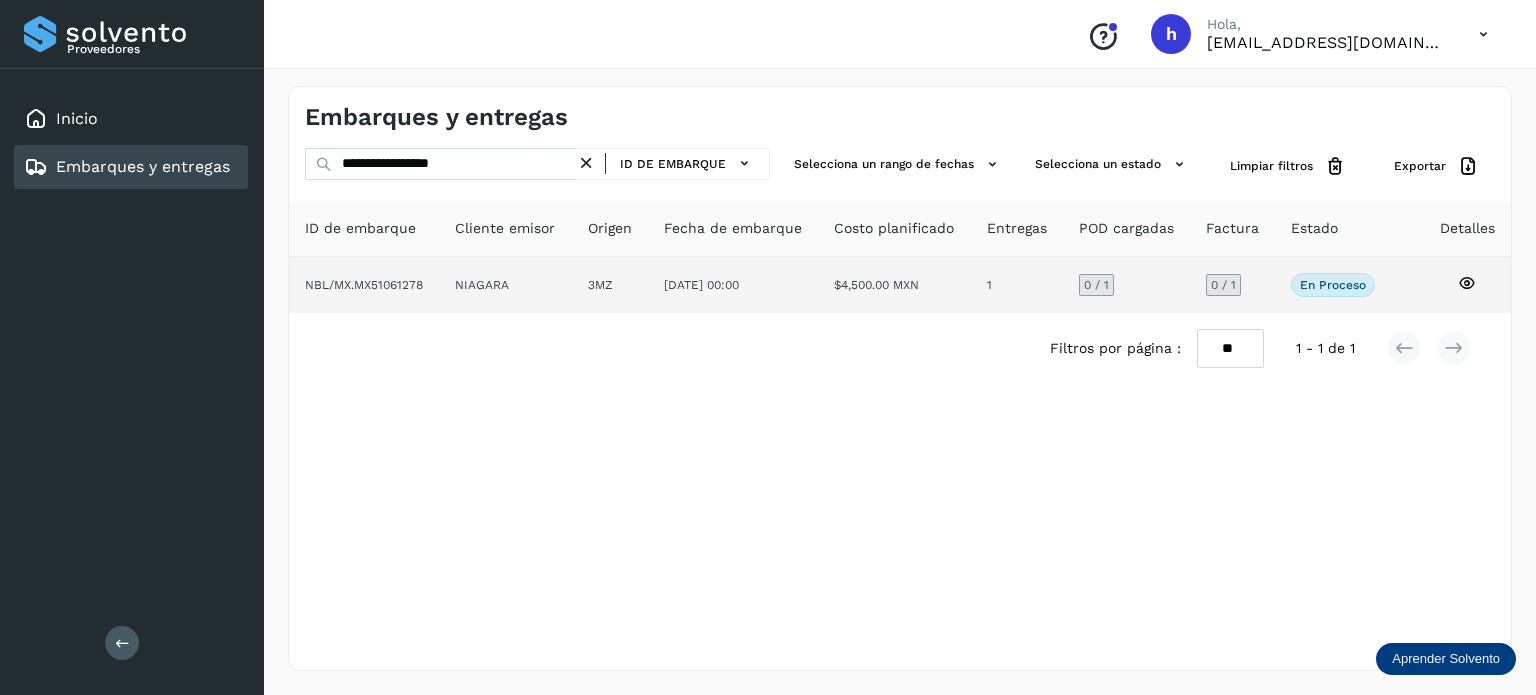 click on "NBL/MX.MX51061278" 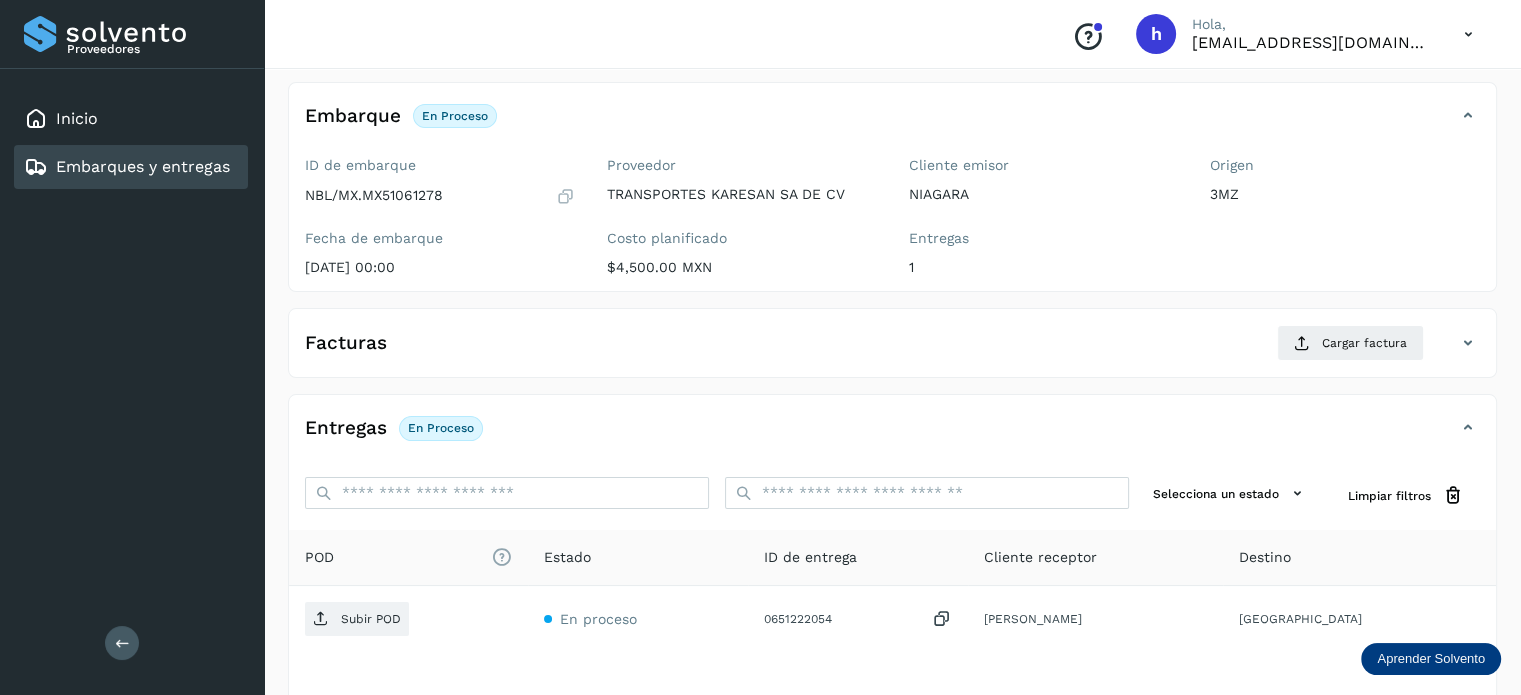 scroll, scrollTop: 108, scrollLeft: 0, axis: vertical 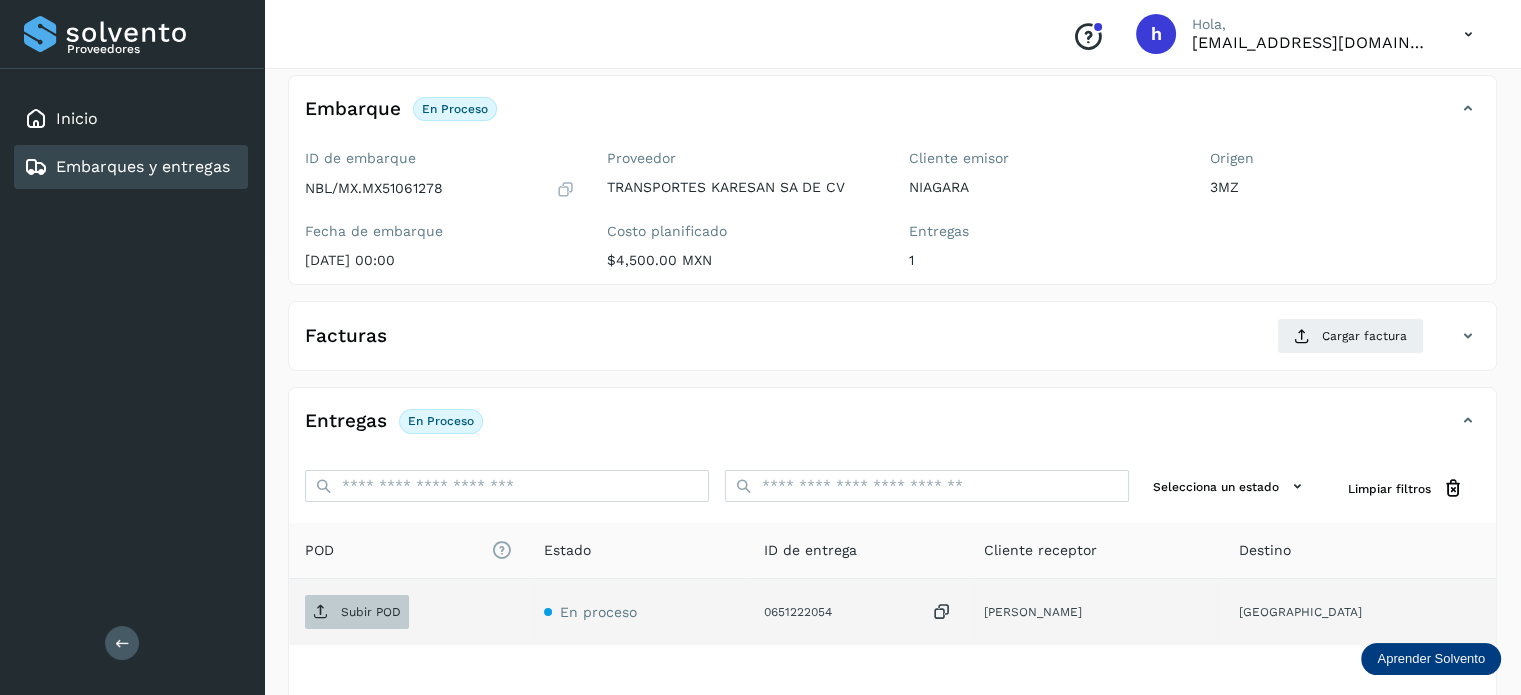 click on "Subir POD" at bounding box center (371, 612) 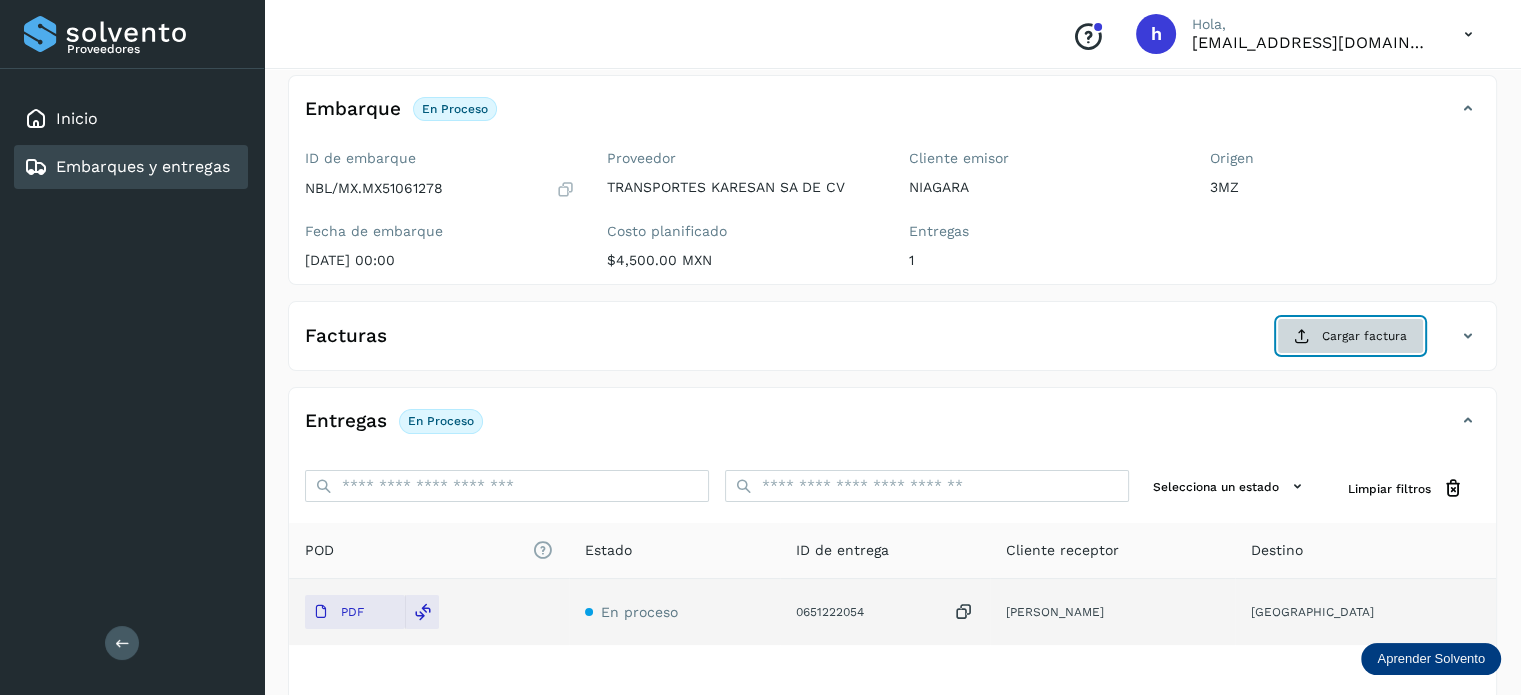 click on "Cargar factura" at bounding box center [1350, 336] 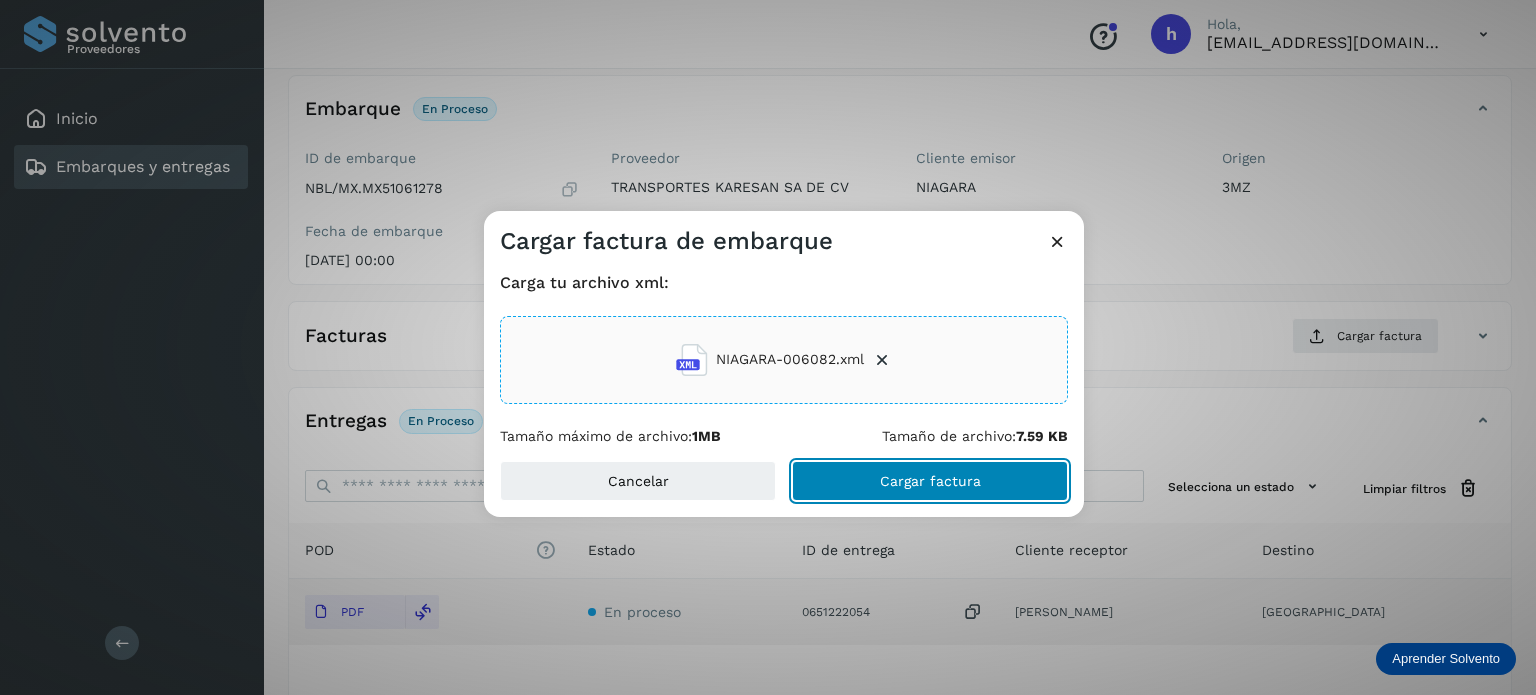 click on "Cargar factura" 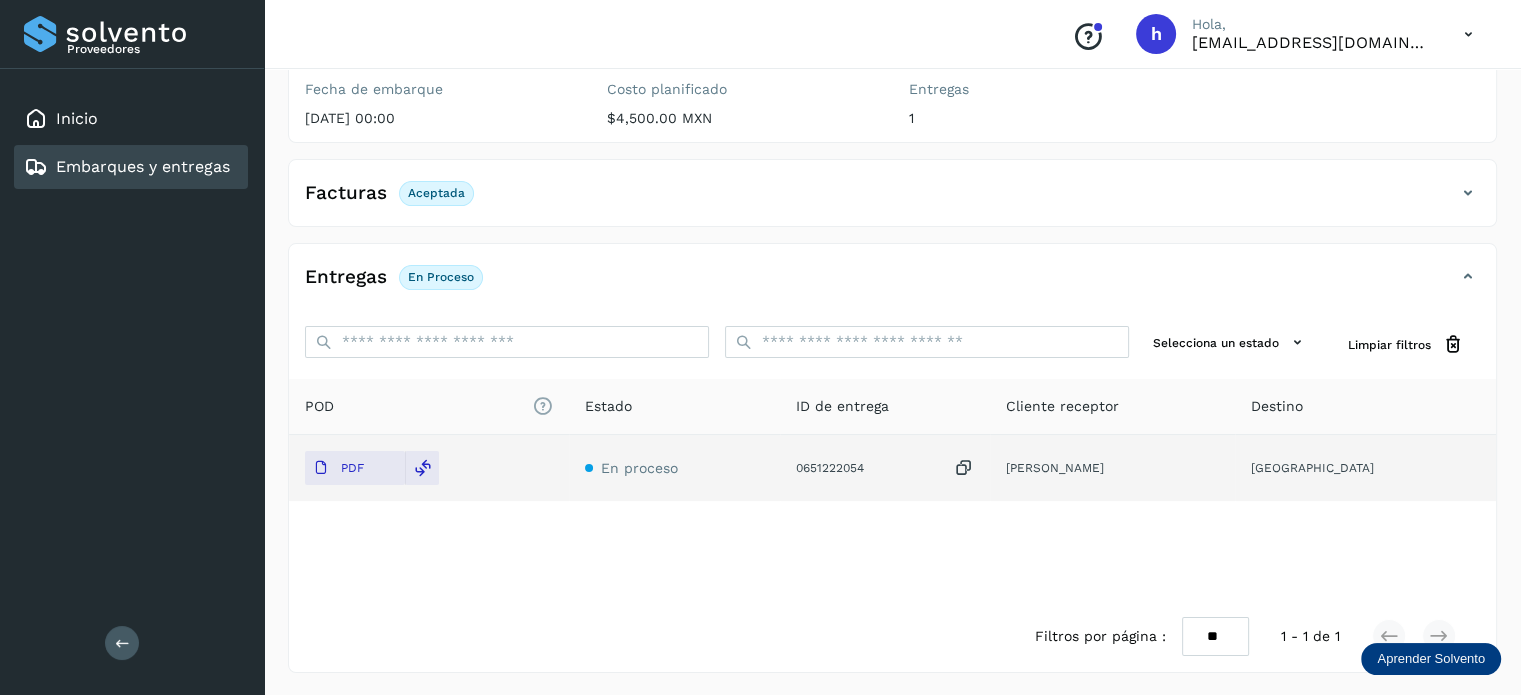 scroll, scrollTop: 0, scrollLeft: 0, axis: both 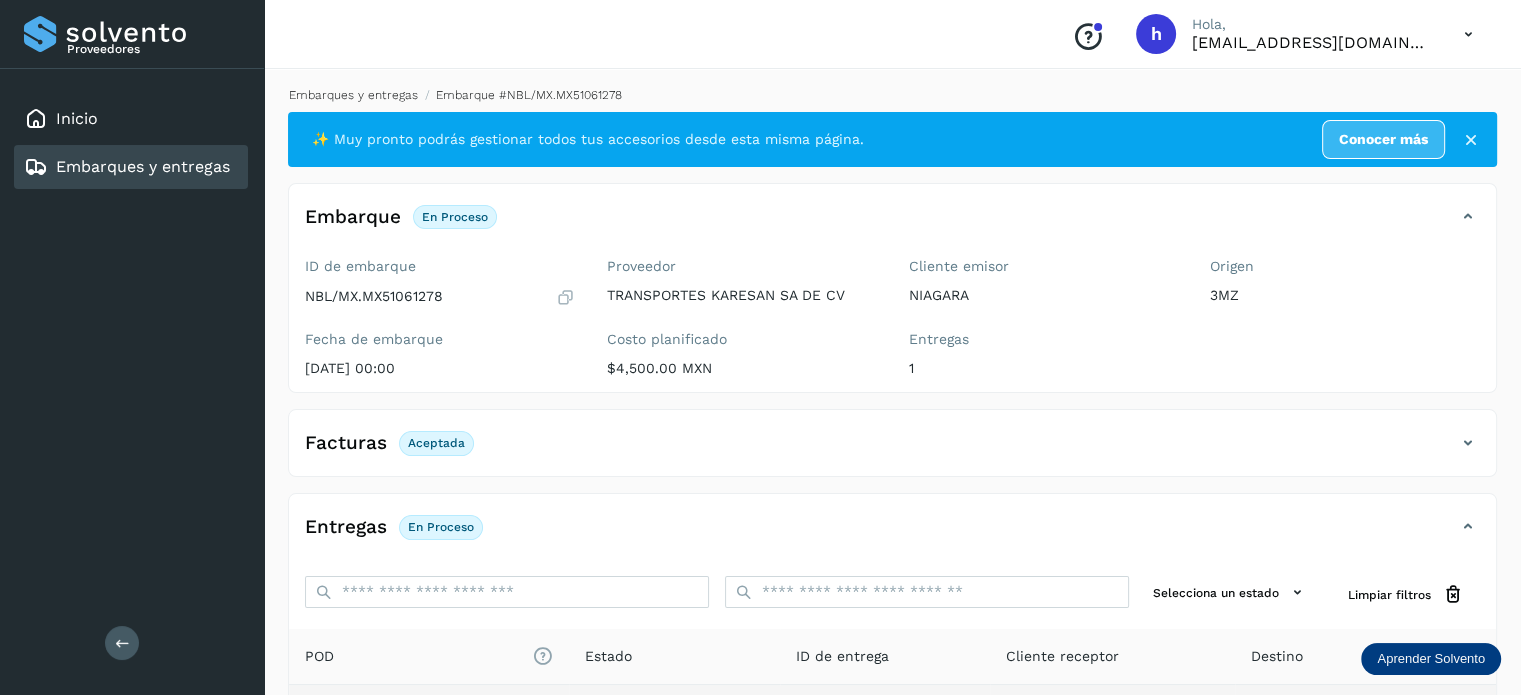 click on "Embarques y entregas" at bounding box center [353, 95] 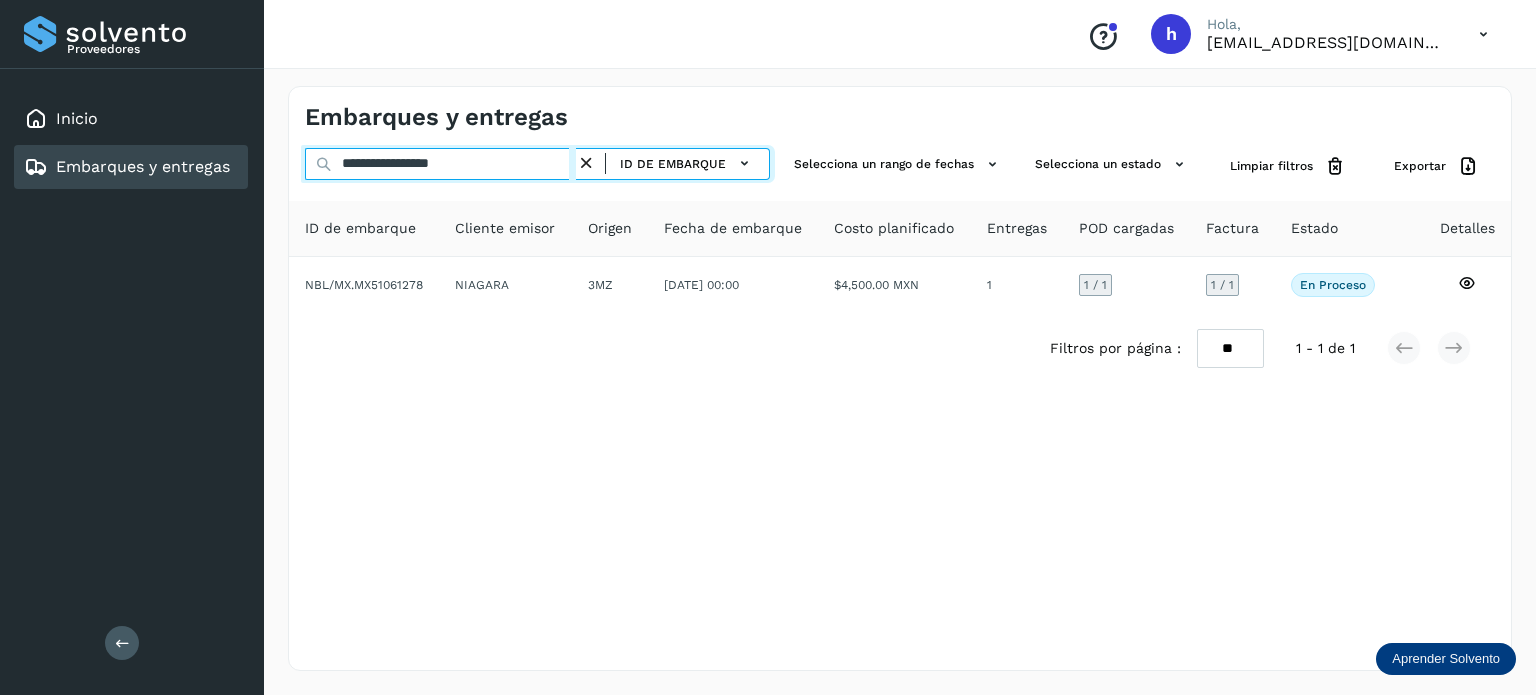 drag, startPoint x: 519, startPoint y: 159, endPoint x: 71, endPoint y: 187, distance: 448.87415 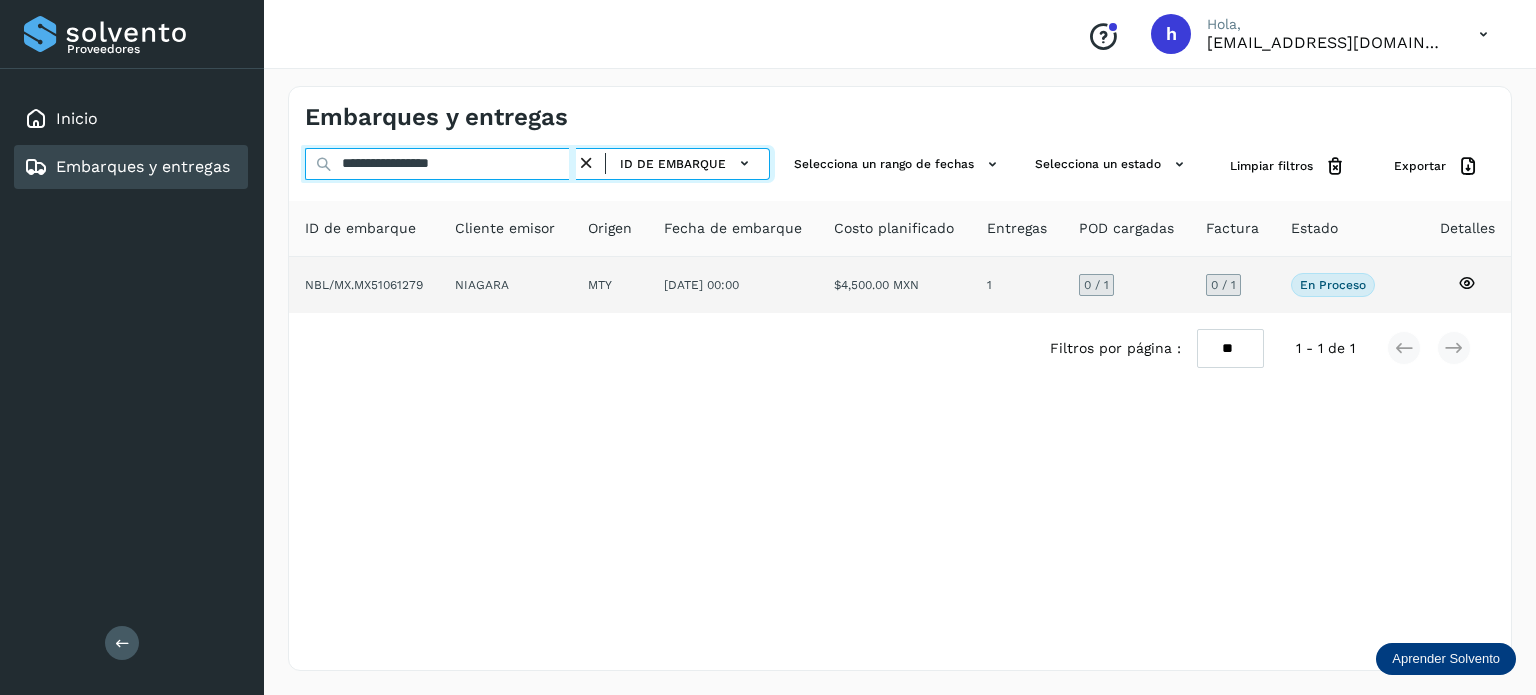 type on "**********" 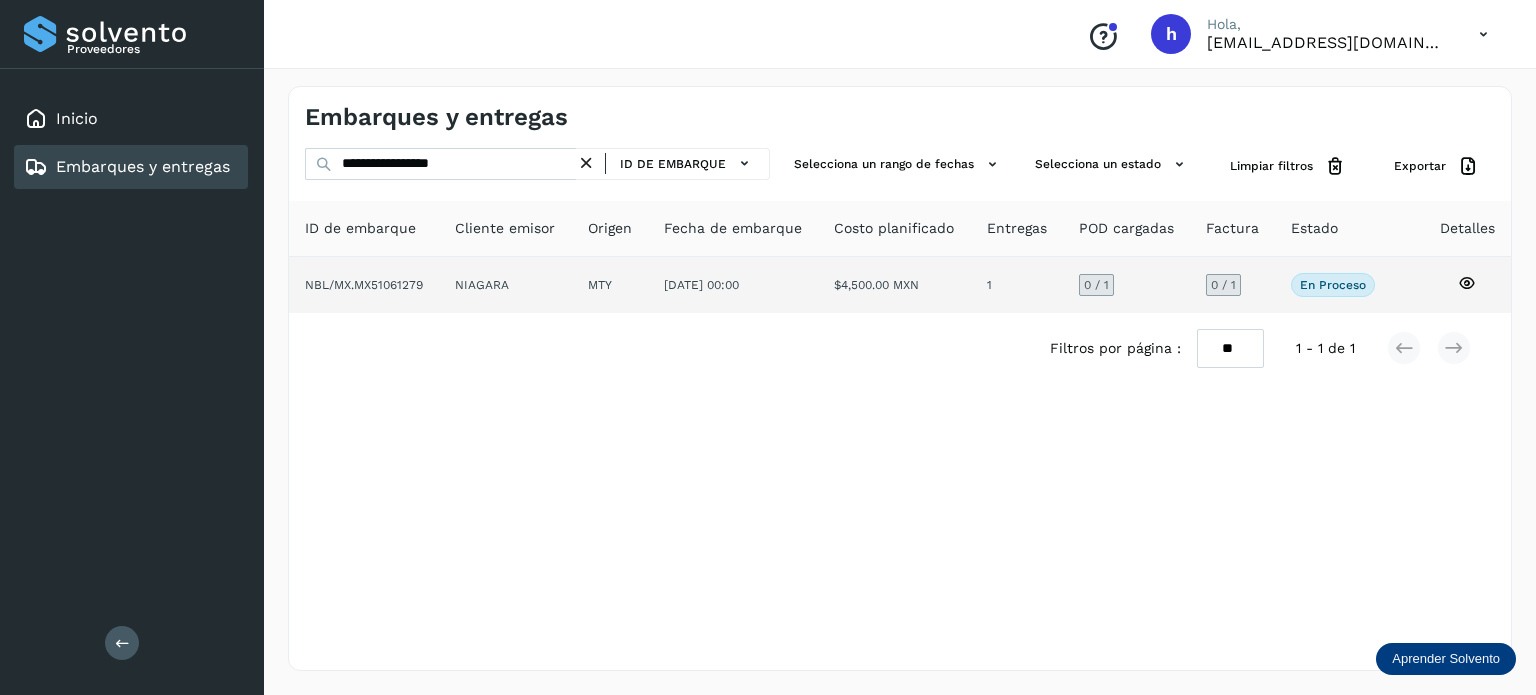 click on "NBL/MX.MX51061279" 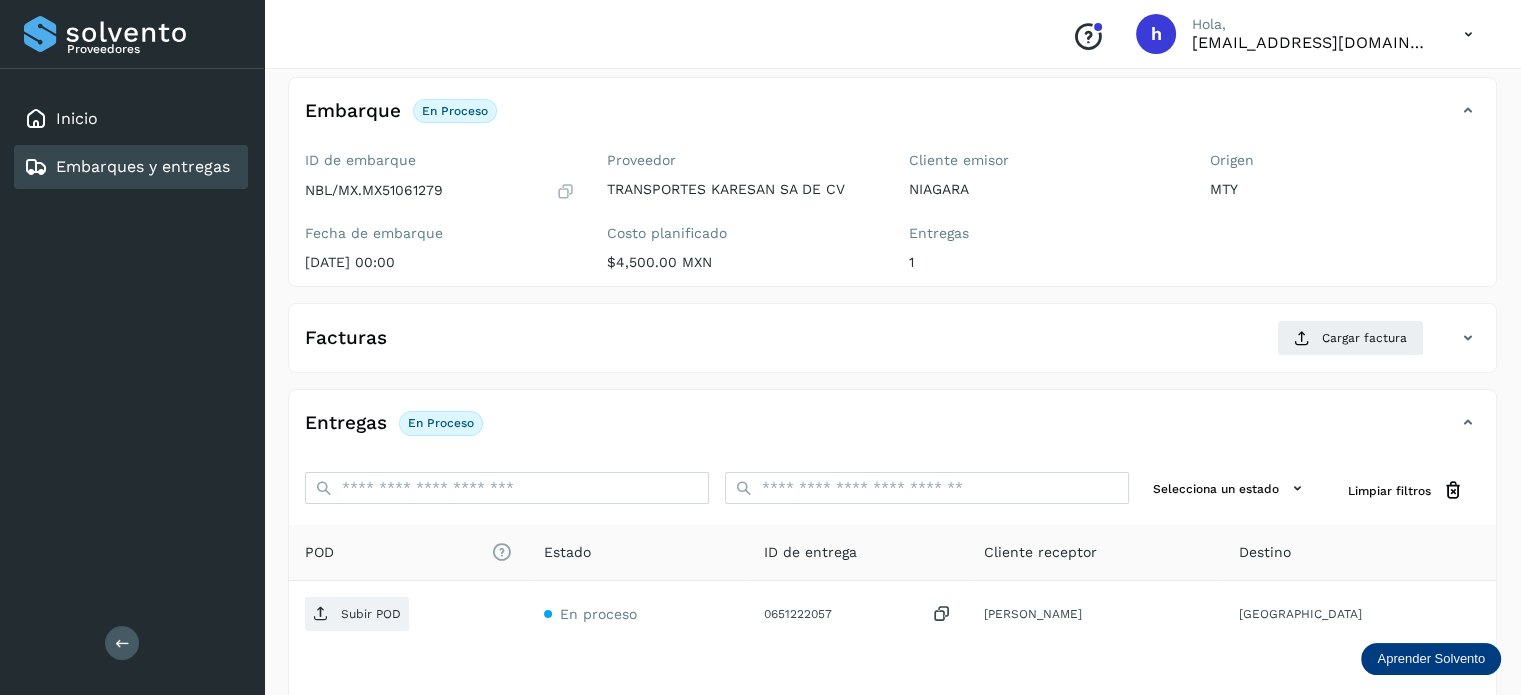 scroll, scrollTop: 108, scrollLeft: 0, axis: vertical 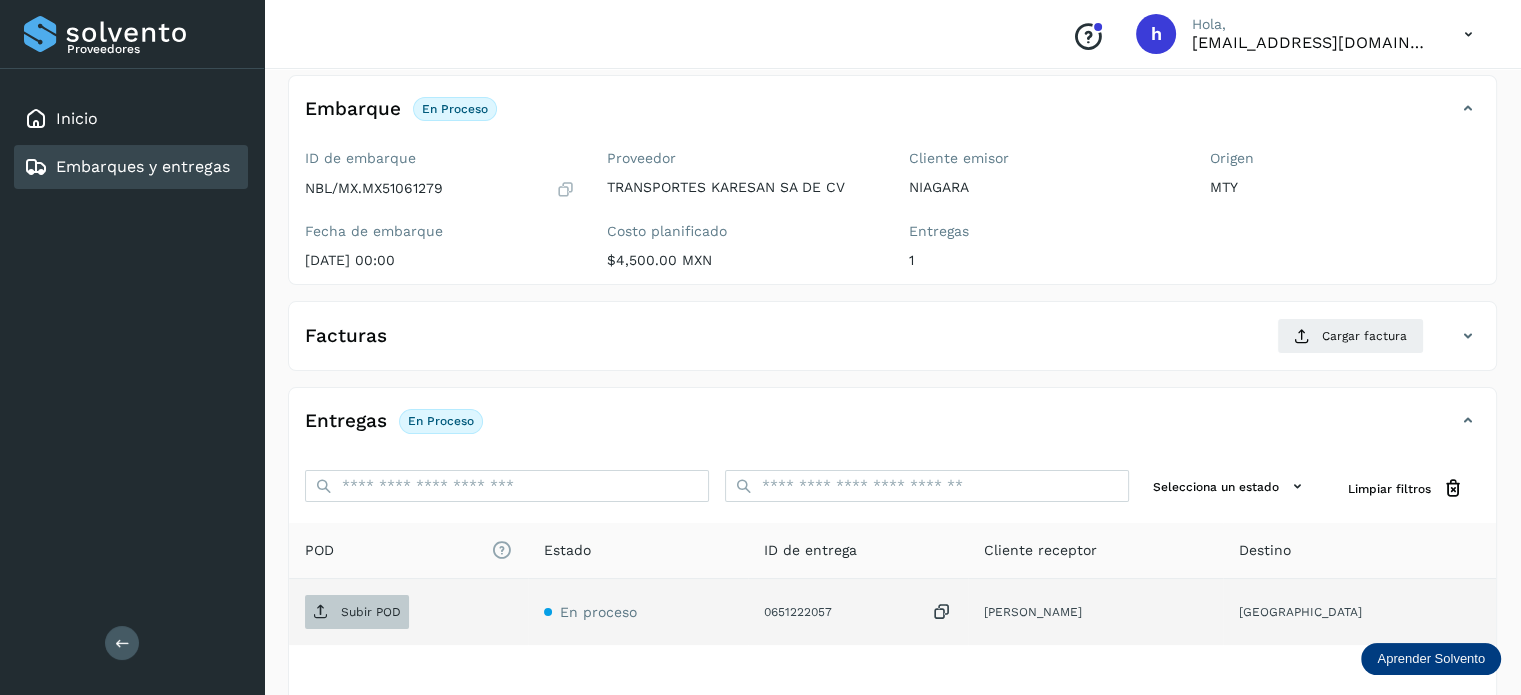 click on "Subir POD" at bounding box center (371, 612) 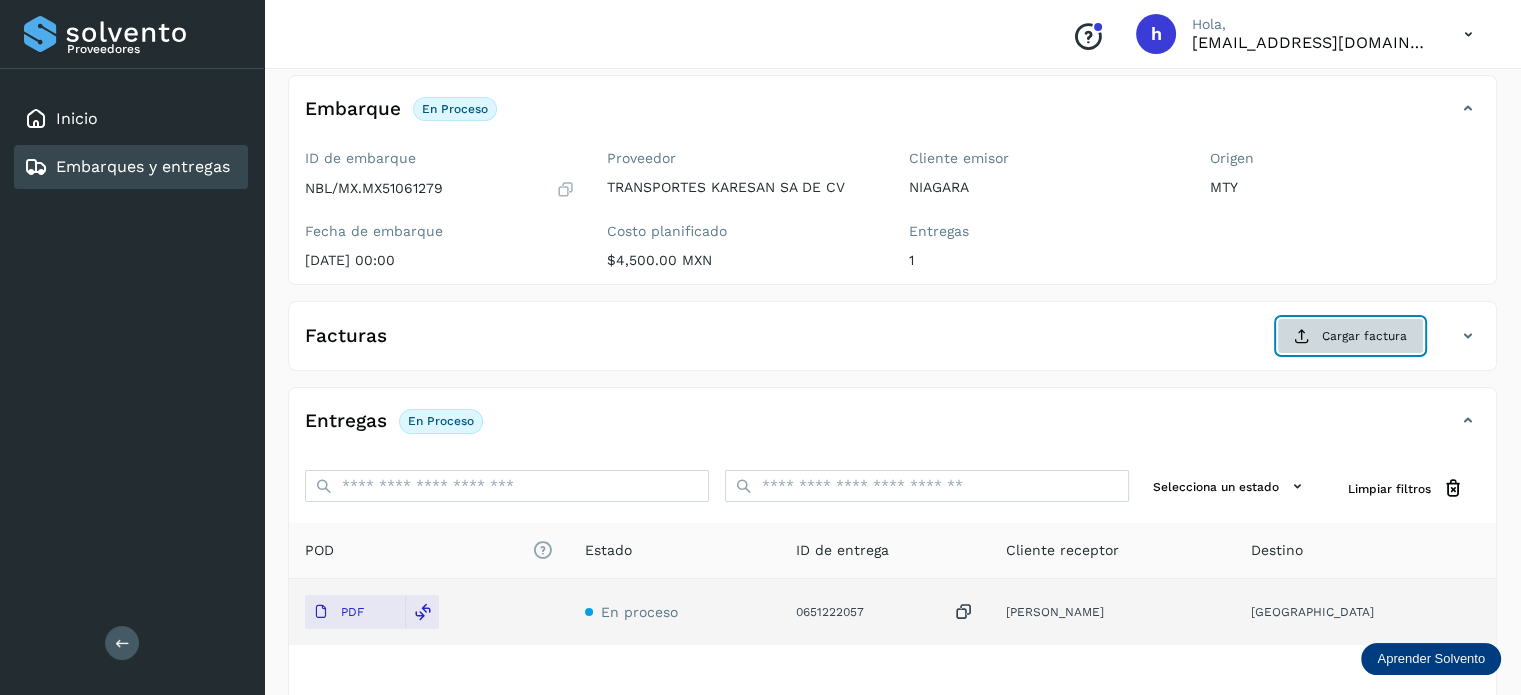 click on "Cargar factura" 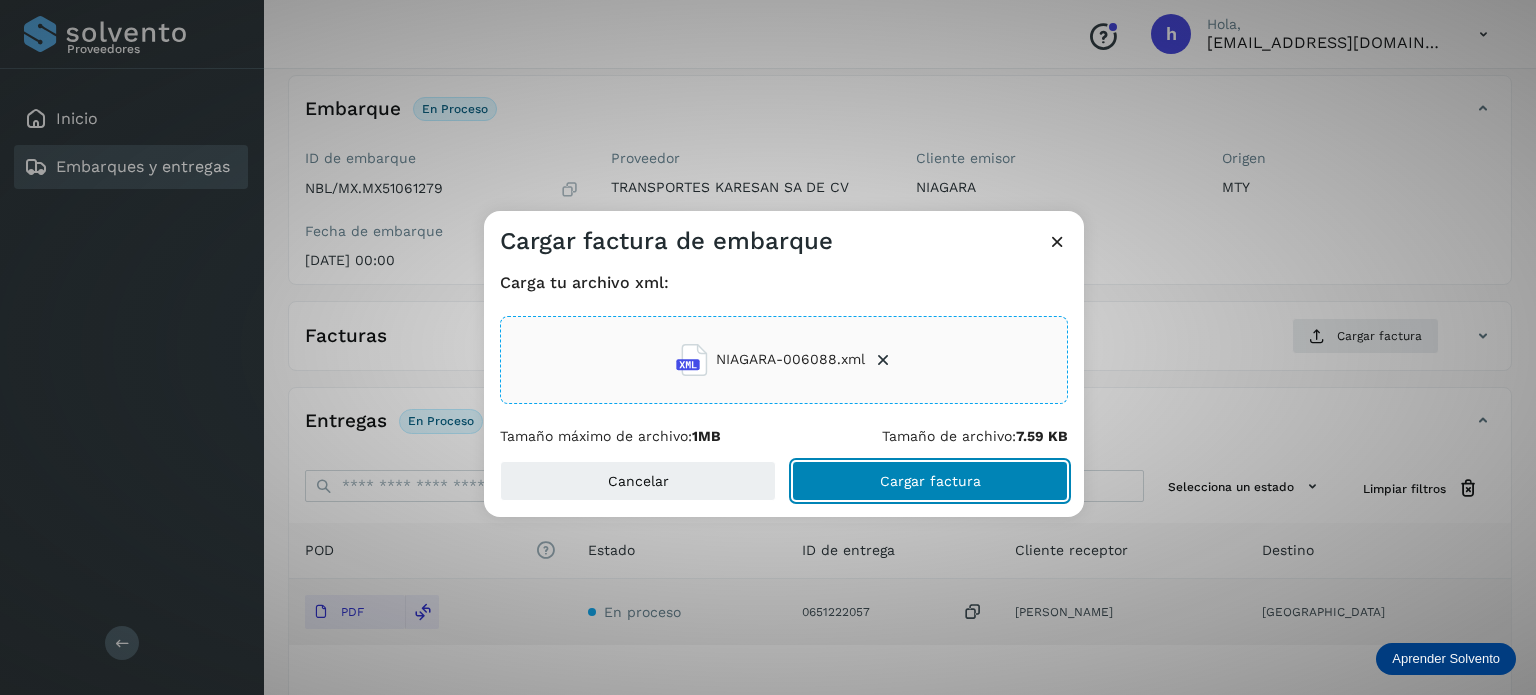 click on "Cargar factura" 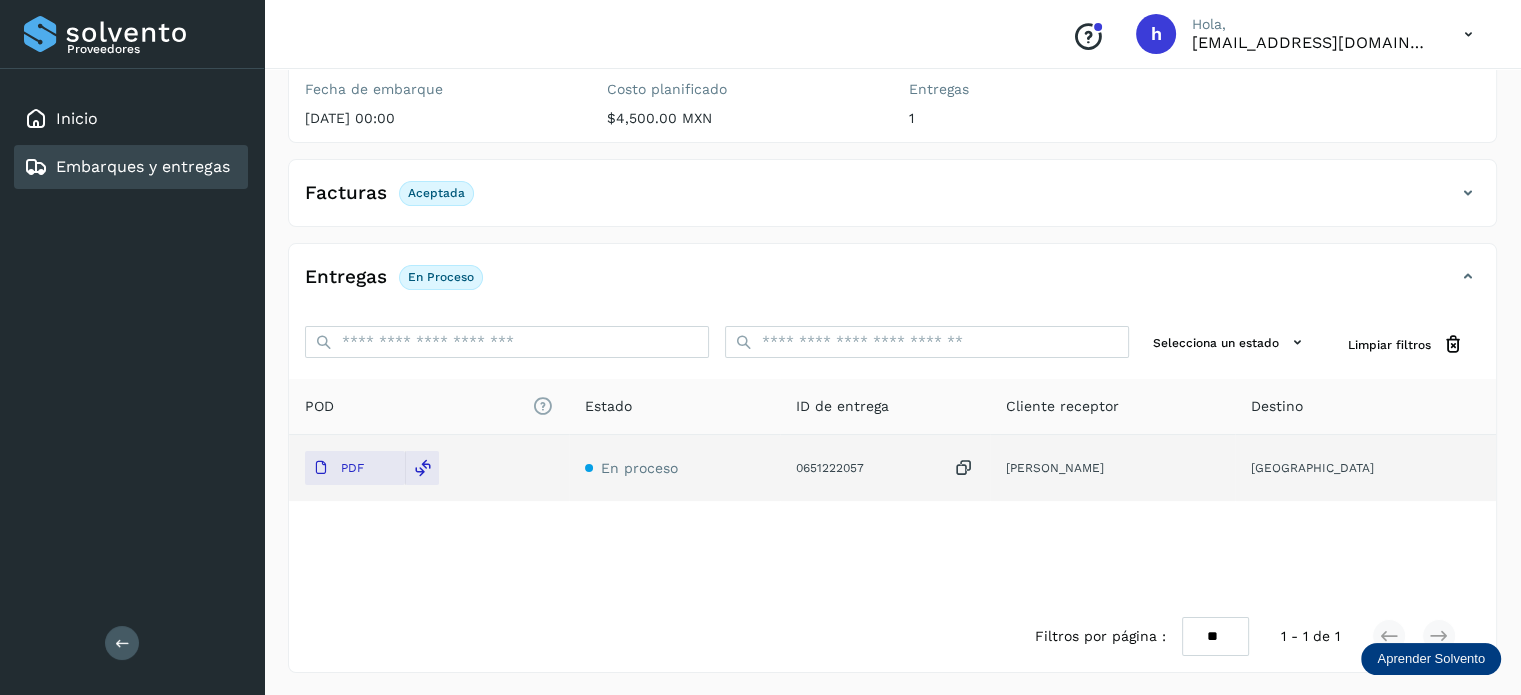 scroll, scrollTop: 0, scrollLeft: 0, axis: both 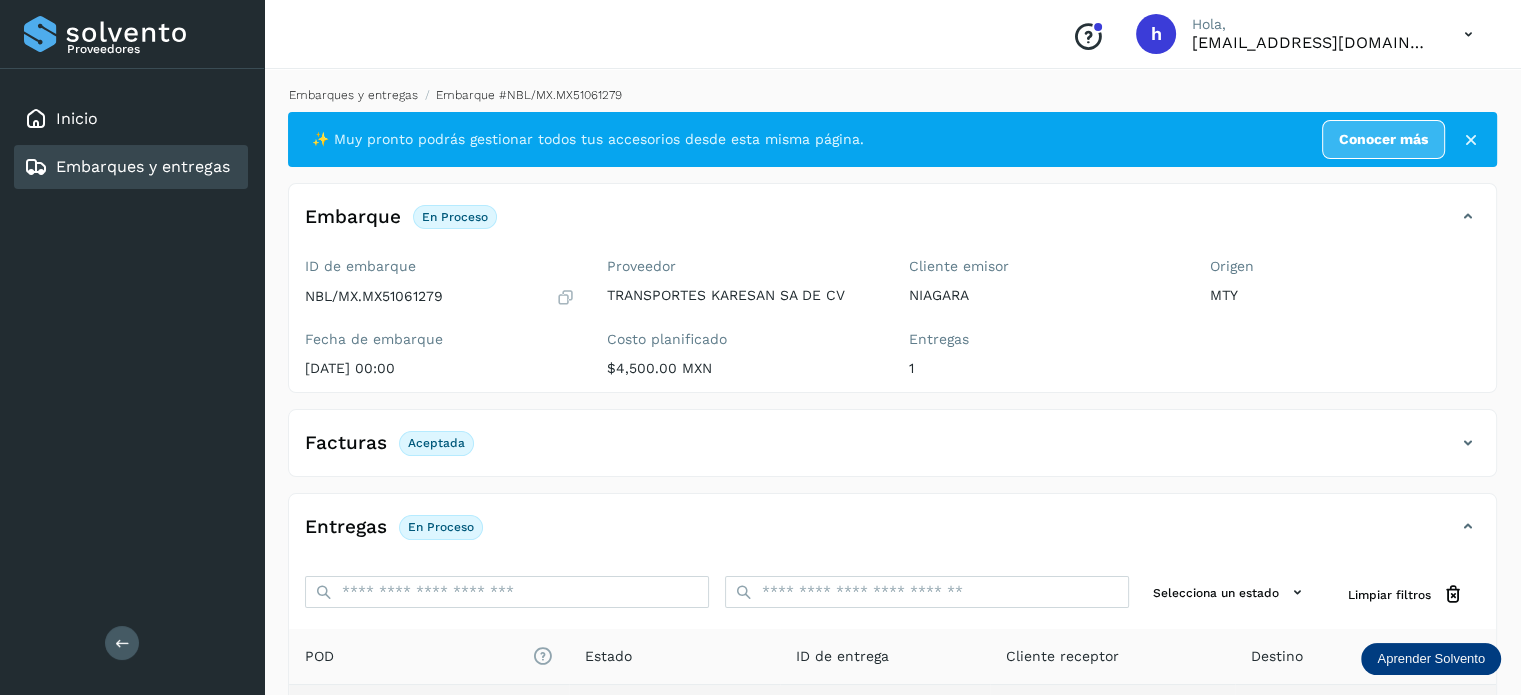 click on "Embarques y entregas" at bounding box center [353, 95] 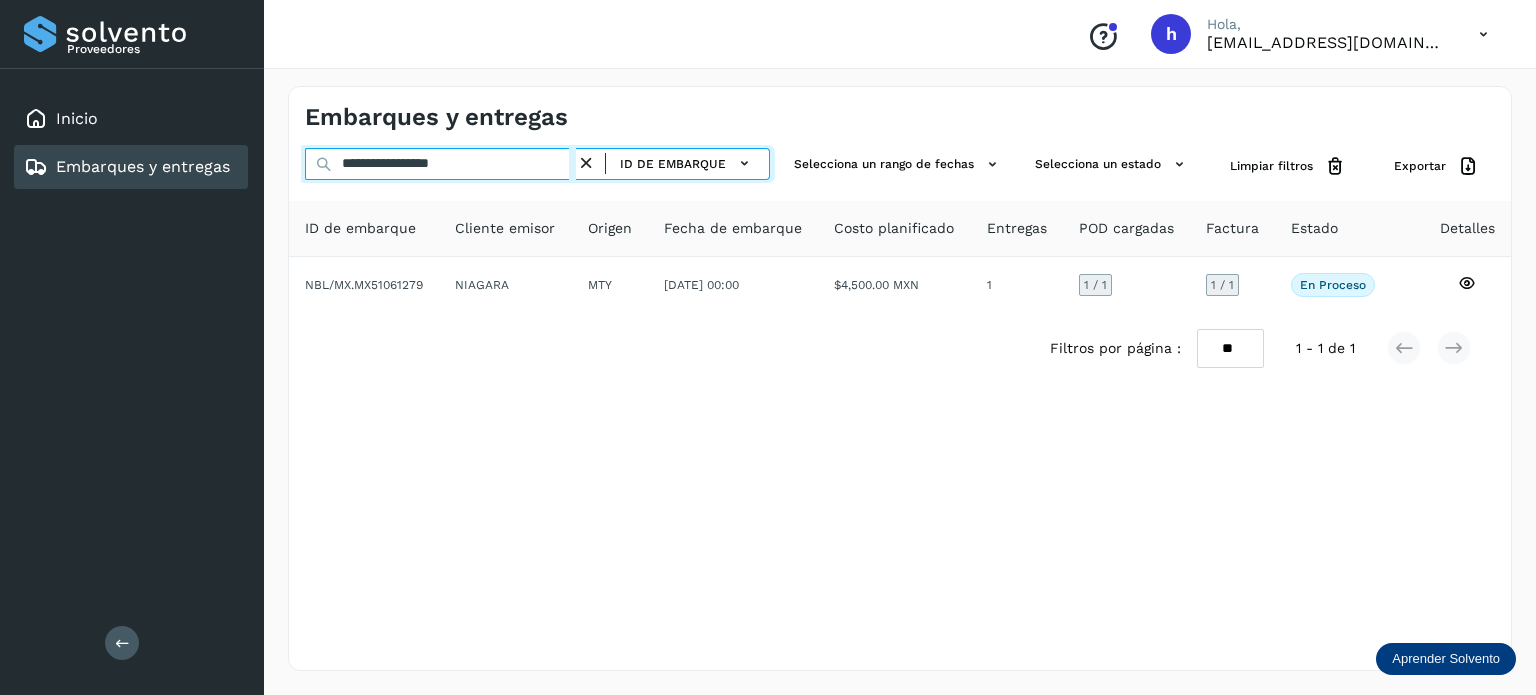 drag, startPoint x: 537, startPoint y: 156, endPoint x: 102, endPoint y: 162, distance: 435.04138 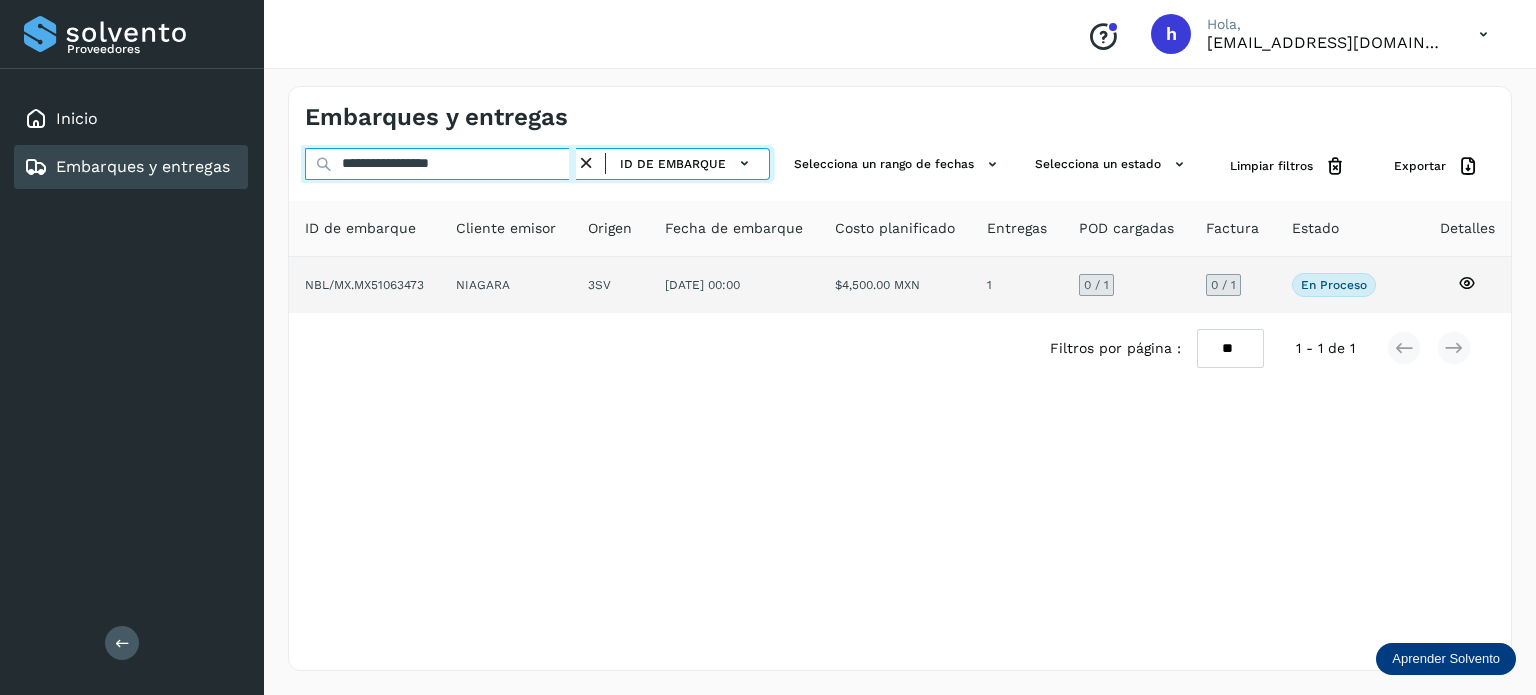 type on "**********" 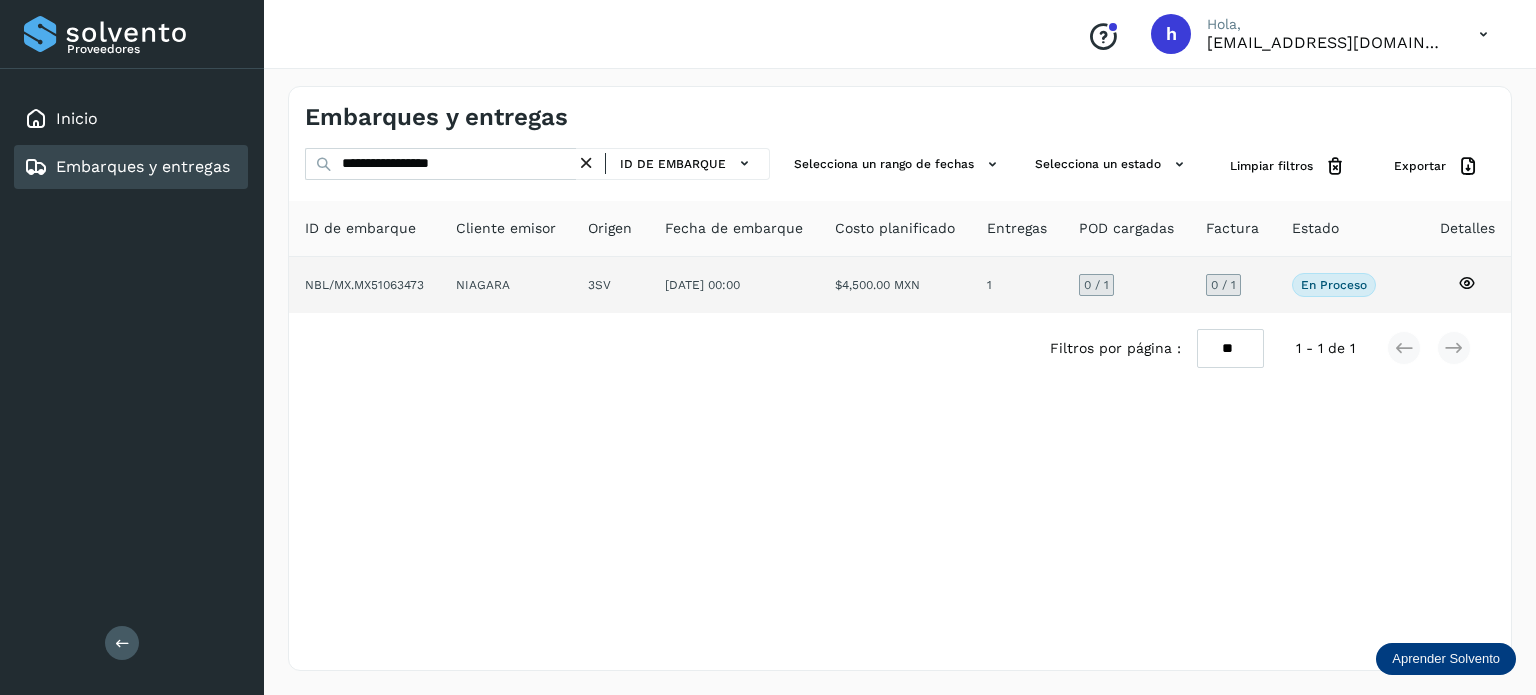 click on "NBL/MX.MX51063473" 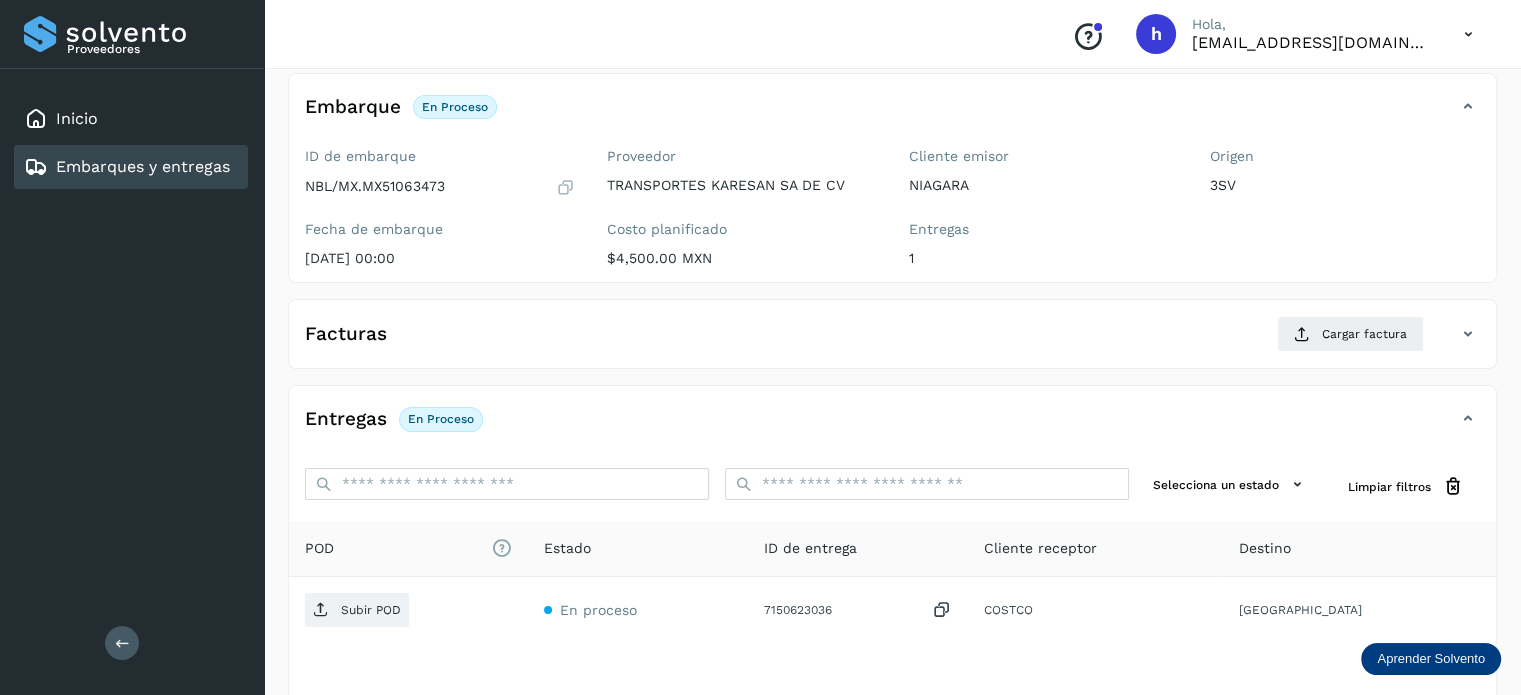 scroll, scrollTop: 115, scrollLeft: 0, axis: vertical 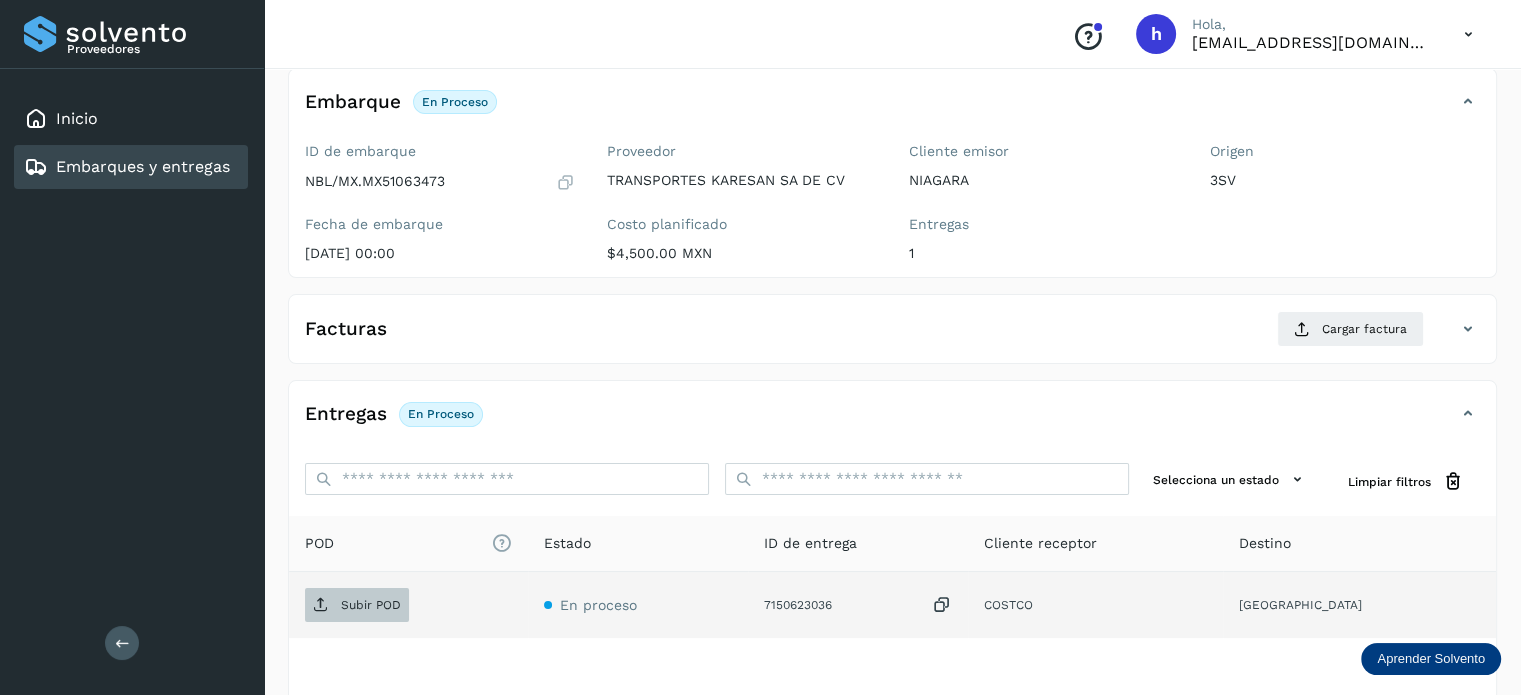 click on "Subir POD" at bounding box center (357, 605) 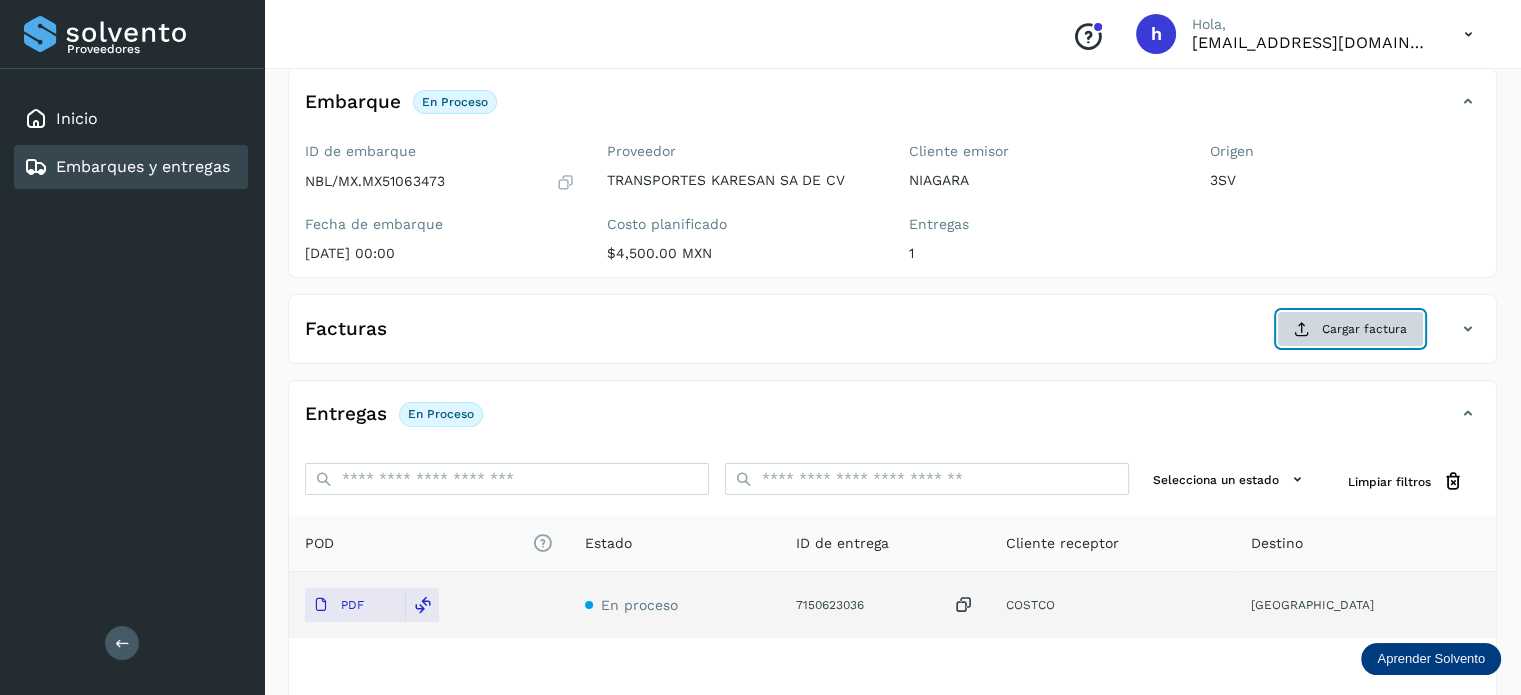 click on "Cargar factura" at bounding box center [1350, 329] 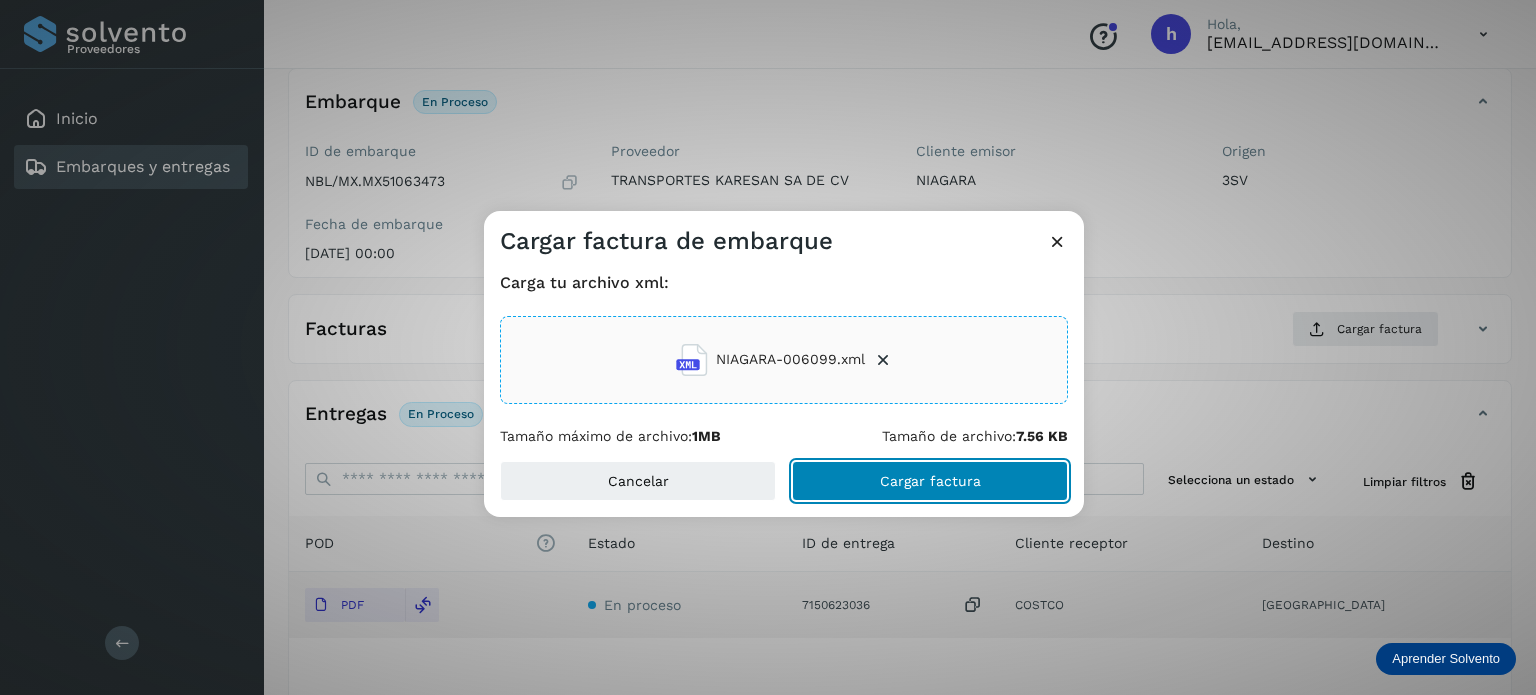 click on "Proveedores Inicio Embarques y entregas Salir
Conoce nuestros beneficios
h Hola, [EMAIL_ADDRESS][DOMAIN_NAME] Embarques y entregas Embarque #NBL/MX.MX51063473  ✨ Muy pronto podrás gestionar todos tus accesorios desde esta misma página. Conocer más Embarque En proceso
Verifica el estado de la factura o entregas asociadas a este embarque
ID de embarque NBL/MX.MX51063473 Fecha de embarque [DATE] 00:00 Proveedor TRANSPORTES KARESAN SA DE CV Costo planificado  $4,500.00 MXN  Cliente emisor NIAGARA Entregas 1 Origen 3SV Facturas Cargar factura Aún no has subido ninguna factura Cargar factura de embarque Carga tu archivo xml: NIAGARA-006099.xml Tamaño máximo de archivo:  1MB Tamaño de archivo:  7.56 KB Cancelar Cargar factura Entregas En proceso Selecciona un estado Limpiar filtros POD
El tamaño máximo de archivo es de 20 Mb.
Estado ID de entrega PDF" 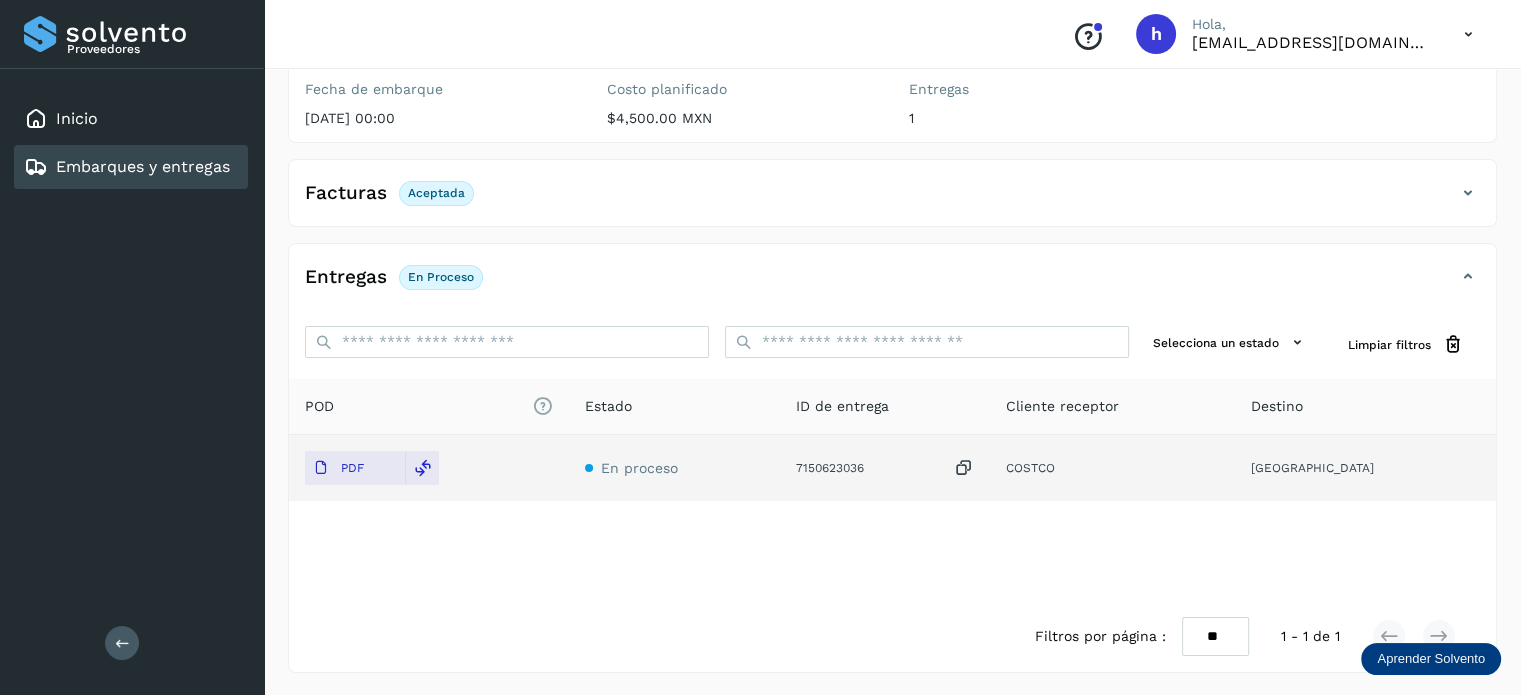 scroll, scrollTop: 0, scrollLeft: 0, axis: both 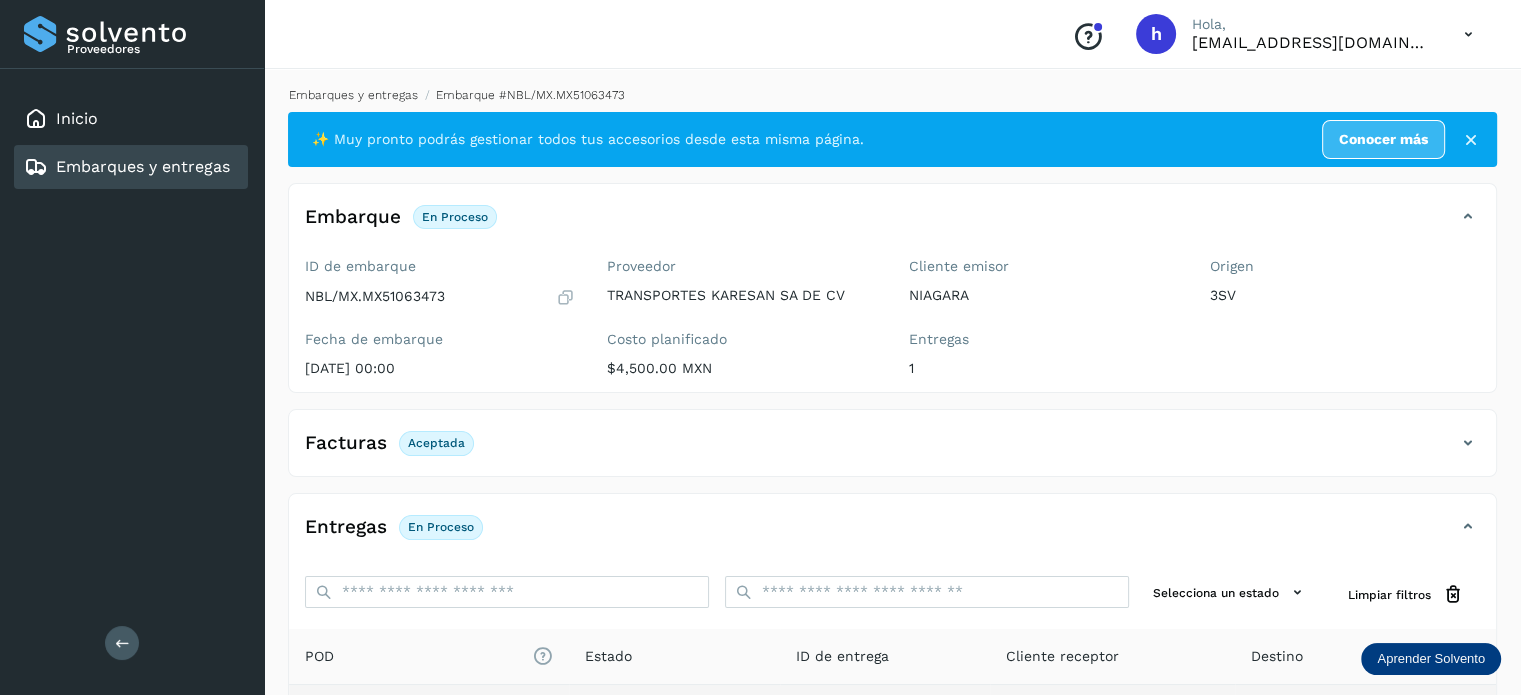 click on "Embarques y entregas" at bounding box center [353, 95] 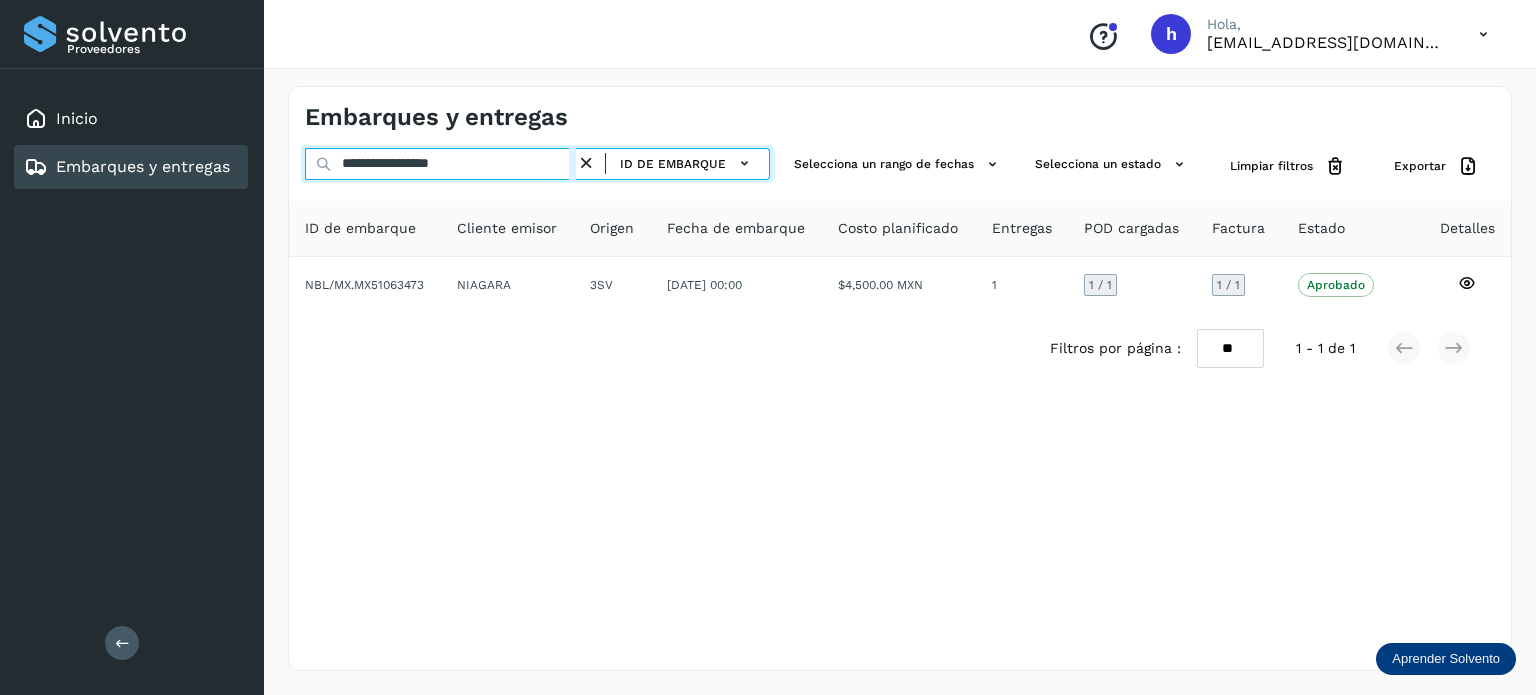 drag, startPoint x: 510, startPoint y: 167, endPoint x: 5, endPoint y: 198, distance: 505.9506 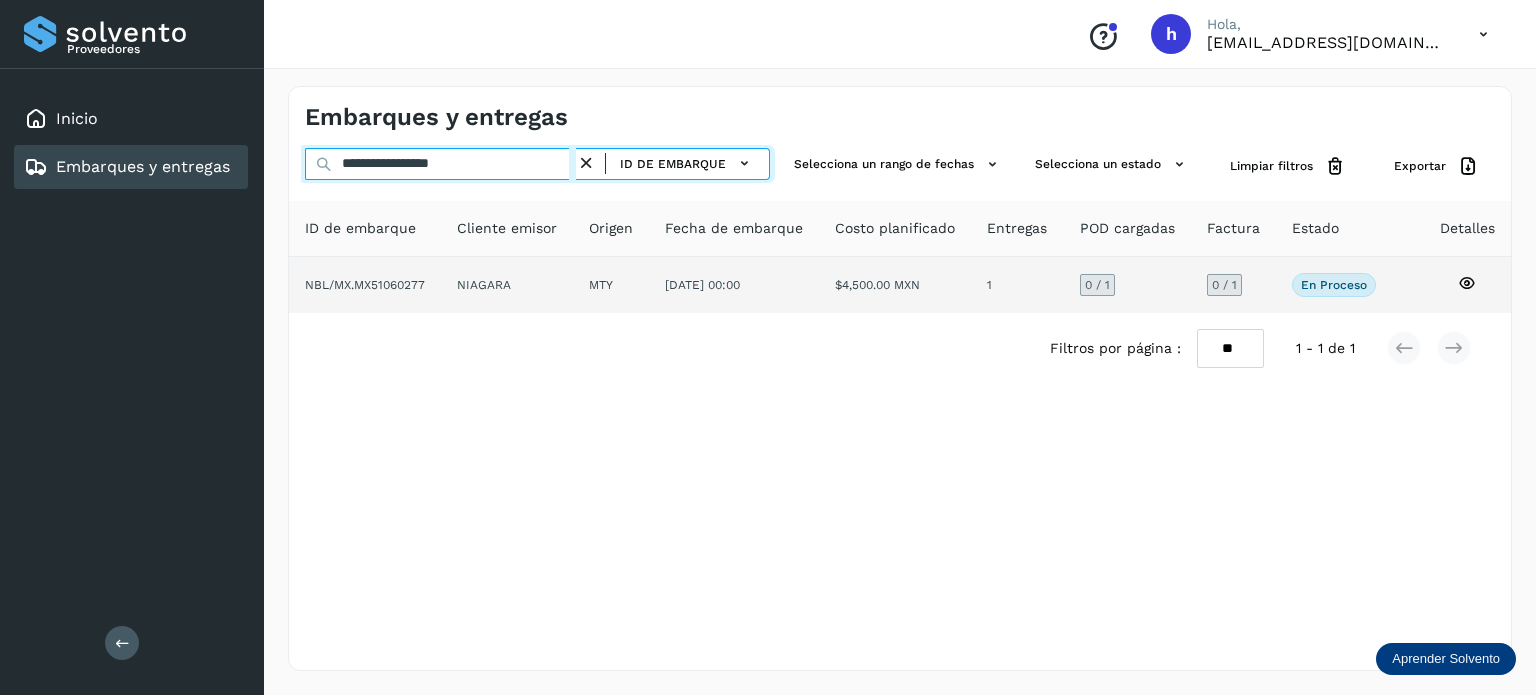 type on "**********" 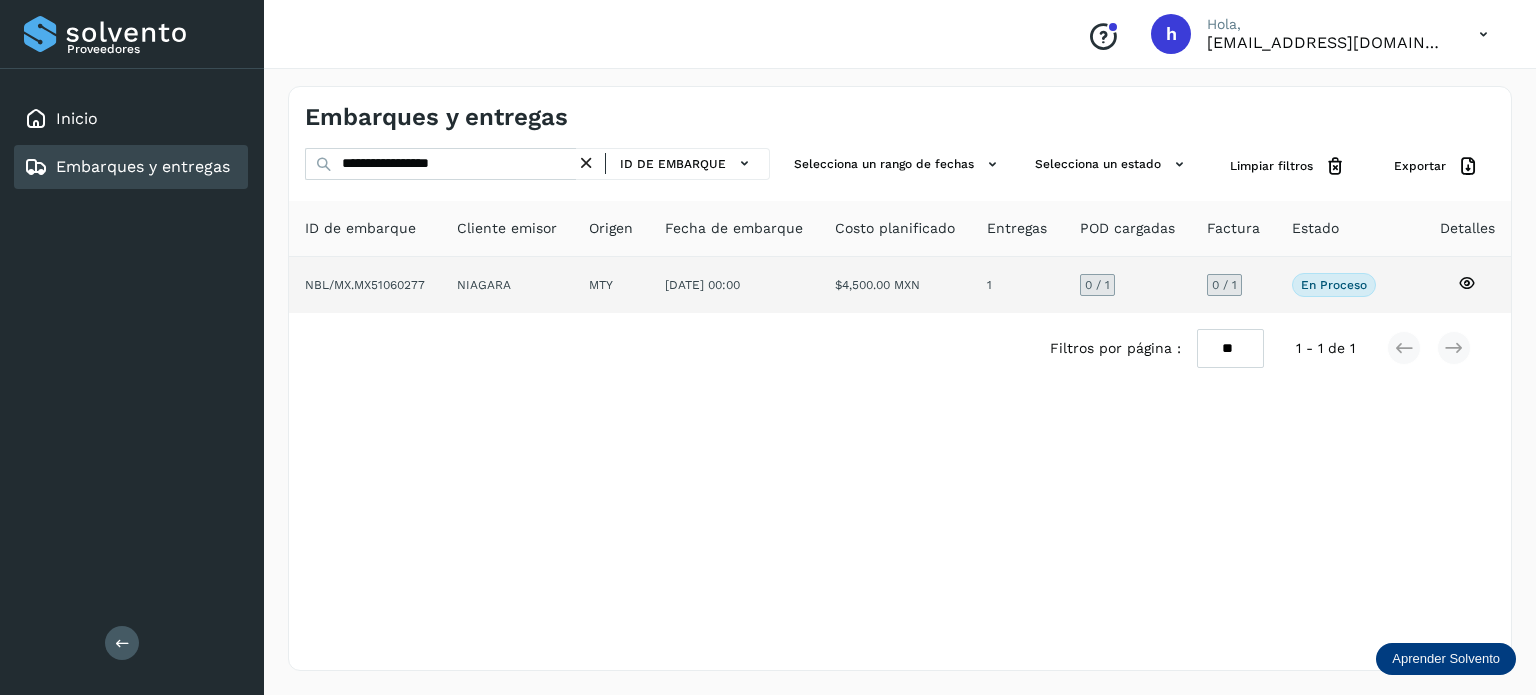 click on "NBL/MX.MX51060277" 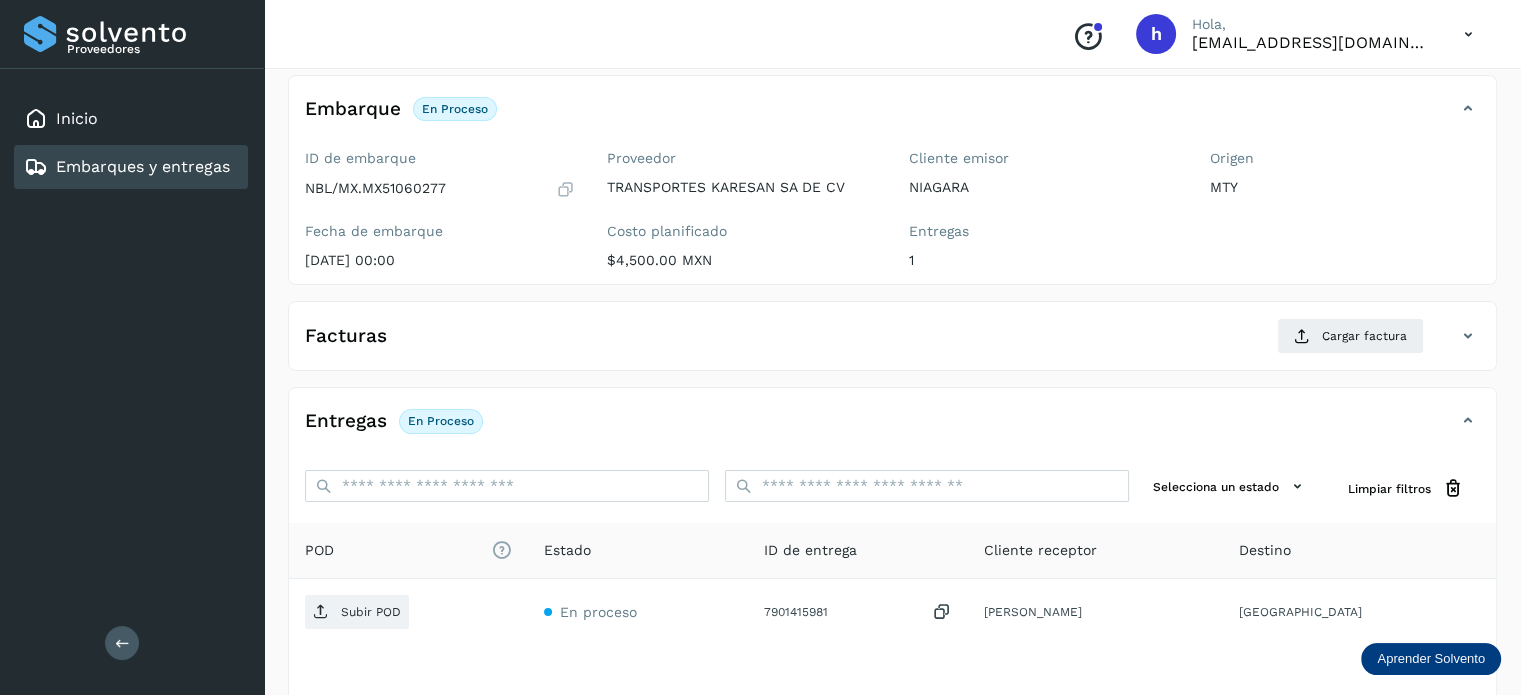 scroll, scrollTop: 112, scrollLeft: 0, axis: vertical 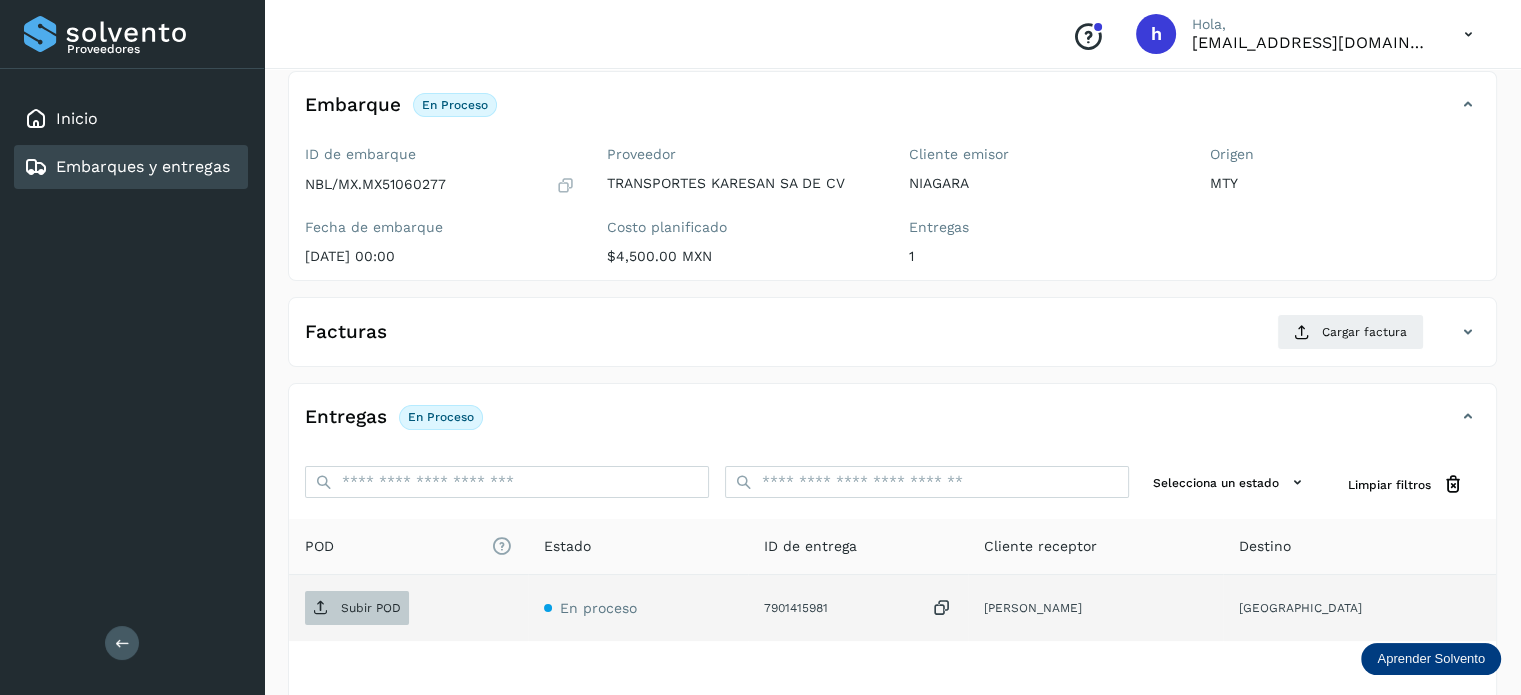 click on "Subir POD" at bounding box center [357, 608] 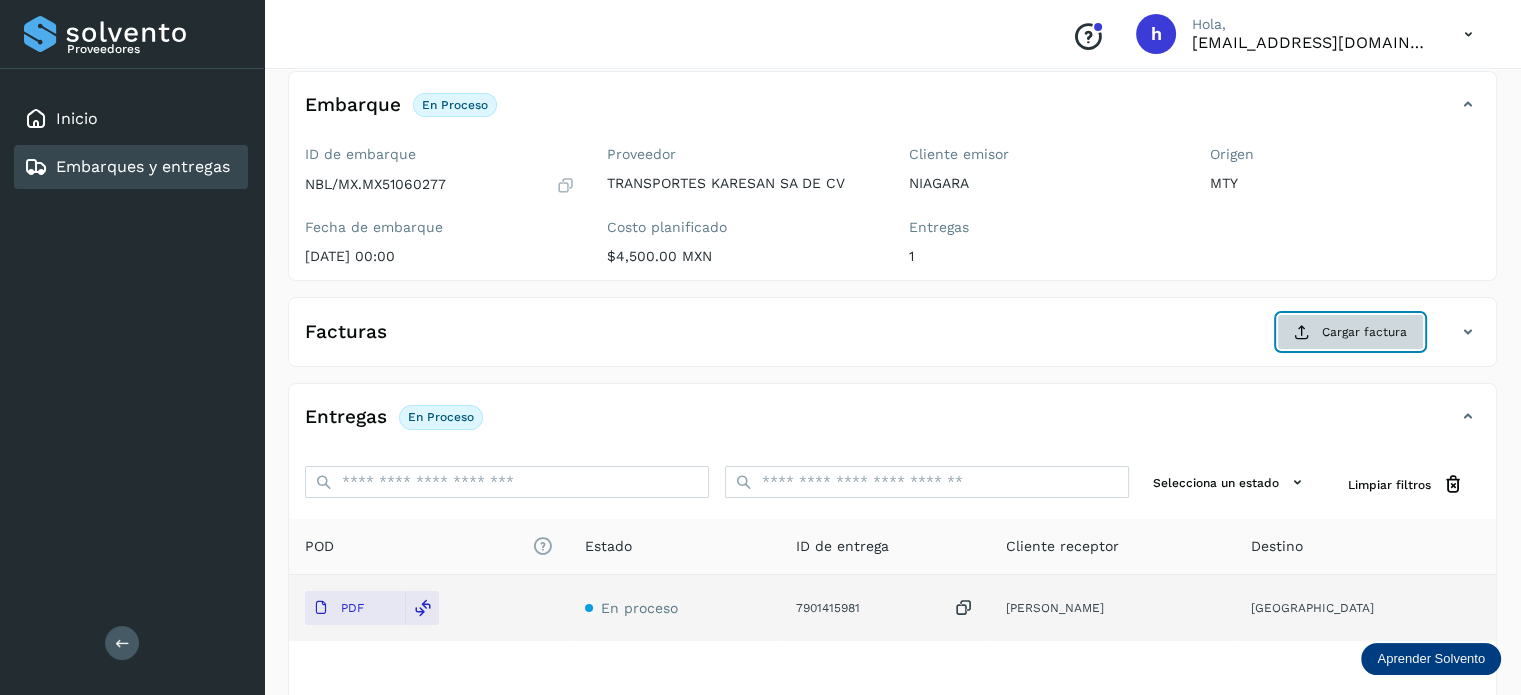 click on "Cargar factura" 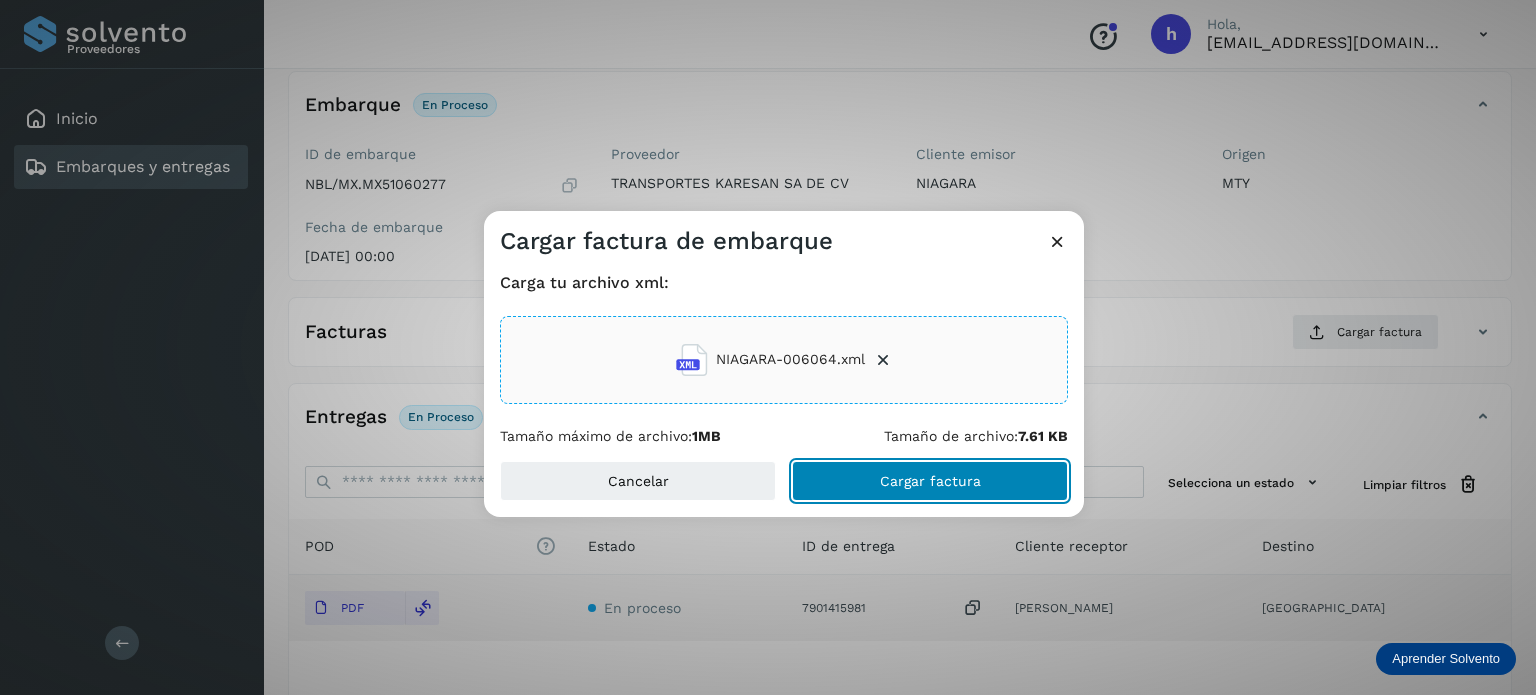 click on "Cargar factura" 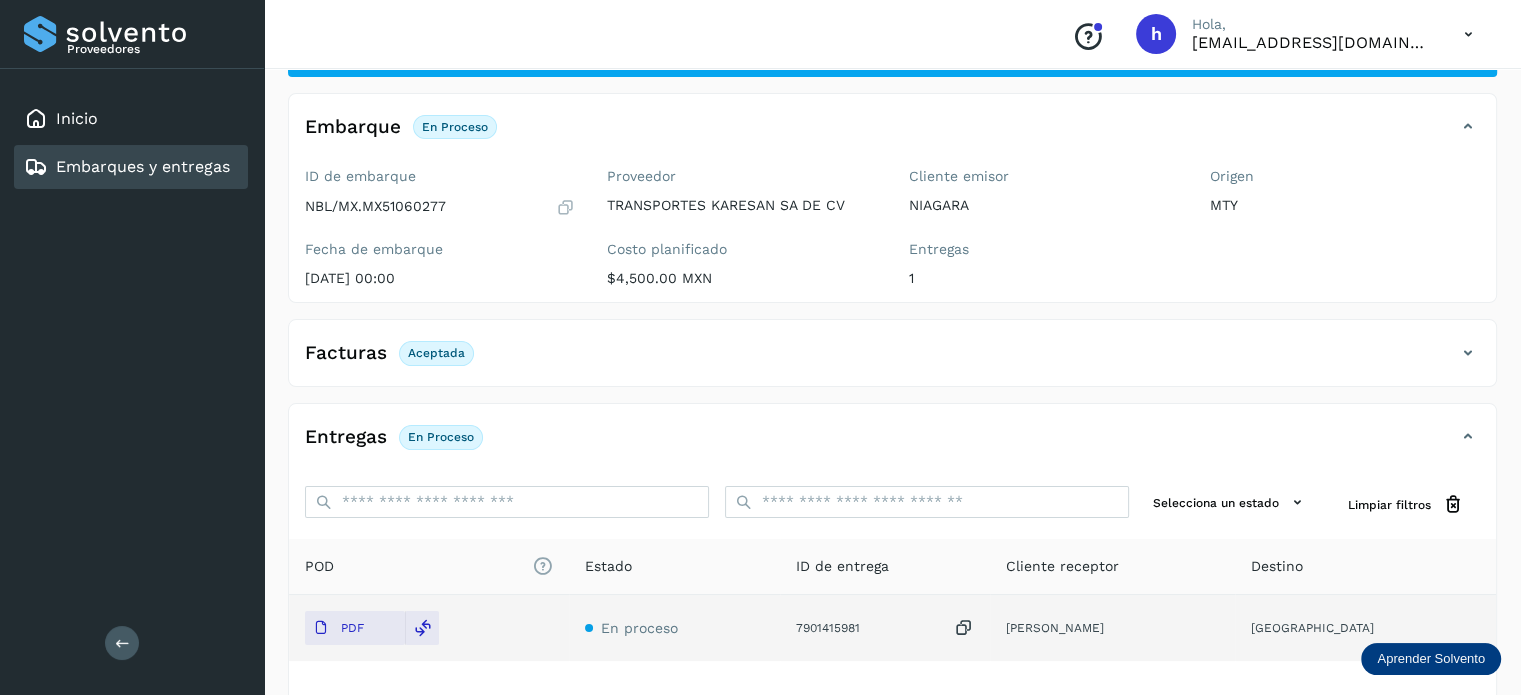 scroll, scrollTop: 0, scrollLeft: 0, axis: both 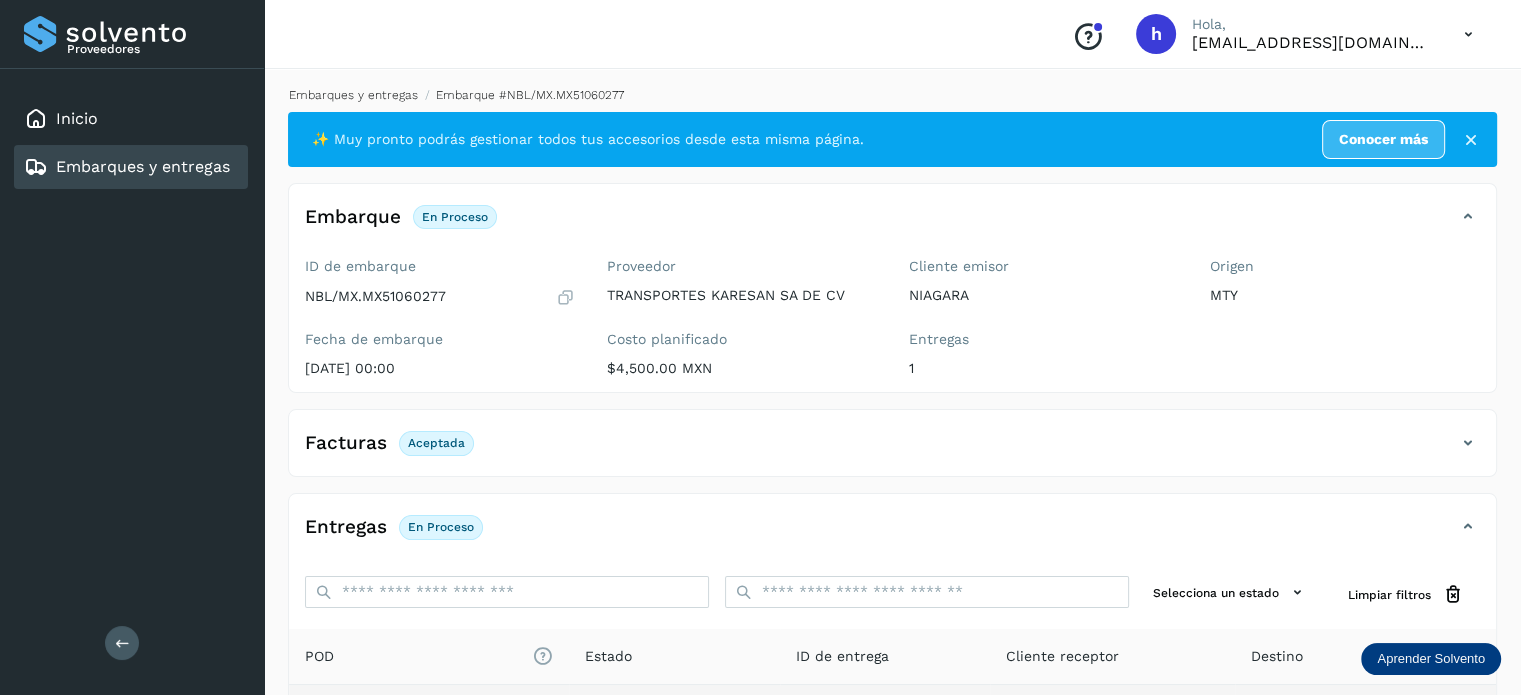 click on "Embarques y entregas" at bounding box center [353, 95] 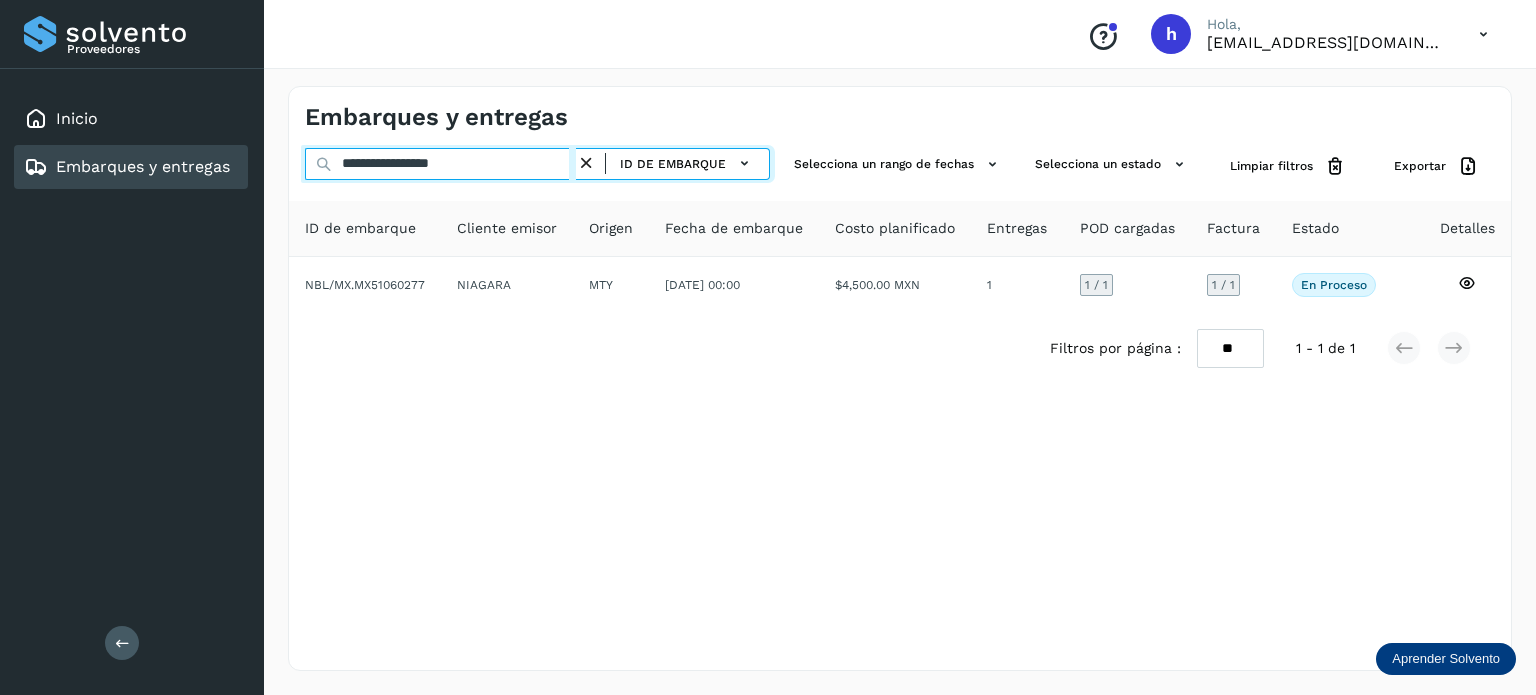 drag, startPoint x: 515, startPoint y: 163, endPoint x: 195, endPoint y: 195, distance: 321.596 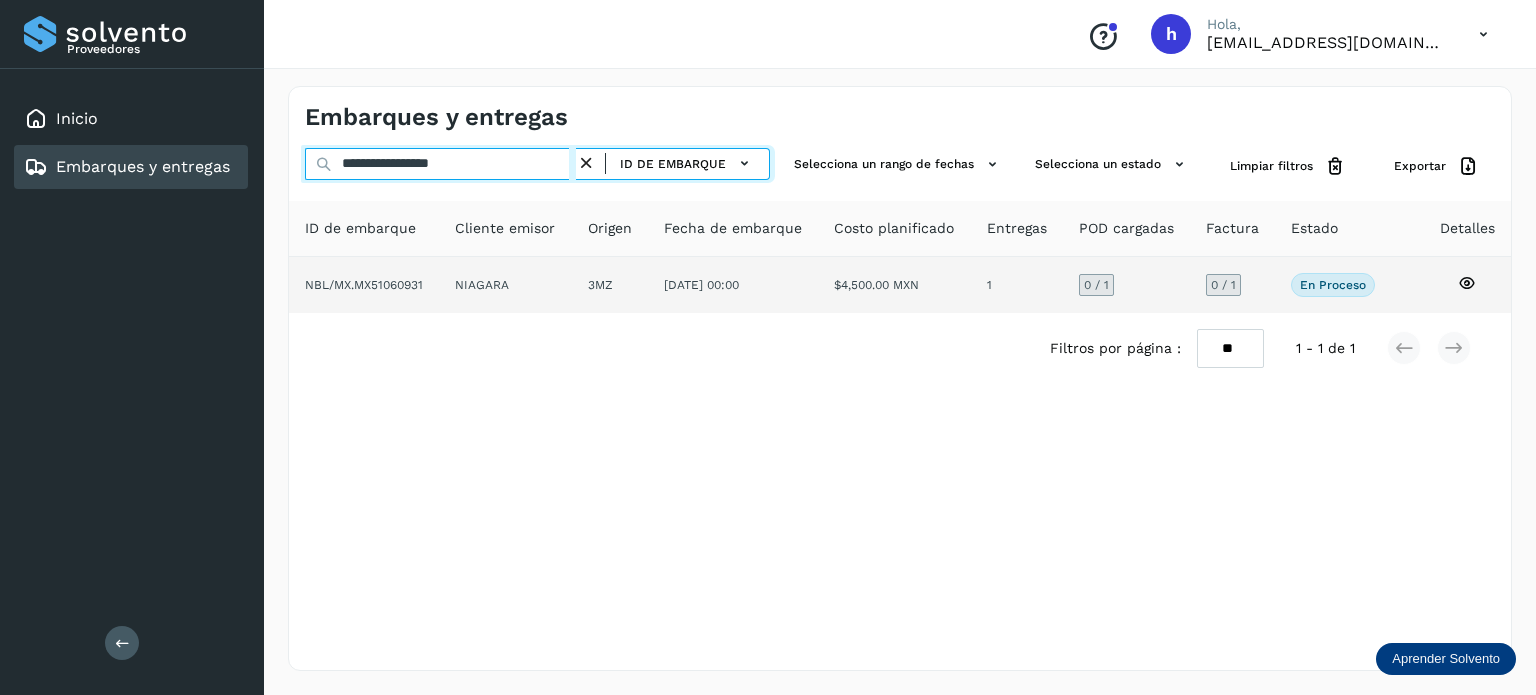 type on "**********" 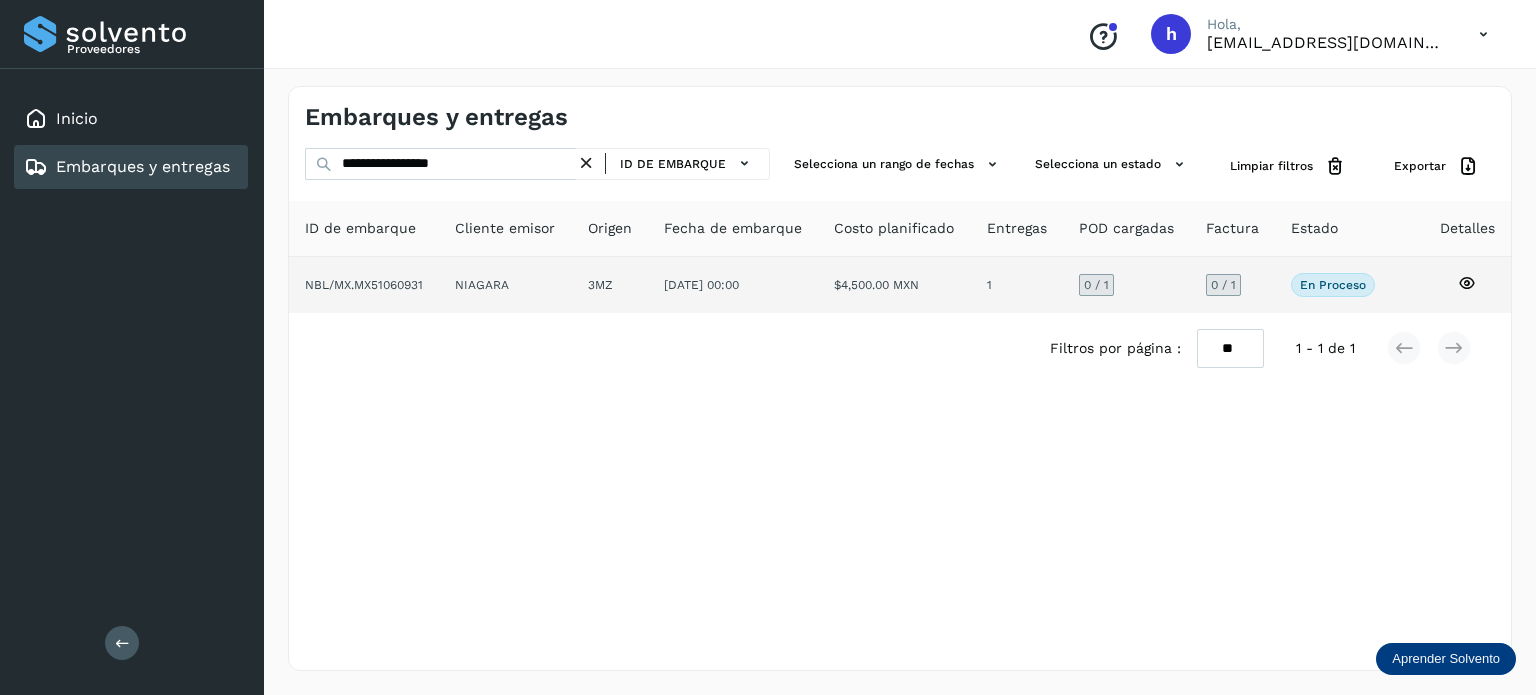 click on "NBL/MX.MX51060931" 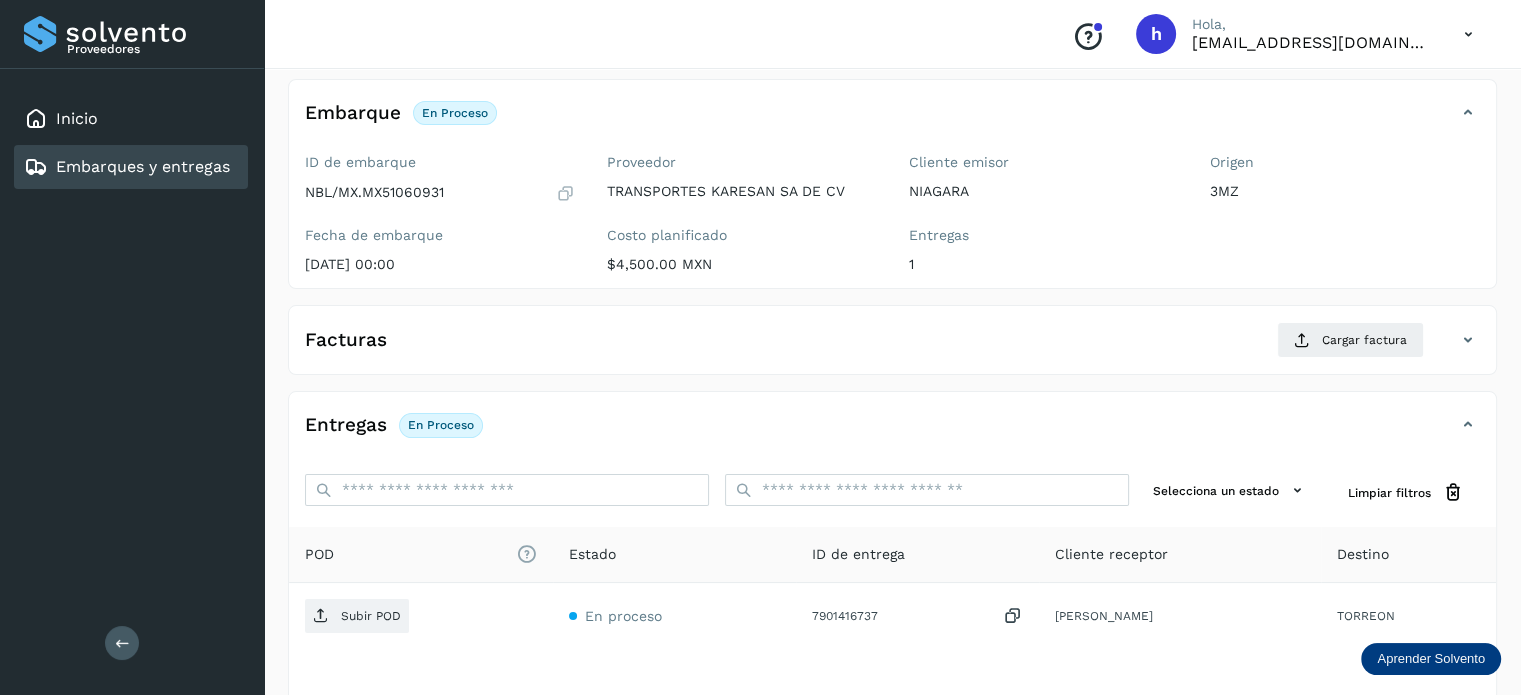 scroll, scrollTop: 107, scrollLeft: 0, axis: vertical 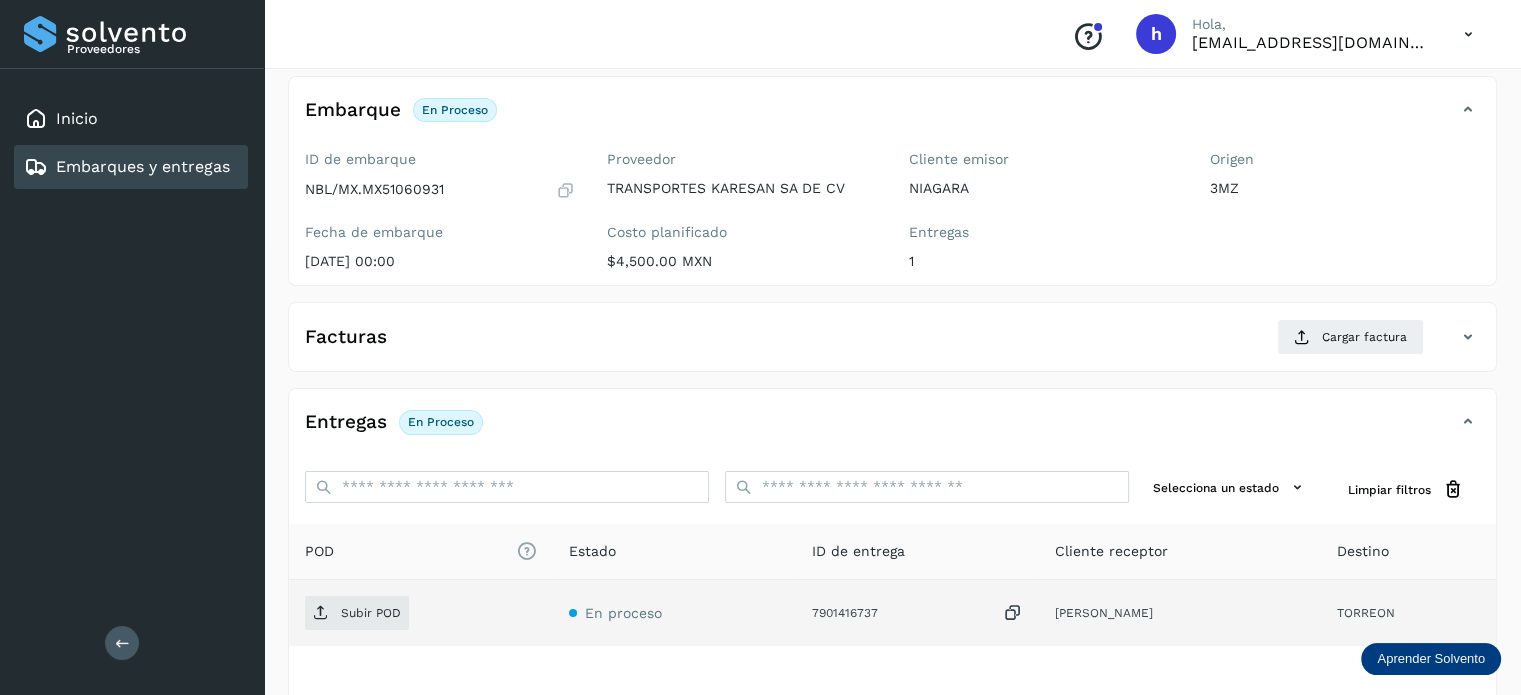 click on "Subir POD" 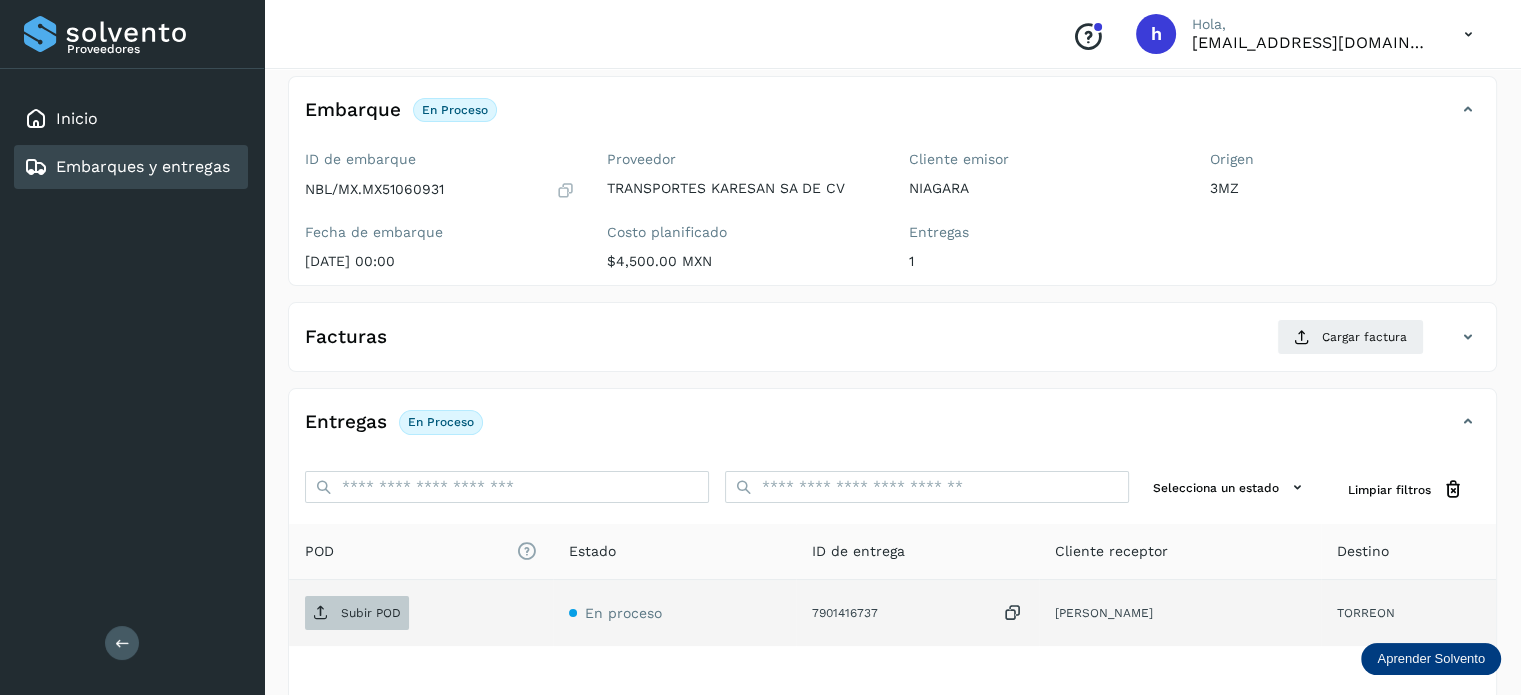 click on "Subir POD" at bounding box center (371, 613) 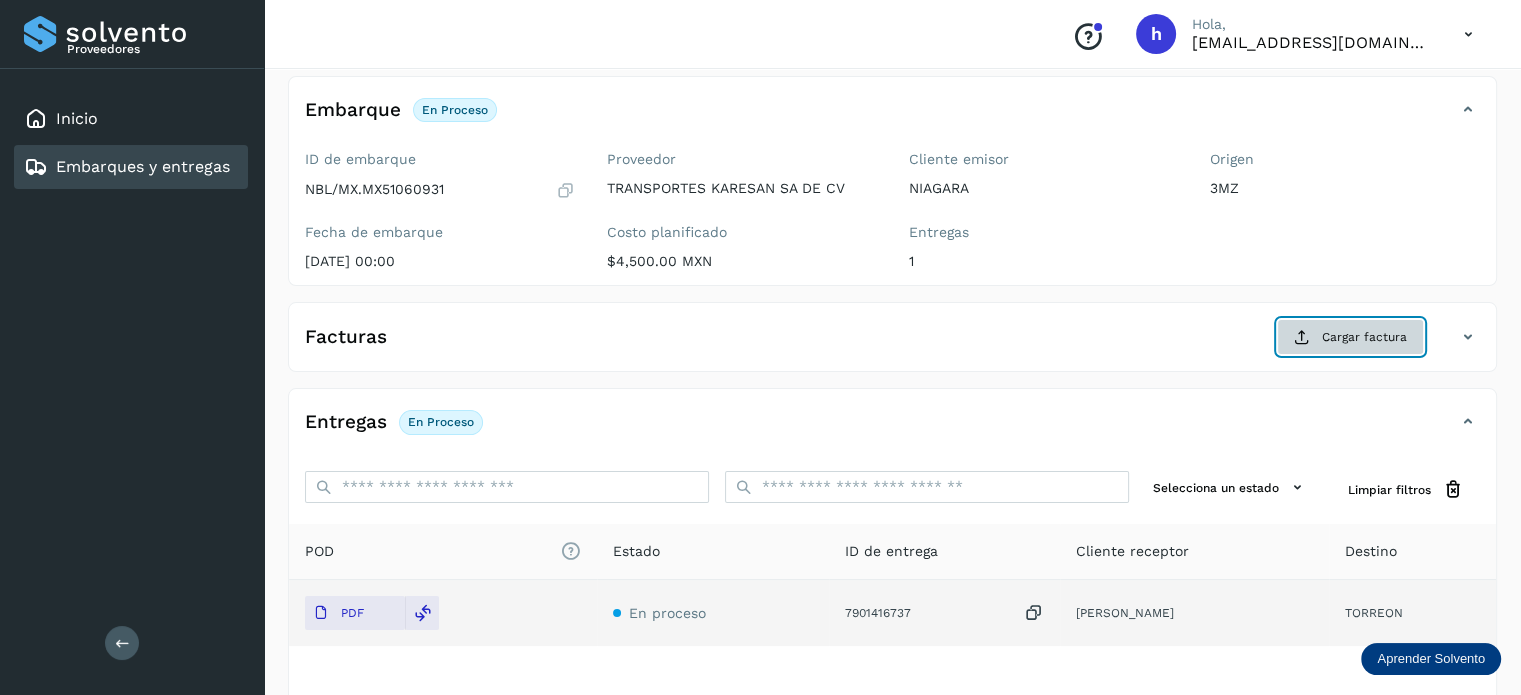 click on "Cargar factura" 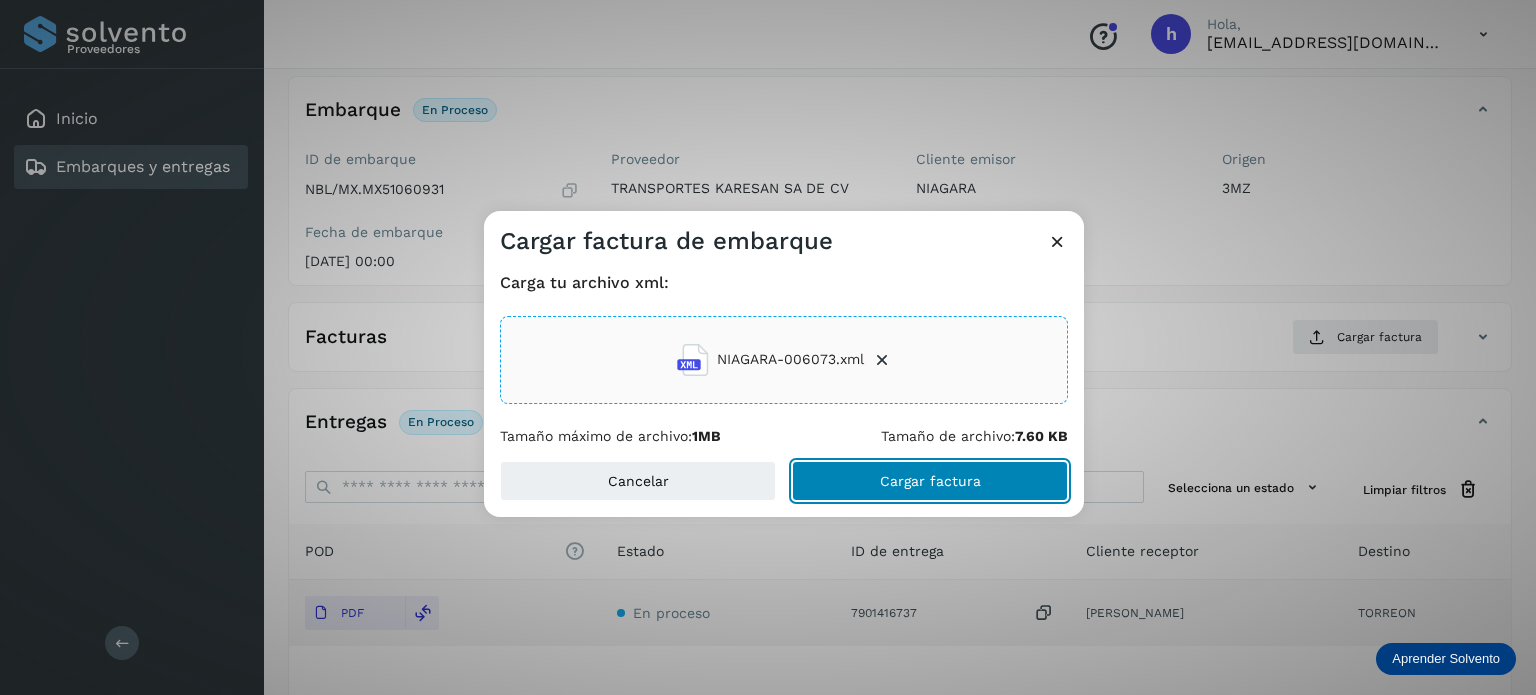 click on "Cargar factura" 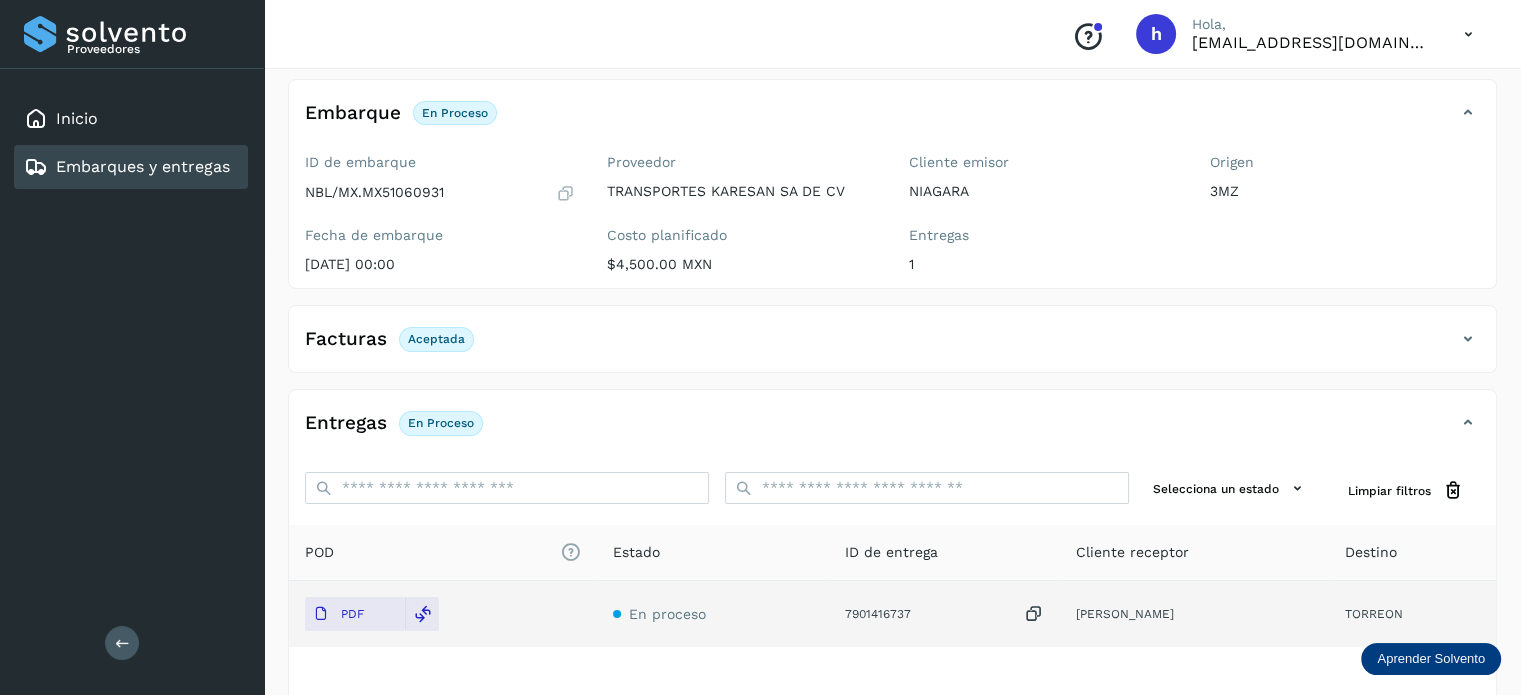 scroll, scrollTop: 0, scrollLeft: 0, axis: both 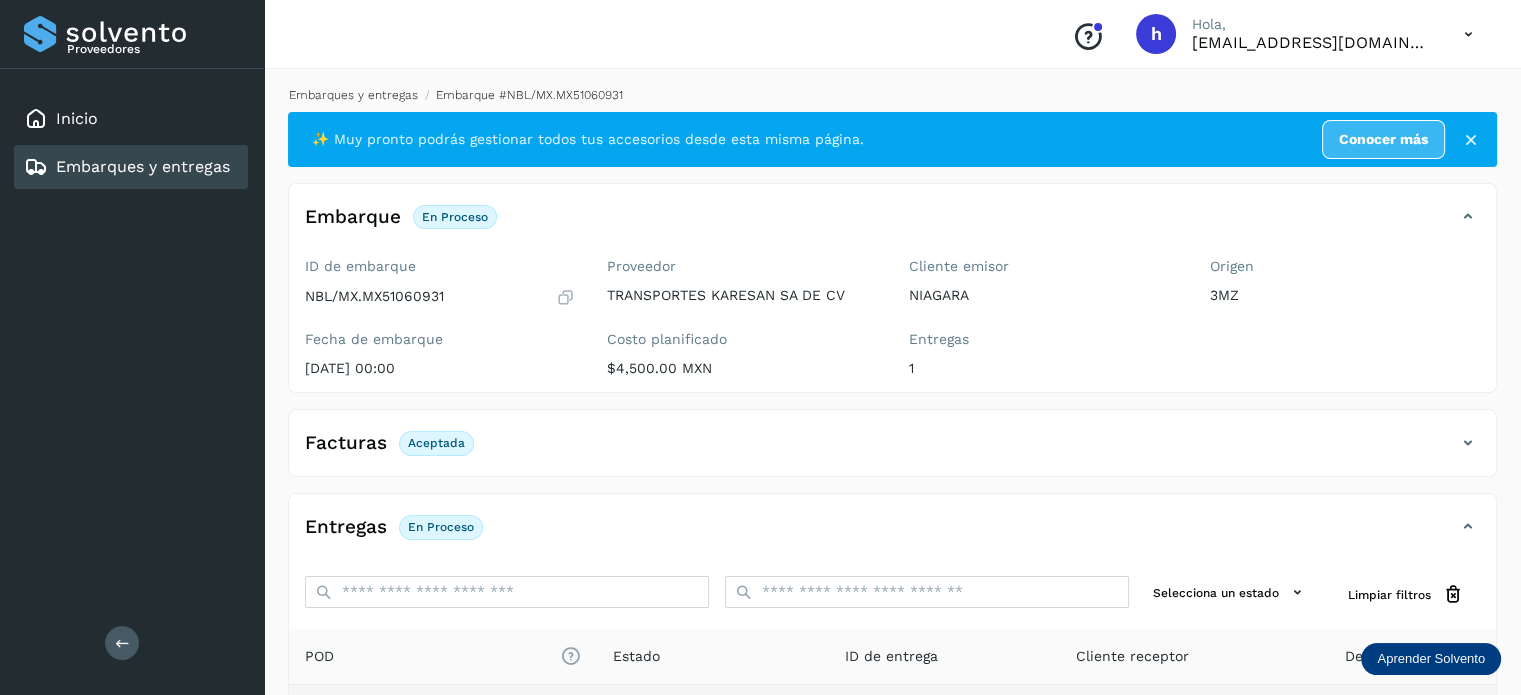 click on "Embarques y entregas" at bounding box center (353, 95) 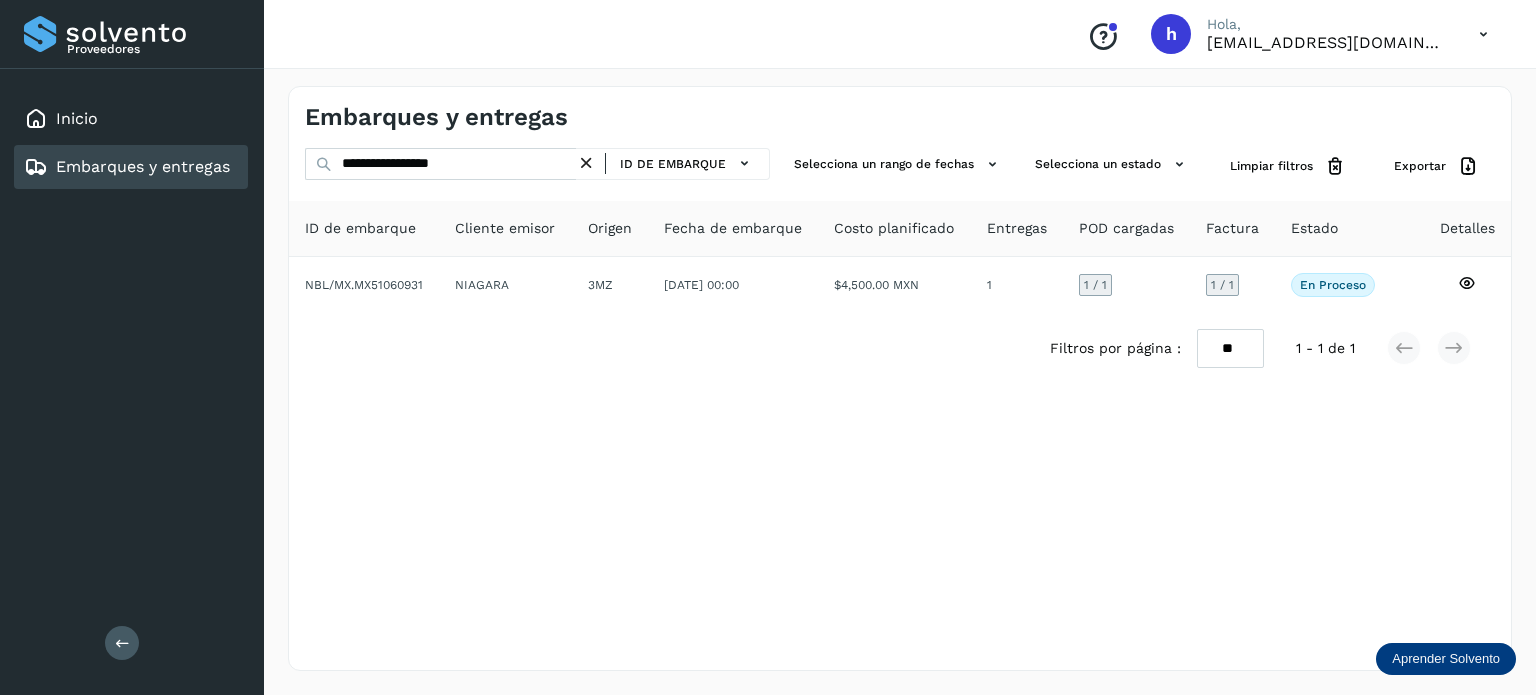 click at bounding box center (586, 163) 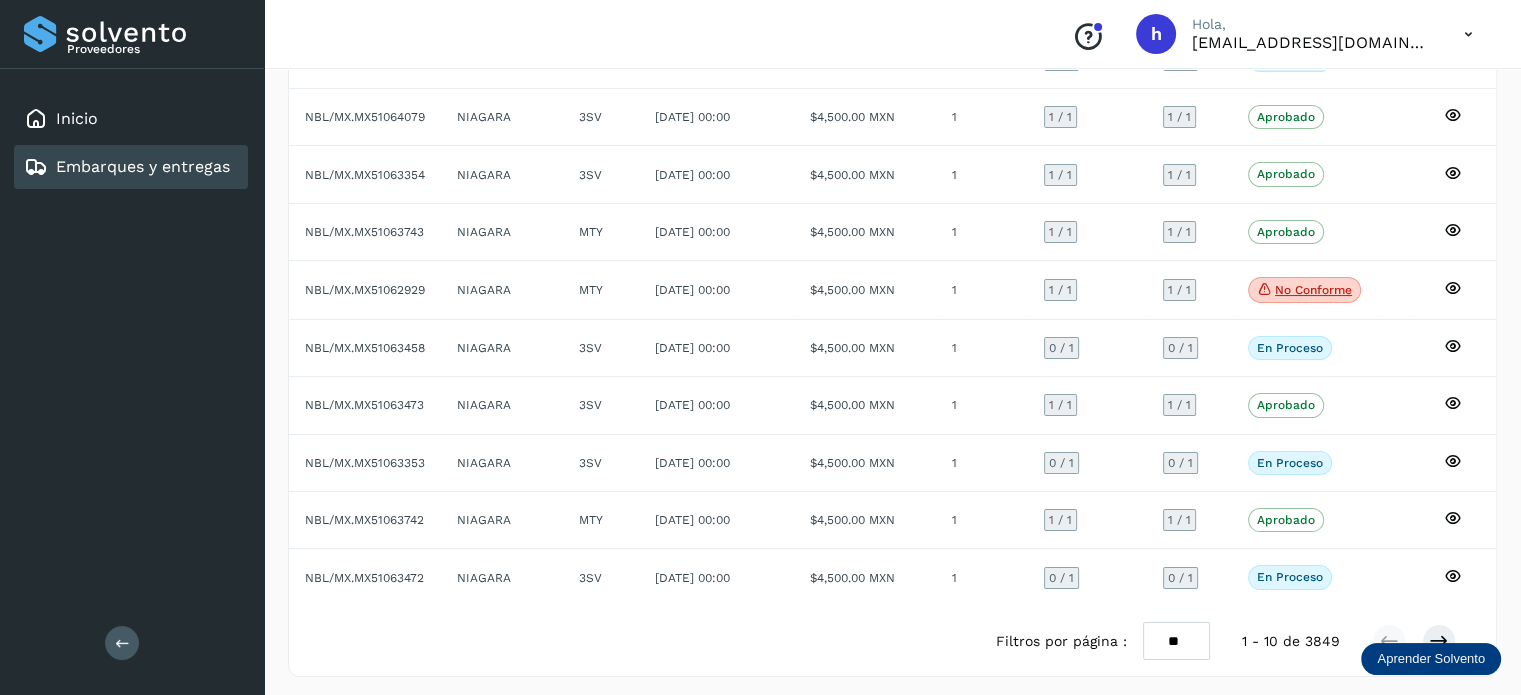 scroll, scrollTop: 0, scrollLeft: 0, axis: both 